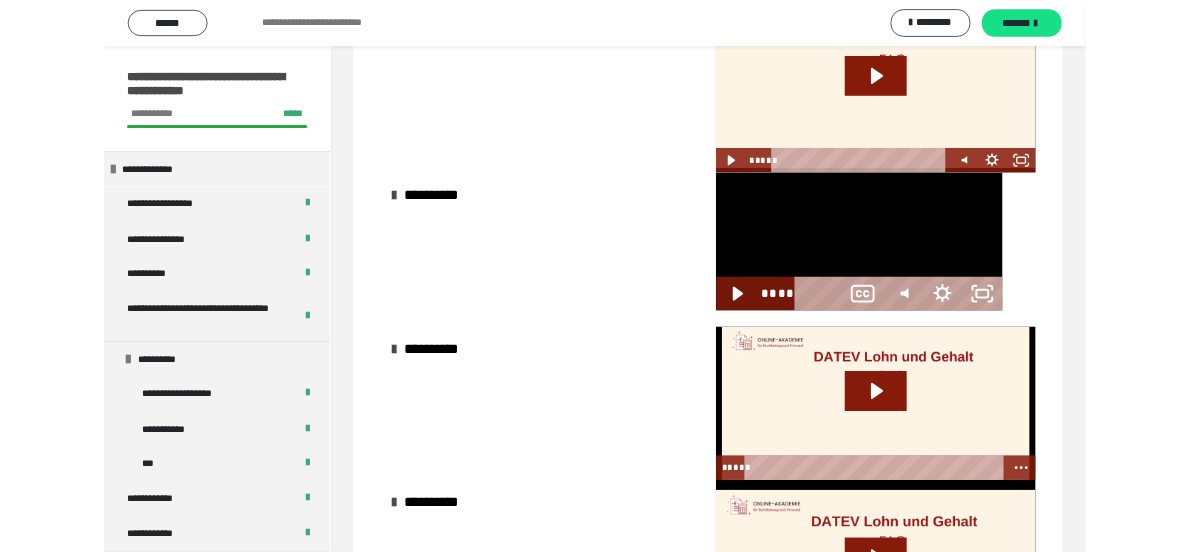 scroll, scrollTop: 0, scrollLeft: 0, axis: both 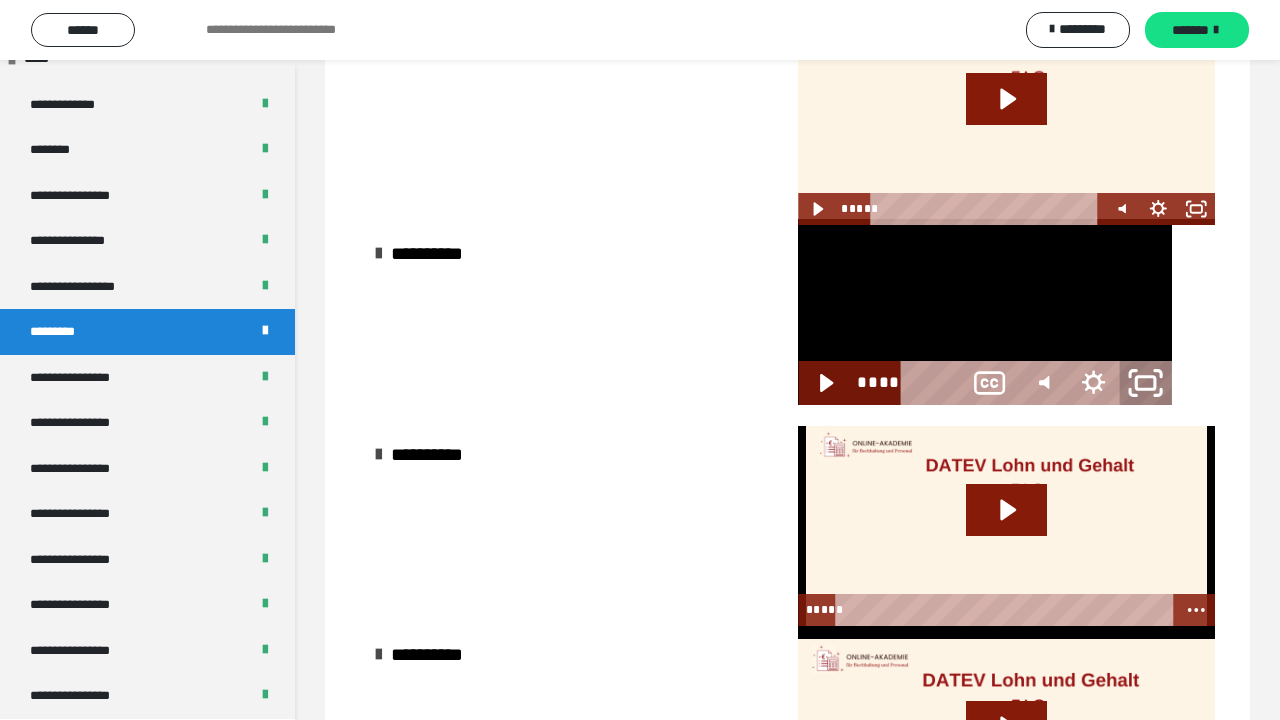 click 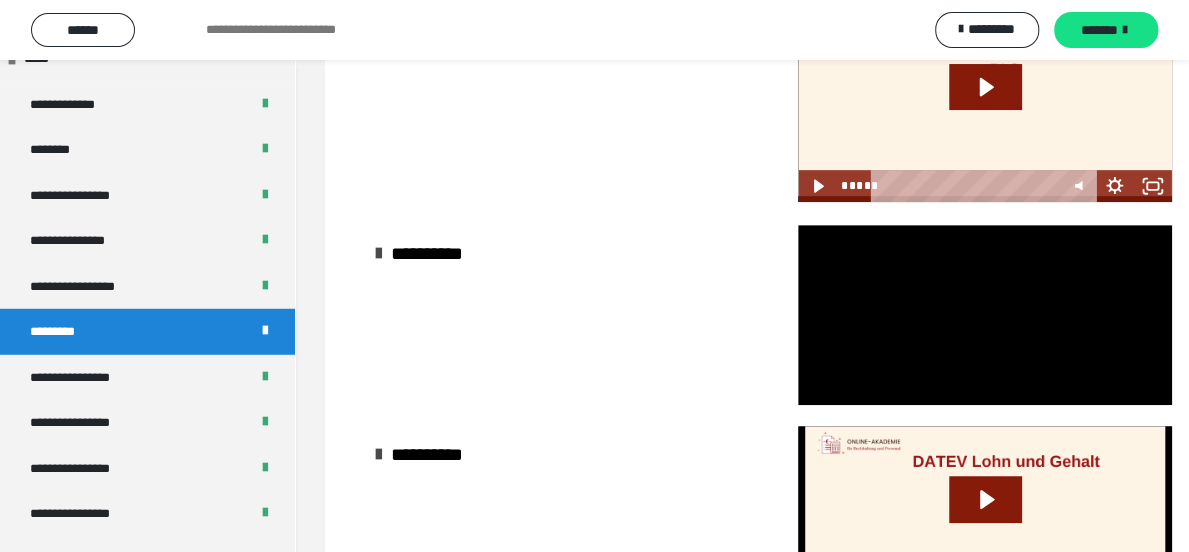 scroll, scrollTop: 2660, scrollLeft: 0, axis: vertical 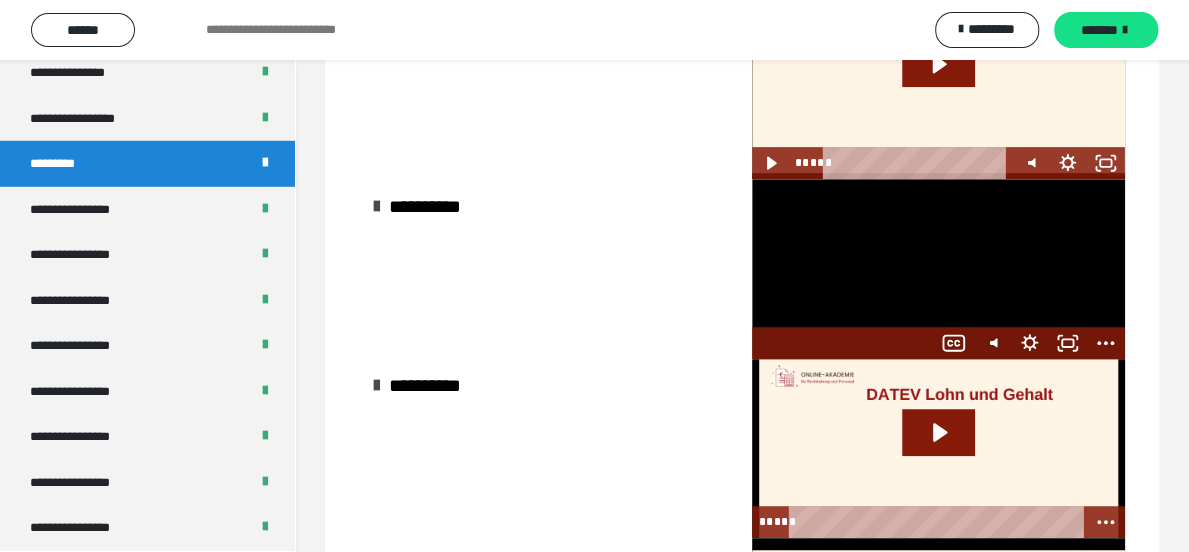 click at bounding box center (938, 269) 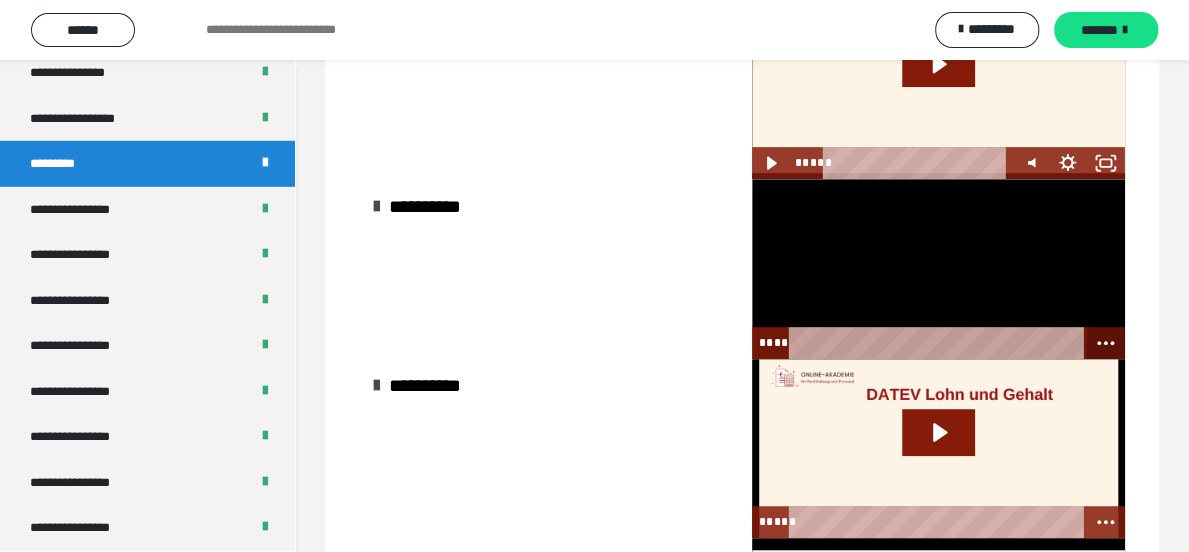 click 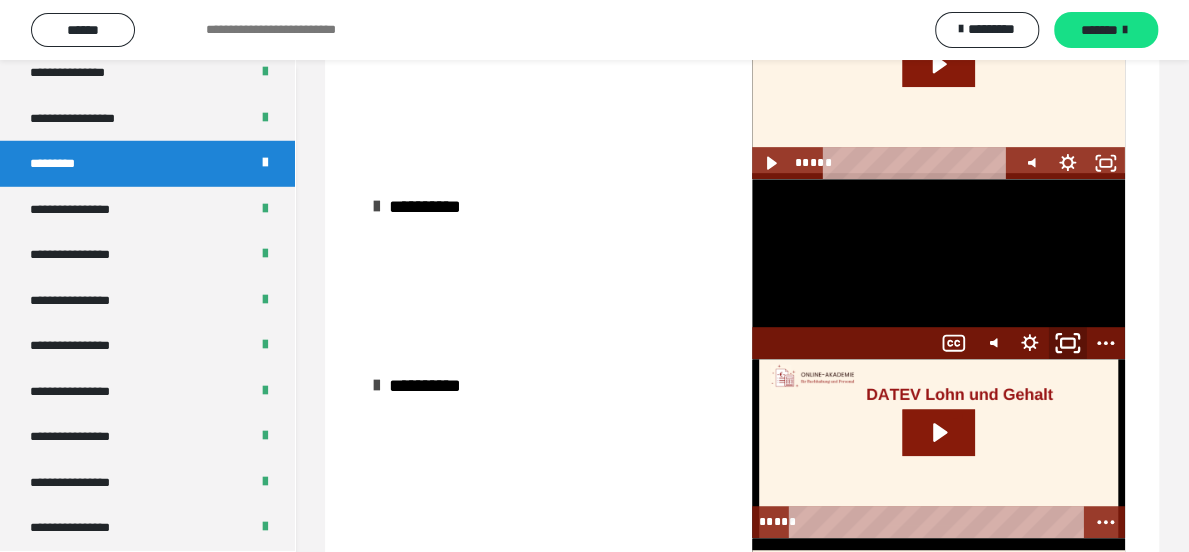 click 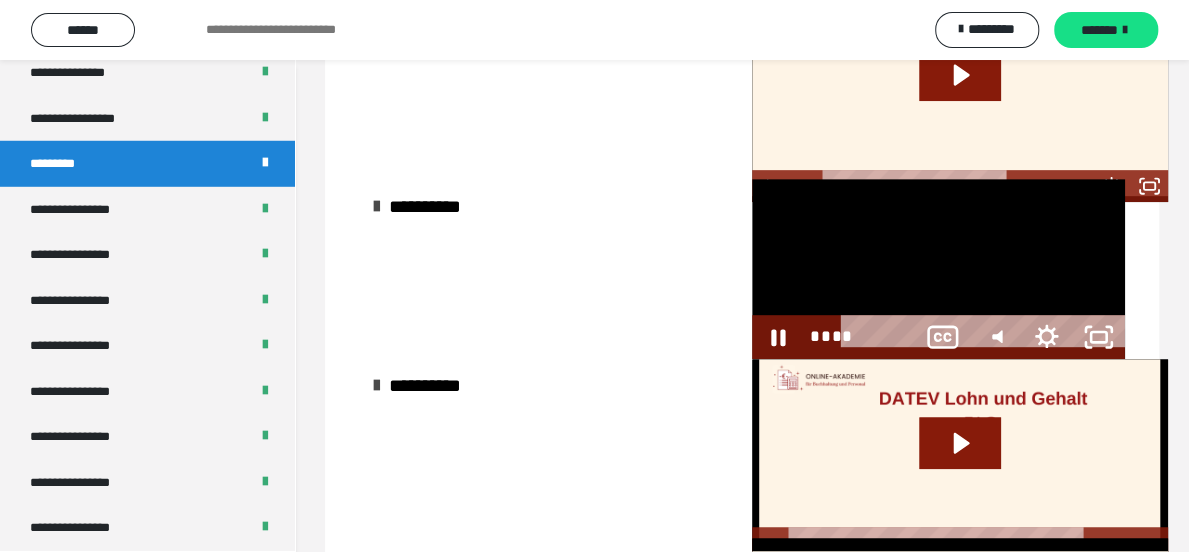 scroll, scrollTop: 2492, scrollLeft: 0, axis: vertical 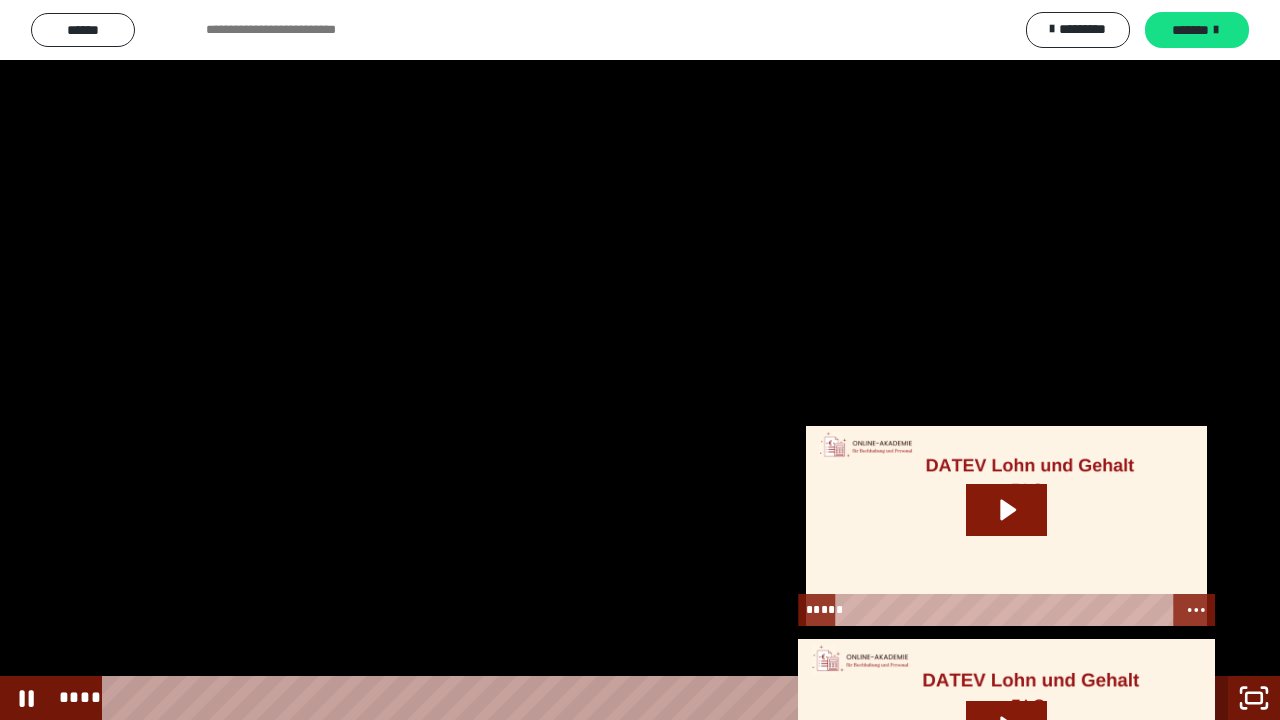 click 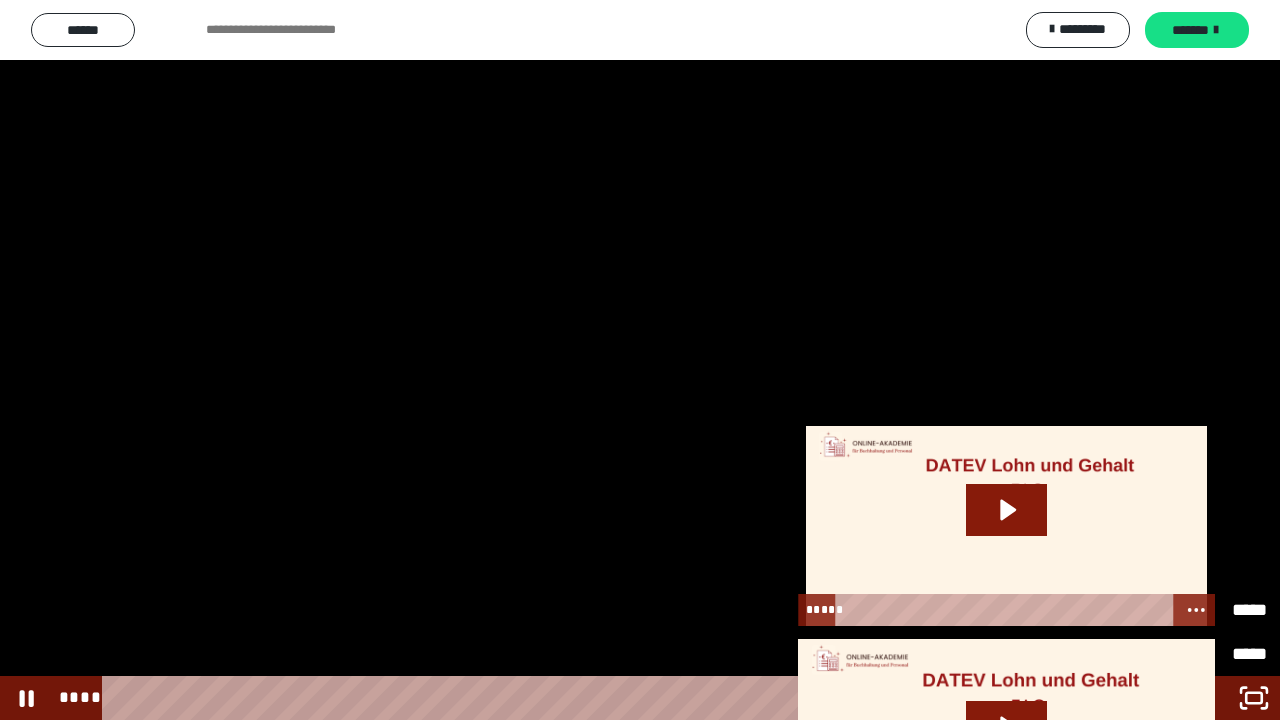 click on "********" at bounding box center [1169, 610] 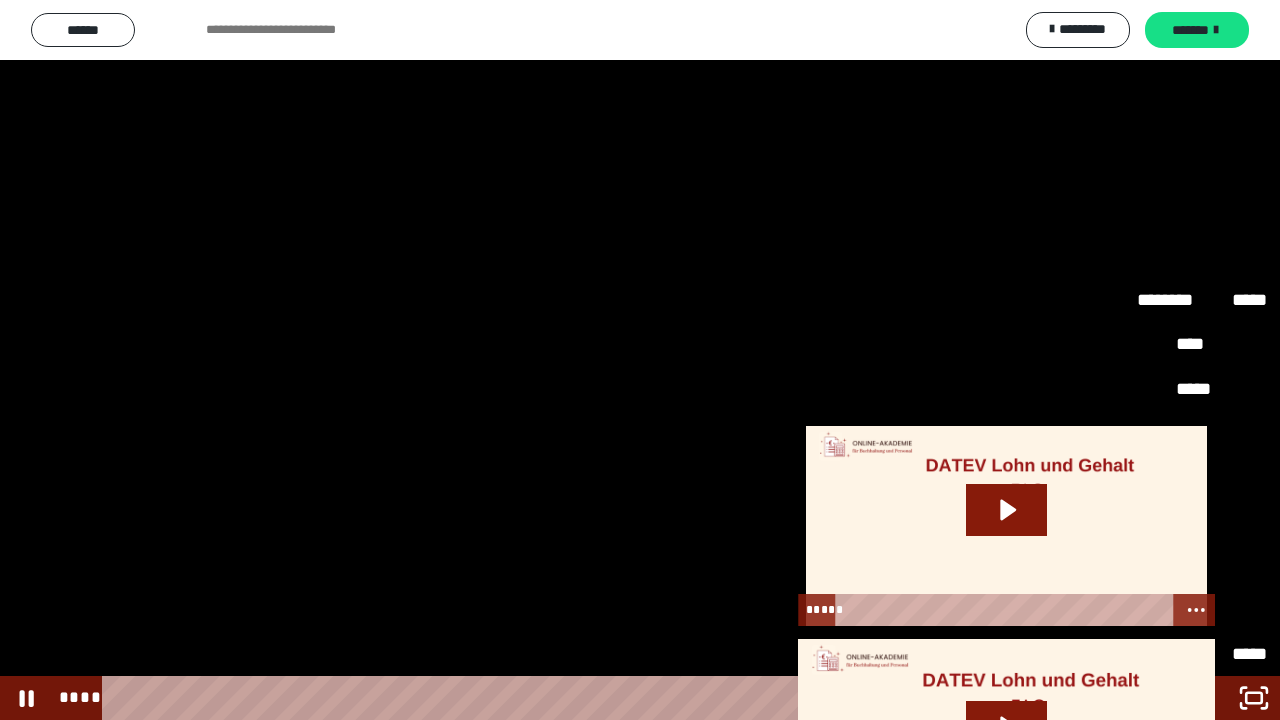 click on "**" at bounding box center (1202, 610) 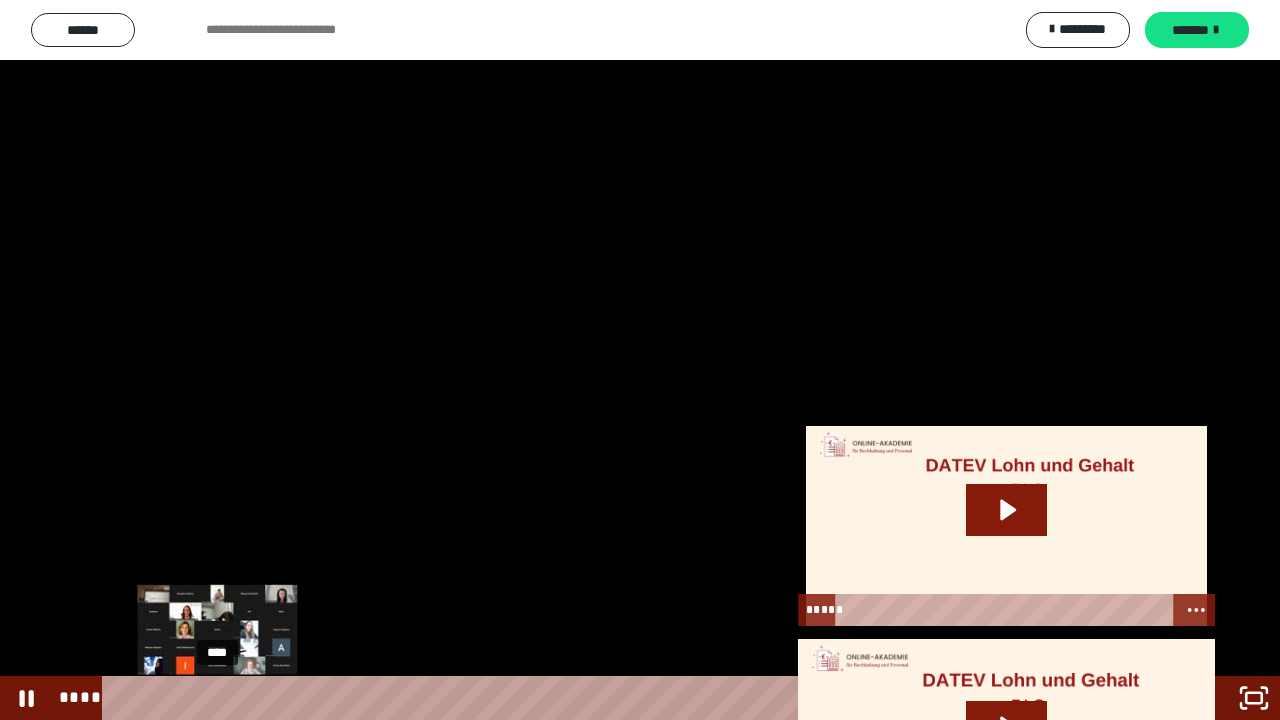 click on "****" at bounding box center [590, 698] 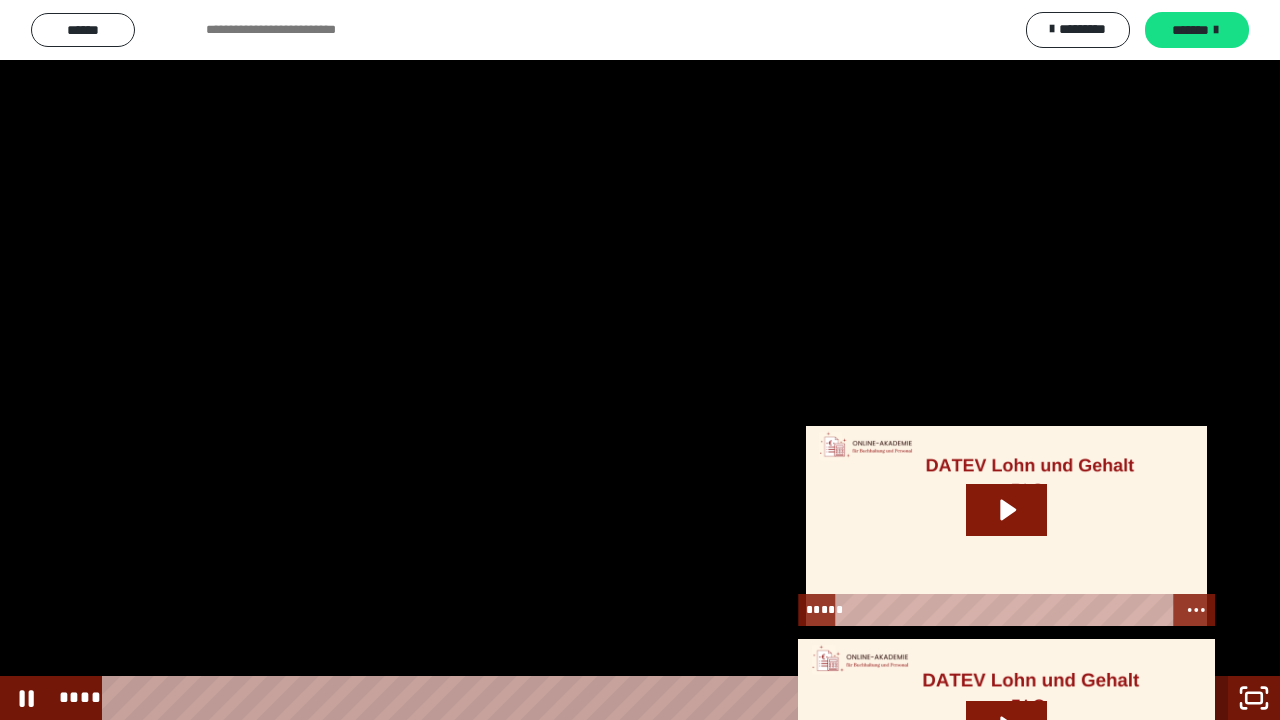 click 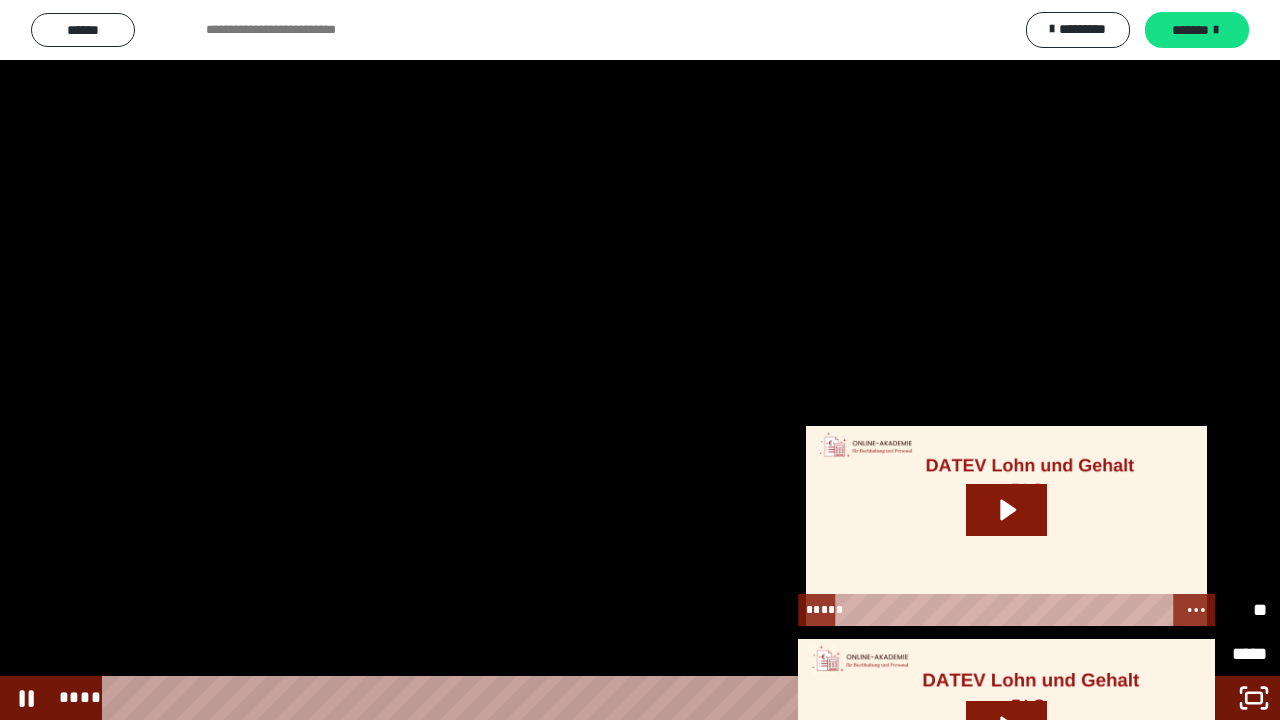 click on "********" at bounding box center [1169, 607] 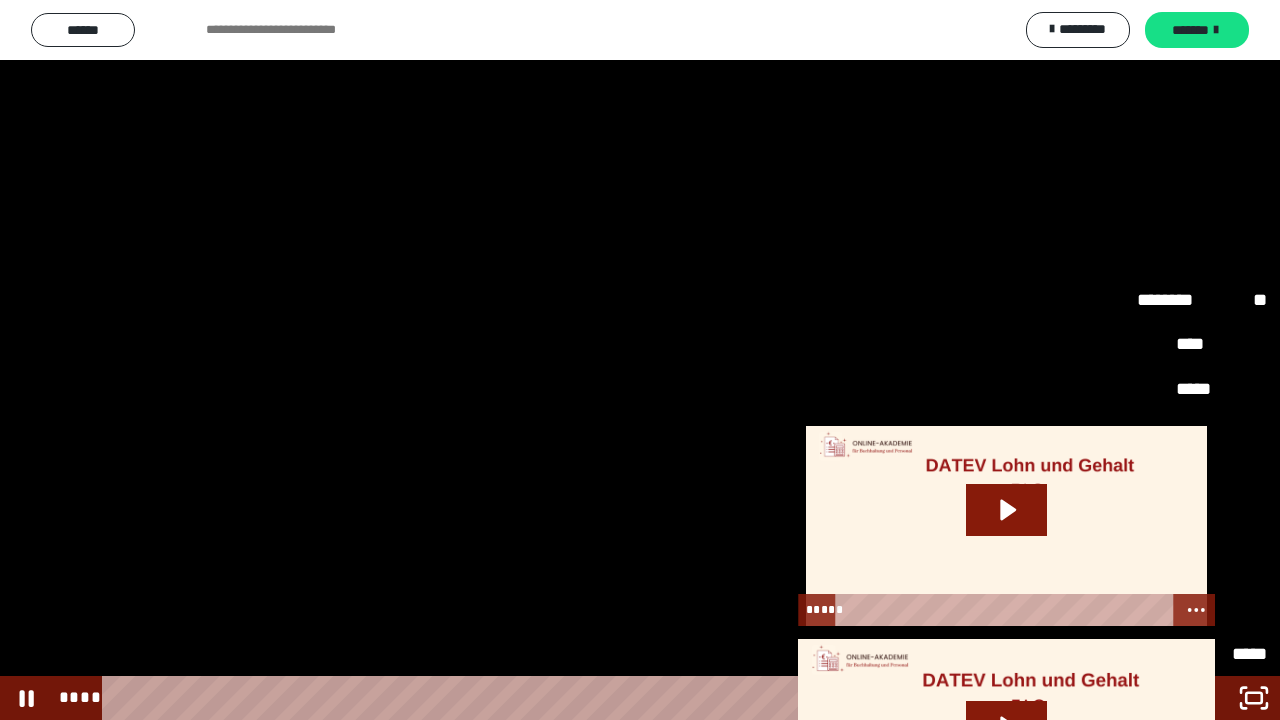 click on "**" at bounding box center [1202, 433] 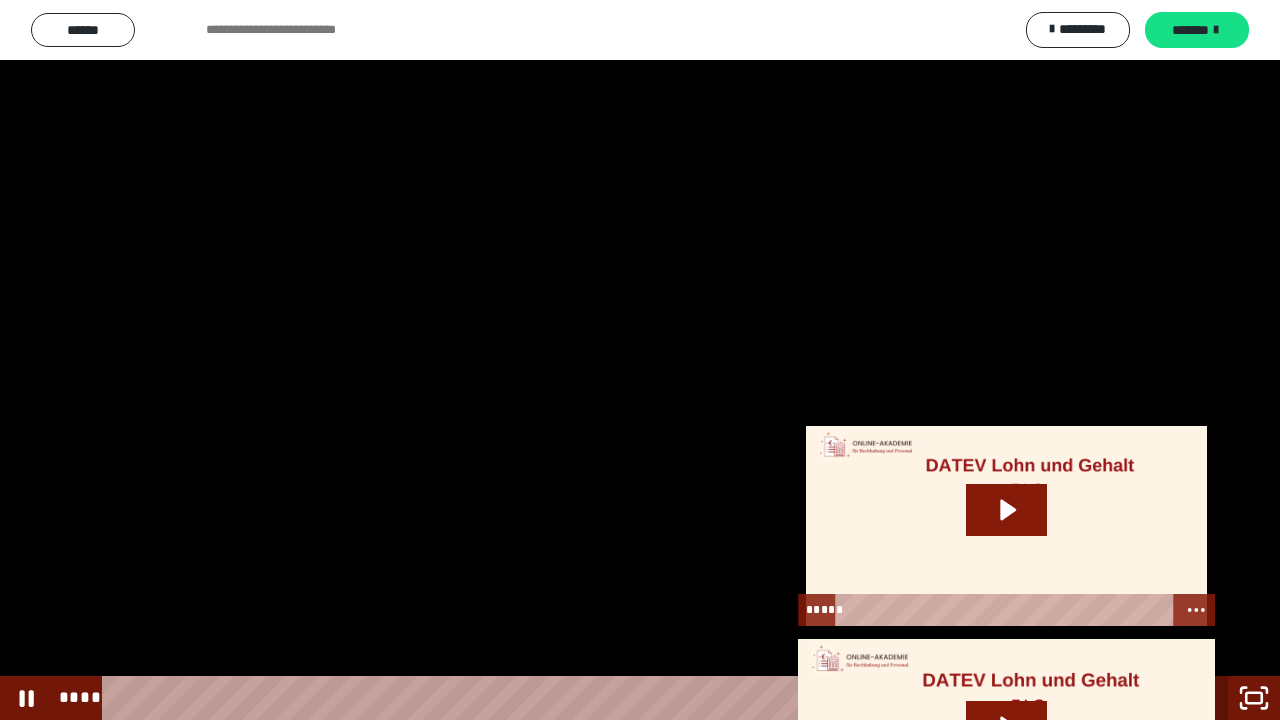 click 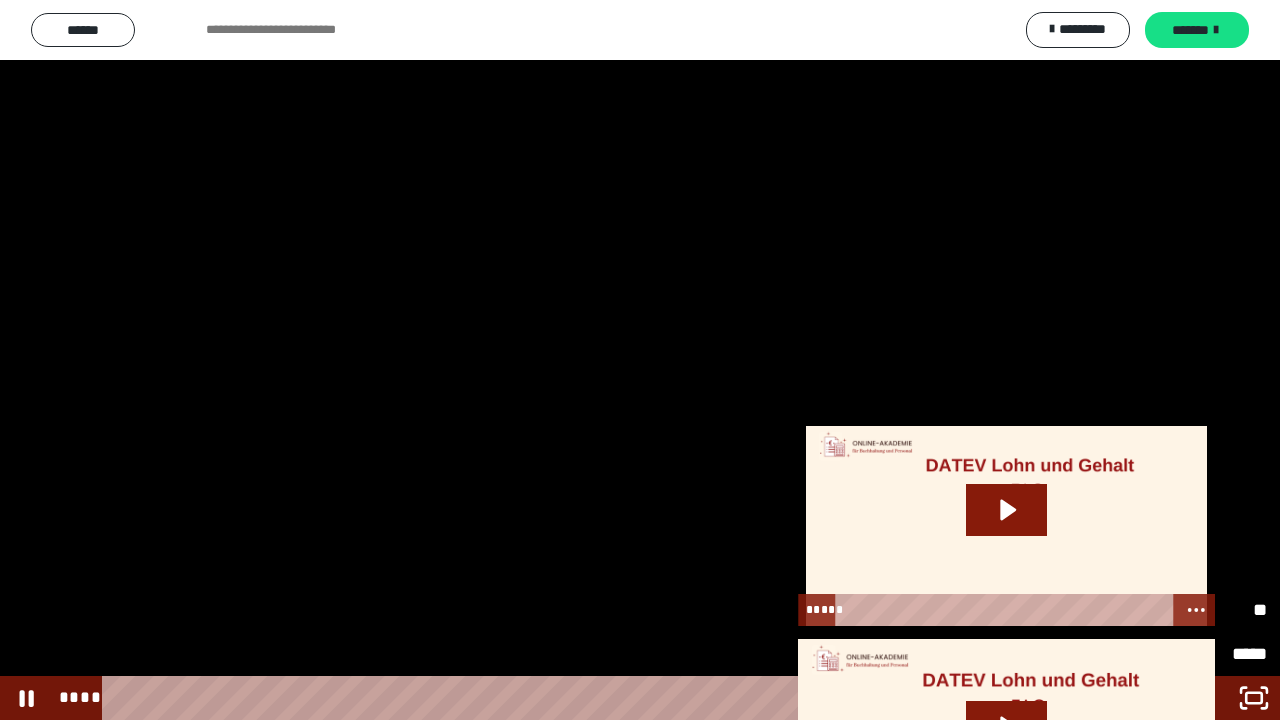 click on "********" at bounding box center [1169, 610] 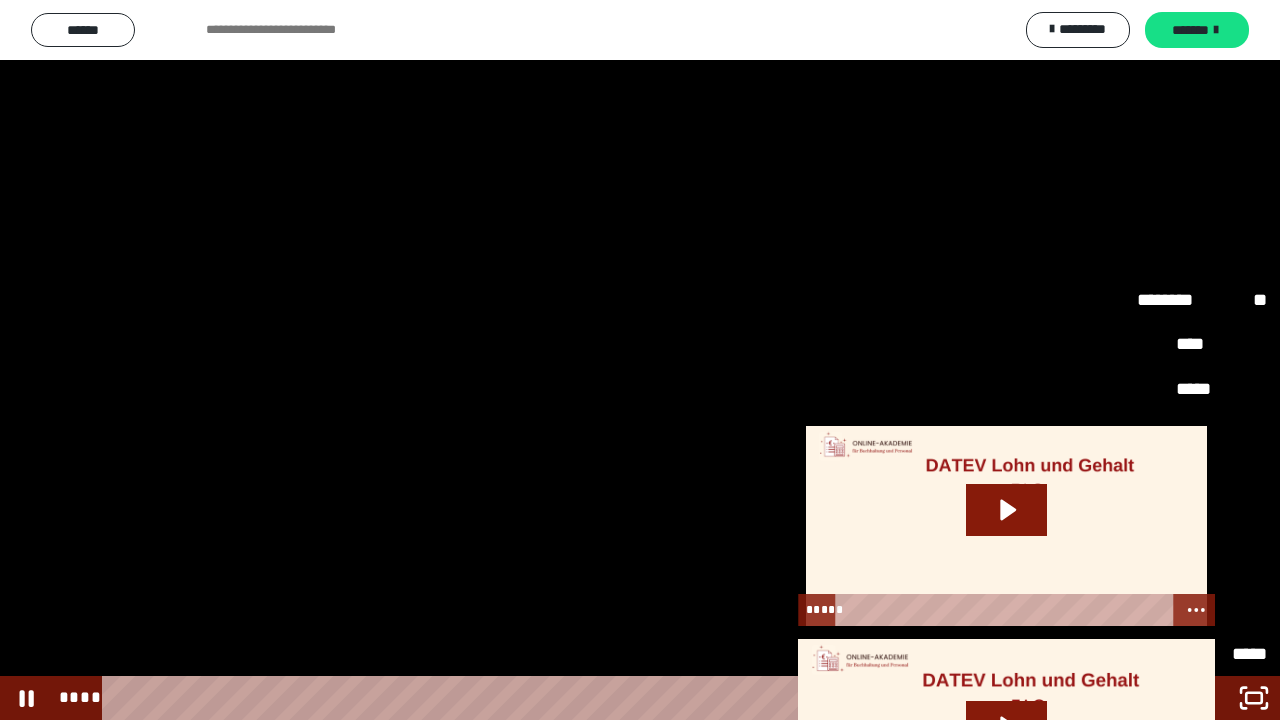 click on "**" at bounding box center (1202, 610) 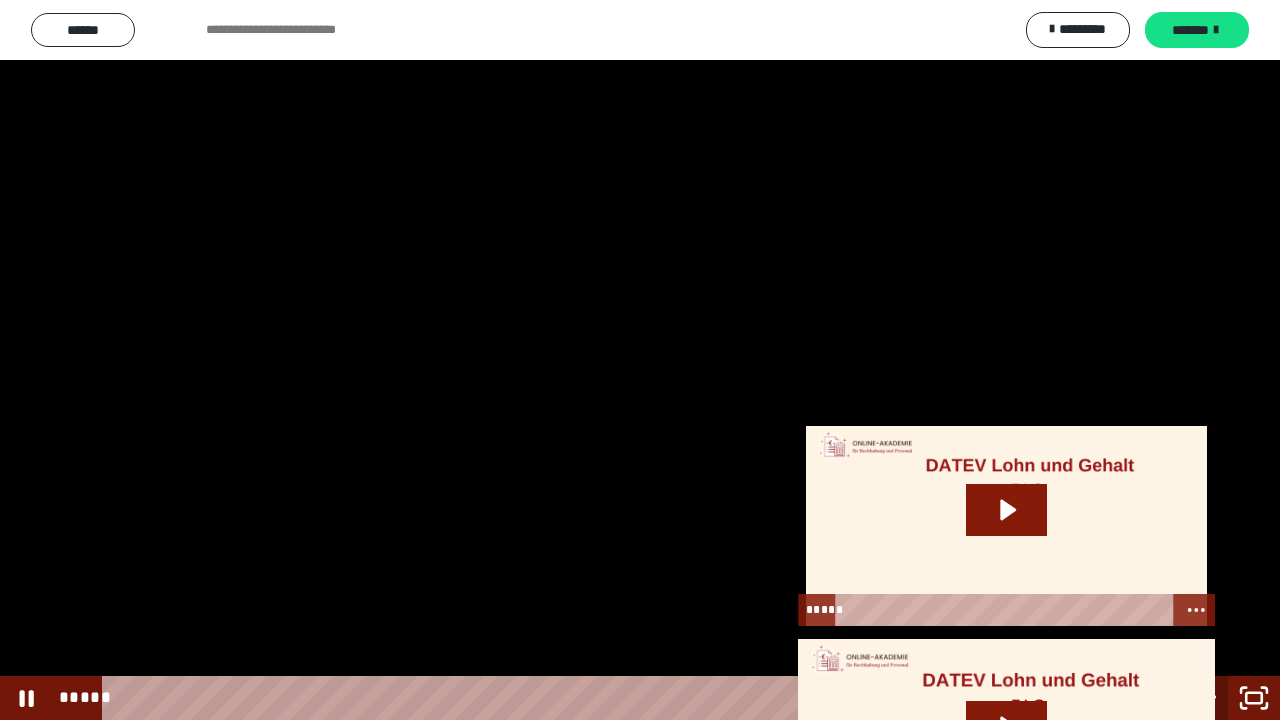 click 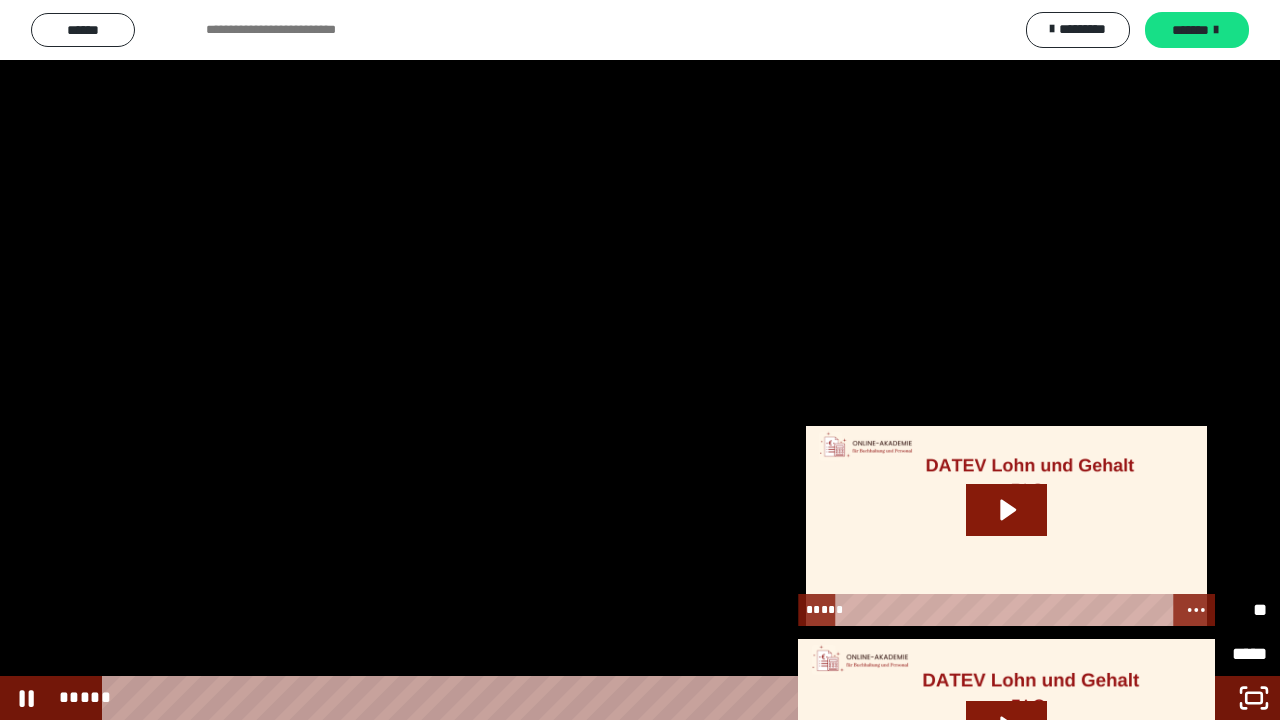 click on "********" at bounding box center (1169, 610) 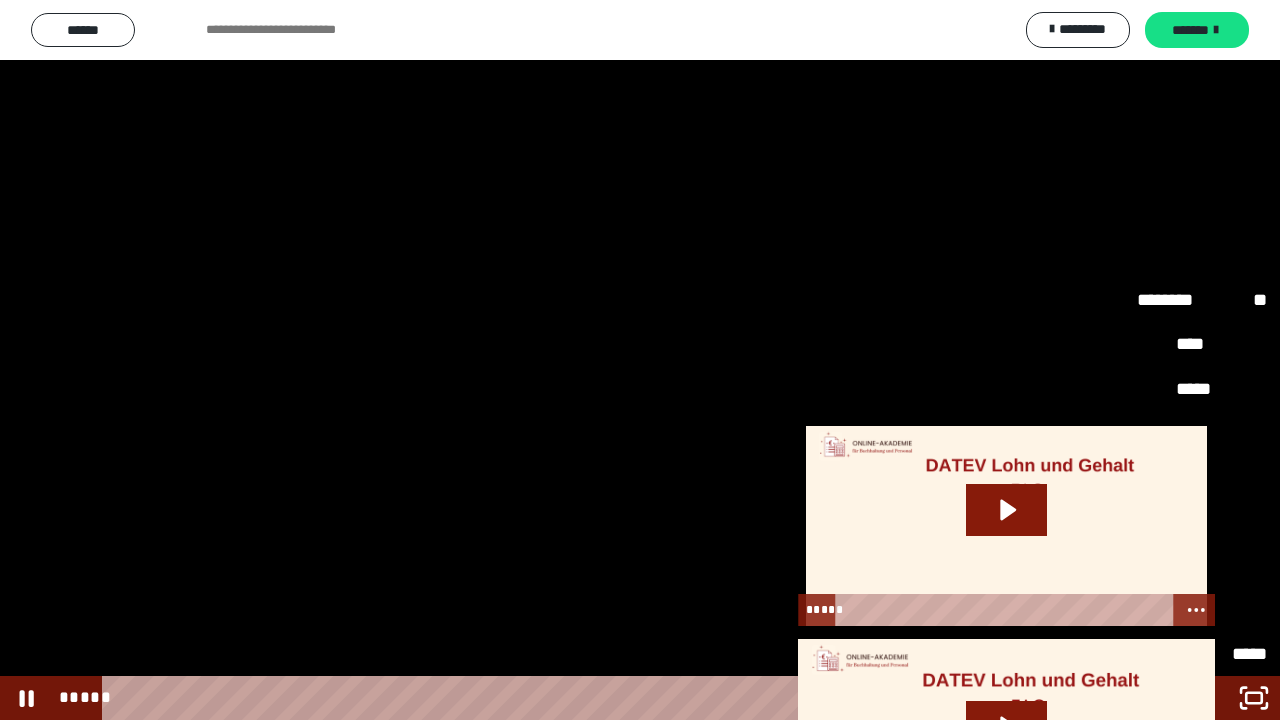 click at bounding box center [640, 360] 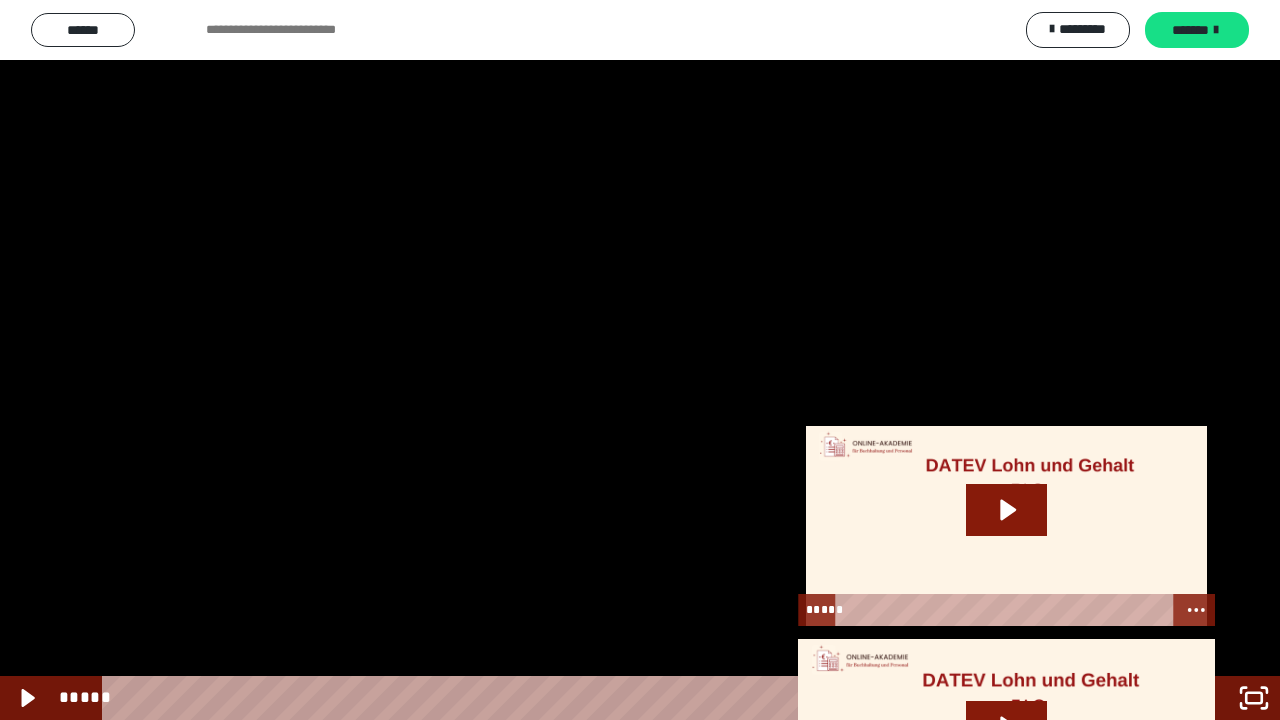 click at bounding box center [640, 360] 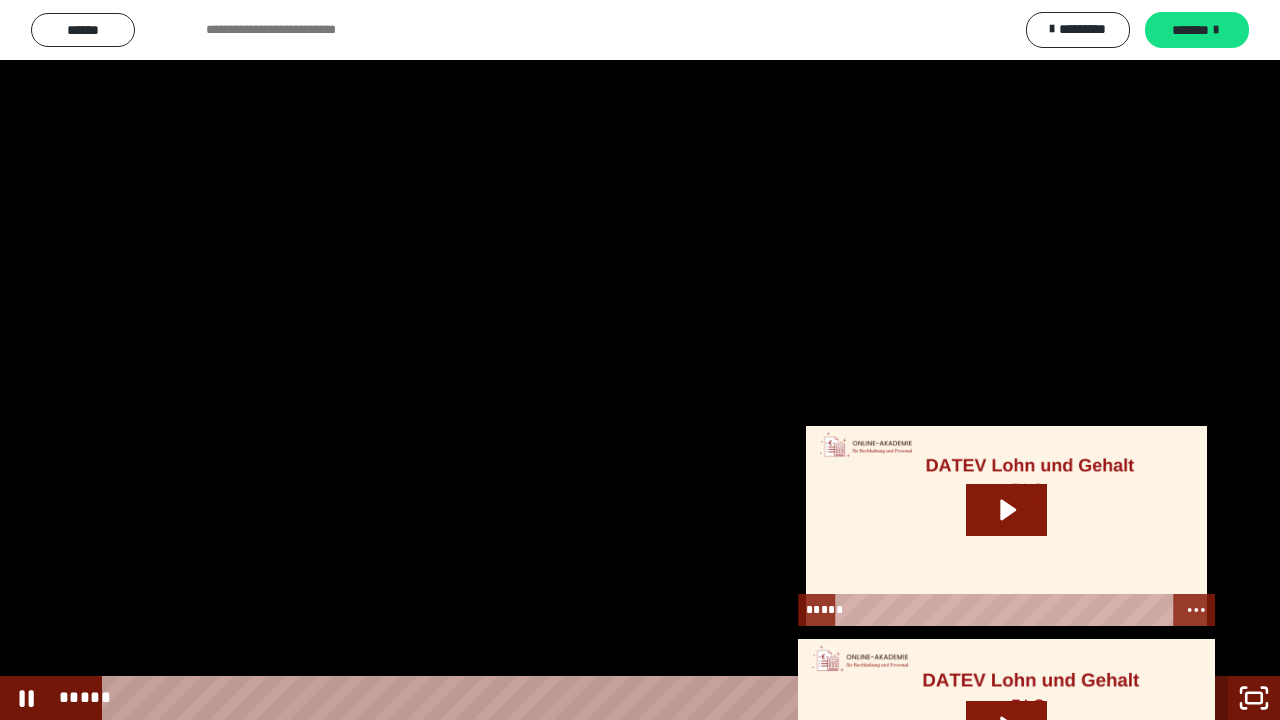 click 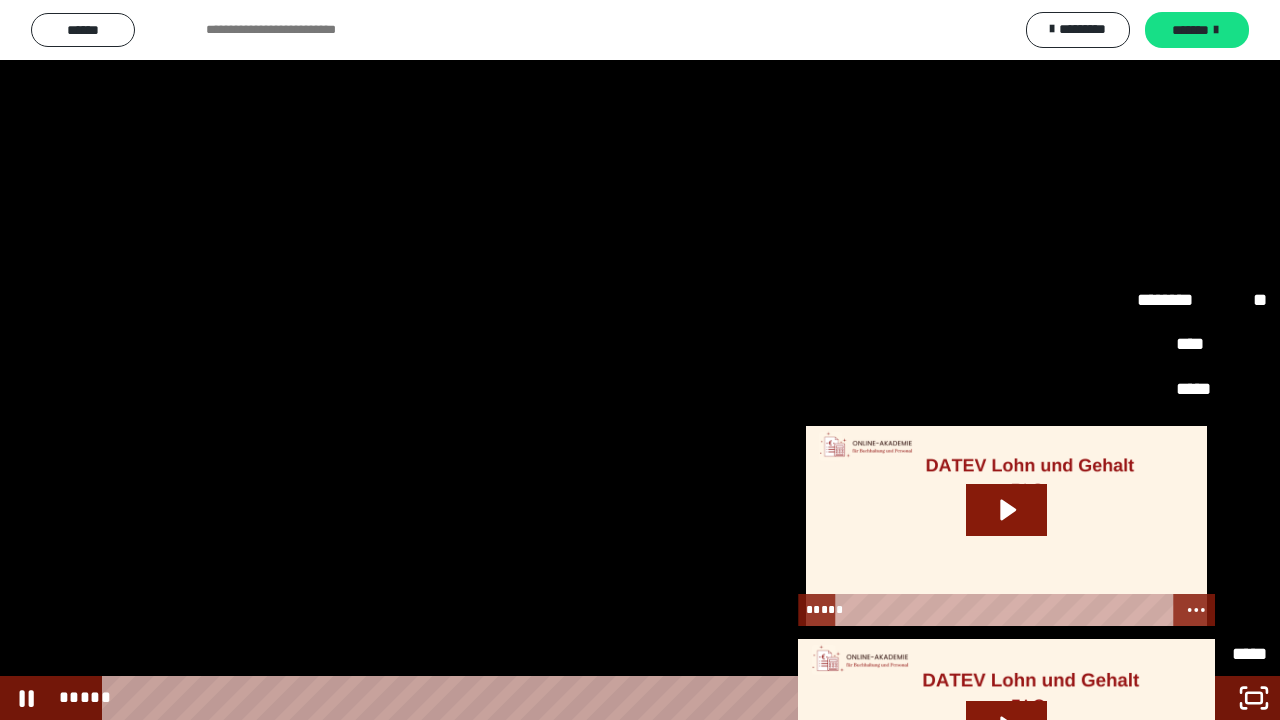 click on "*****" at bounding box center (1202, 477) 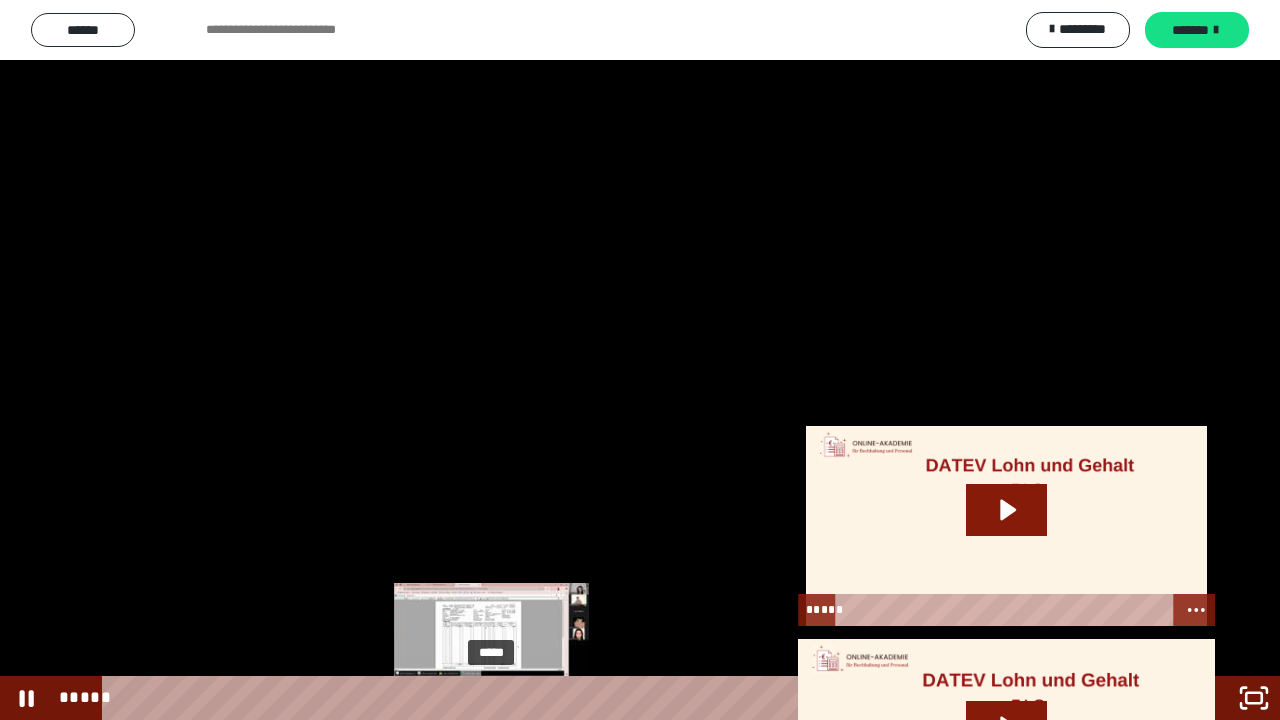 click on "*****" at bounding box center [590, 698] 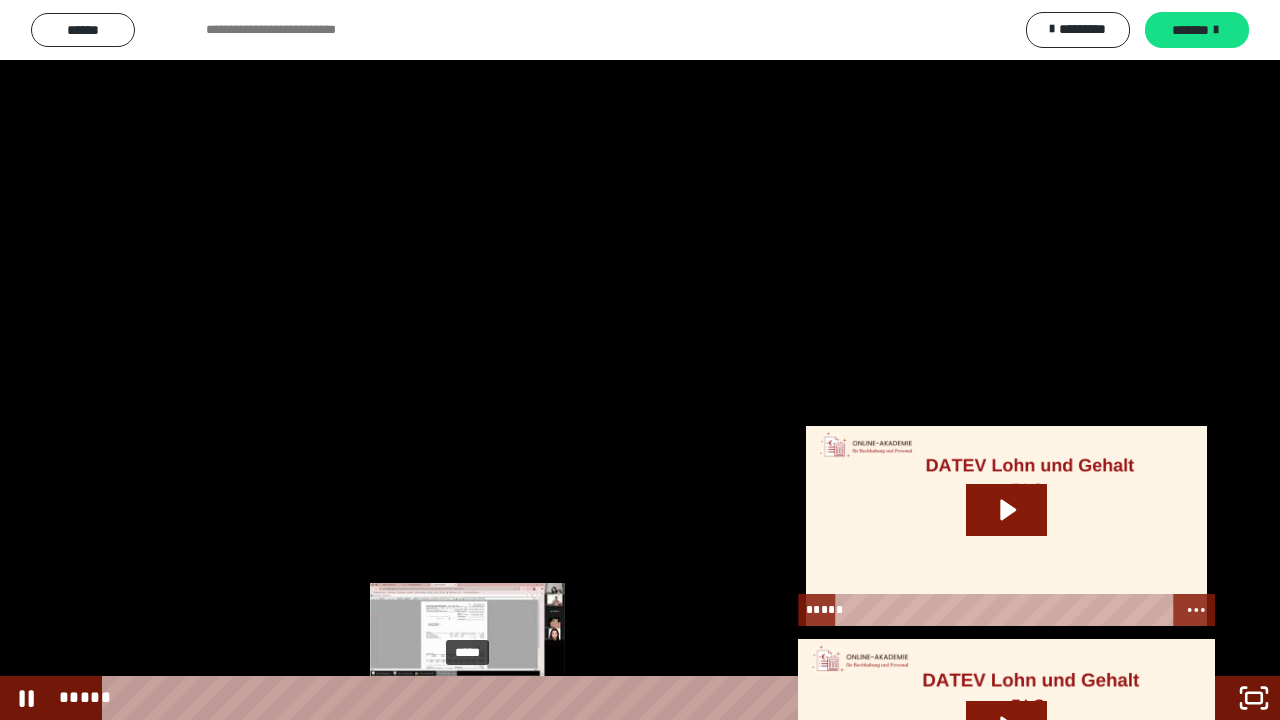 click on "*****" at bounding box center (590, 698) 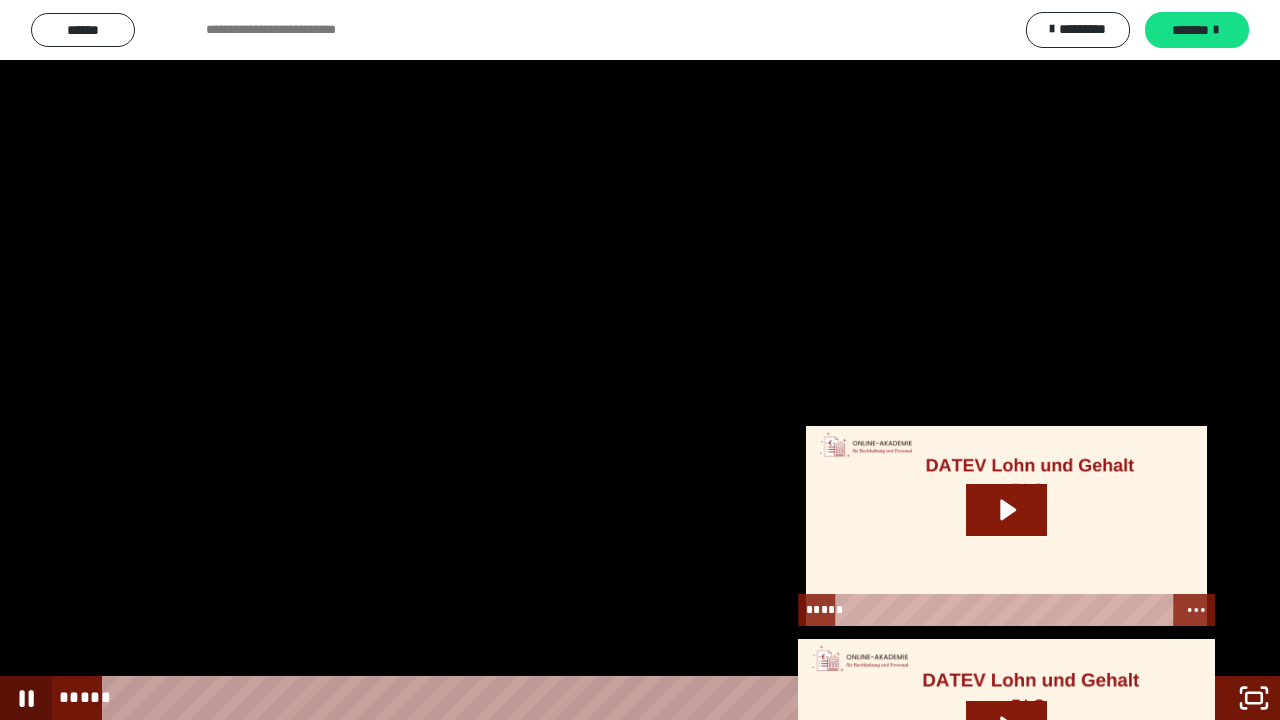click 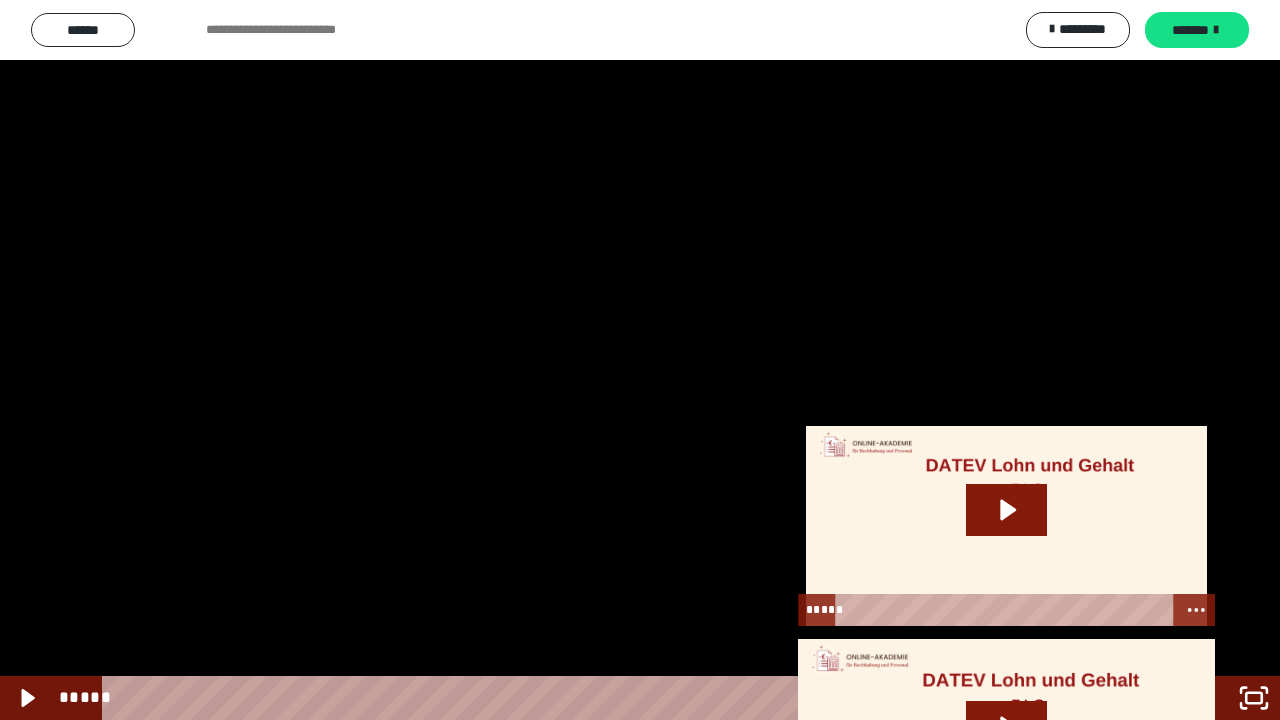 click on "***** *****" at bounding box center [562, 698] 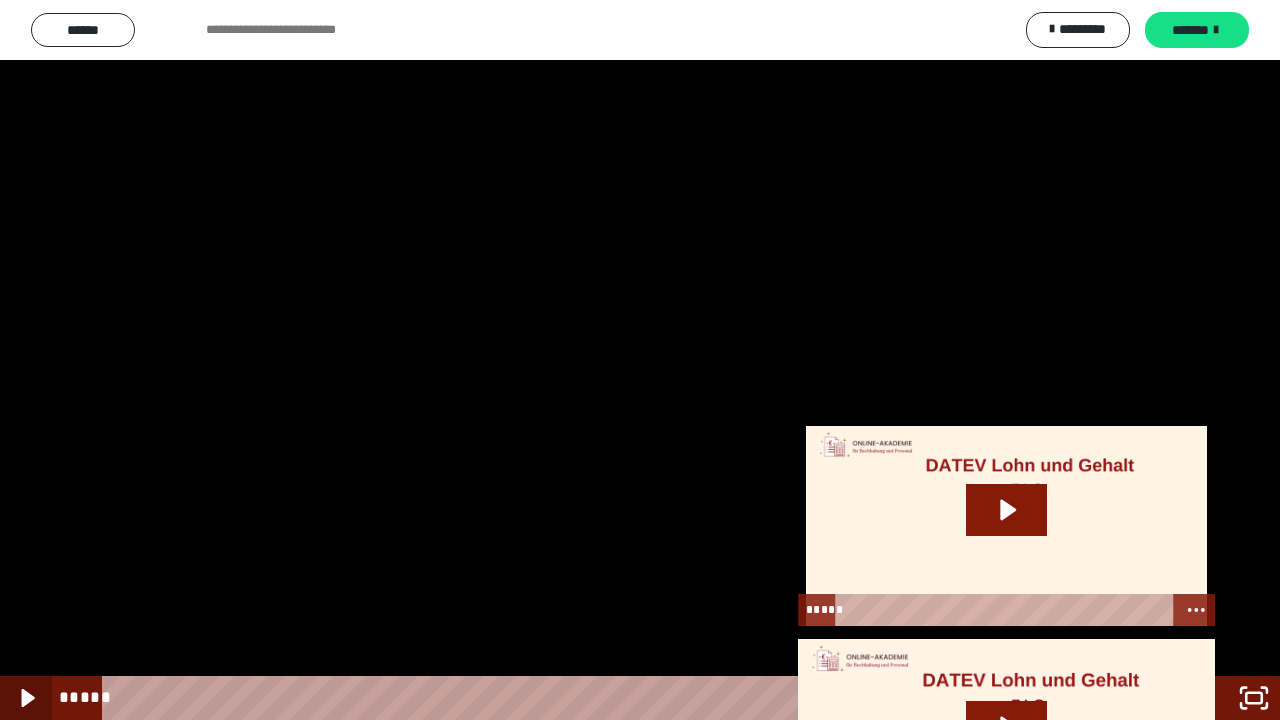 click 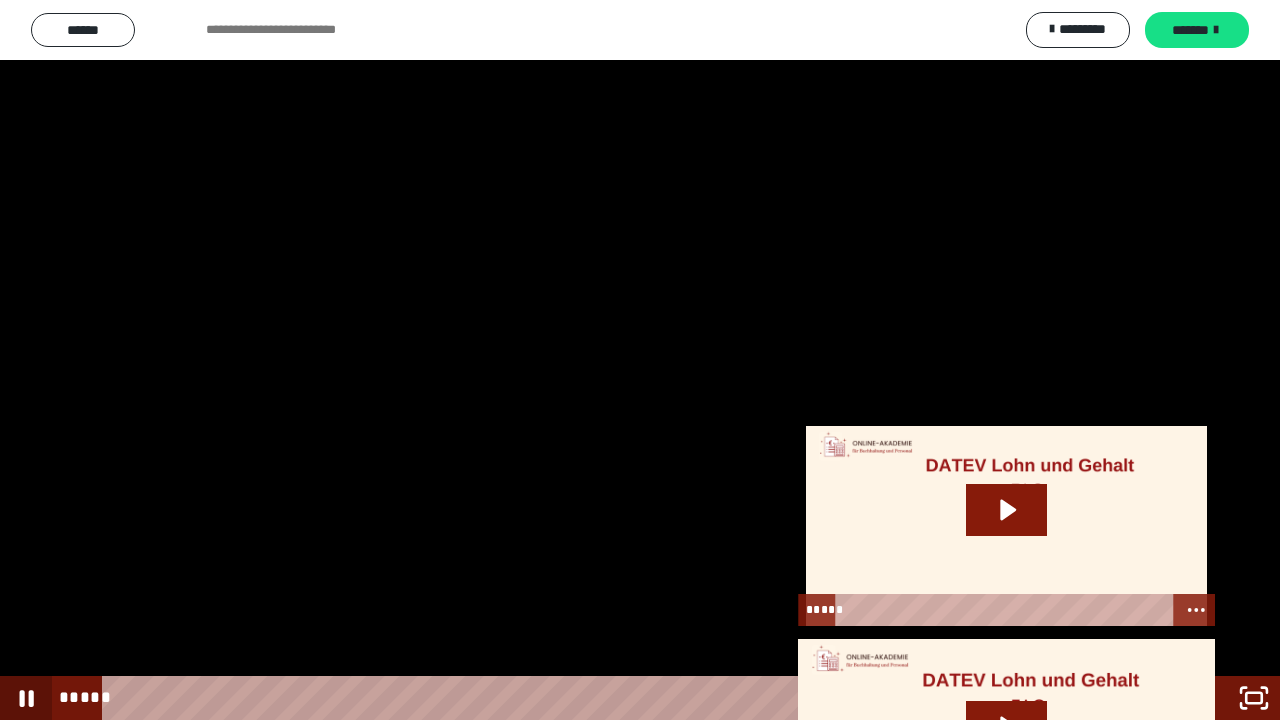 click 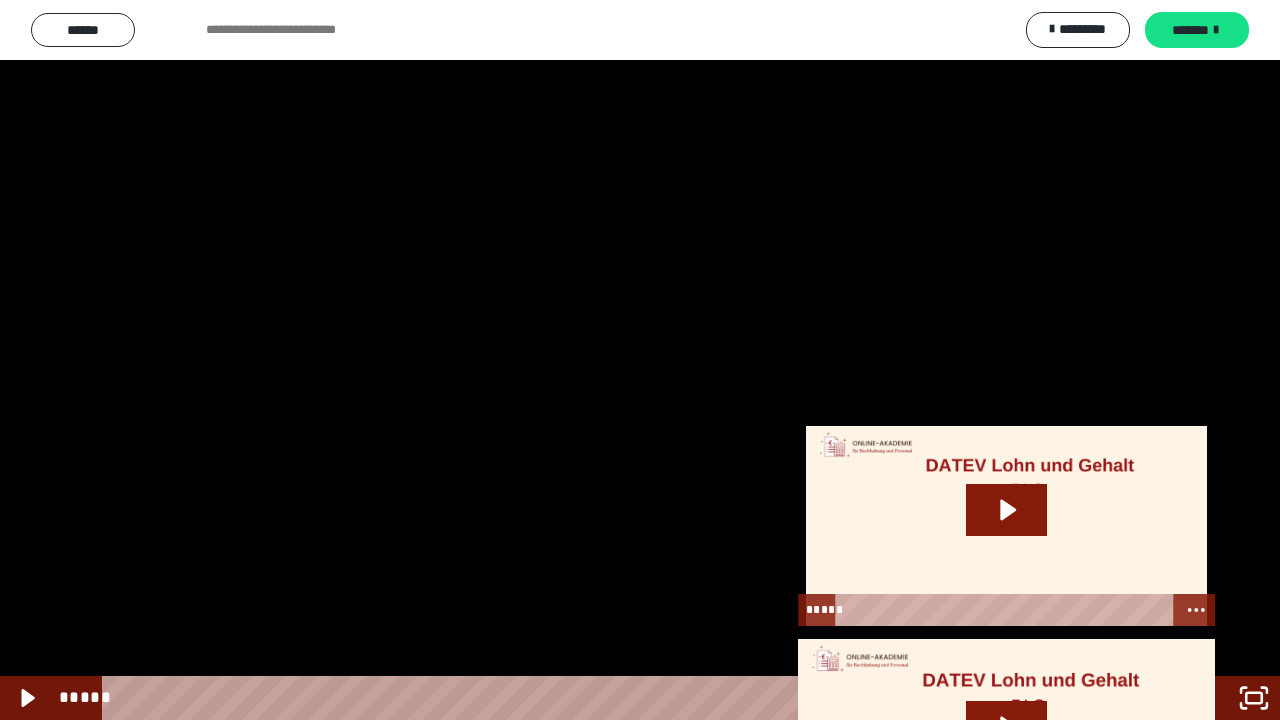 click at bounding box center [640, 360] 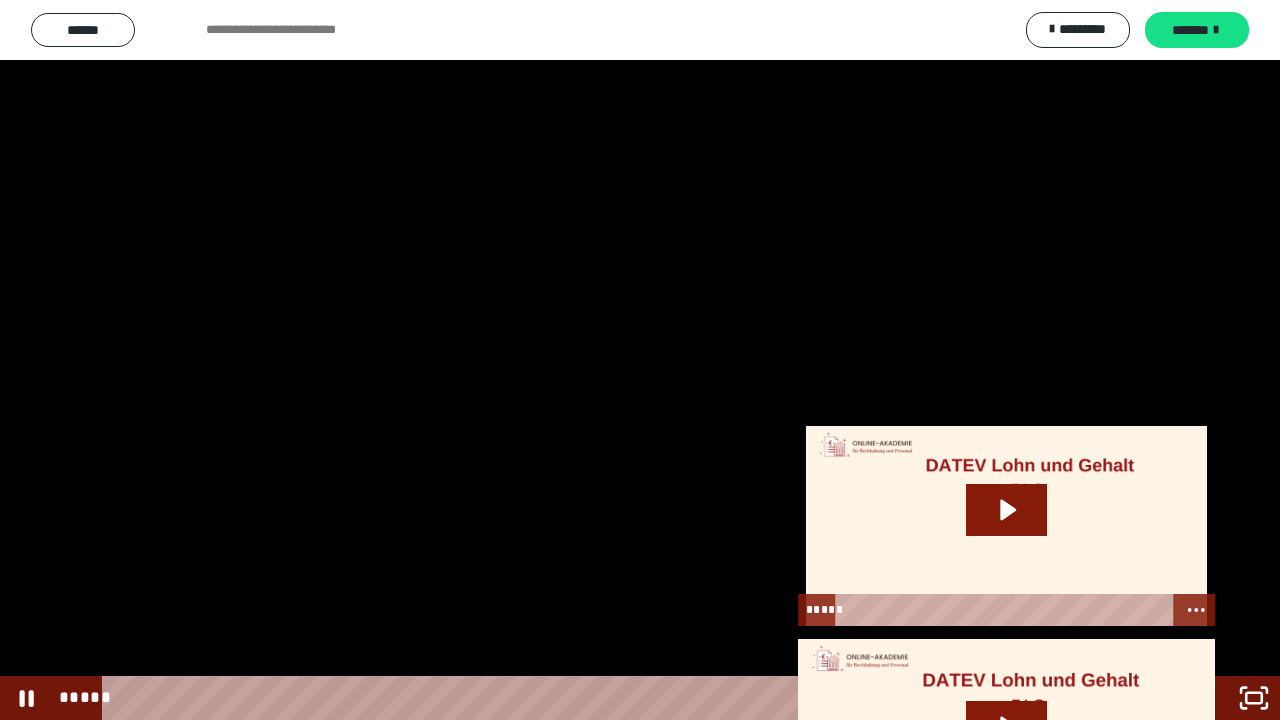 click at bounding box center (640, 360) 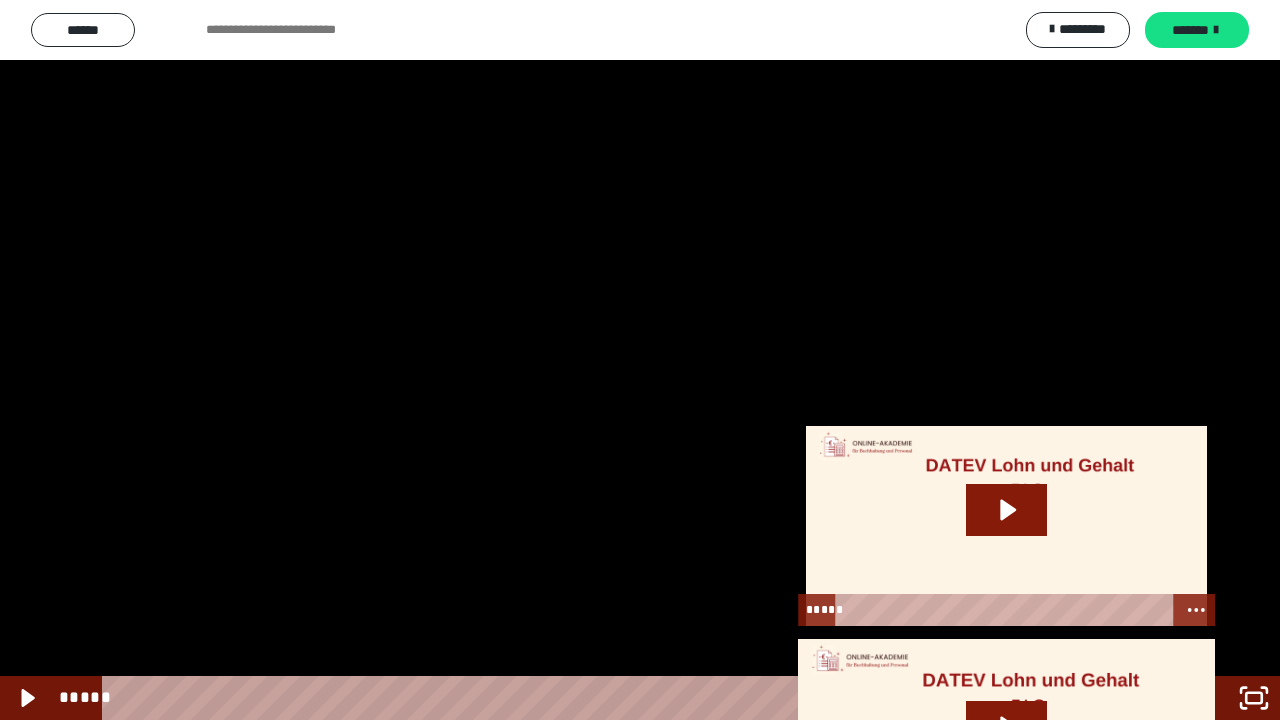 click at bounding box center [640, 360] 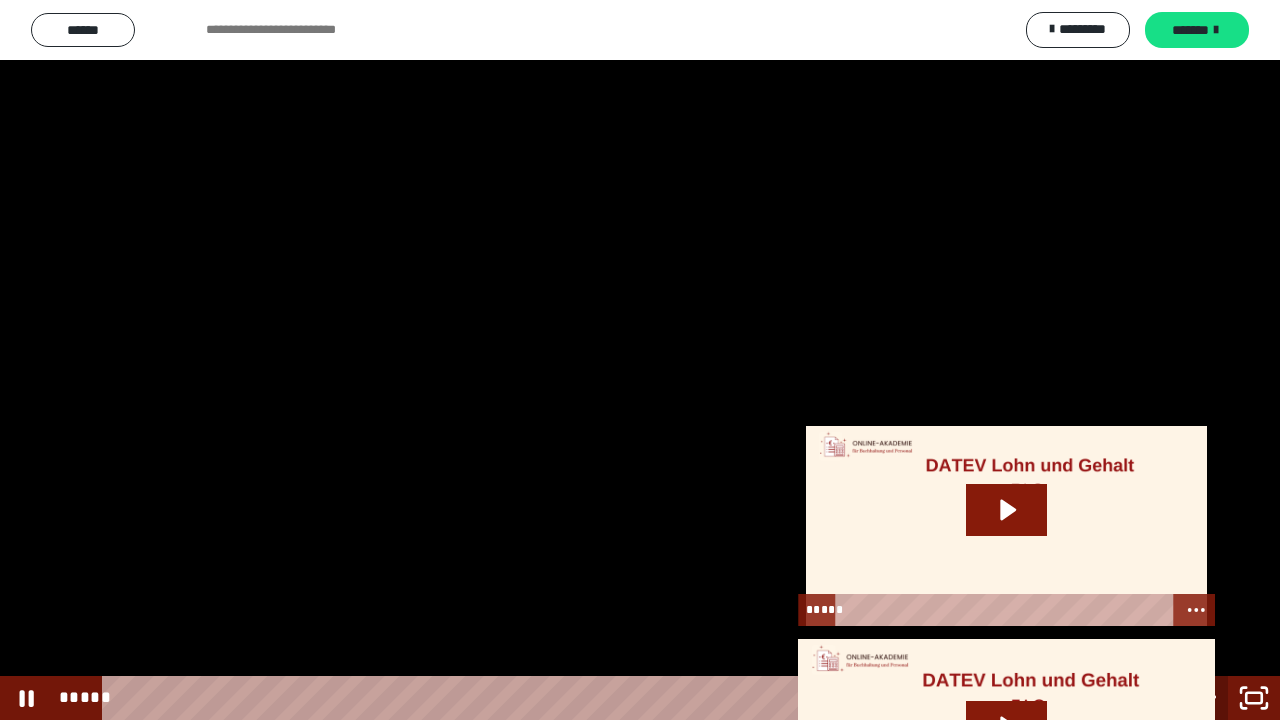 click 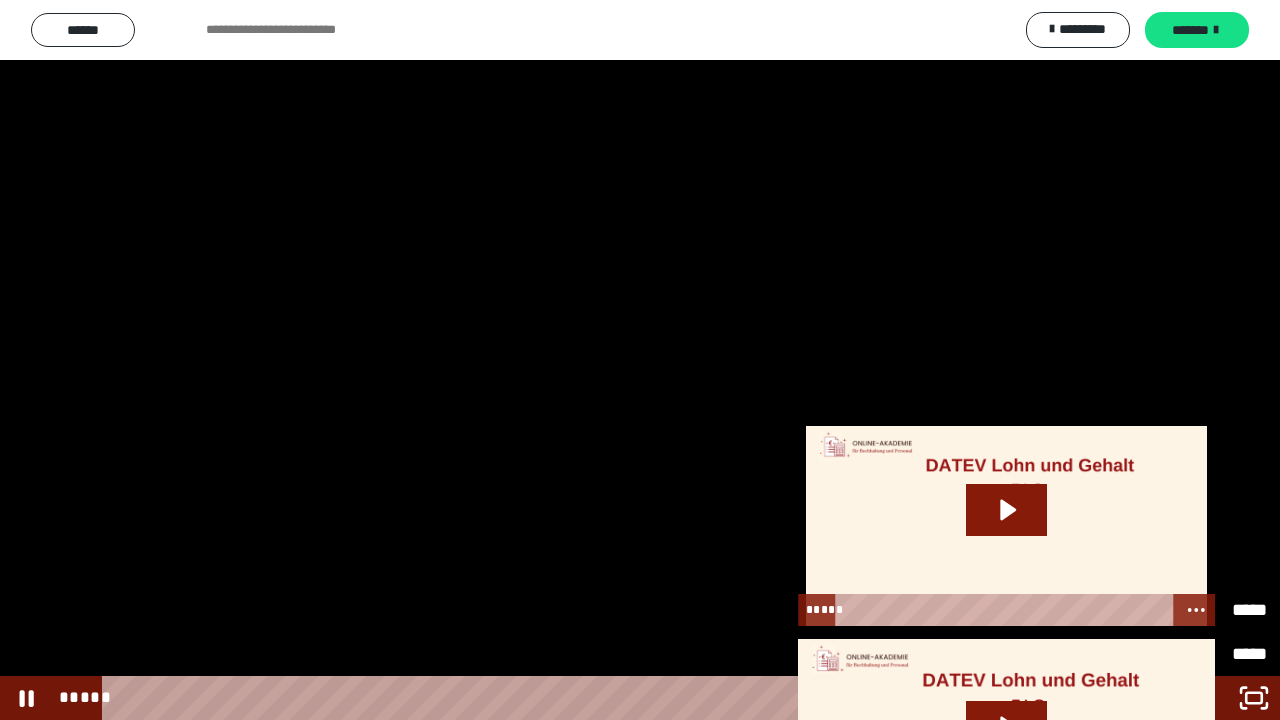 click on "*****" at bounding box center (1234, 601) 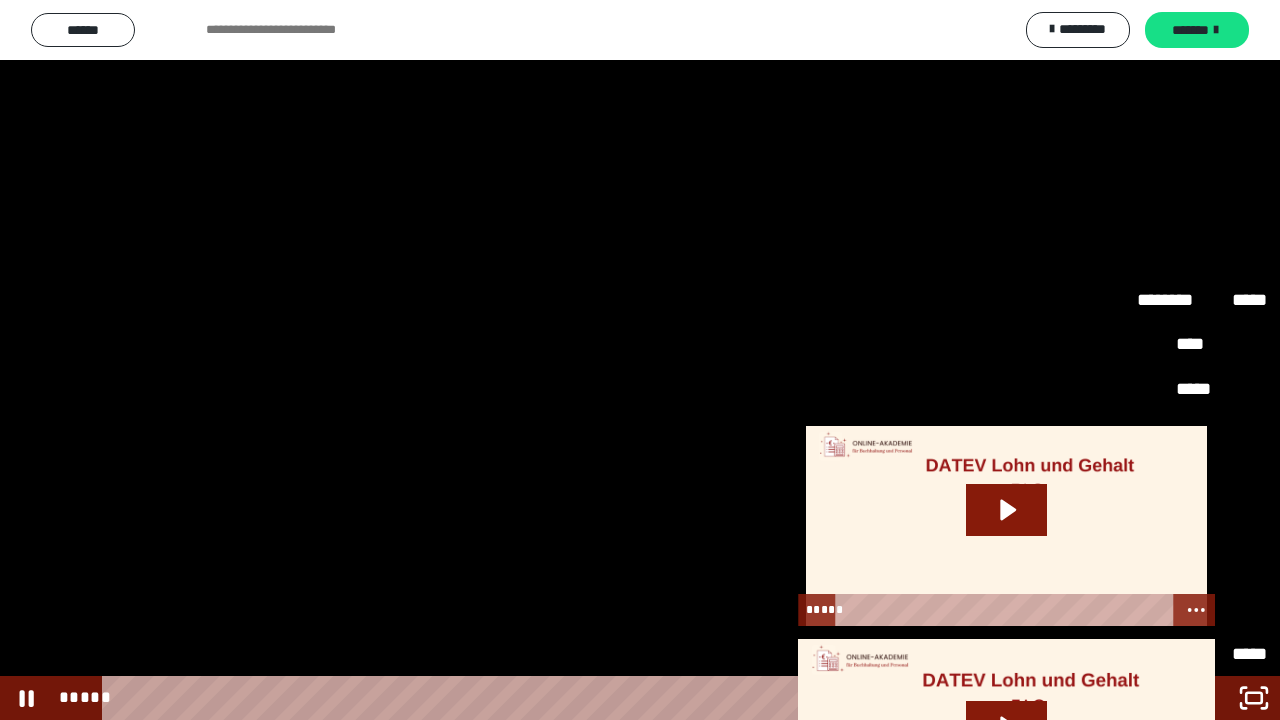 click on "**" at bounding box center [1202, 610] 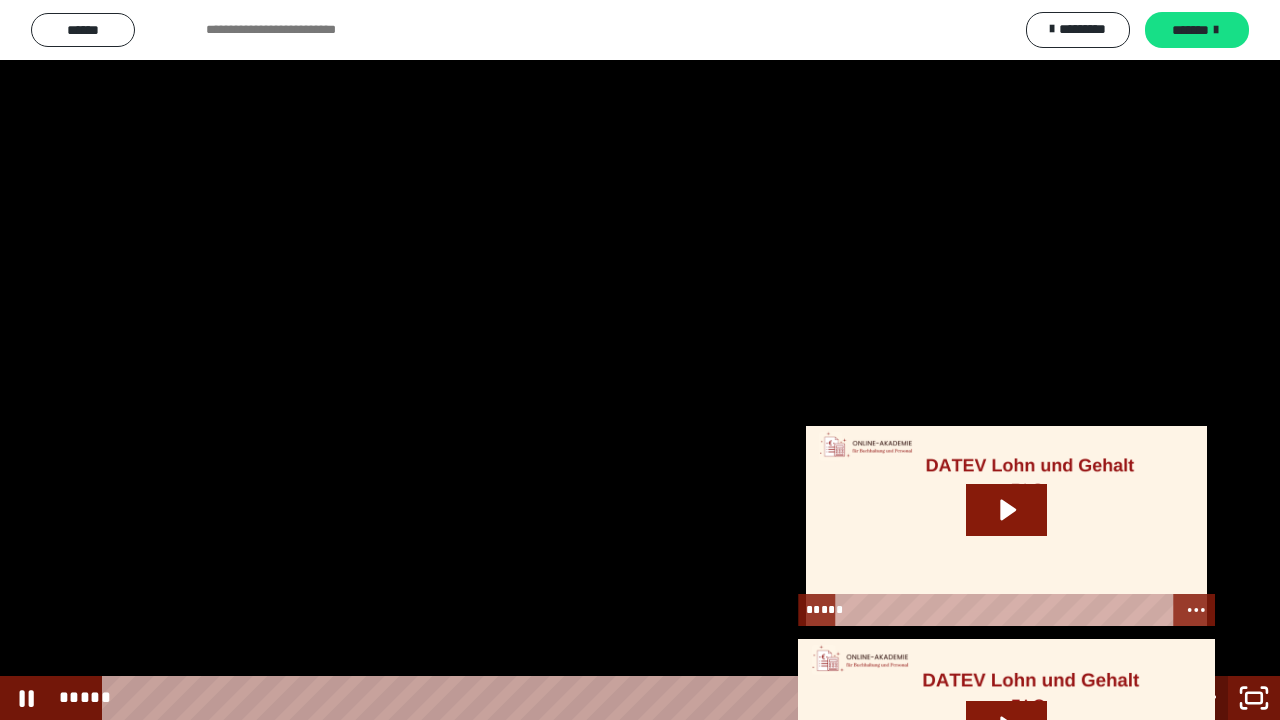 click 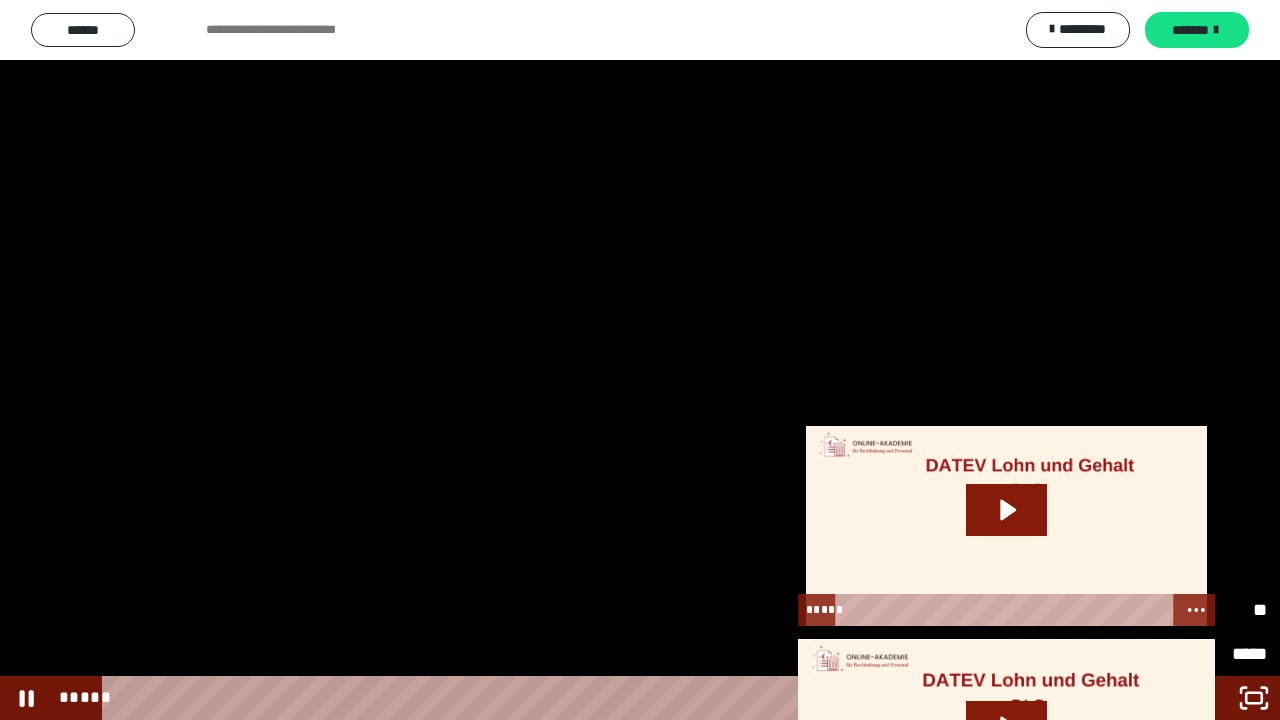 click on "********" at bounding box center (1169, 601) 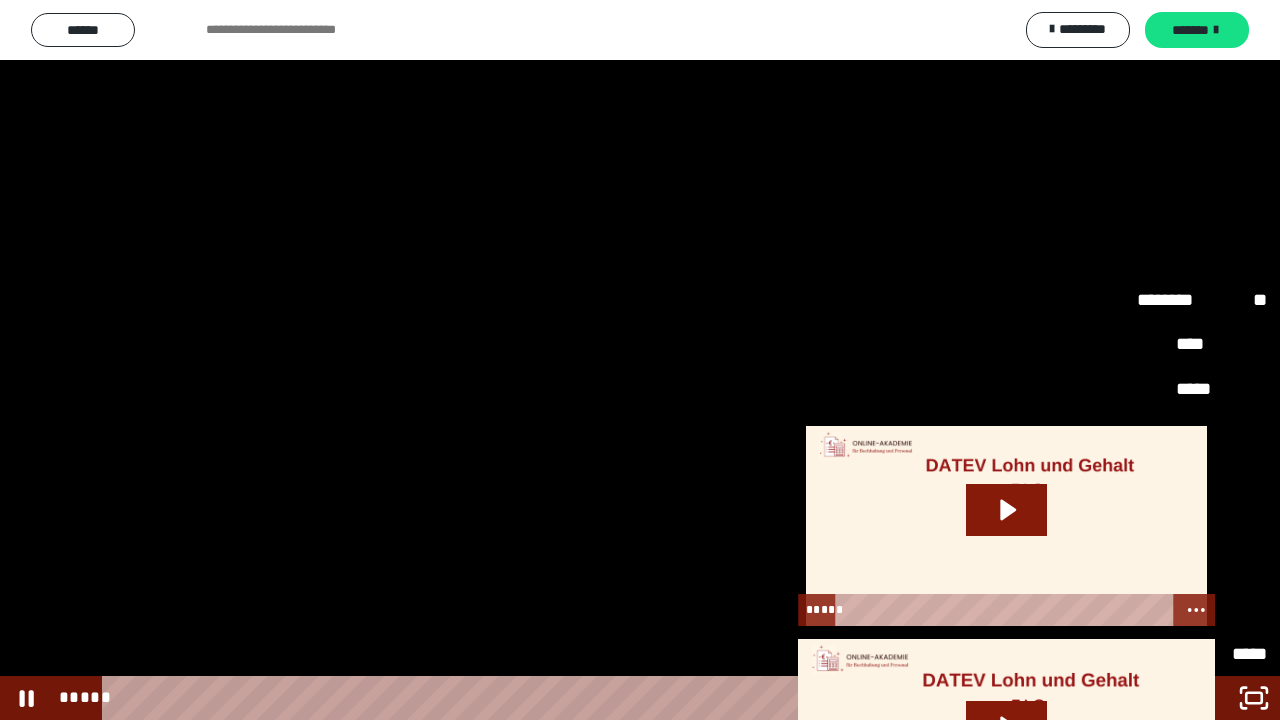 click on "*****" at bounding box center (1202, 477) 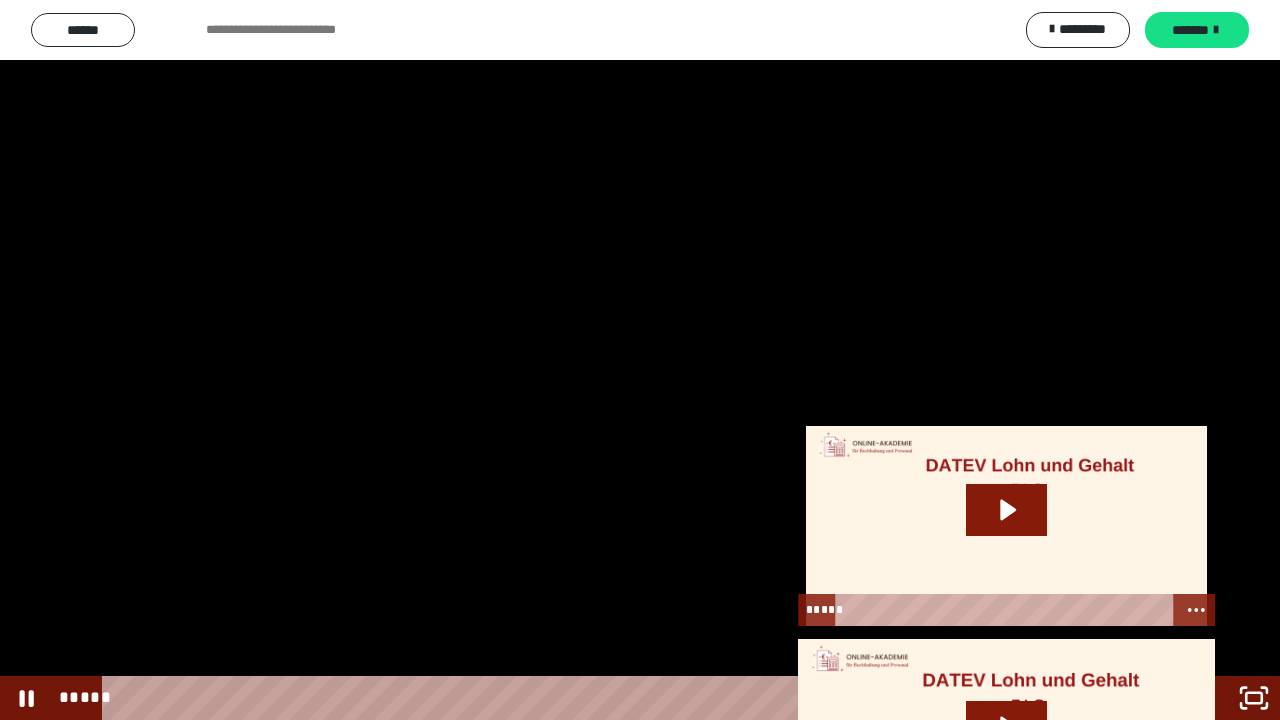 click at bounding box center [640, 360] 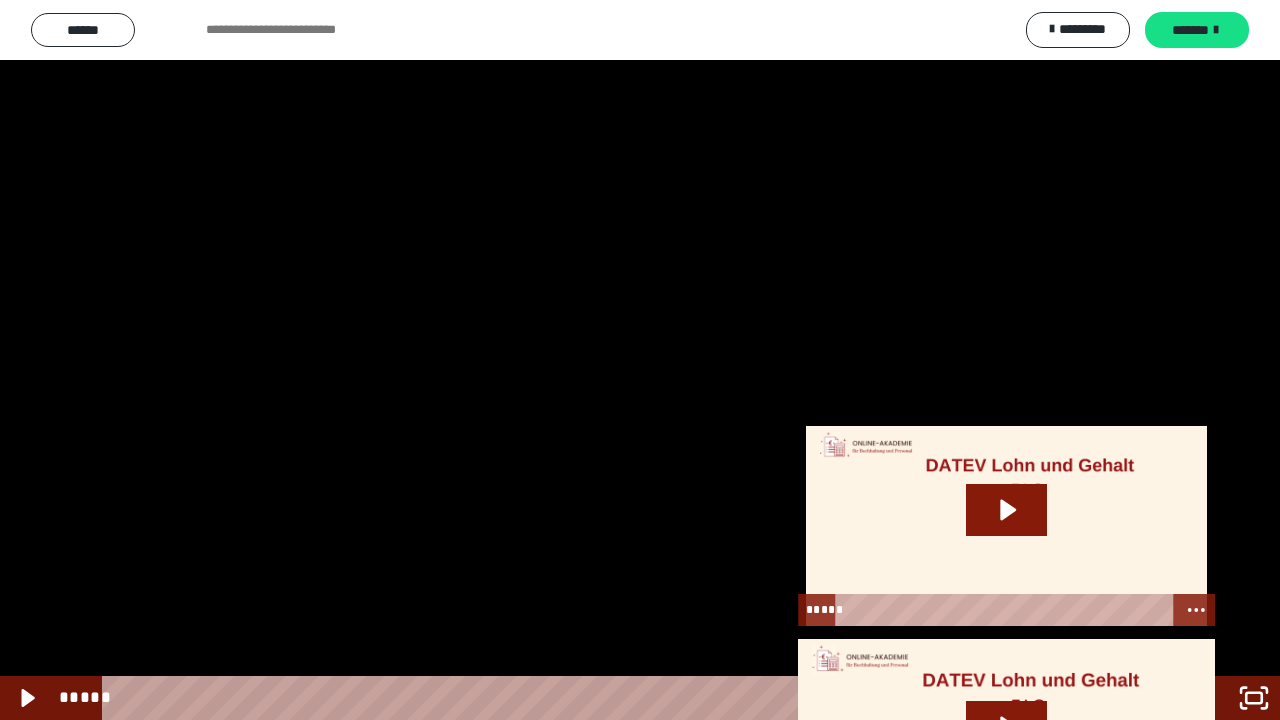 click at bounding box center [640, 360] 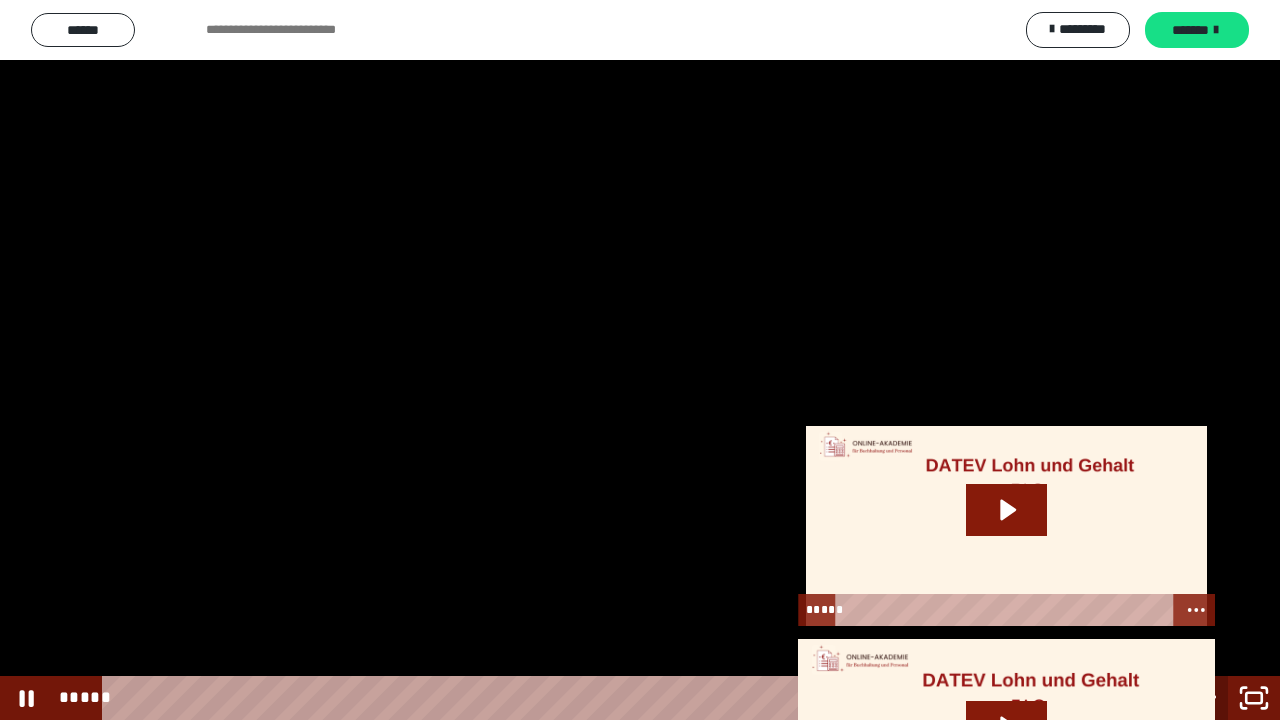 click 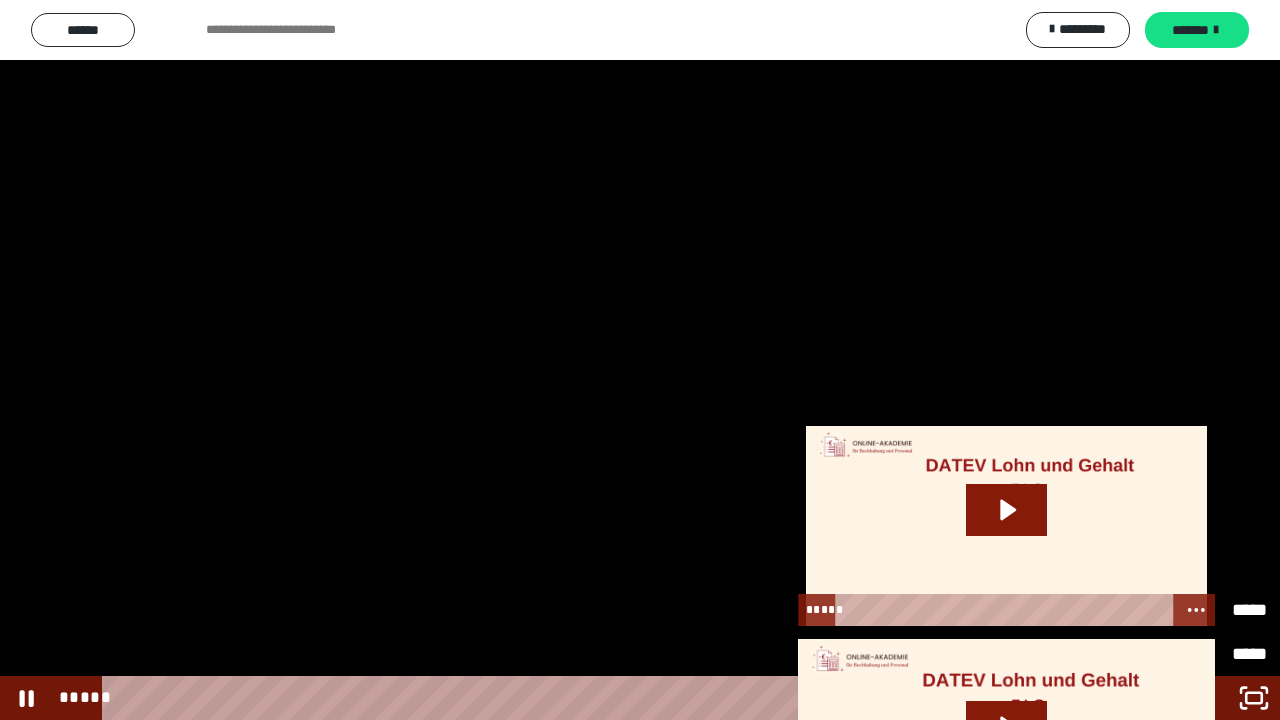 click on "********" at bounding box center (1169, 610) 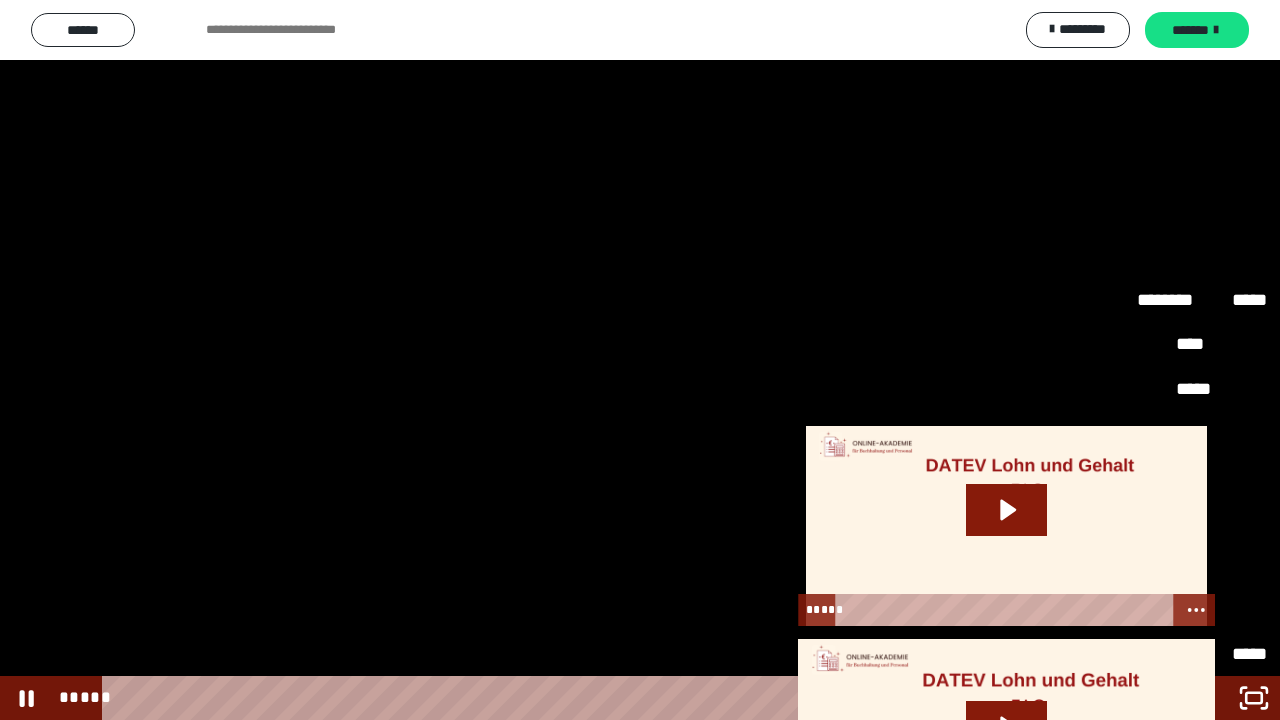 click on "**" at bounding box center (1202, 610) 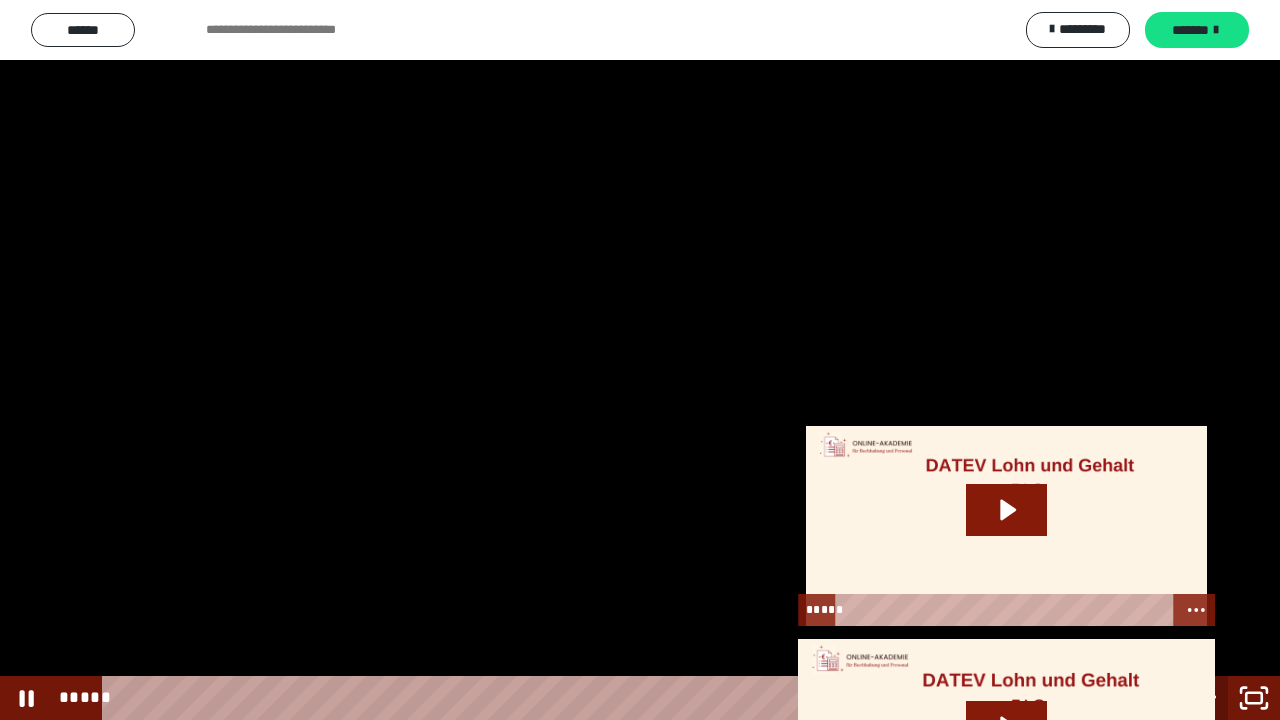 click 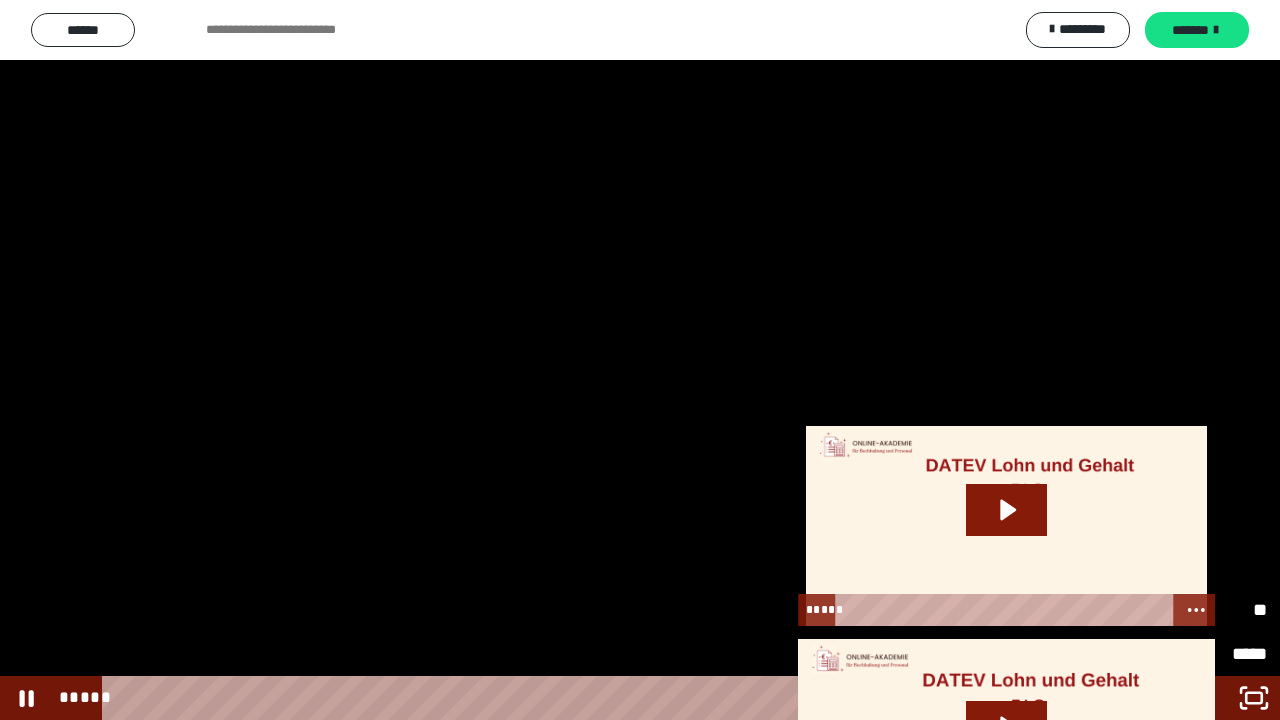 click on "********" at bounding box center (1169, 610) 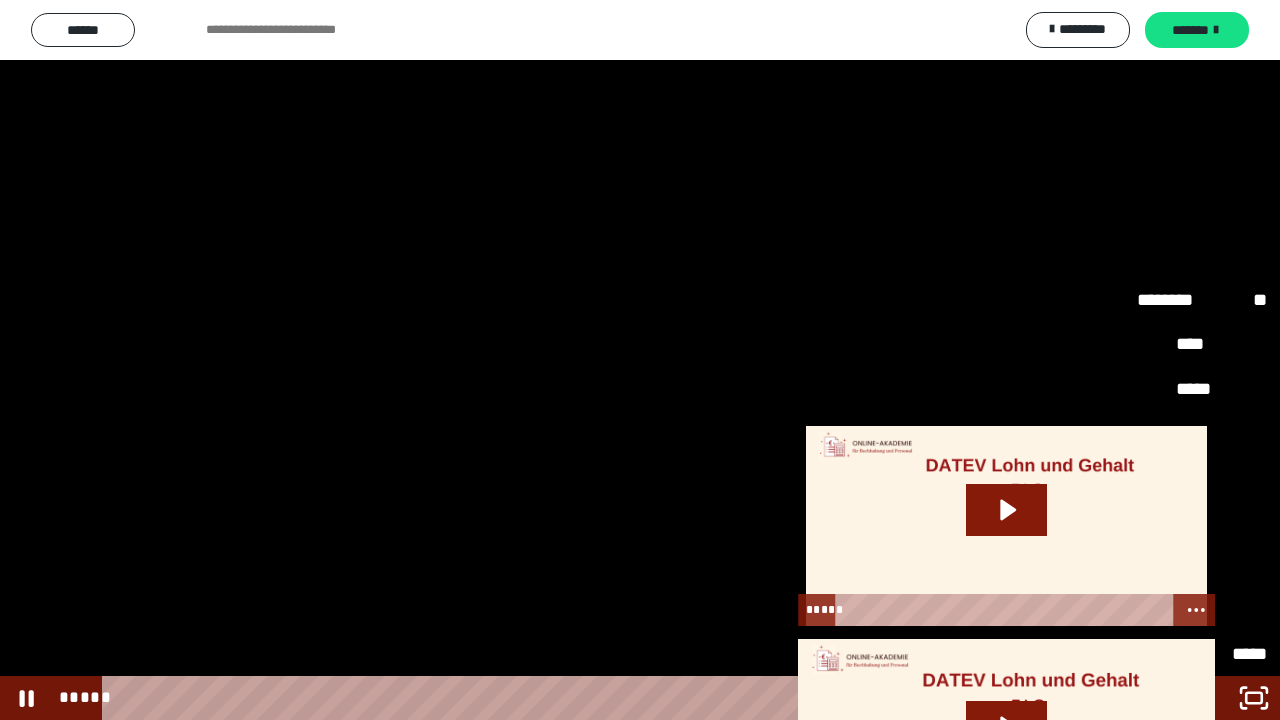 click on "*****" at bounding box center (1202, 477) 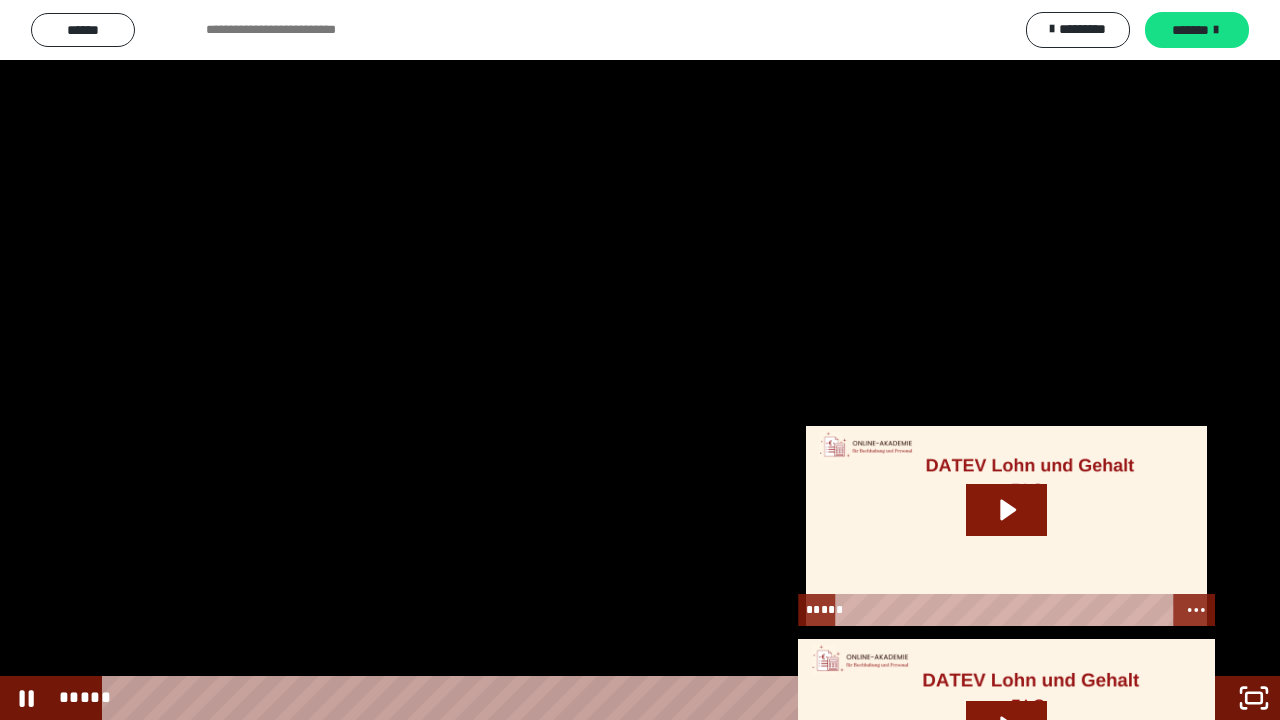 click at bounding box center (640, 360) 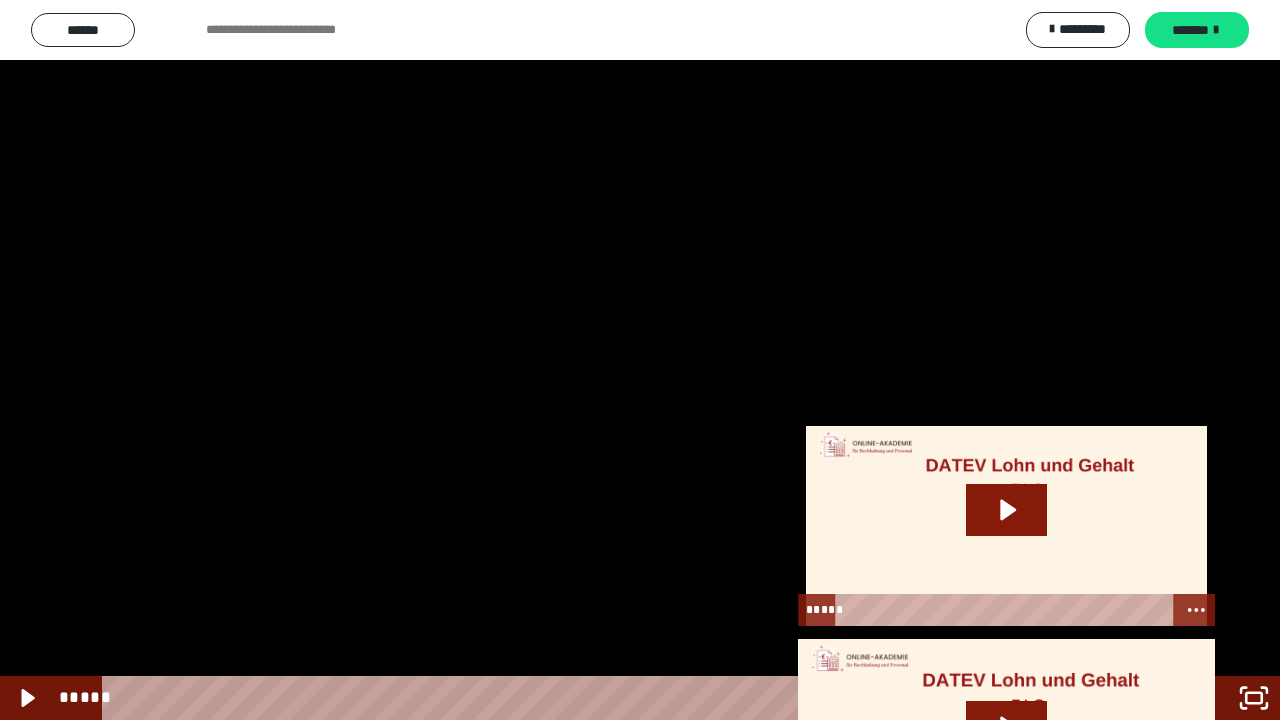 click at bounding box center [640, 360] 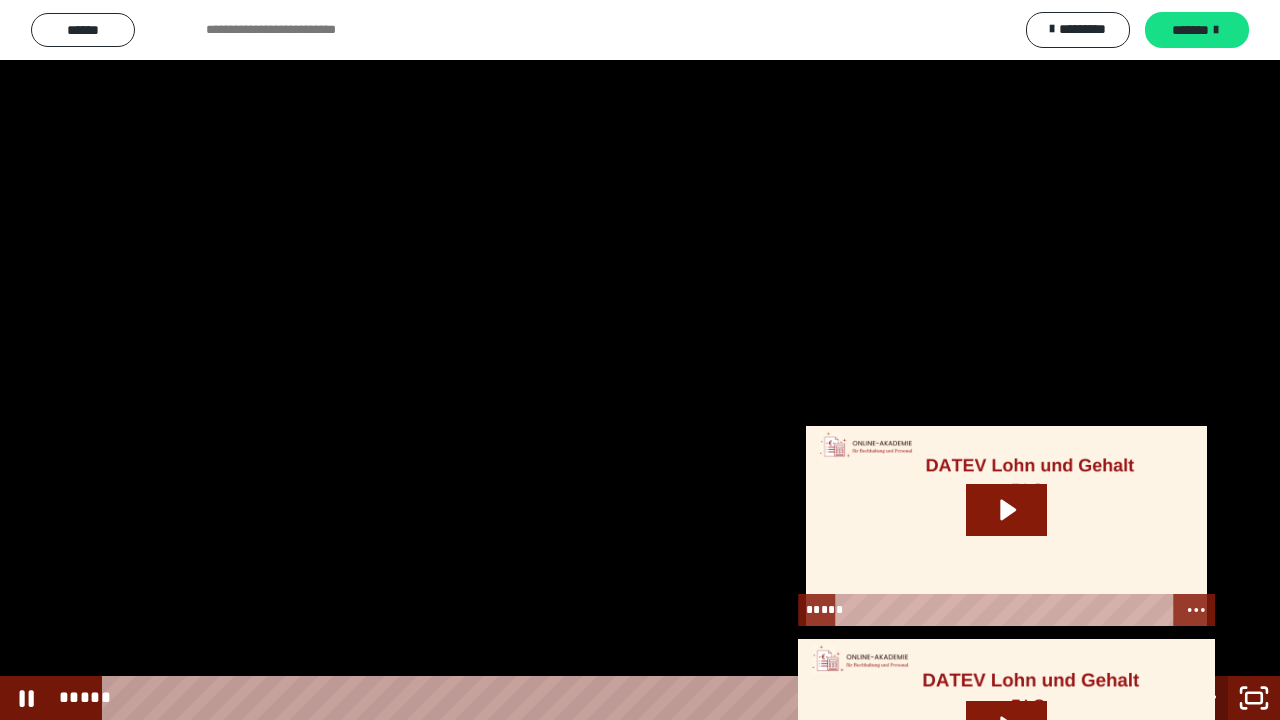 click 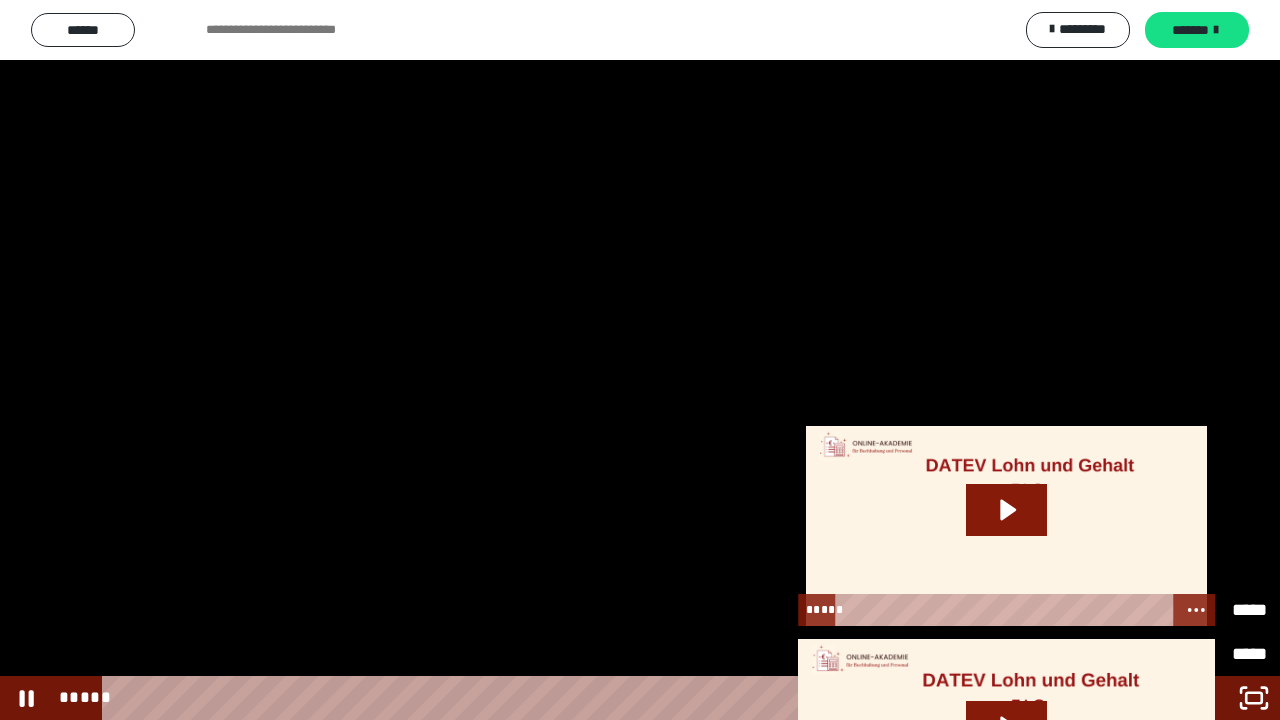 click on "********" at bounding box center [1169, 610] 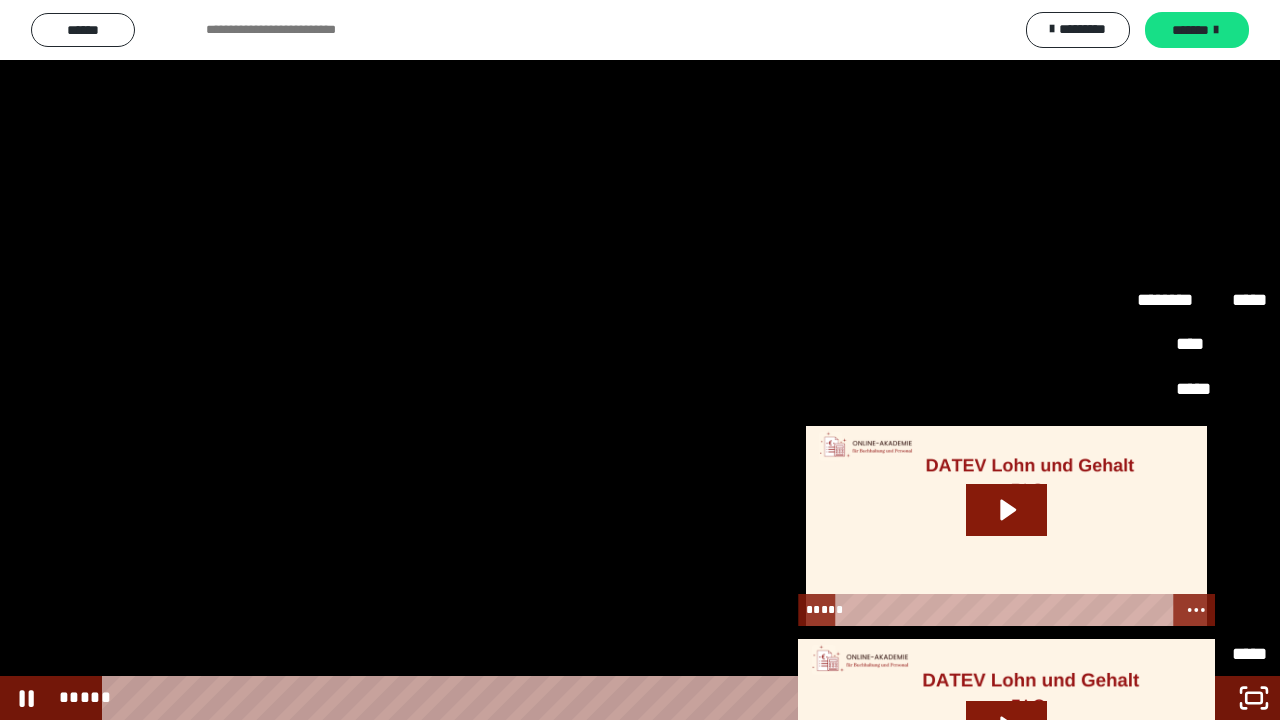 click on "**" at bounding box center (1202, 610) 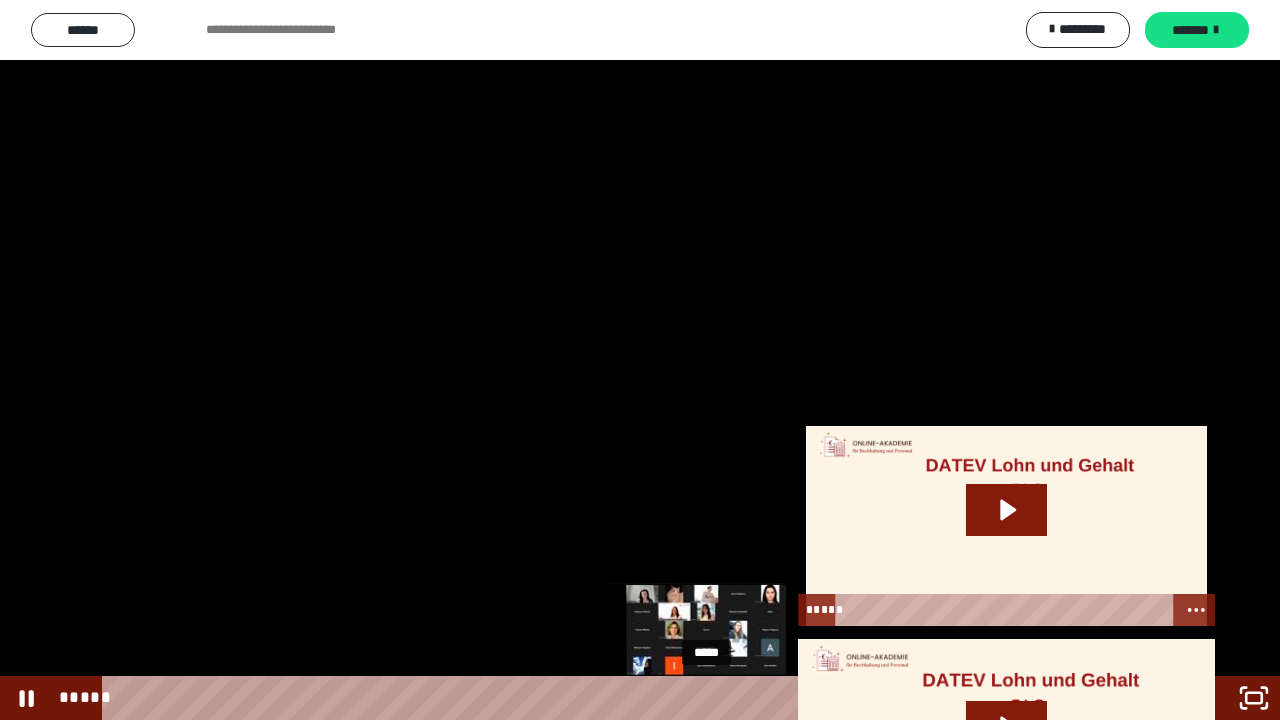 click on "*****" at bounding box center (590, 698) 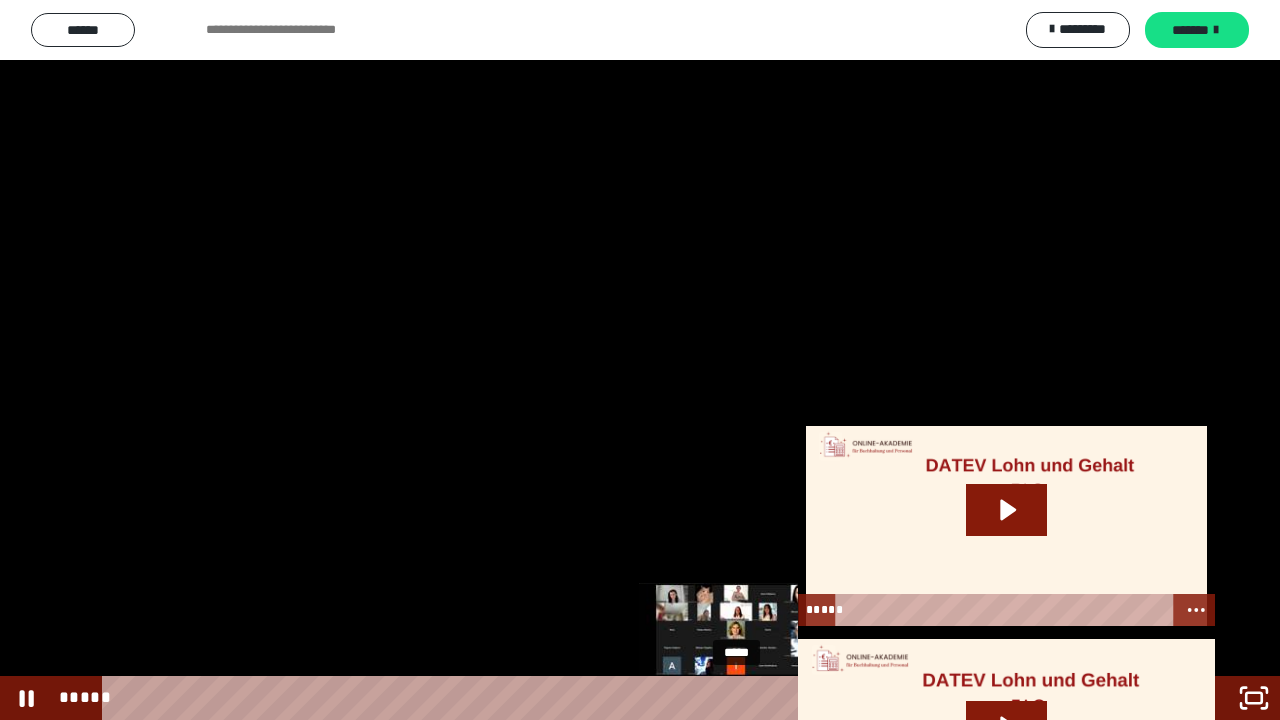 click on "*****" at bounding box center (590, 698) 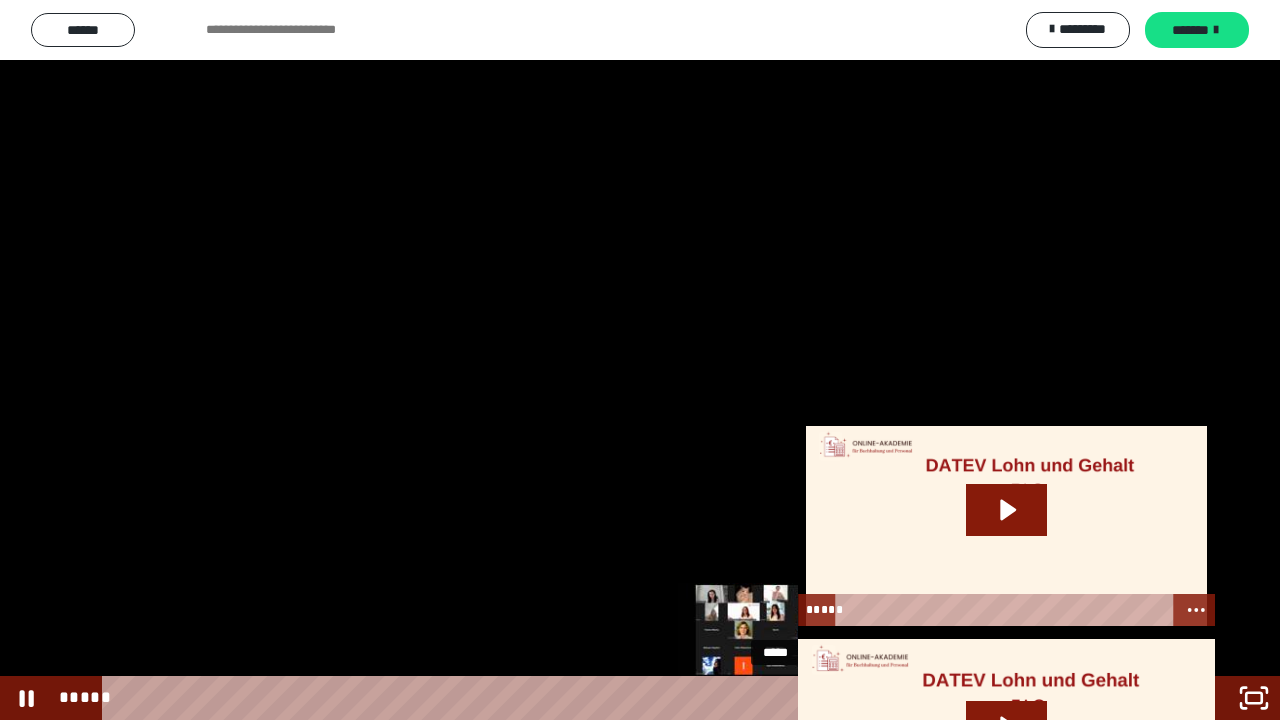 click on "*****" at bounding box center (590, 698) 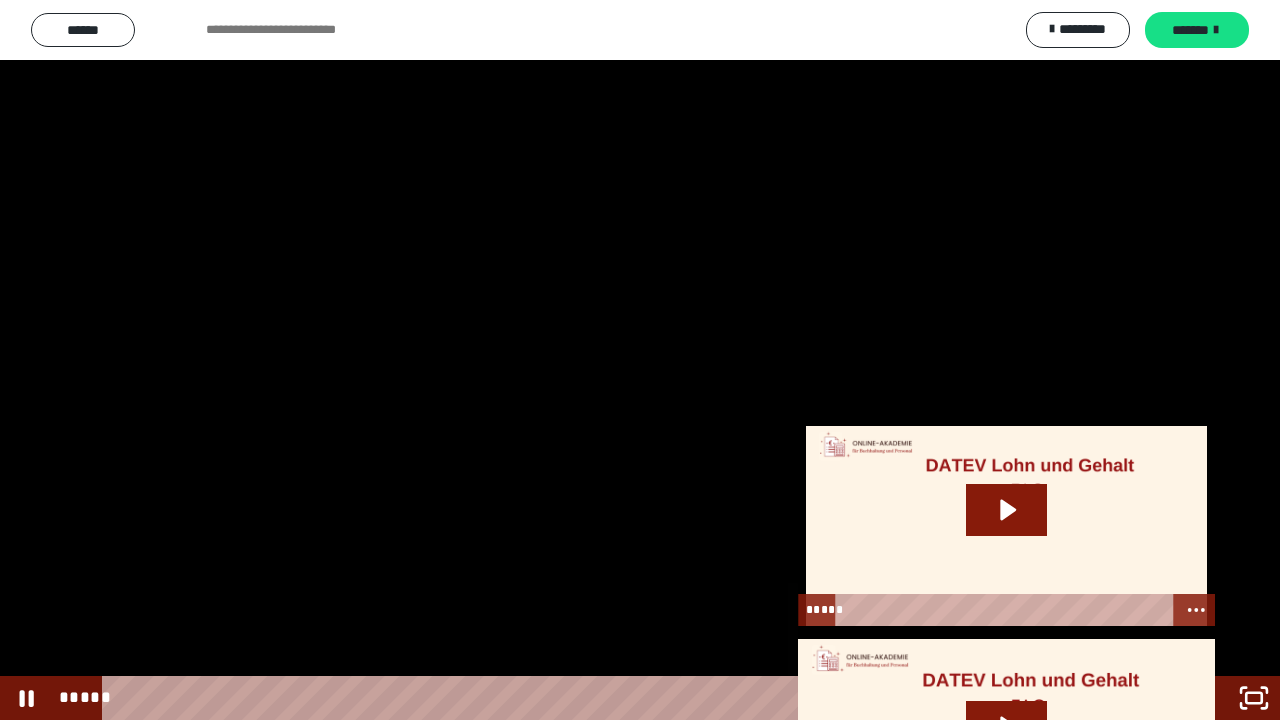 click on "*****" at bounding box center (590, 698) 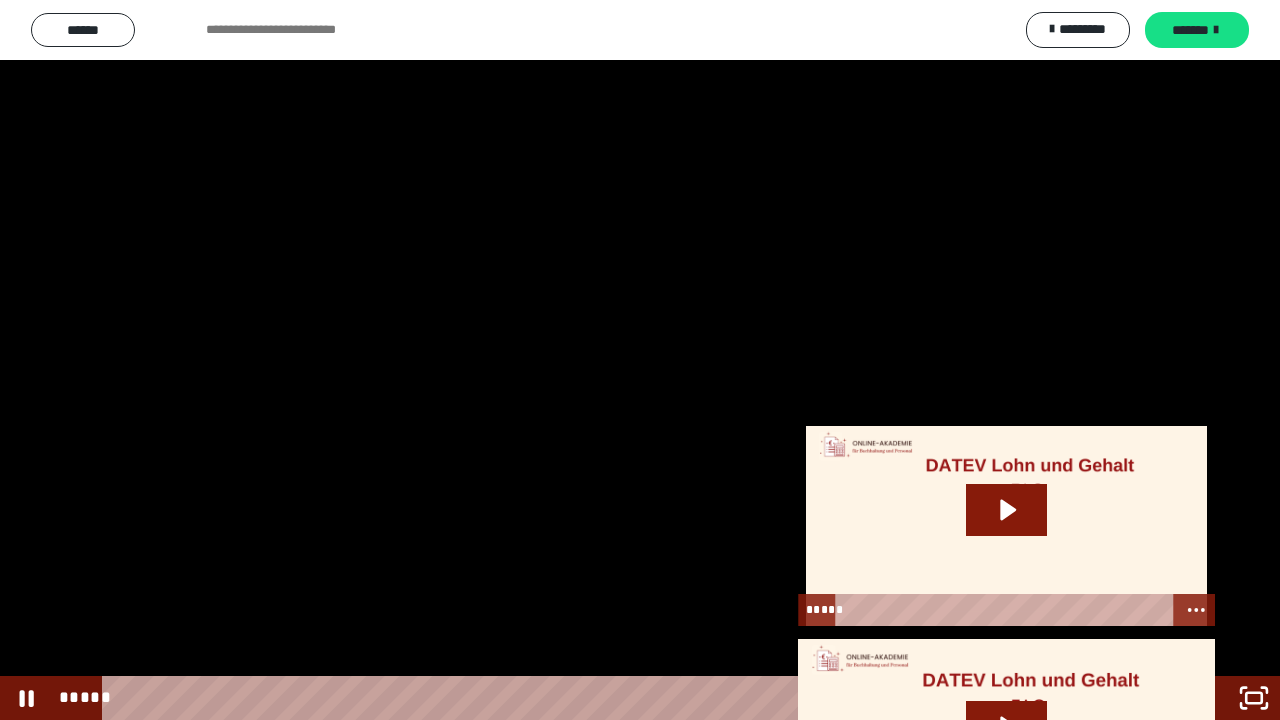 click on "*****" at bounding box center [590, 698] 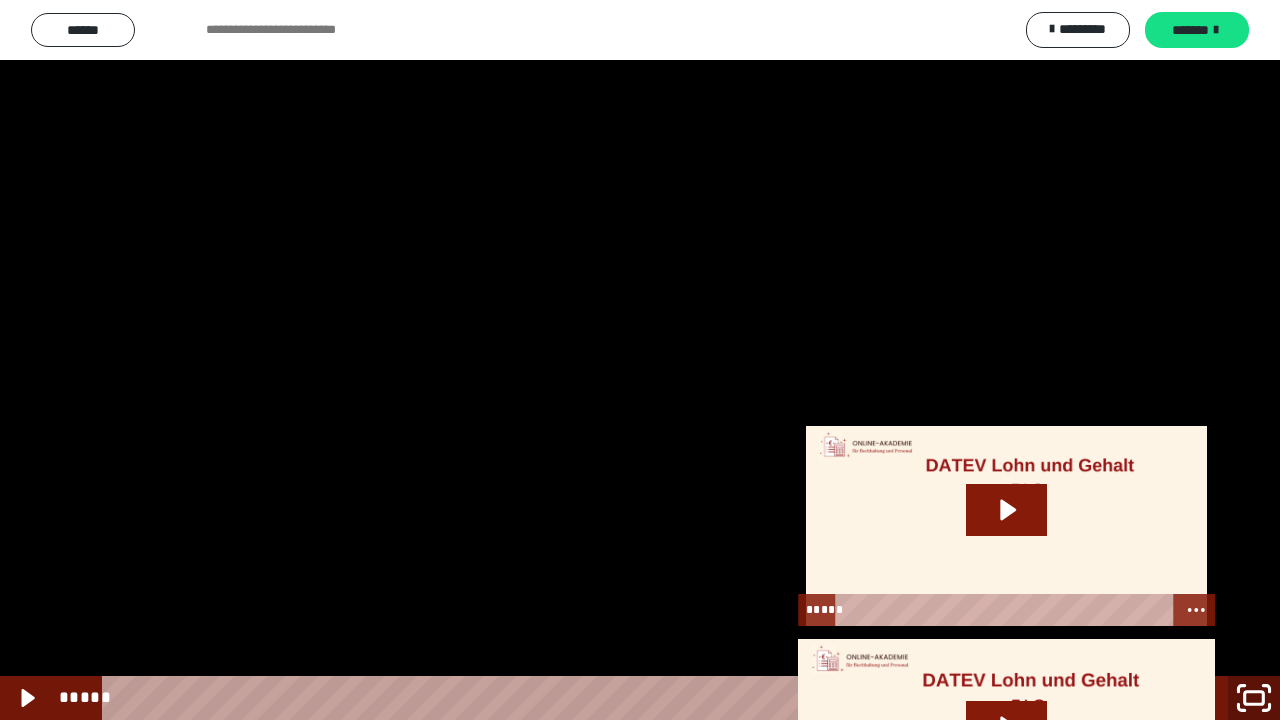 click 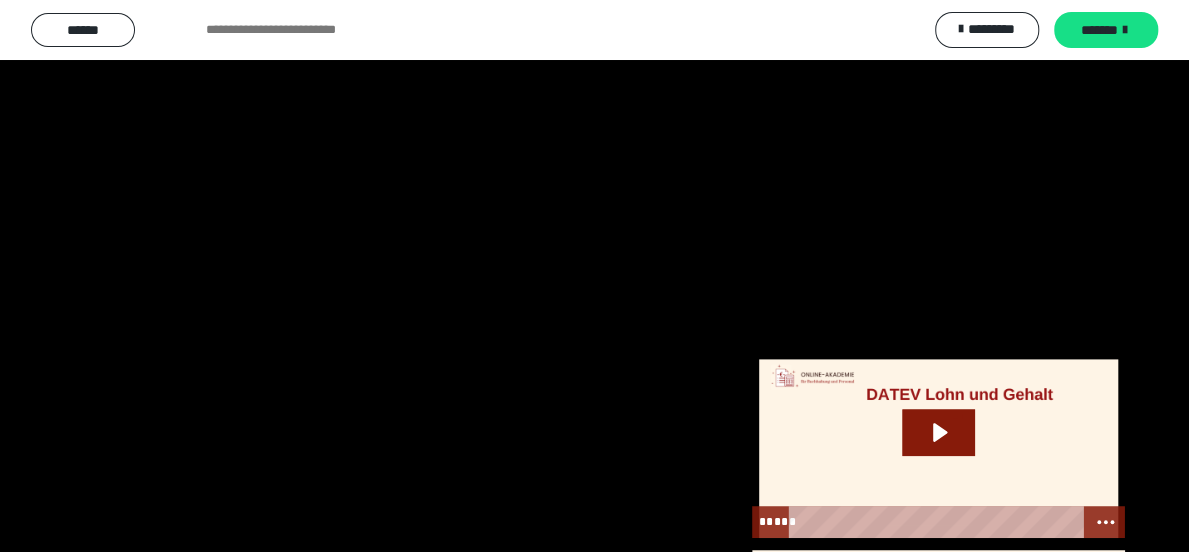 scroll, scrollTop: 2660, scrollLeft: 0, axis: vertical 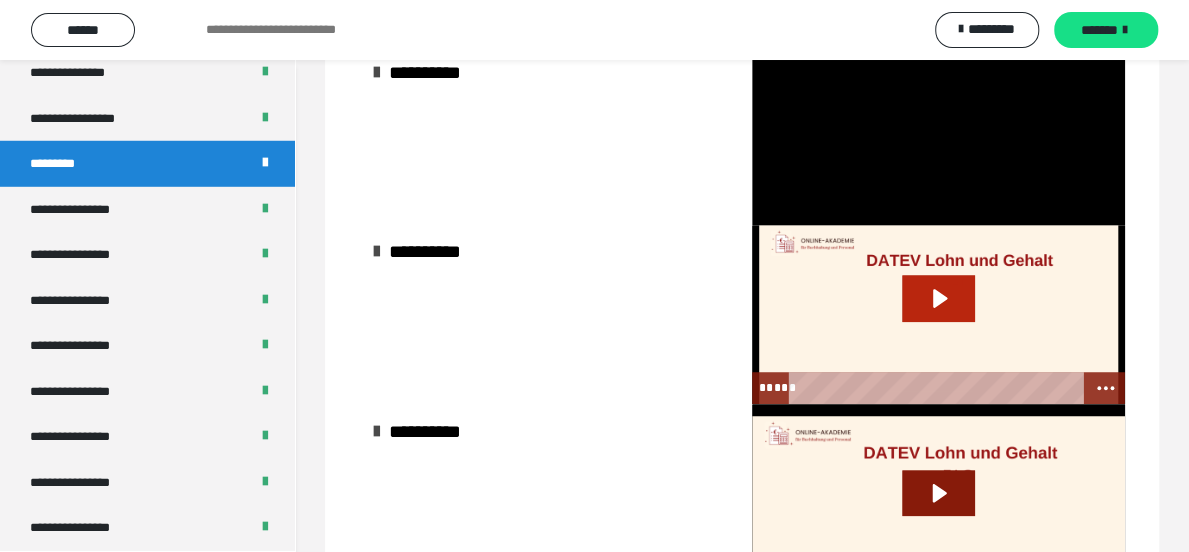 click 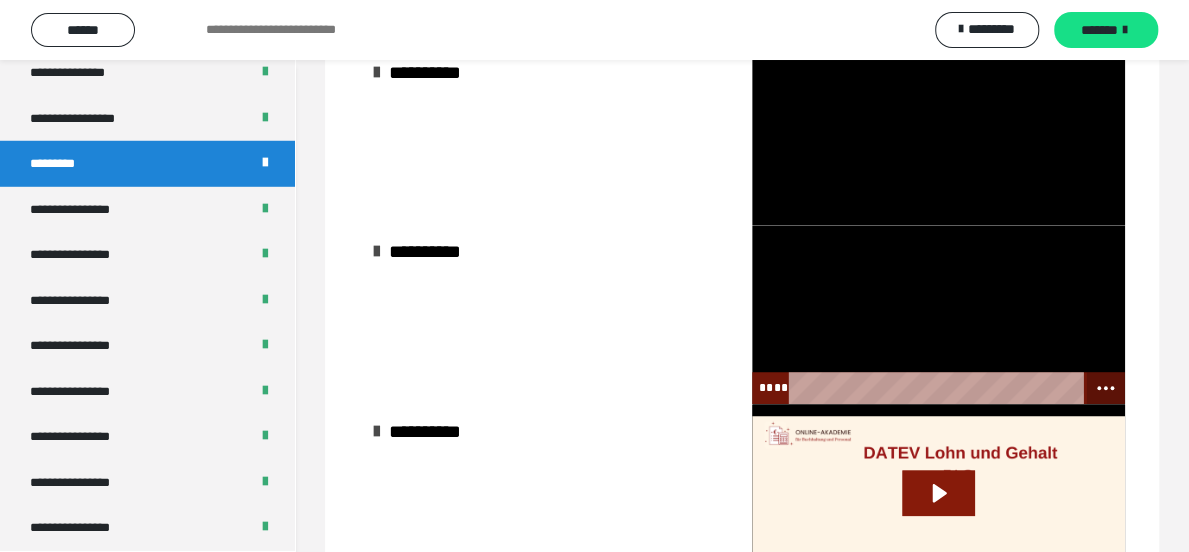 click 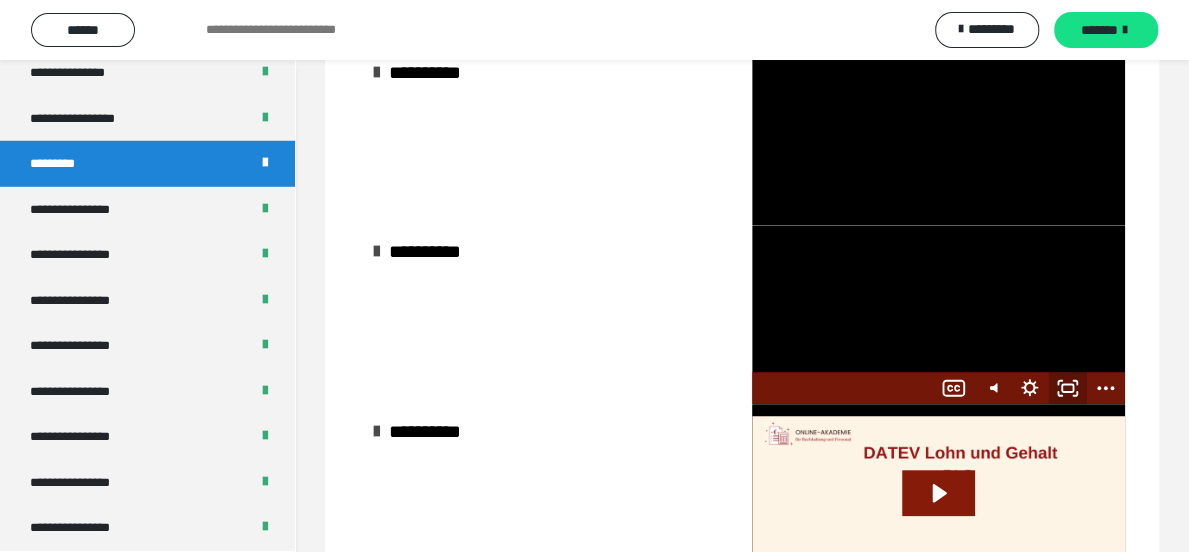 click 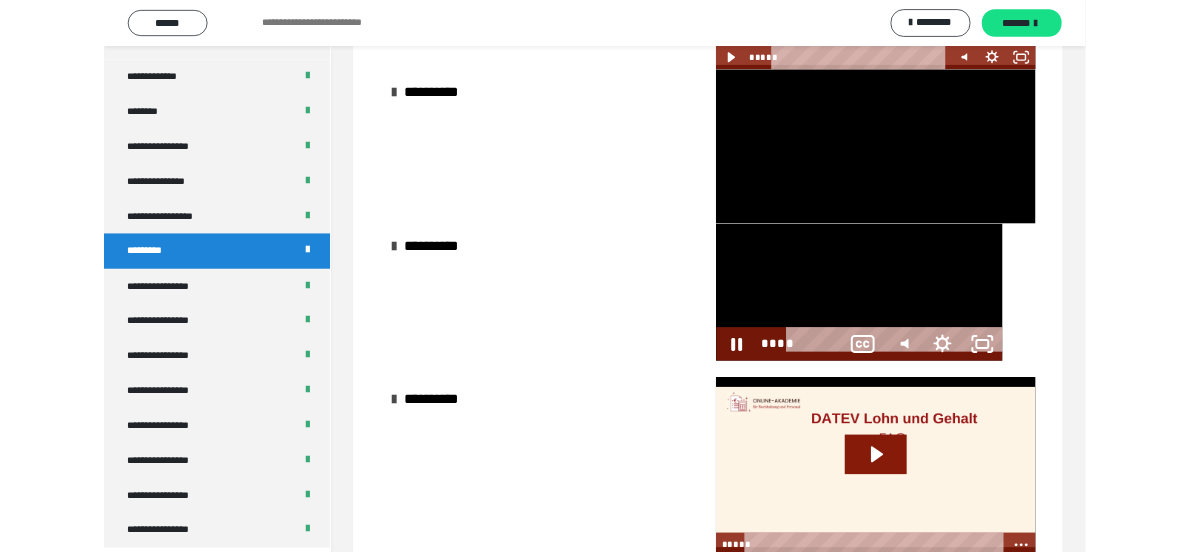 scroll, scrollTop: 2492, scrollLeft: 0, axis: vertical 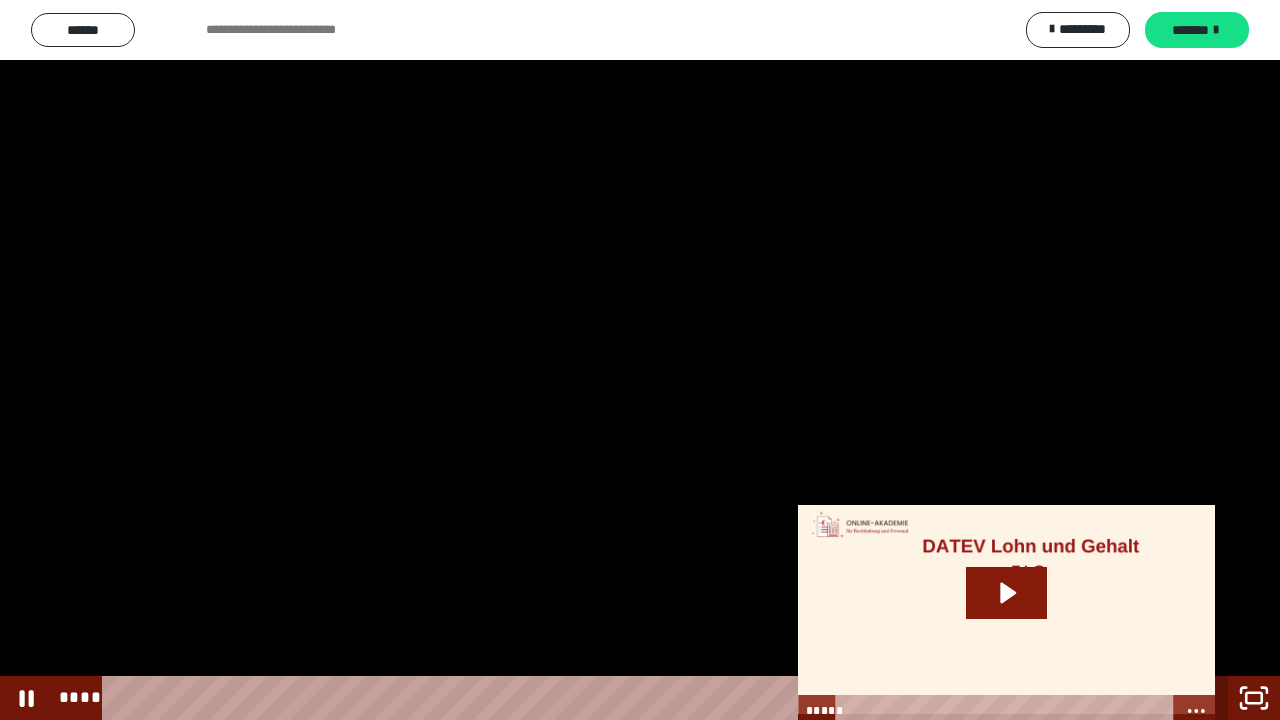 click 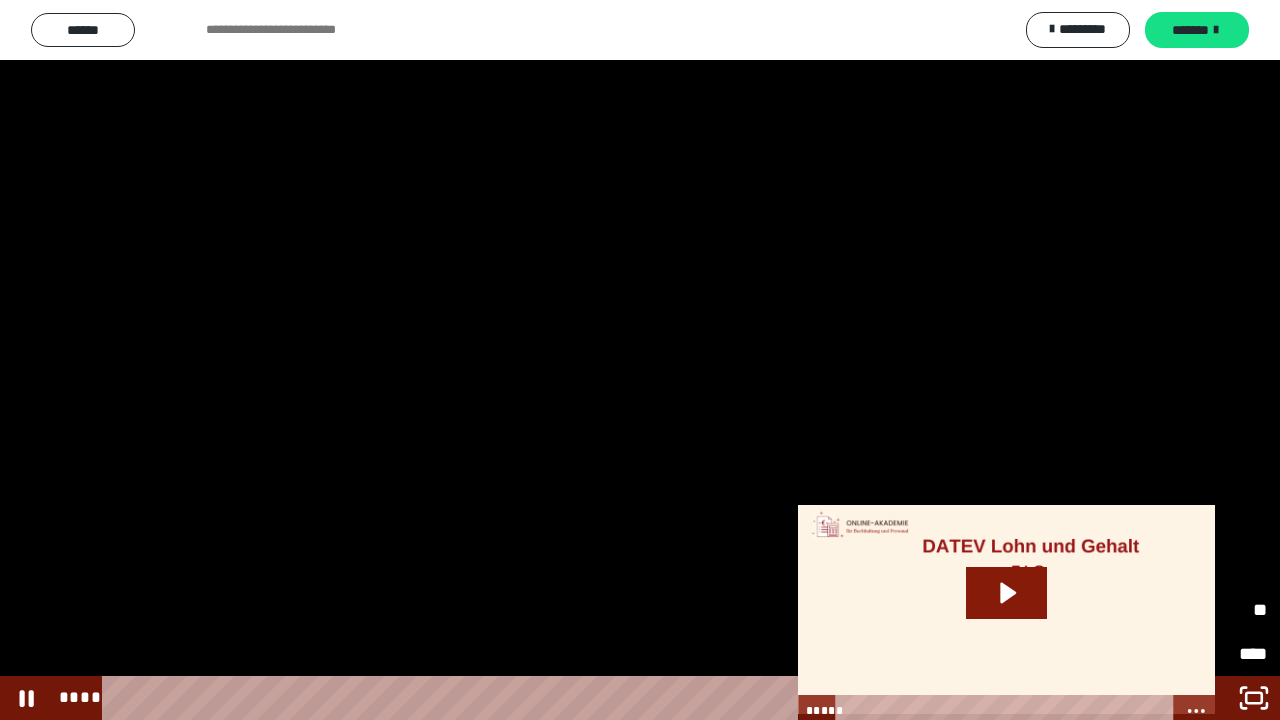 click on "********" at bounding box center [1130, 609] 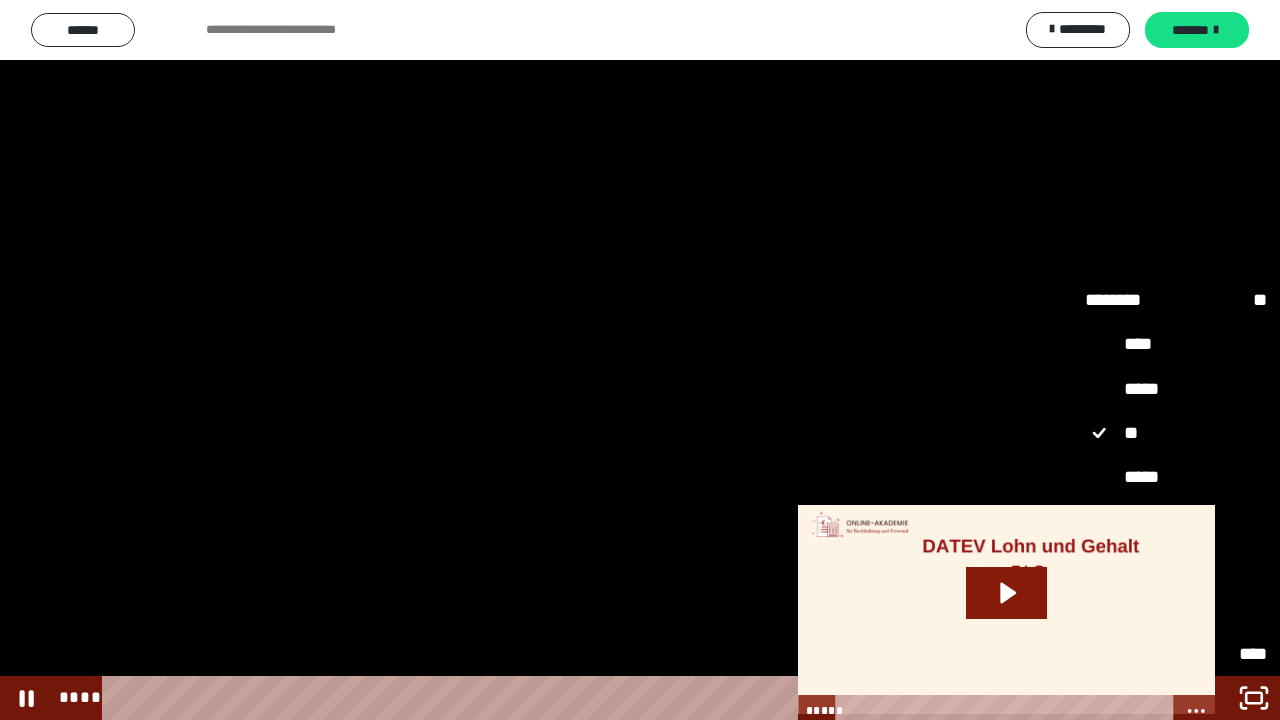click on "**" at bounding box center [1176, 610] 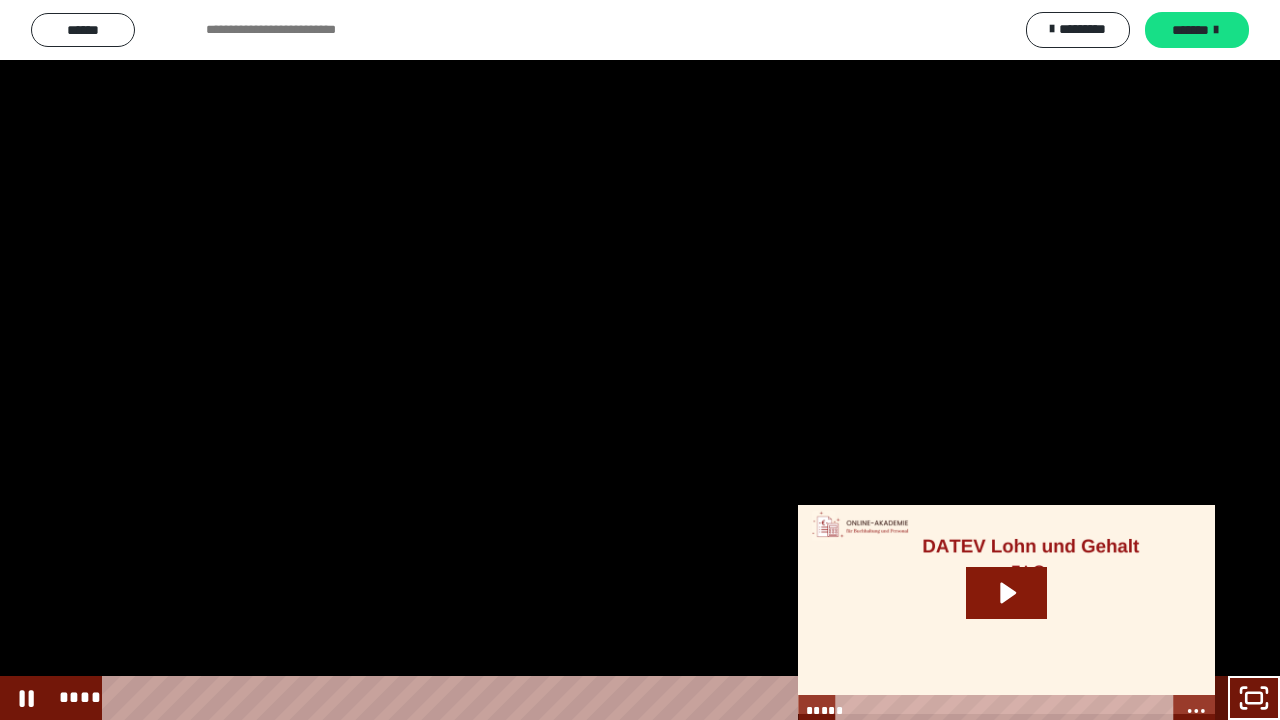 click 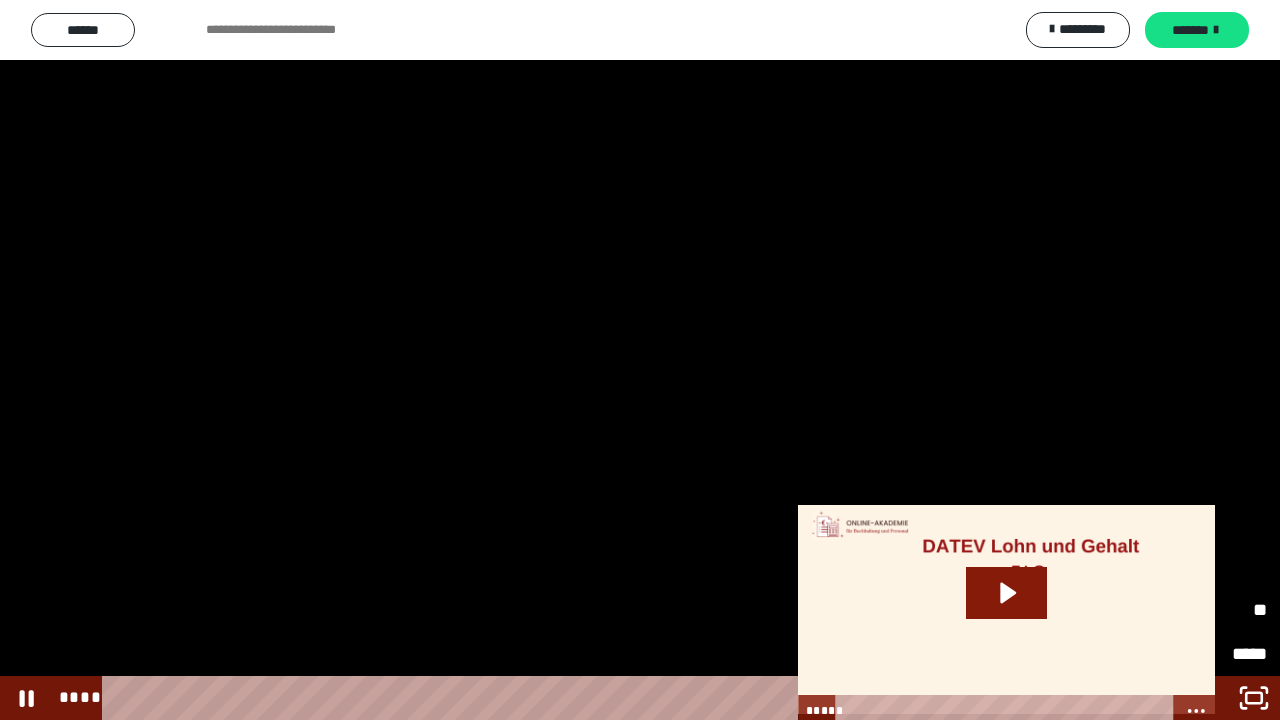 click on "********" at bounding box center (1169, 601) 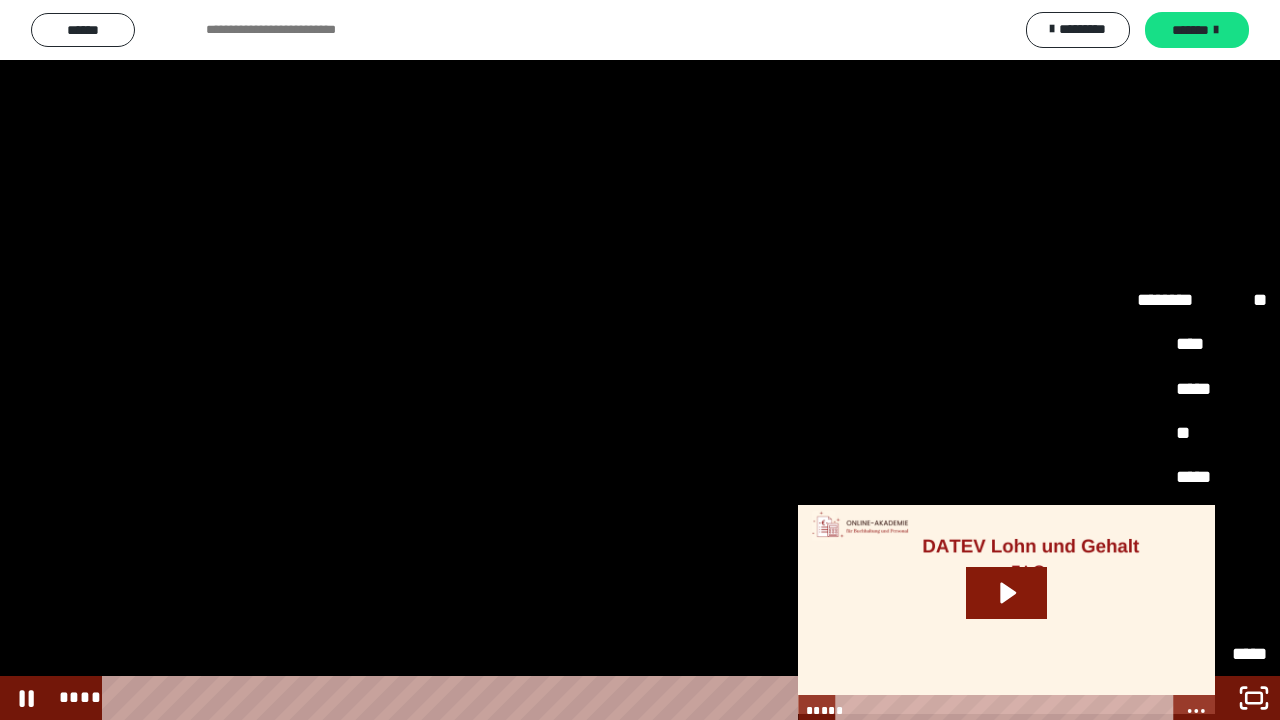 click on "****" at bounding box center [1202, 521] 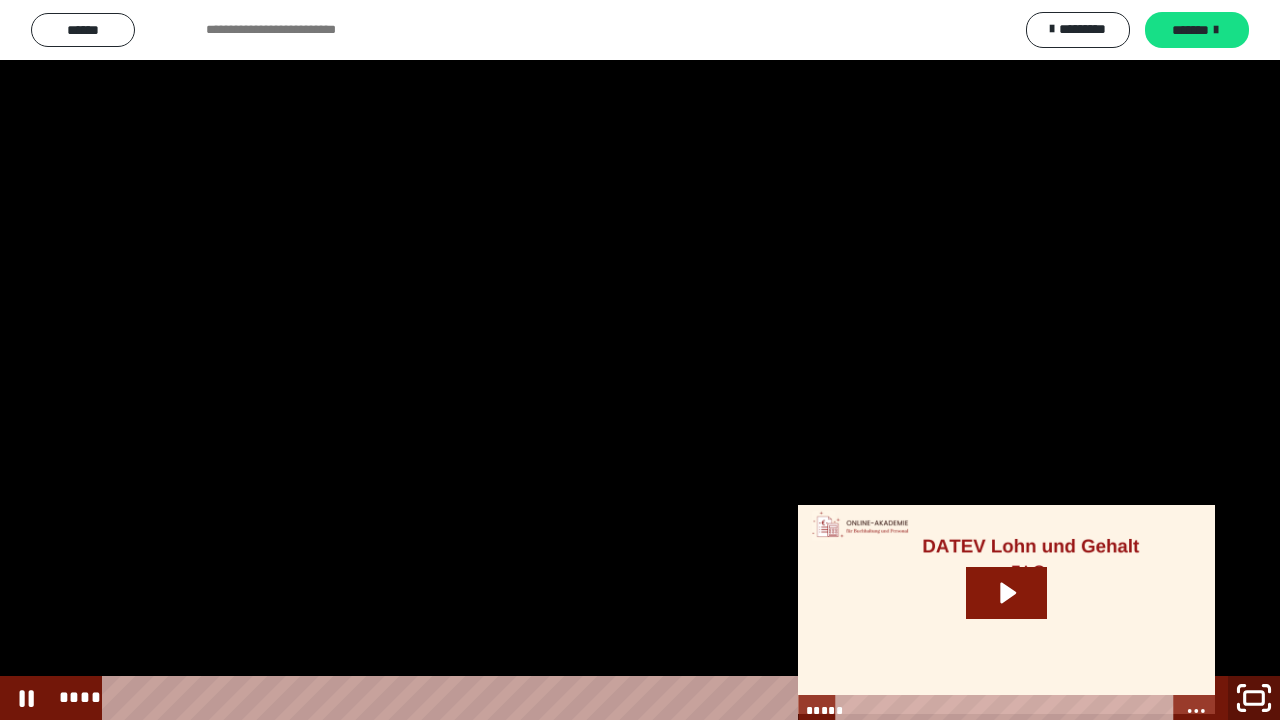 click 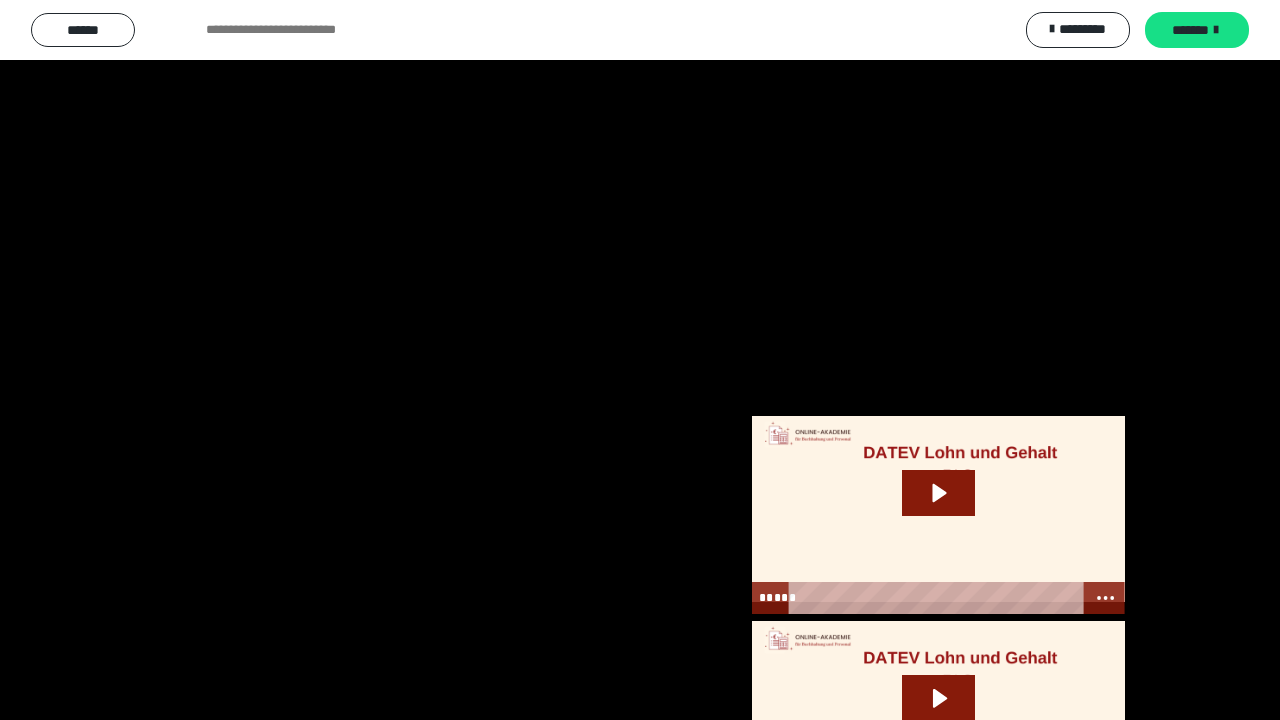scroll, scrollTop: 2660, scrollLeft: 0, axis: vertical 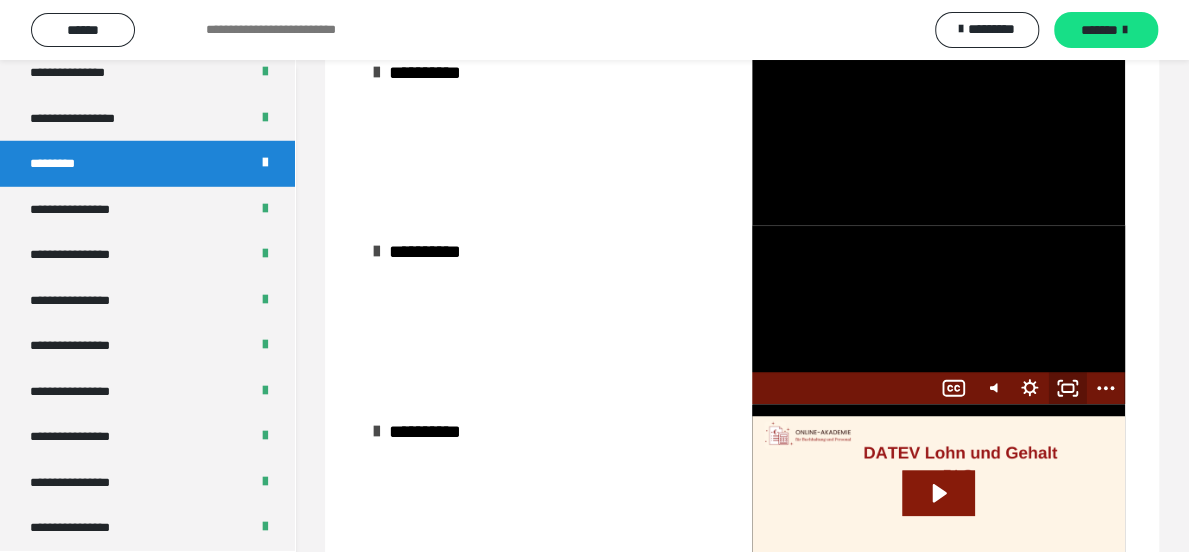click 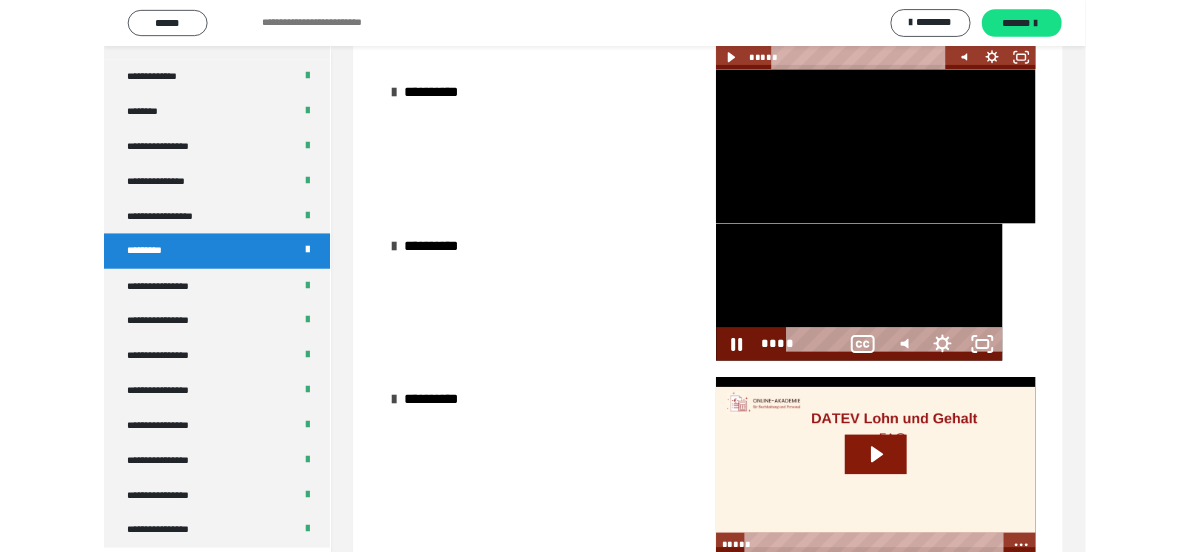 scroll, scrollTop: 2492, scrollLeft: 0, axis: vertical 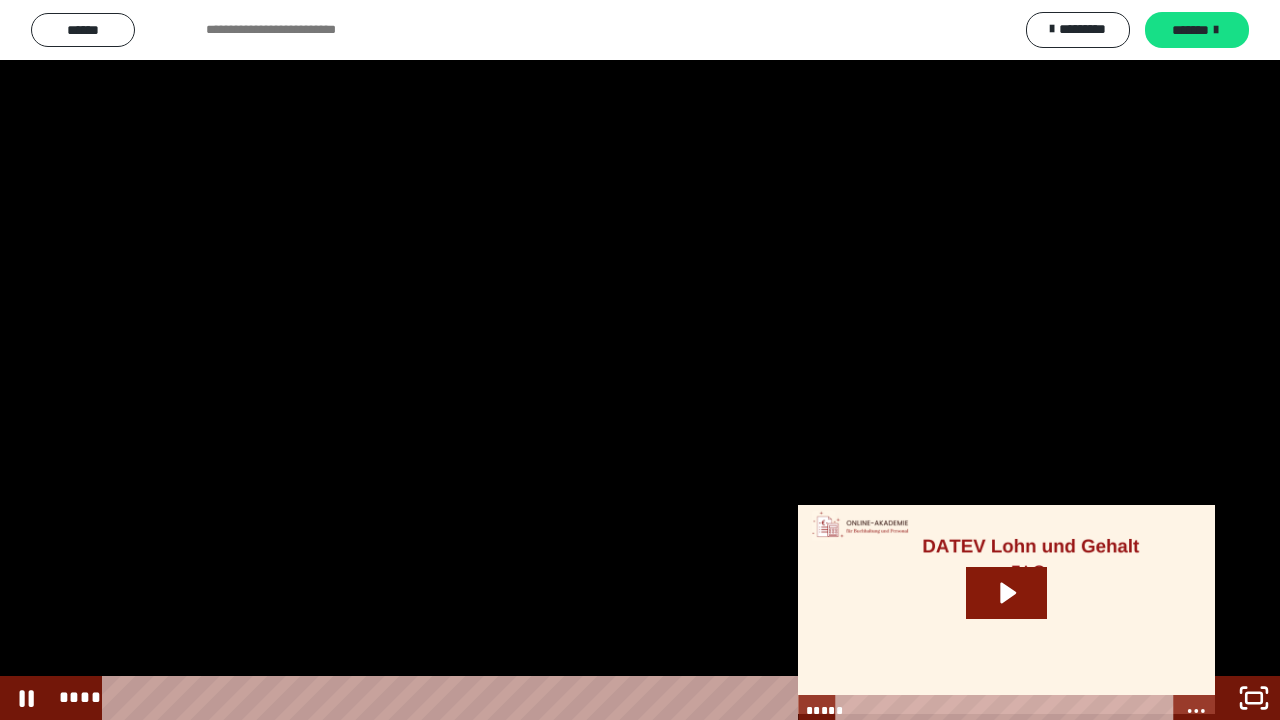 click on "*****" at bounding box center [590, 698] 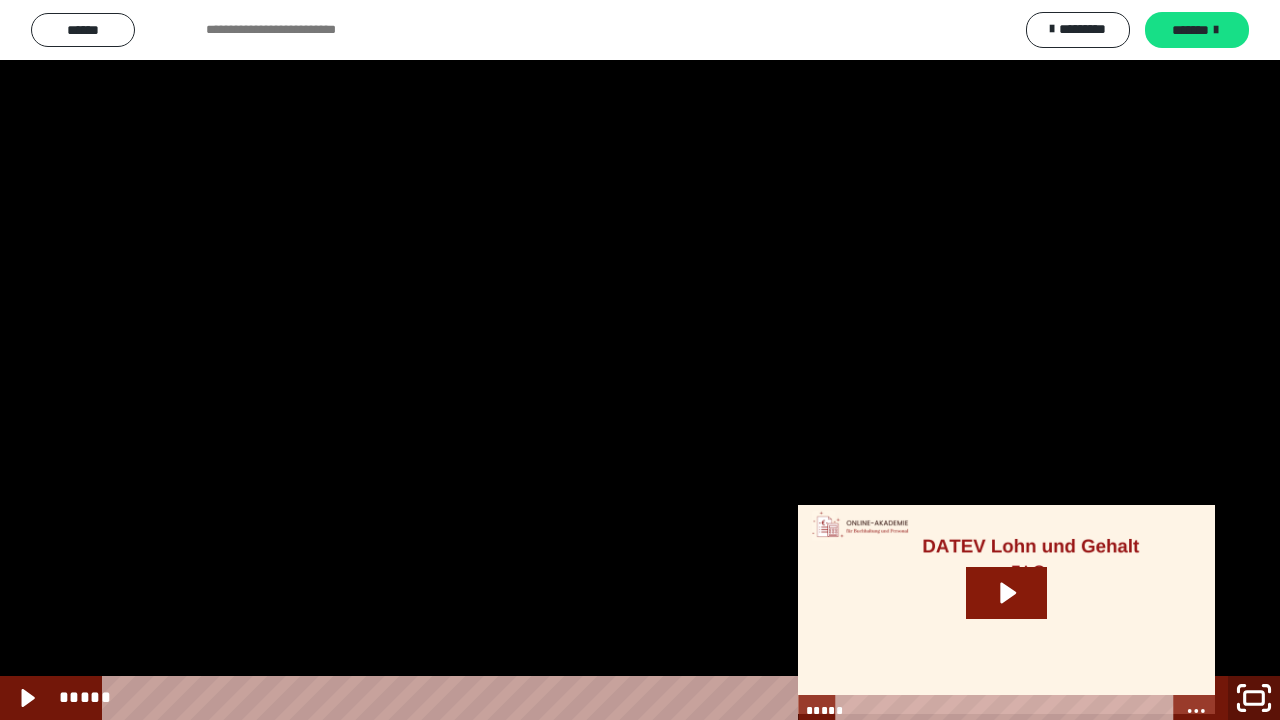 click 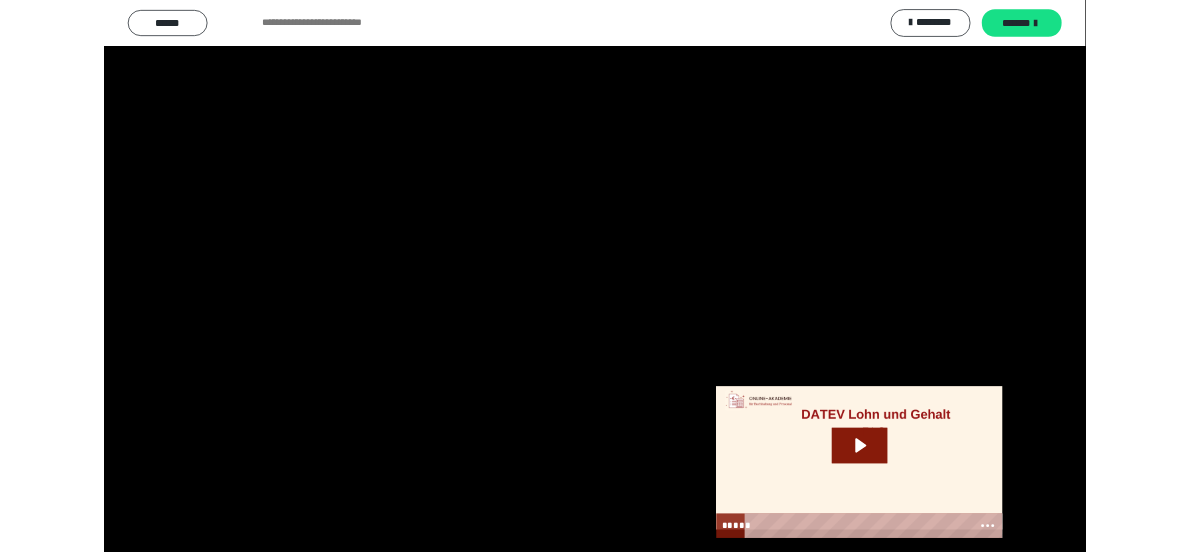scroll, scrollTop: 2660, scrollLeft: 0, axis: vertical 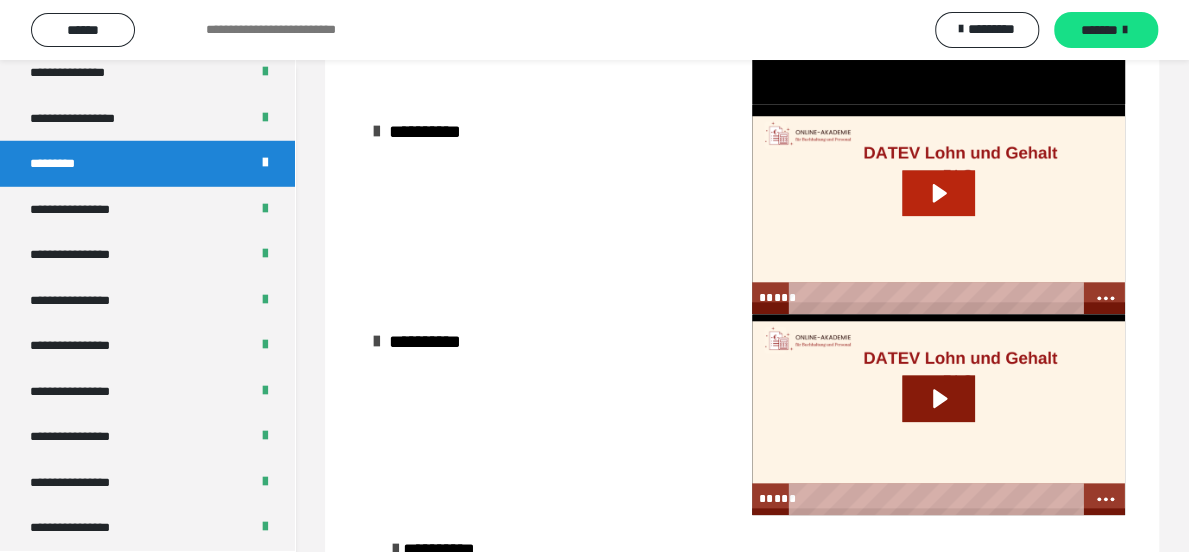 click 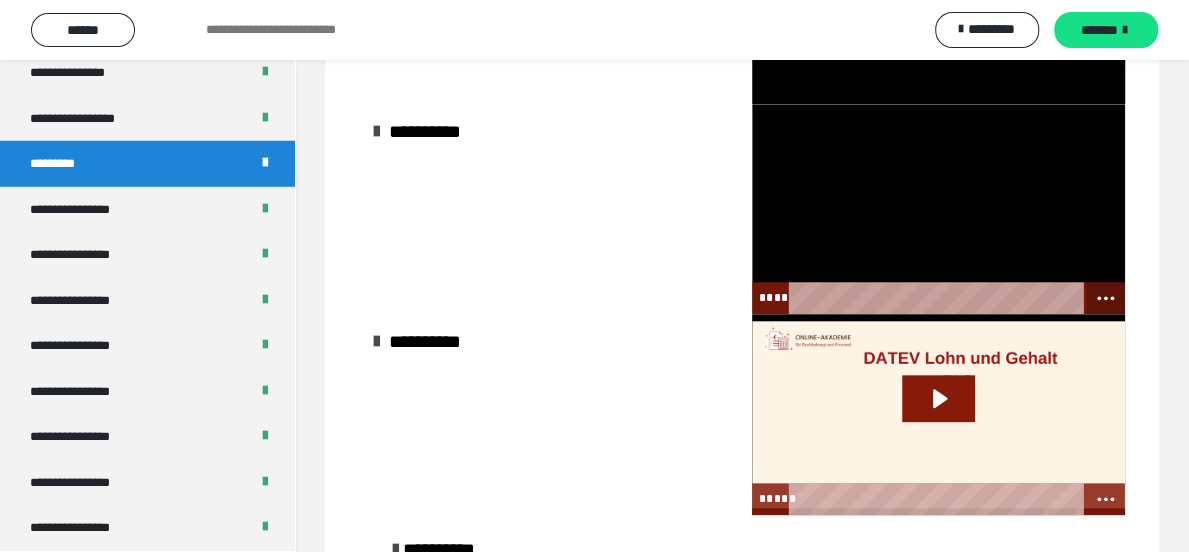 click 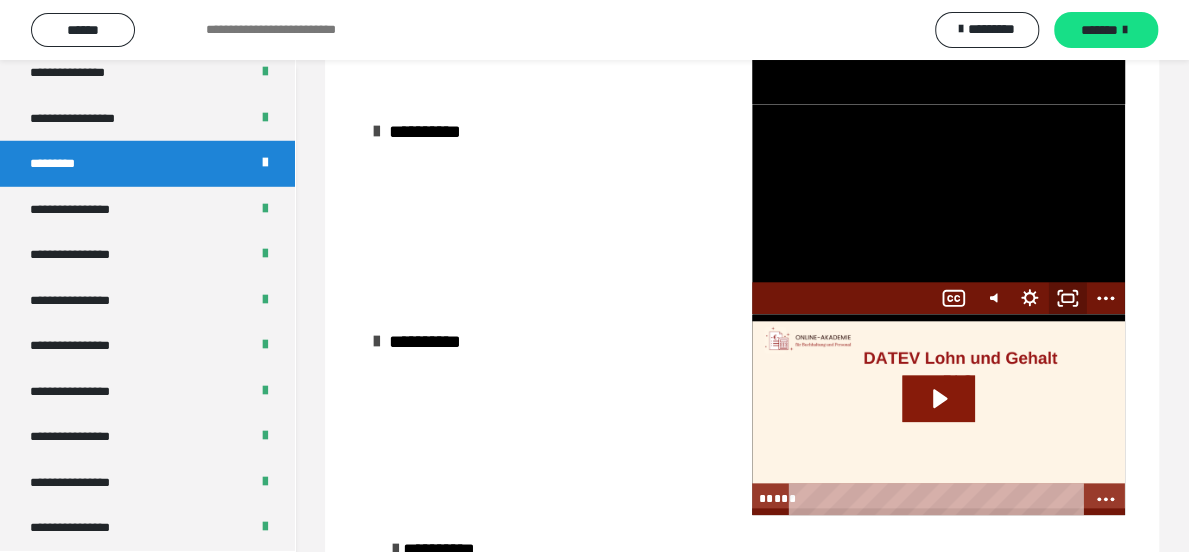 click 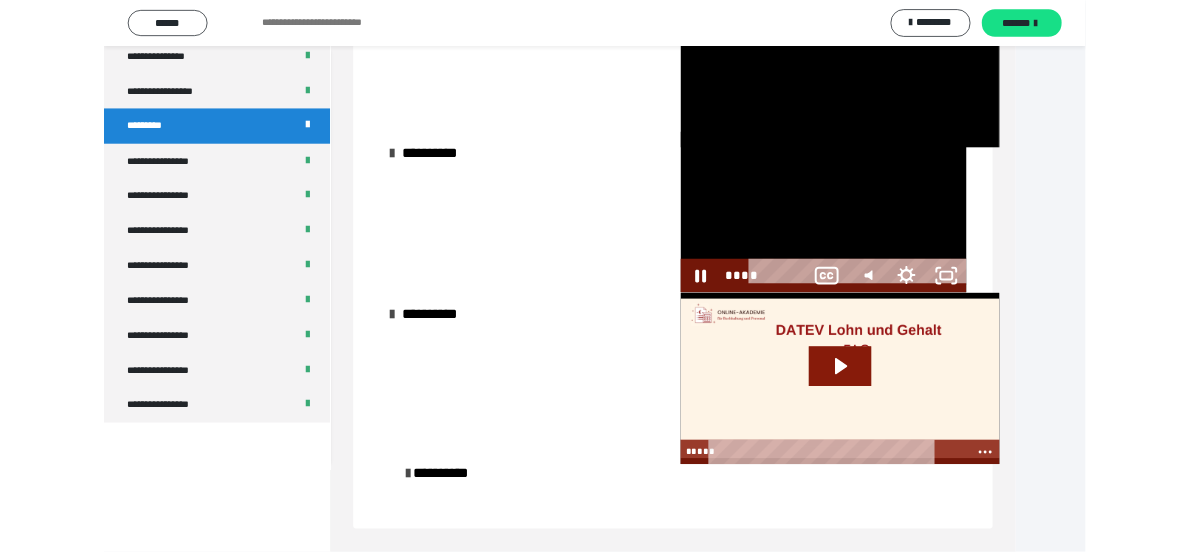 scroll, scrollTop: 2492, scrollLeft: 0, axis: vertical 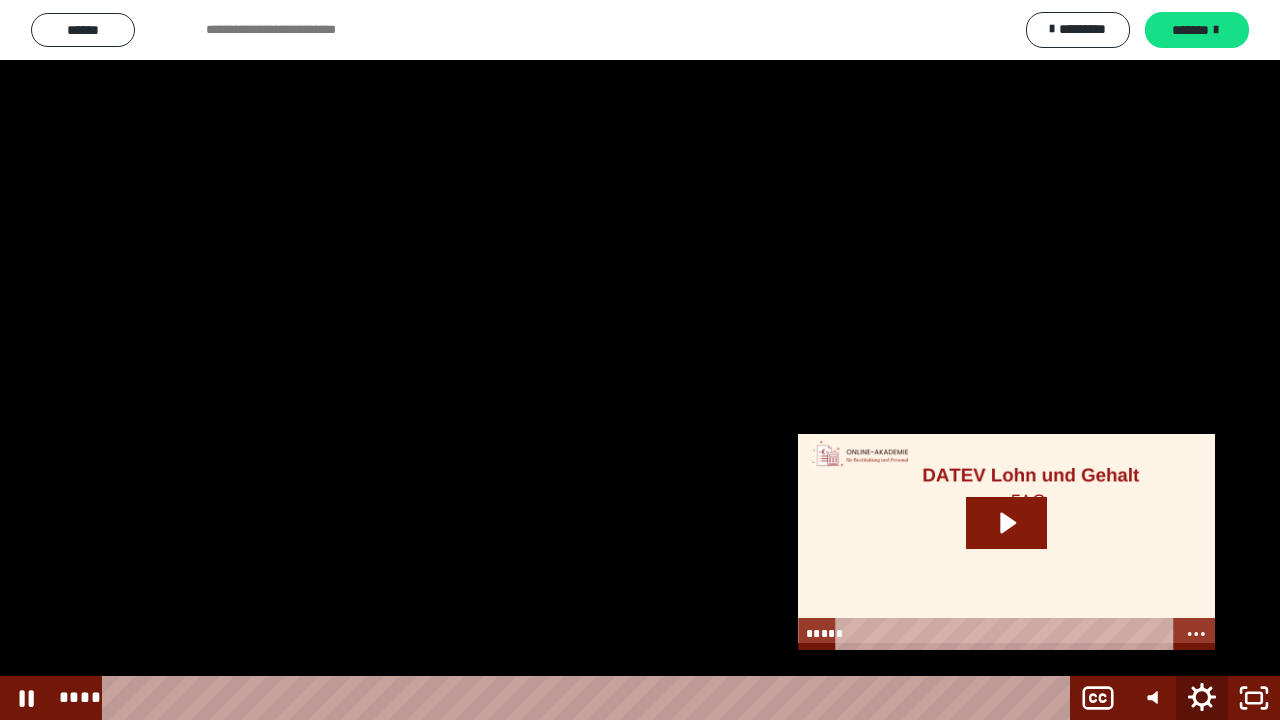 click 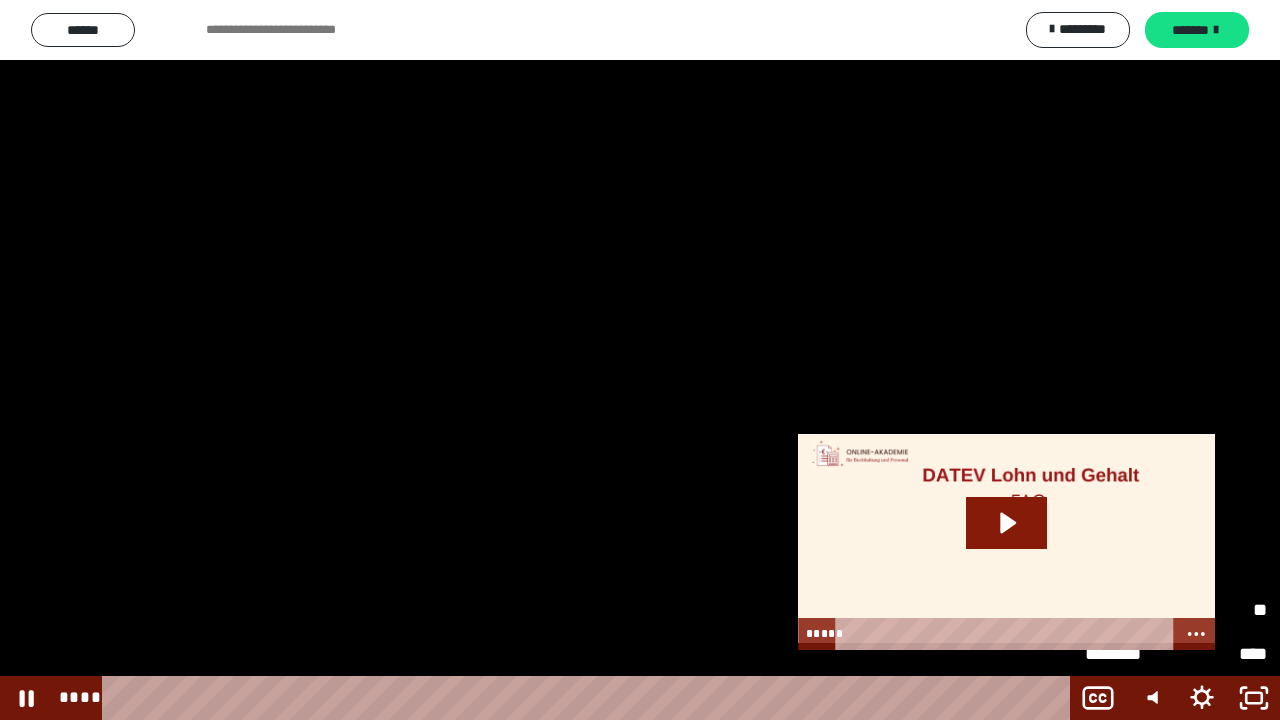 click on "********" at bounding box center [1130, 610] 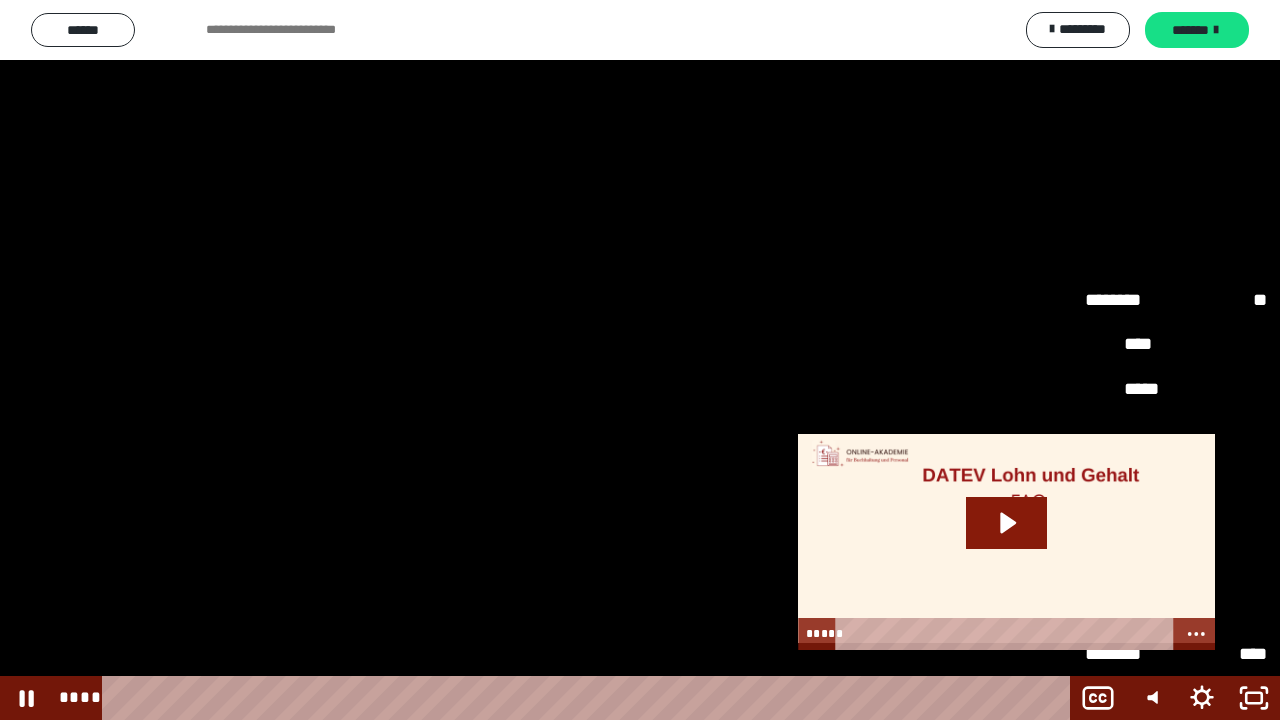 click on "**" at bounding box center (1176, 610) 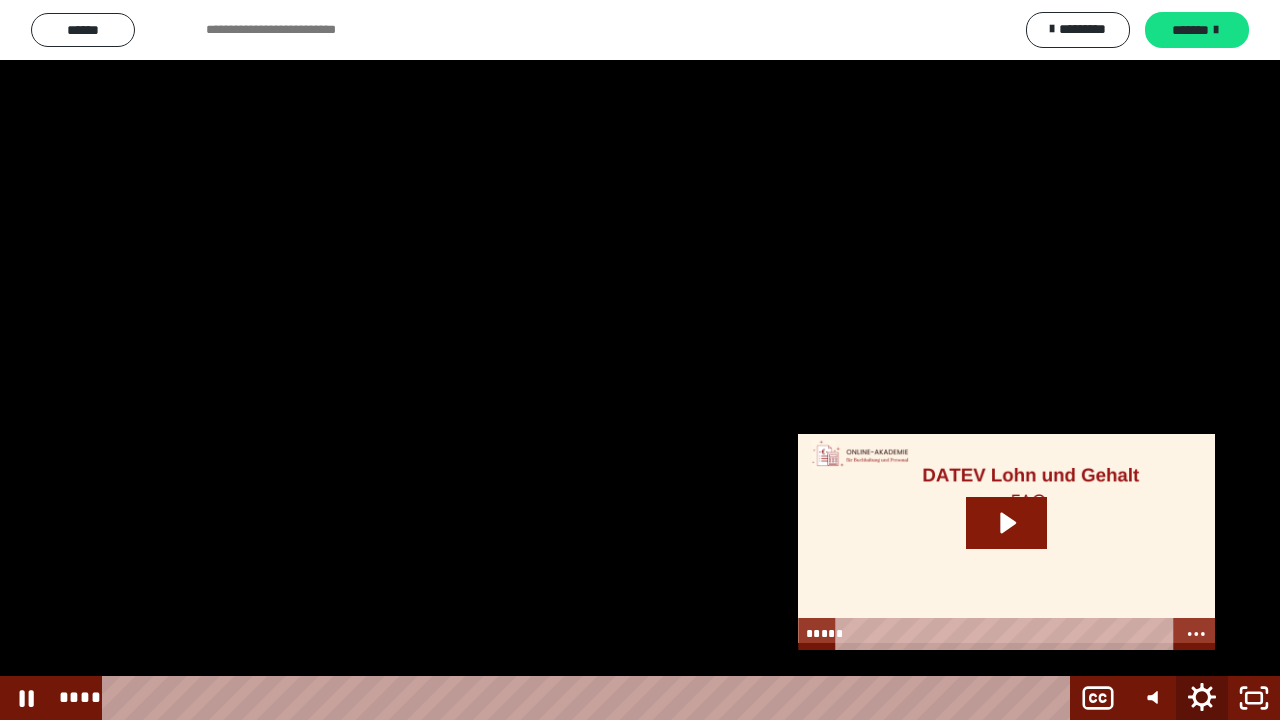 click 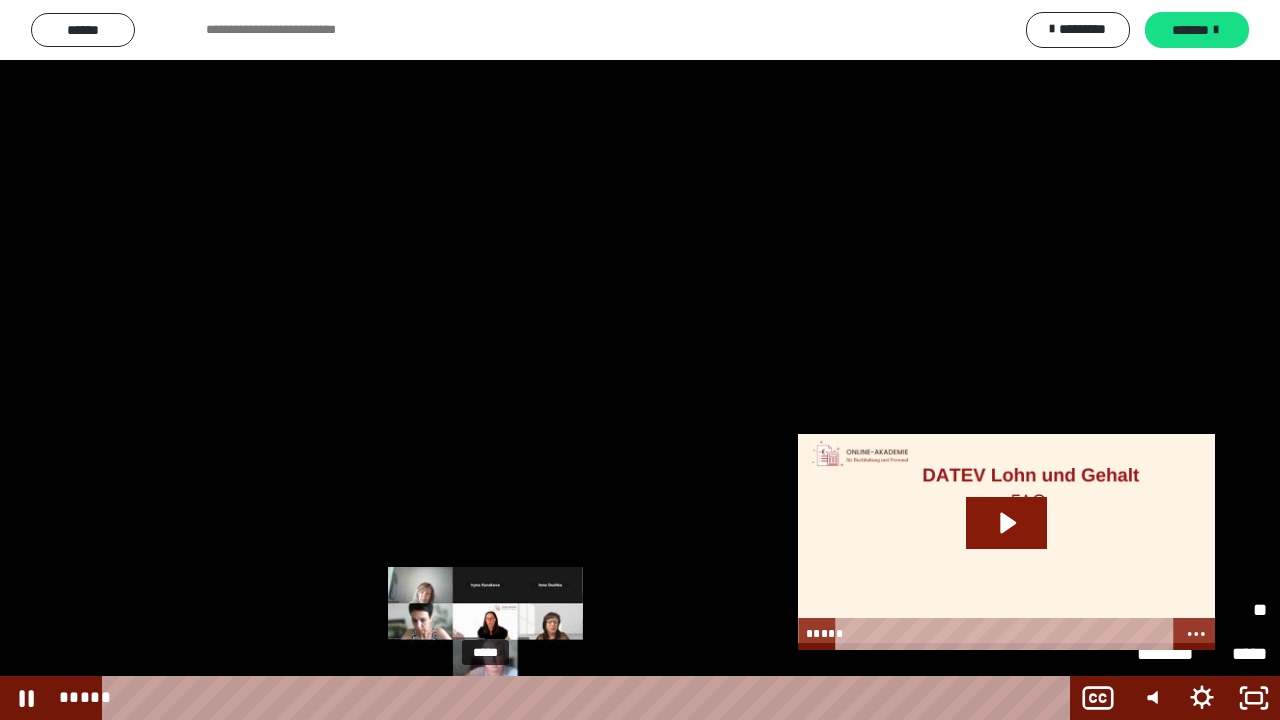 click on "*****" at bounding box center [590, 698] 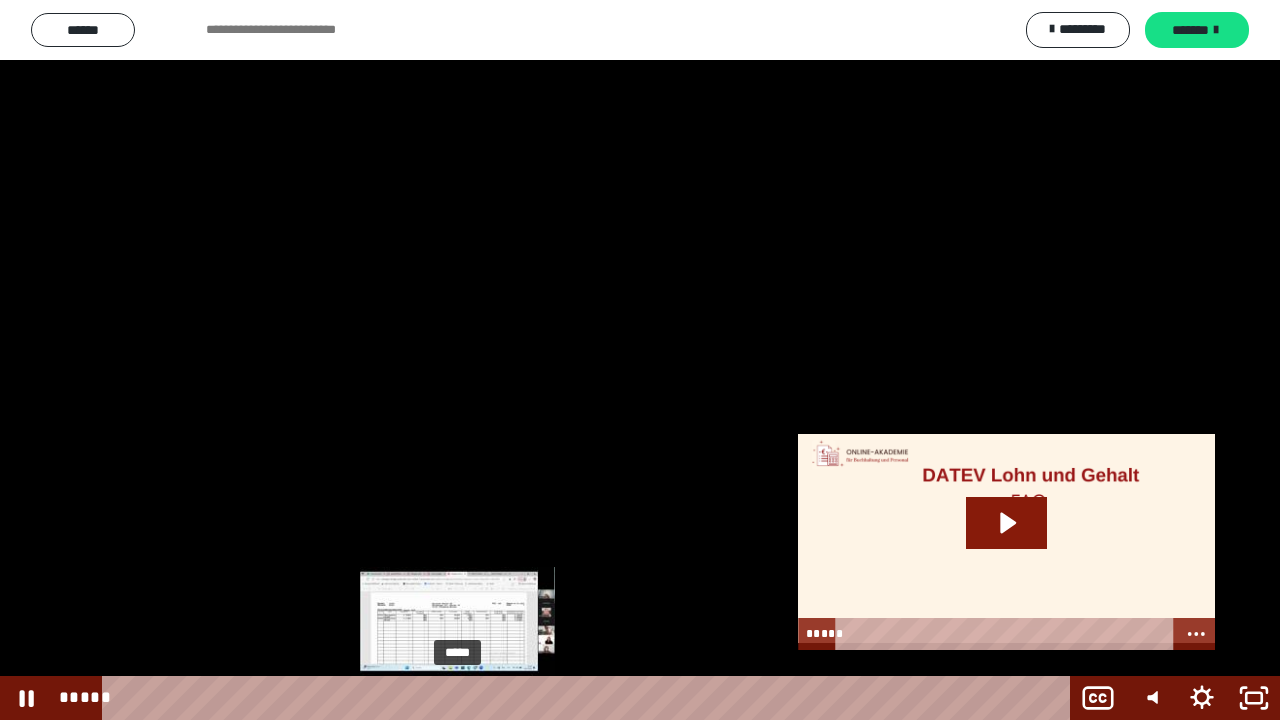 click on "*****" at bounding box center (590, 698) 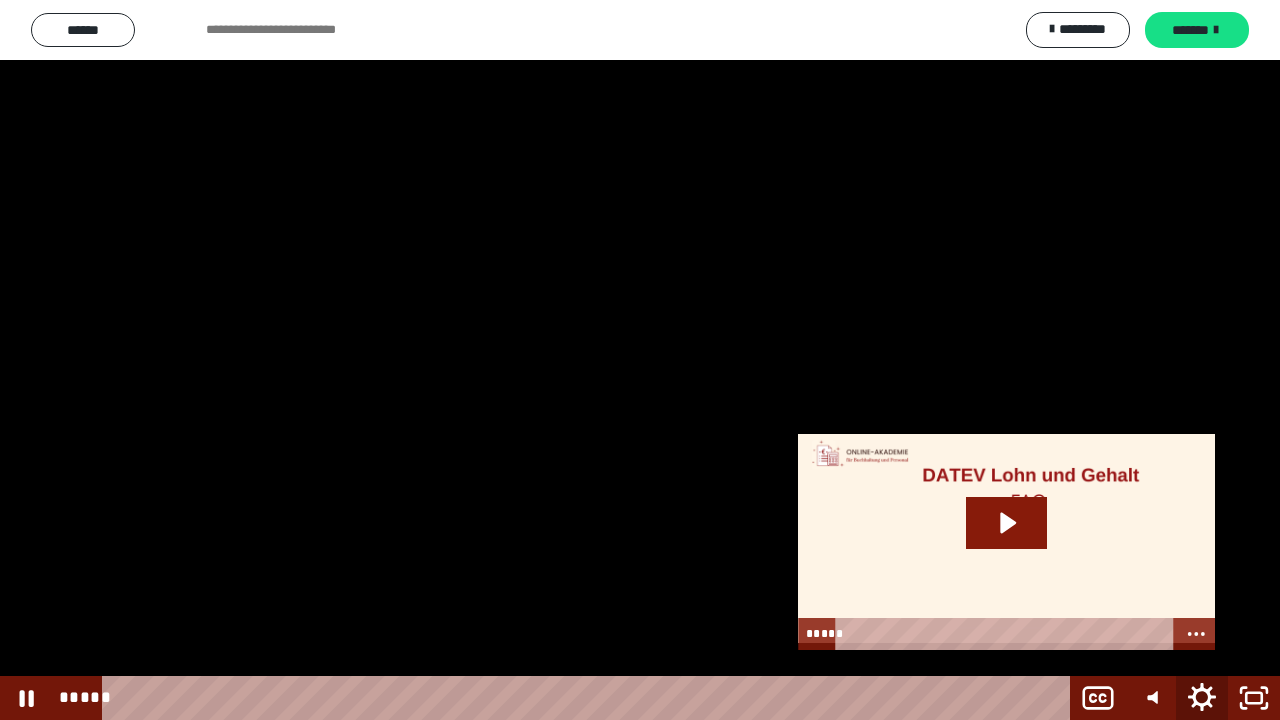 click 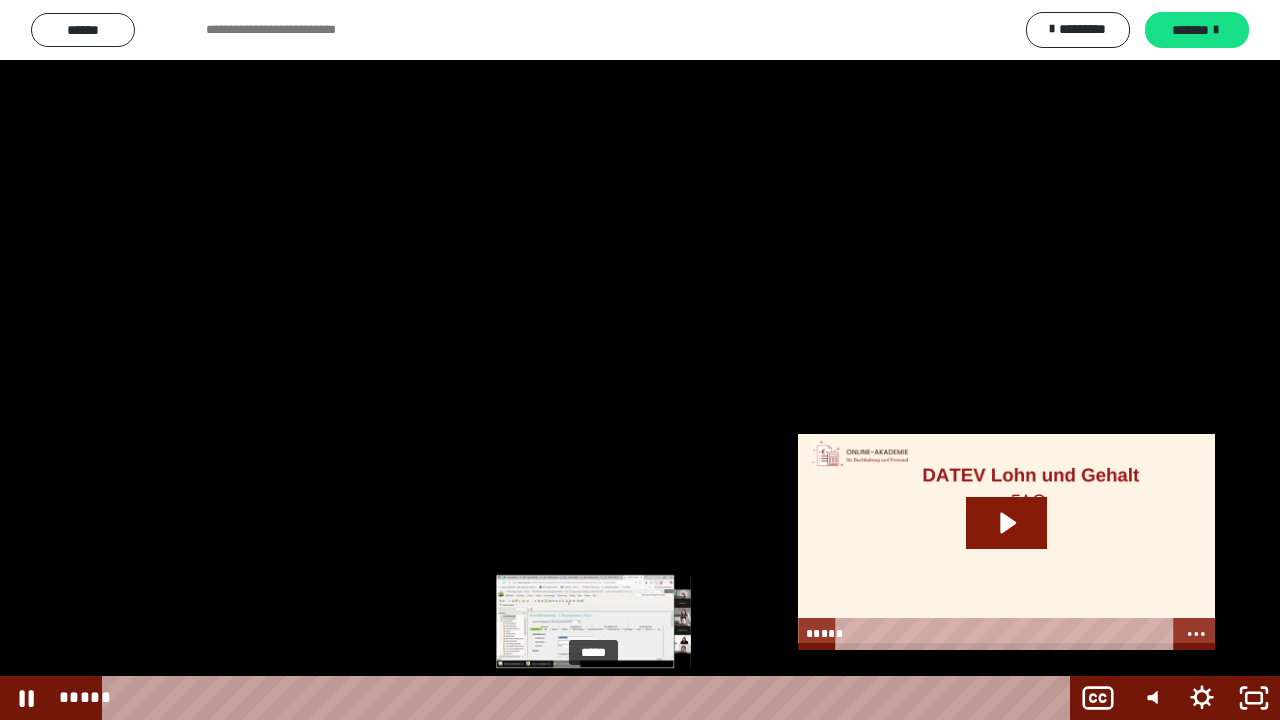 click on "*****" at bounding box center (590, 698) 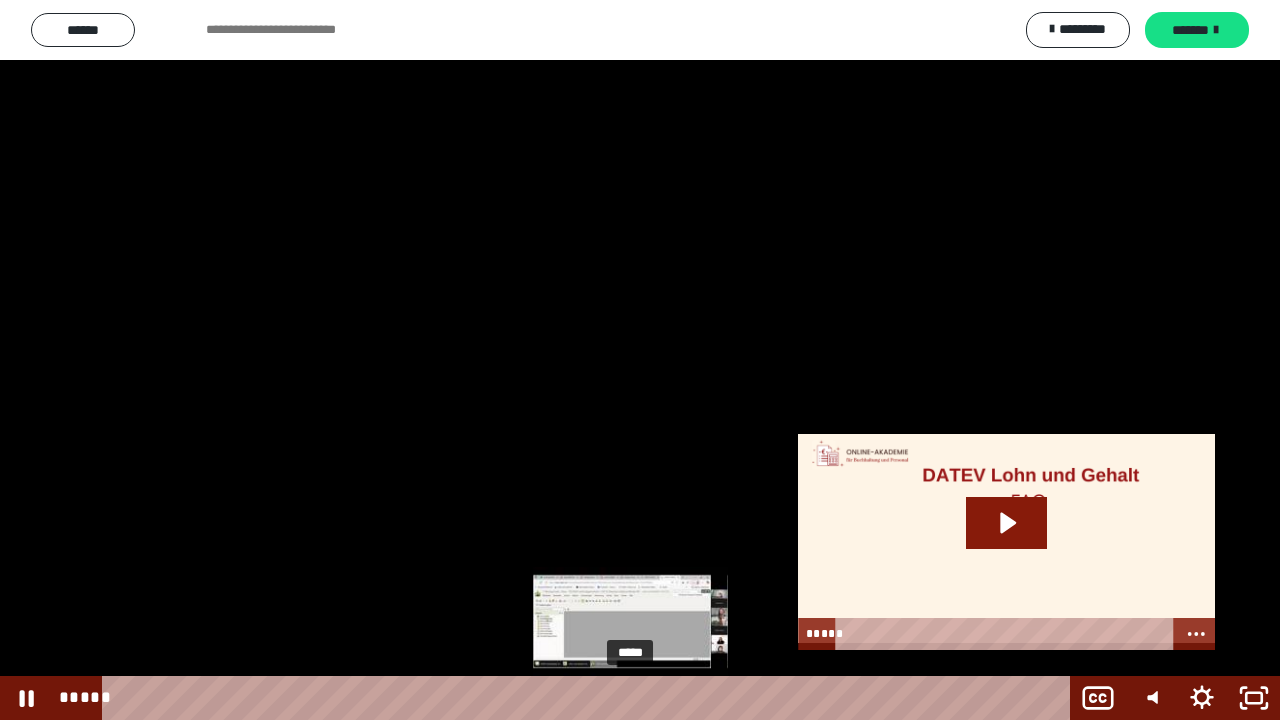 click on "*****" at bounding box center (590, 698) 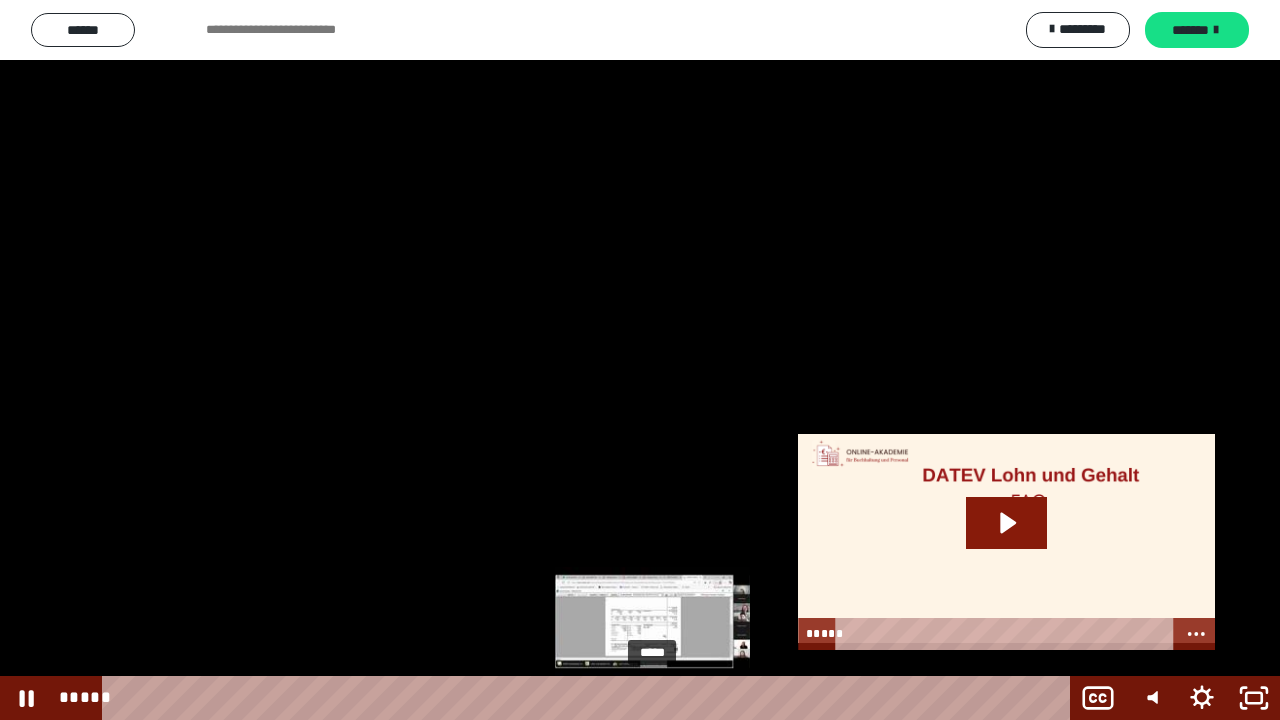 click on "*****" at bounding box center (590, 698) 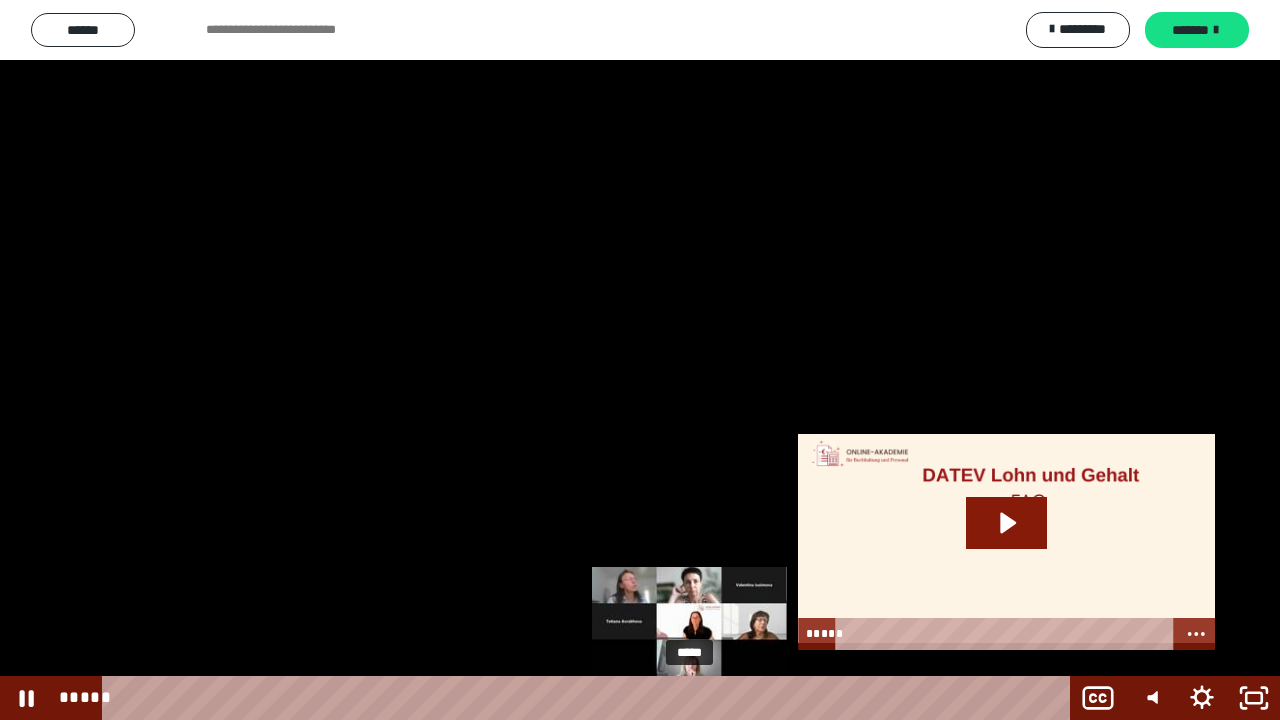 click on "*****" at bounding box center [590, 698] 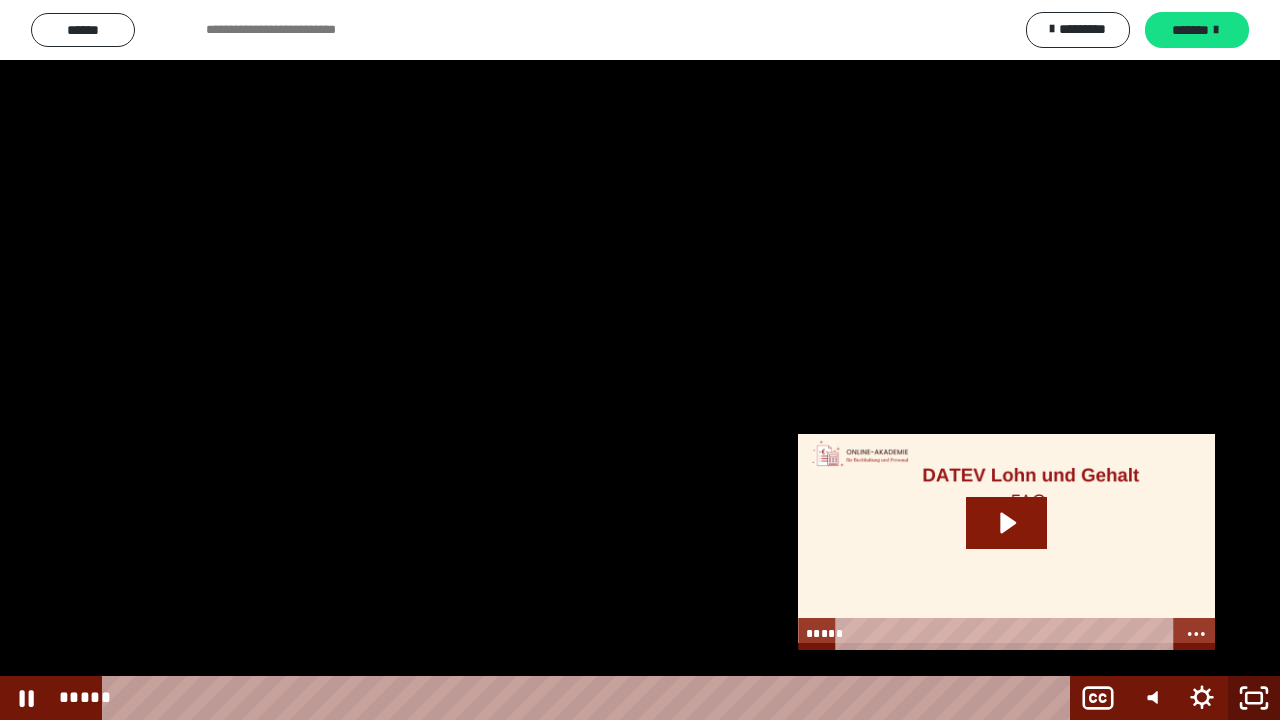 click 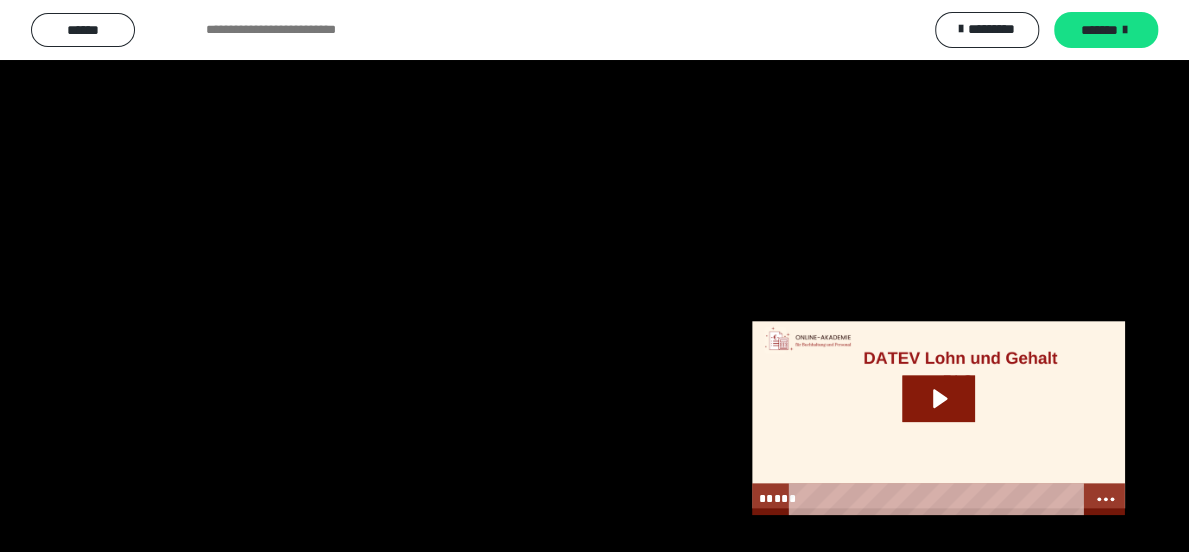 scroll, scrollTop: 2660, scrollLeft: 0, axis: vertical 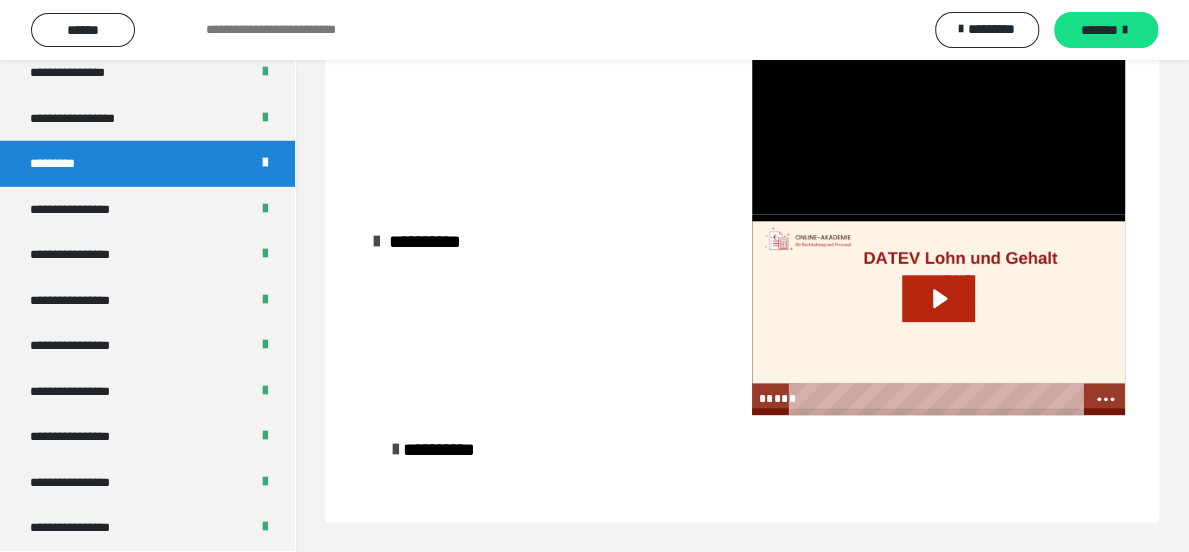 click 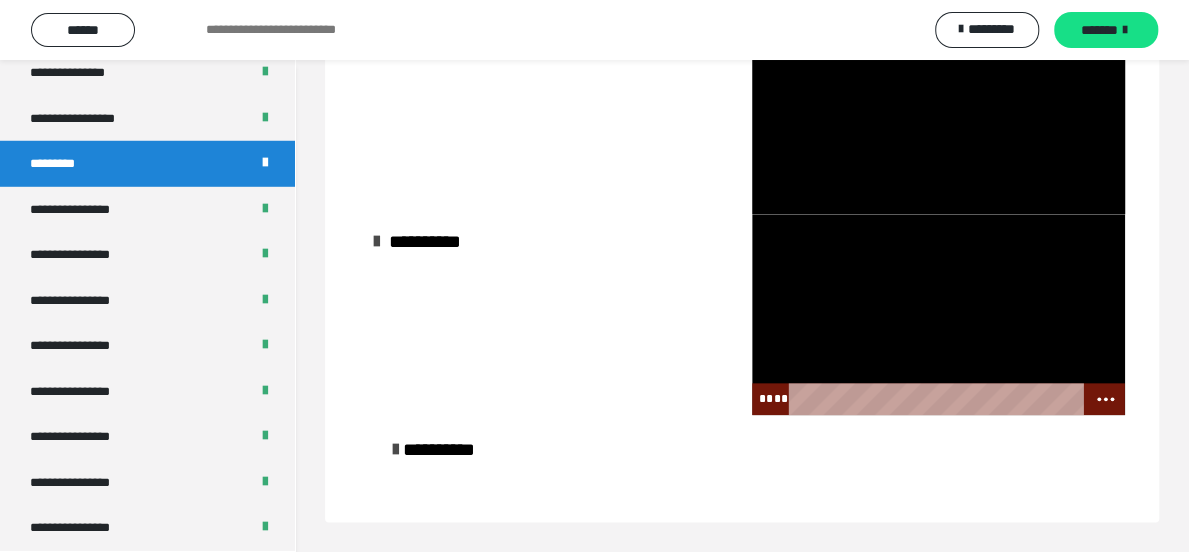 click at bounding box center (938, 314) 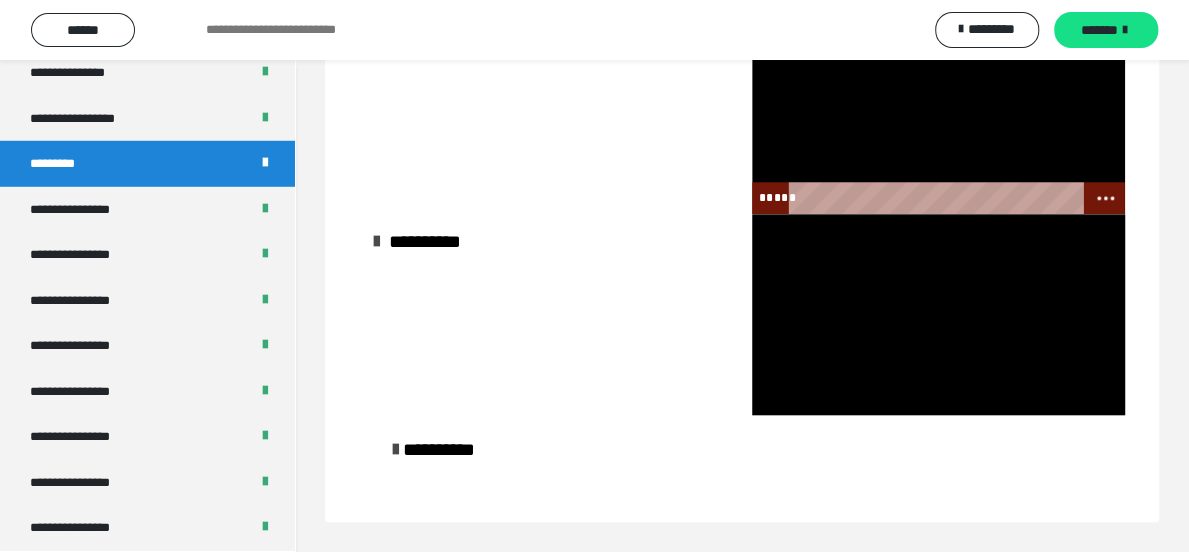 click at bounding box center [938, 109] 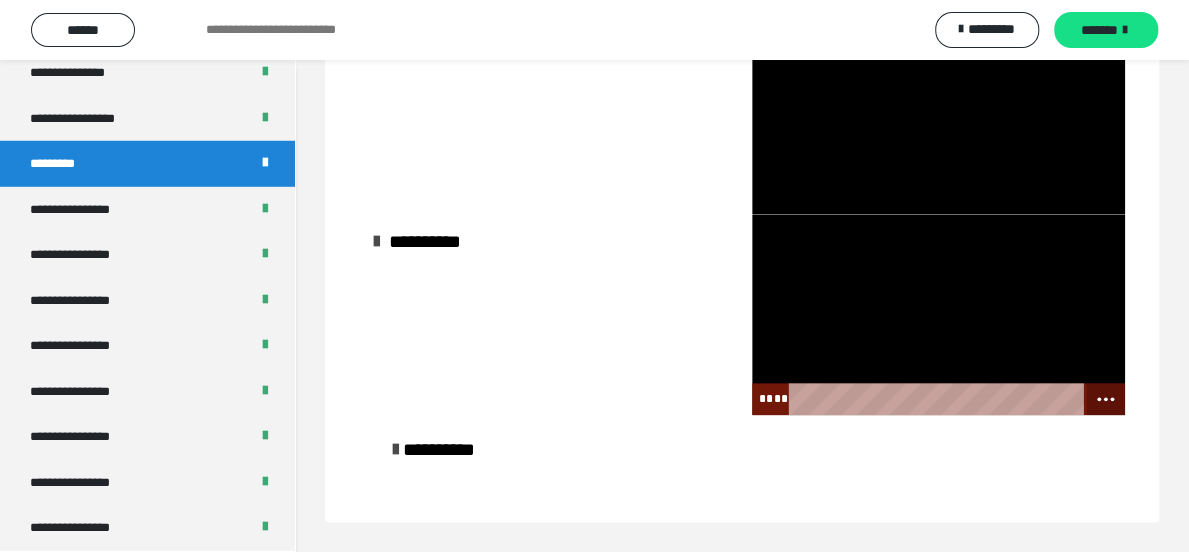 click 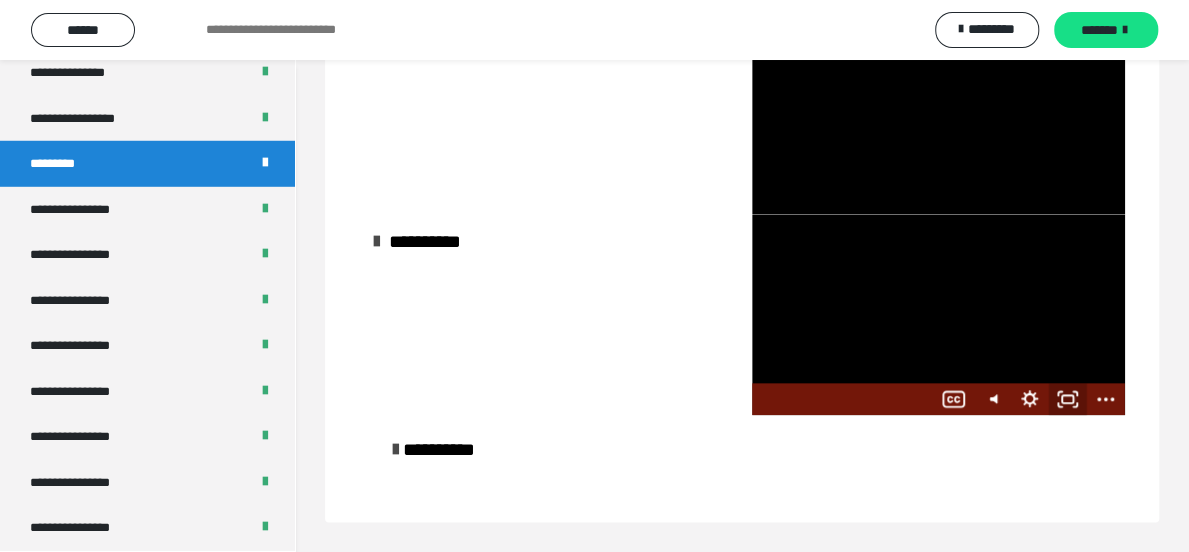 click 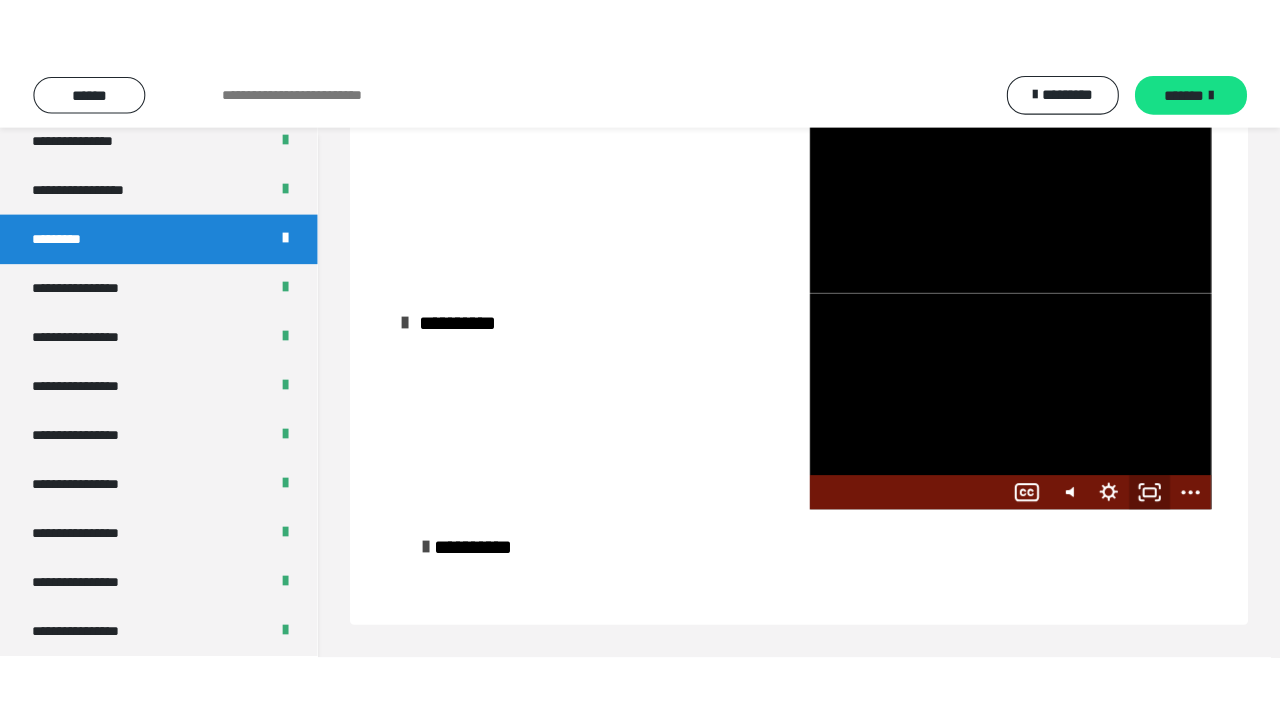 scroll, scrollTop: 865, scrollLeft: 0, axis: vertical 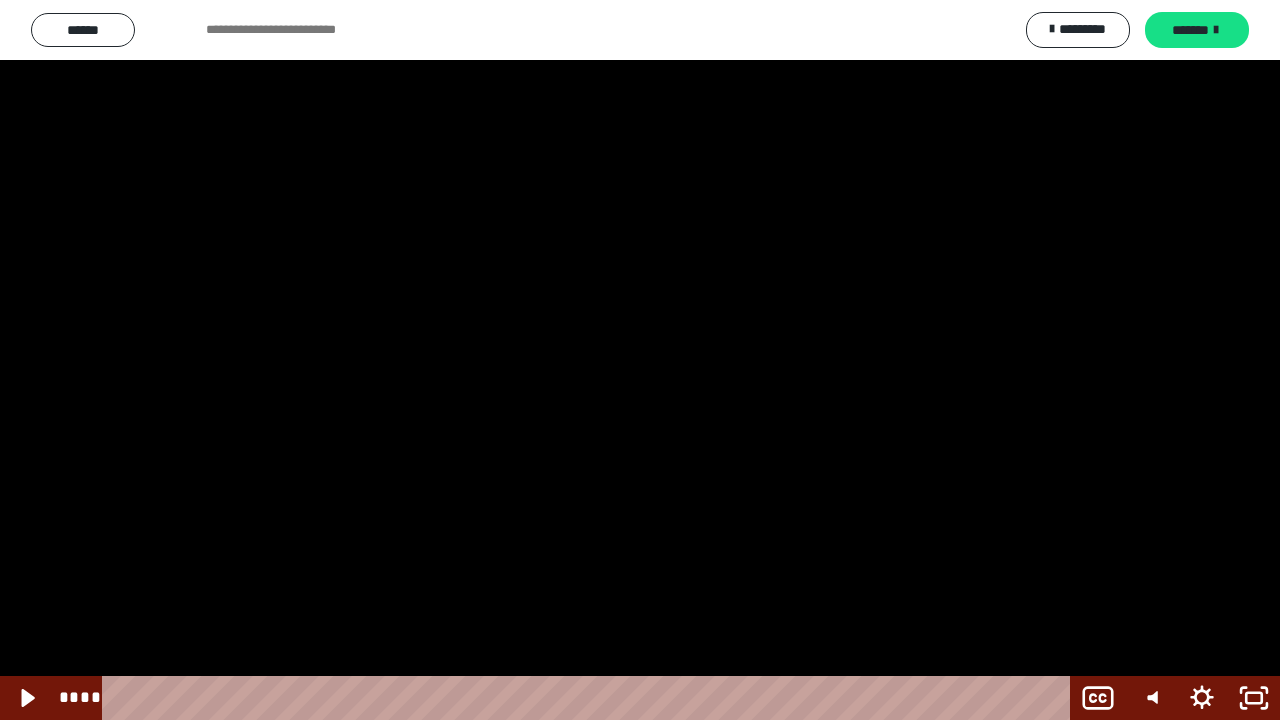 click at bounding box center (640, 360) 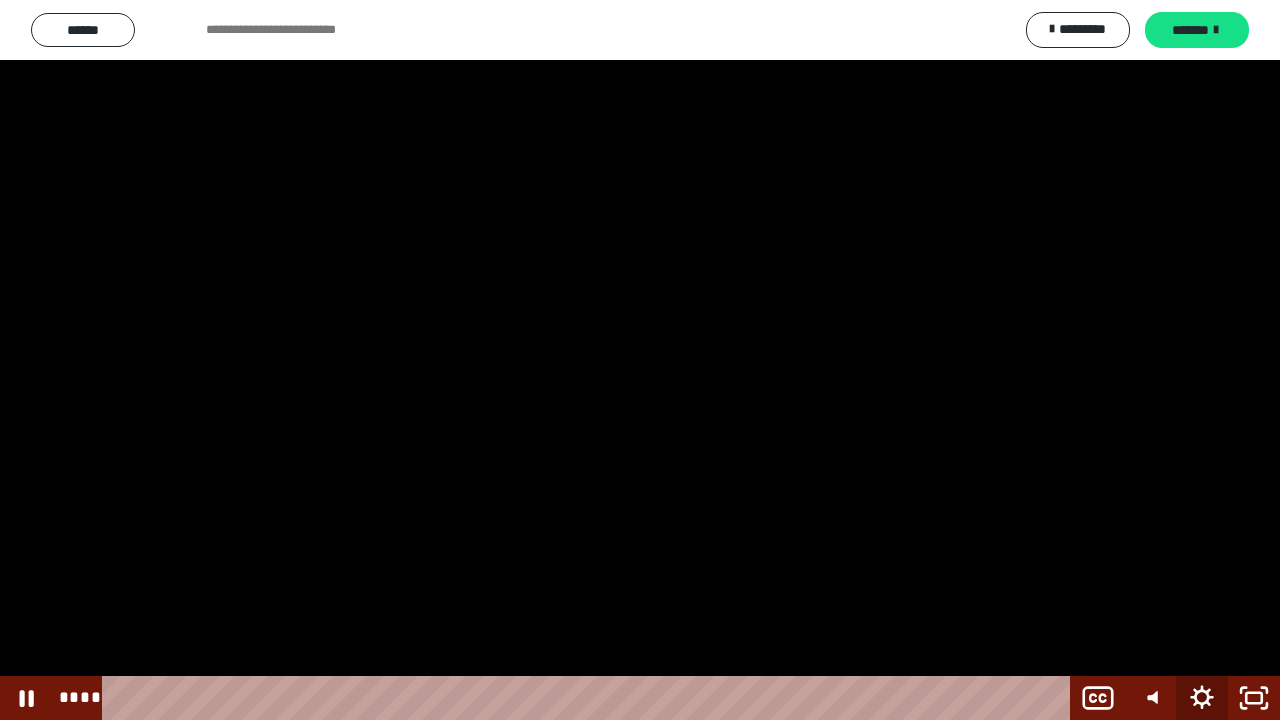 click 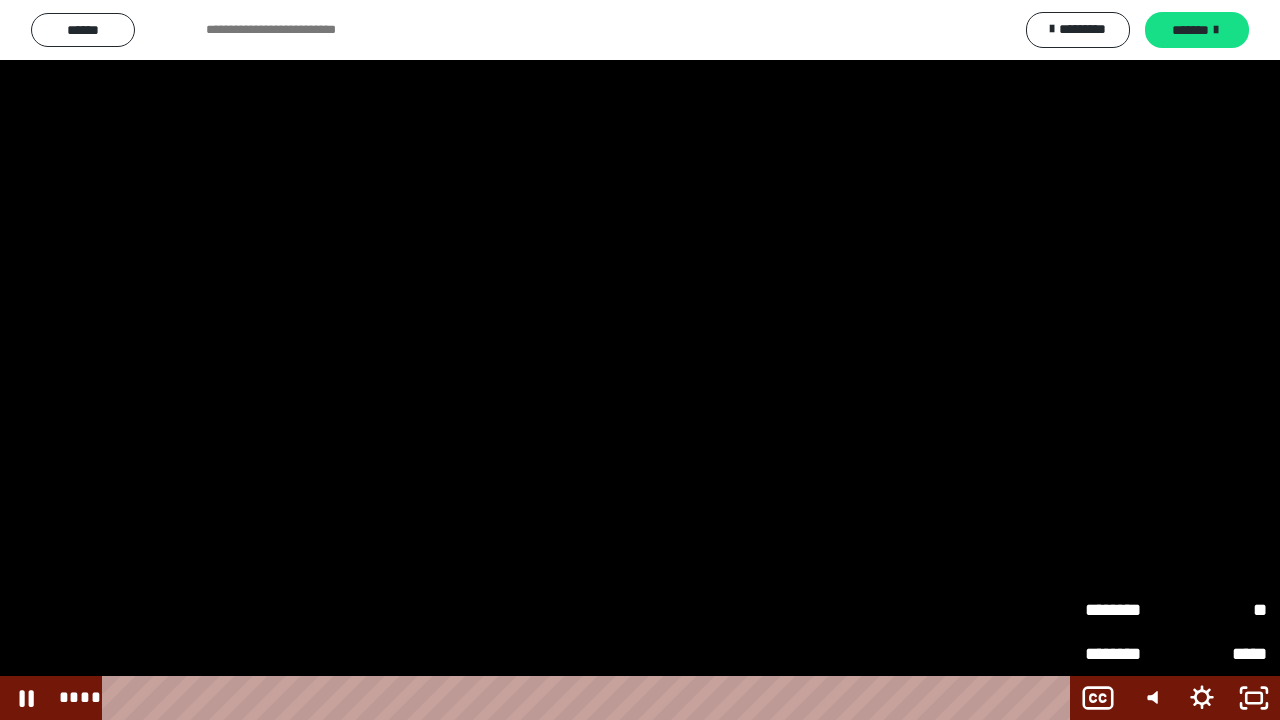 click on "********" at bounding box center [1130, 610] 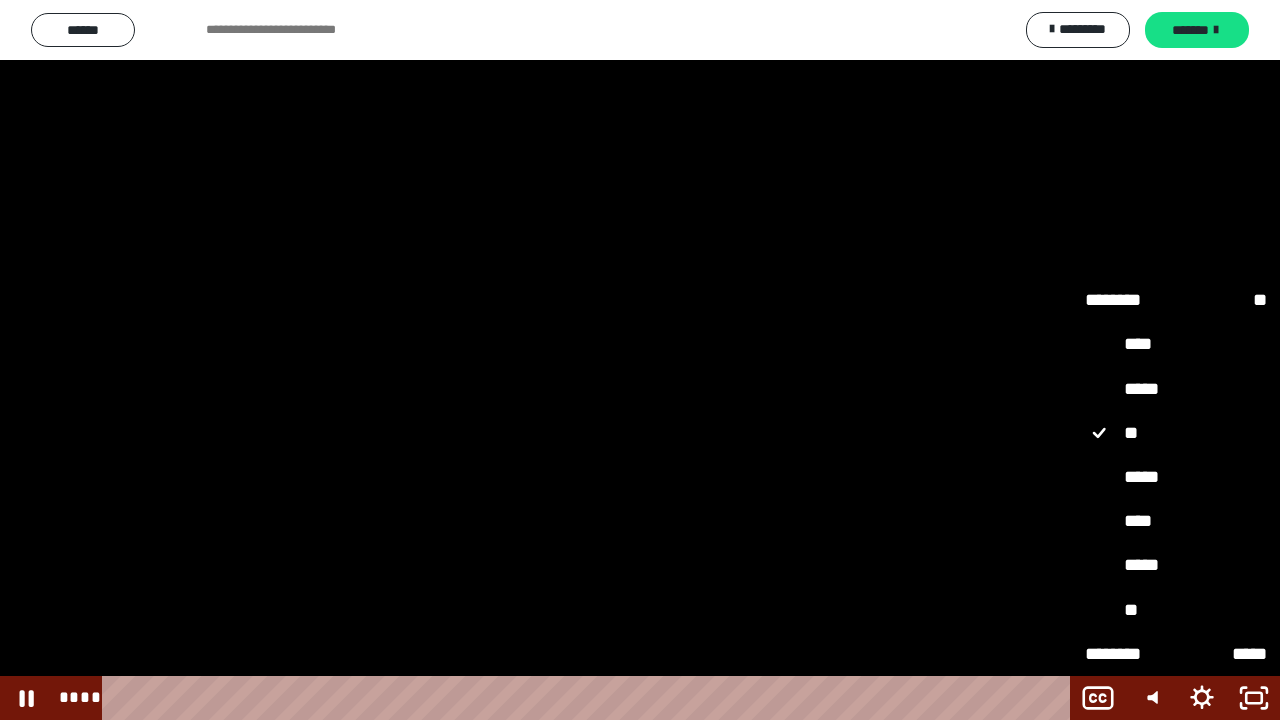 click on "**" at bounding box center (1176, 610) 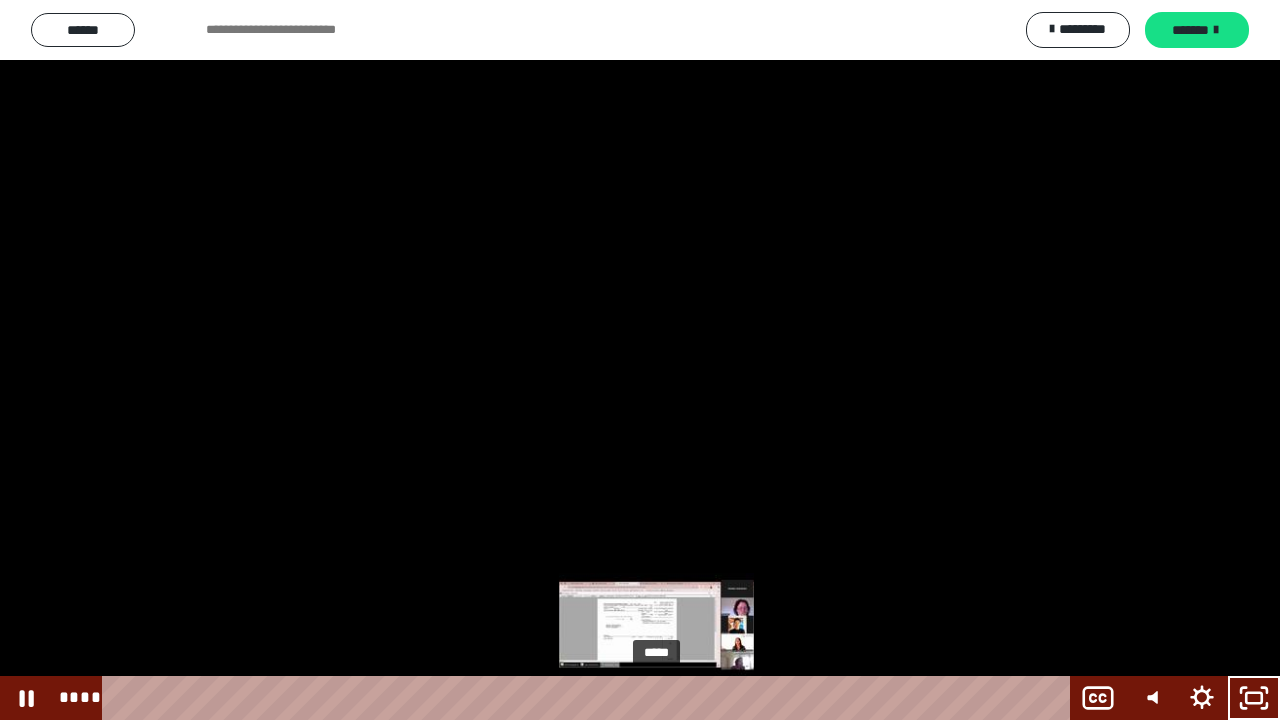 click on "*****" at bounding box center (590, 698) 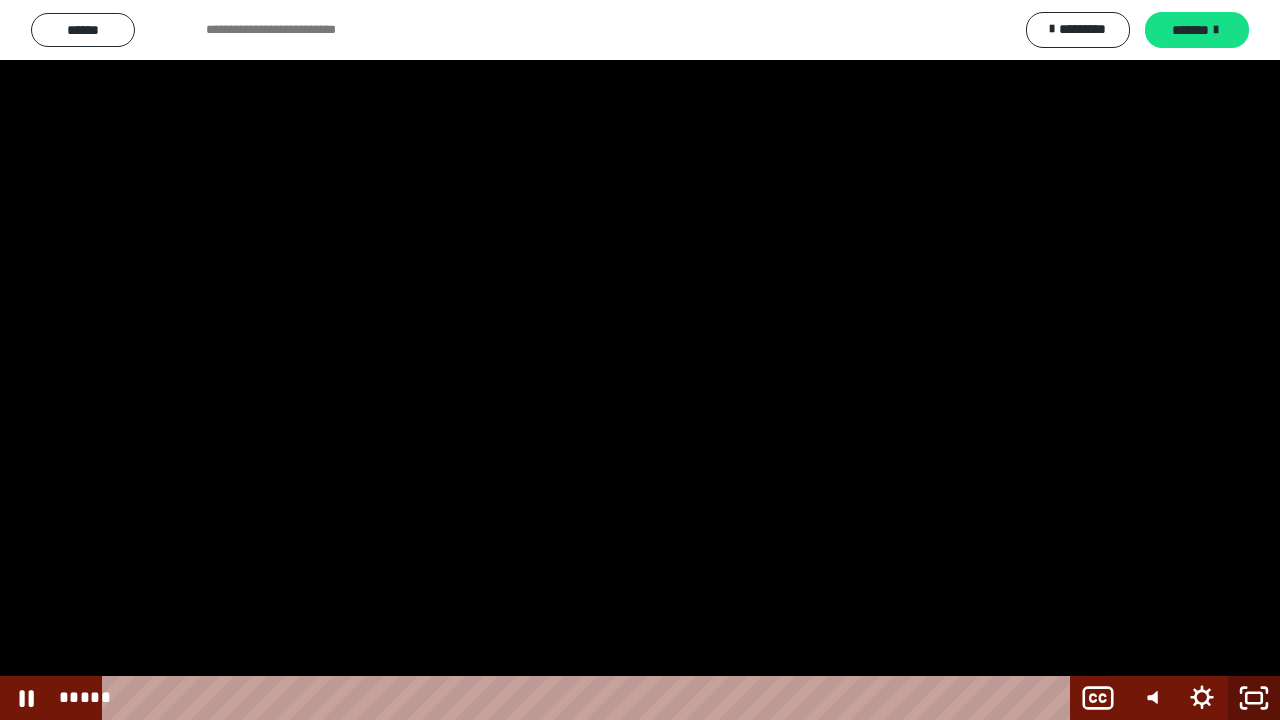 click 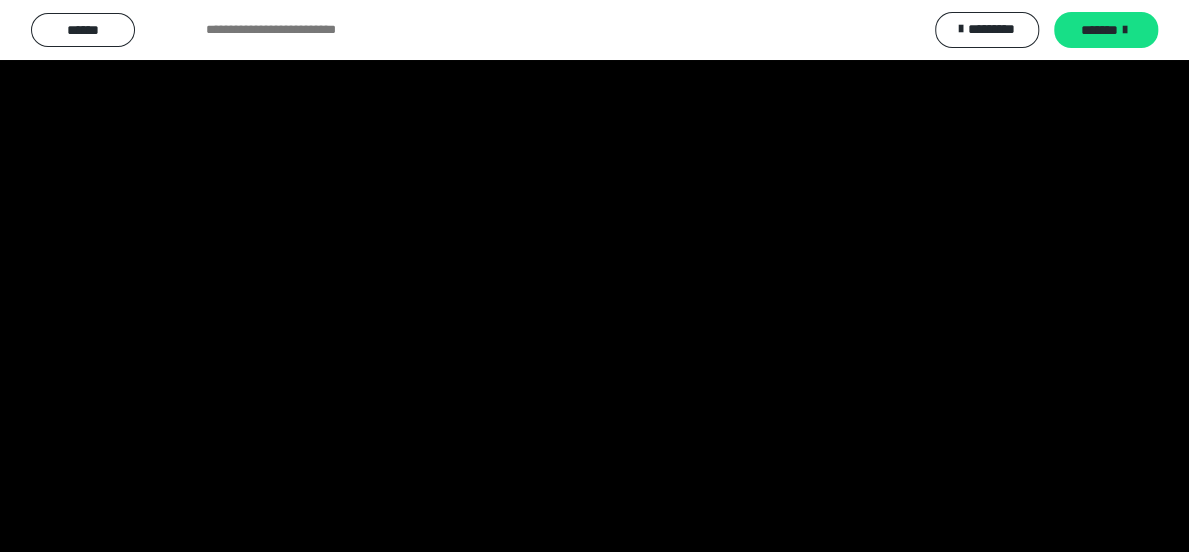 scroll, scrollTop: 2660, scrollLeft: 0, axis: vertical 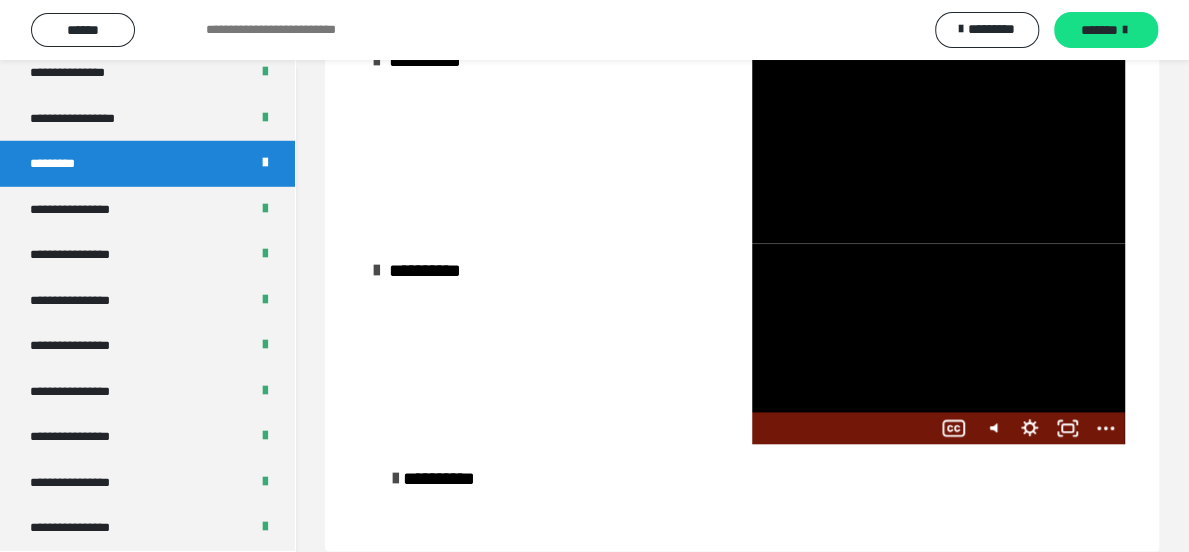 click at bounding box center (938, 343) 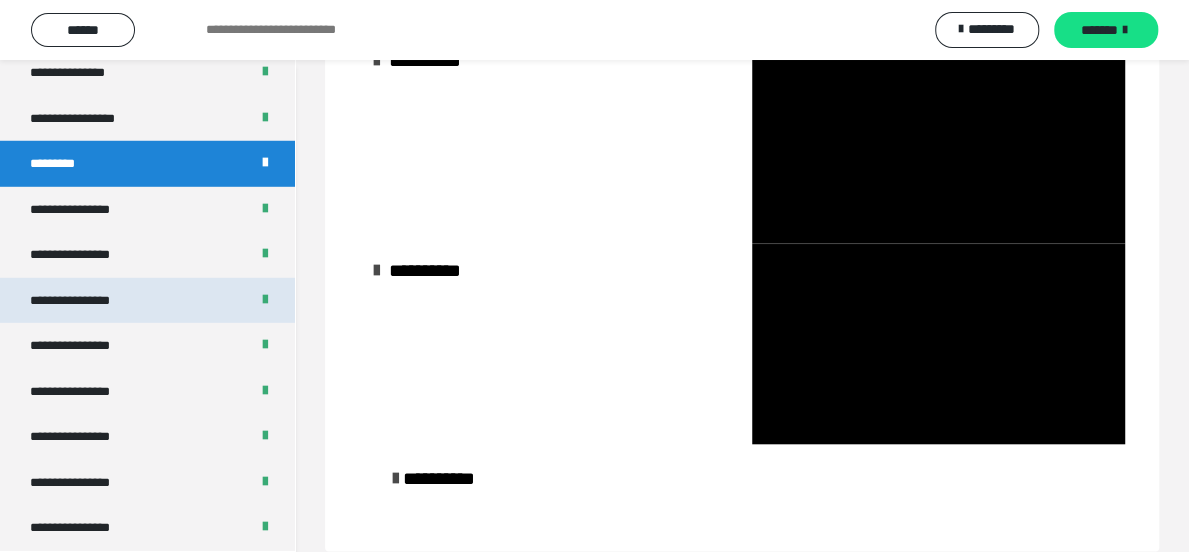 scroll, scrollTop: 894, scrollLeft: 0, axis: vertical 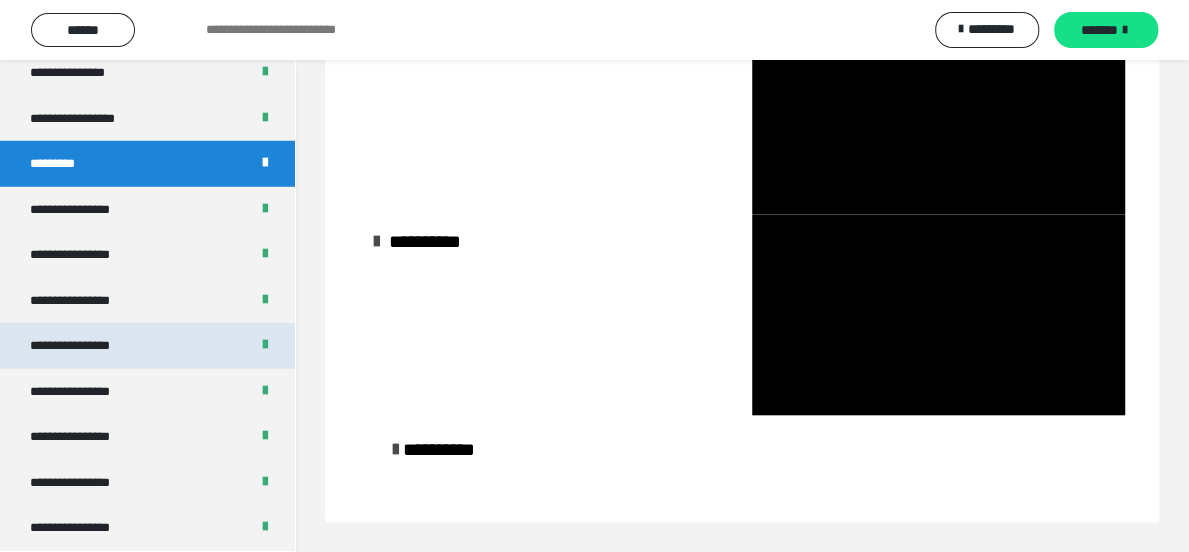 click on "**********" at bounding box center (87, 346) 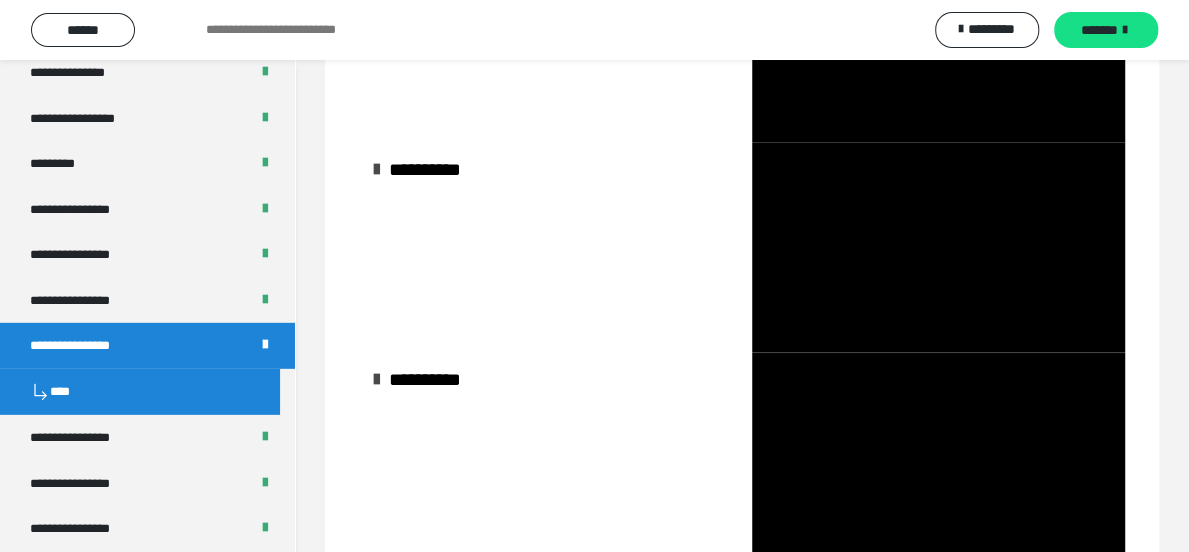 scroll, scrollTop: 1007, scrollLeft: 0, axis: vertical 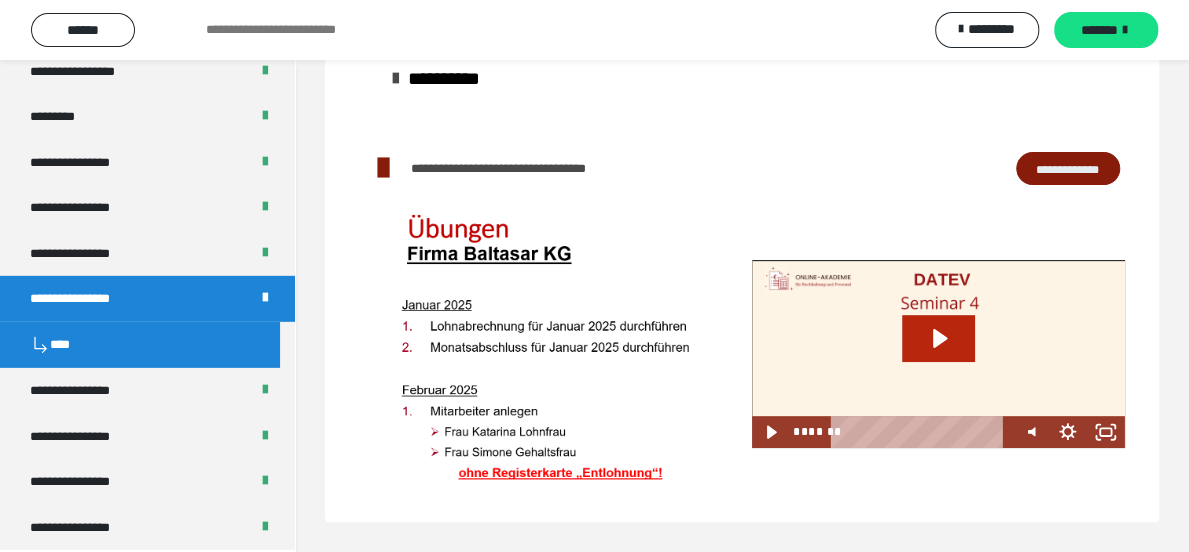 click 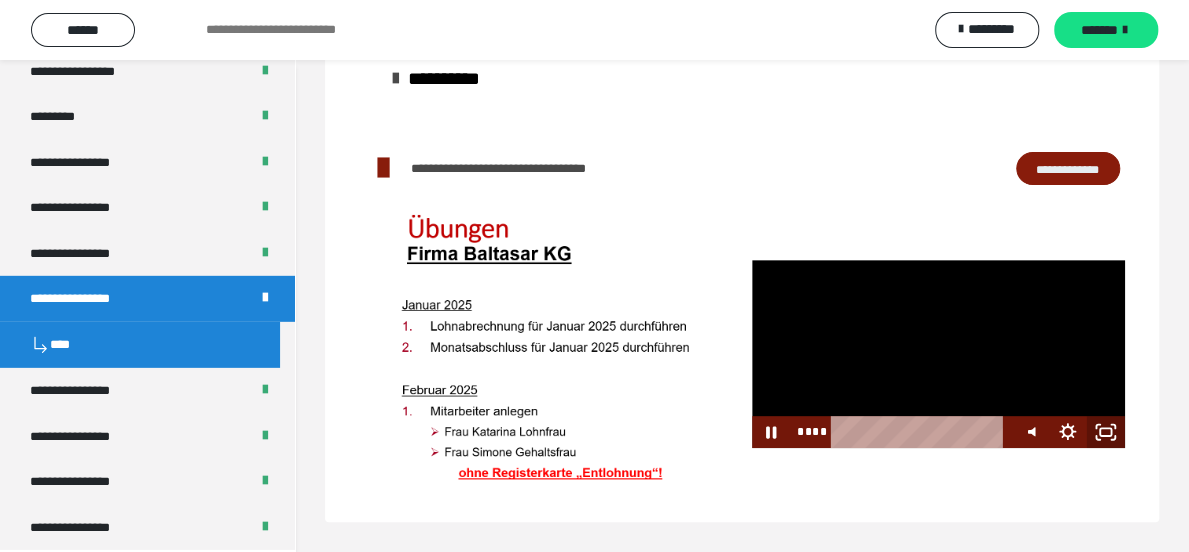 click 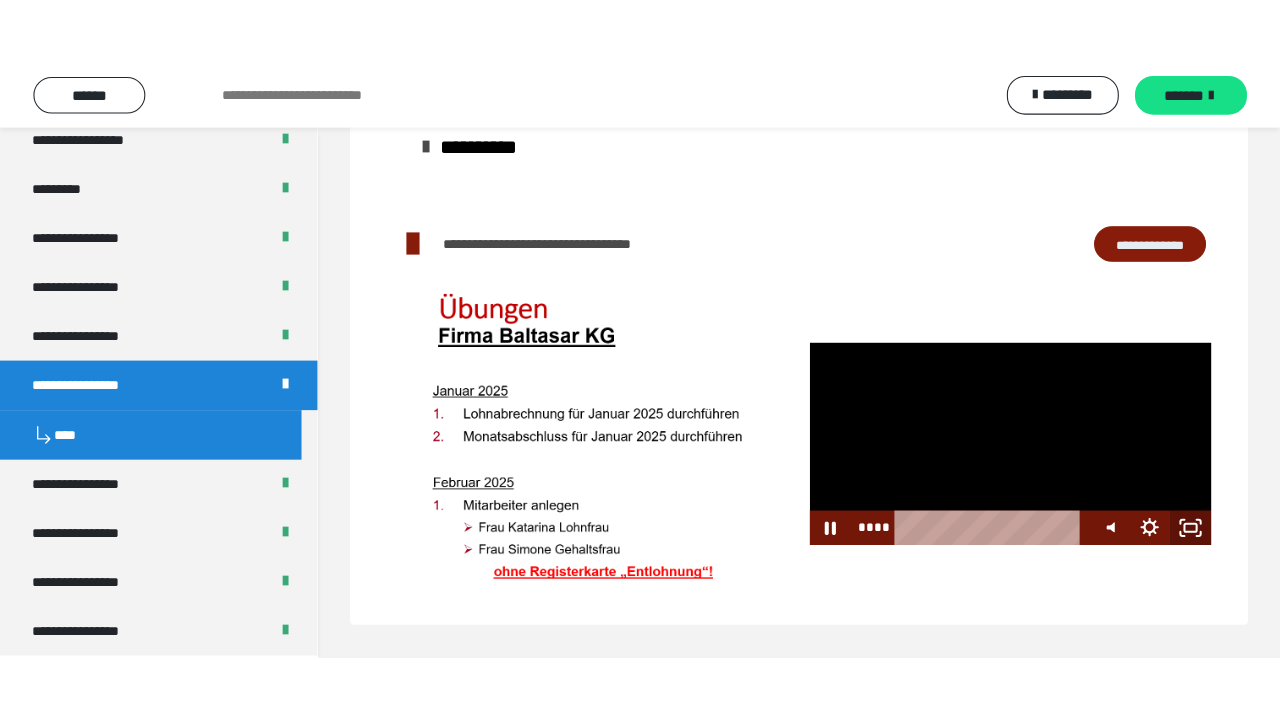 scroll, scrollTop: 71, scrollLeft: 0, axis: vertical 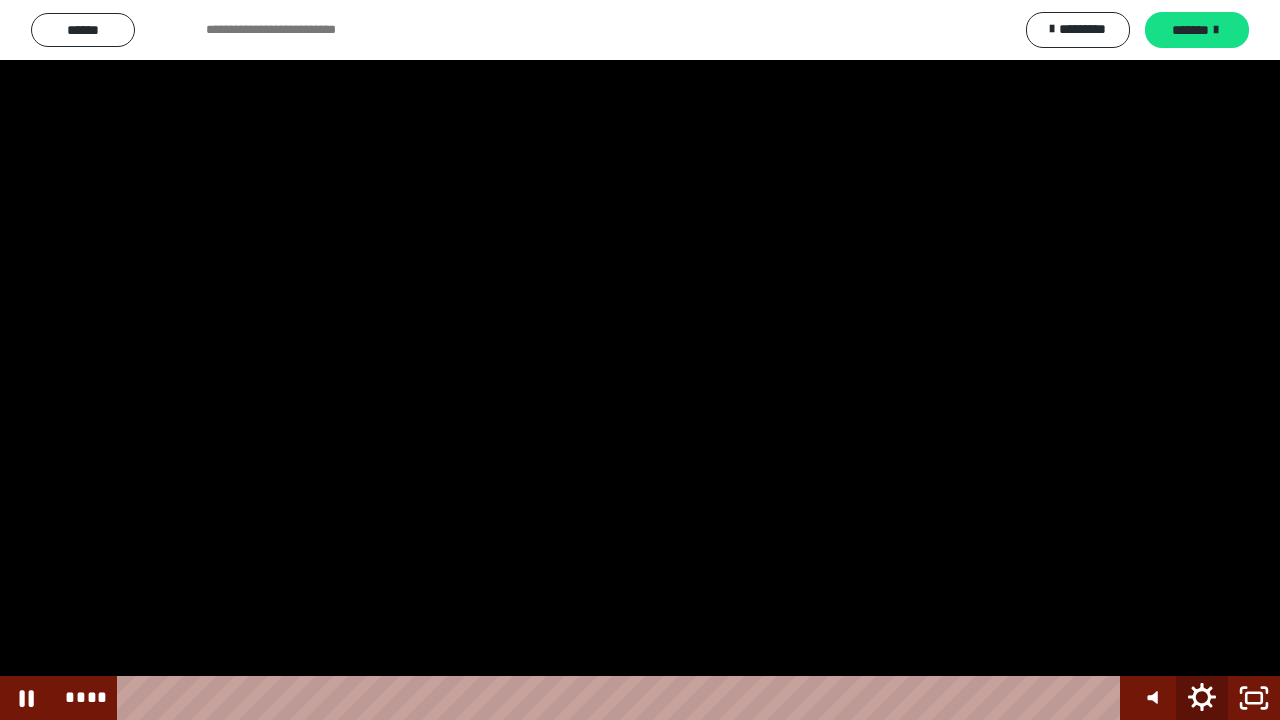 click 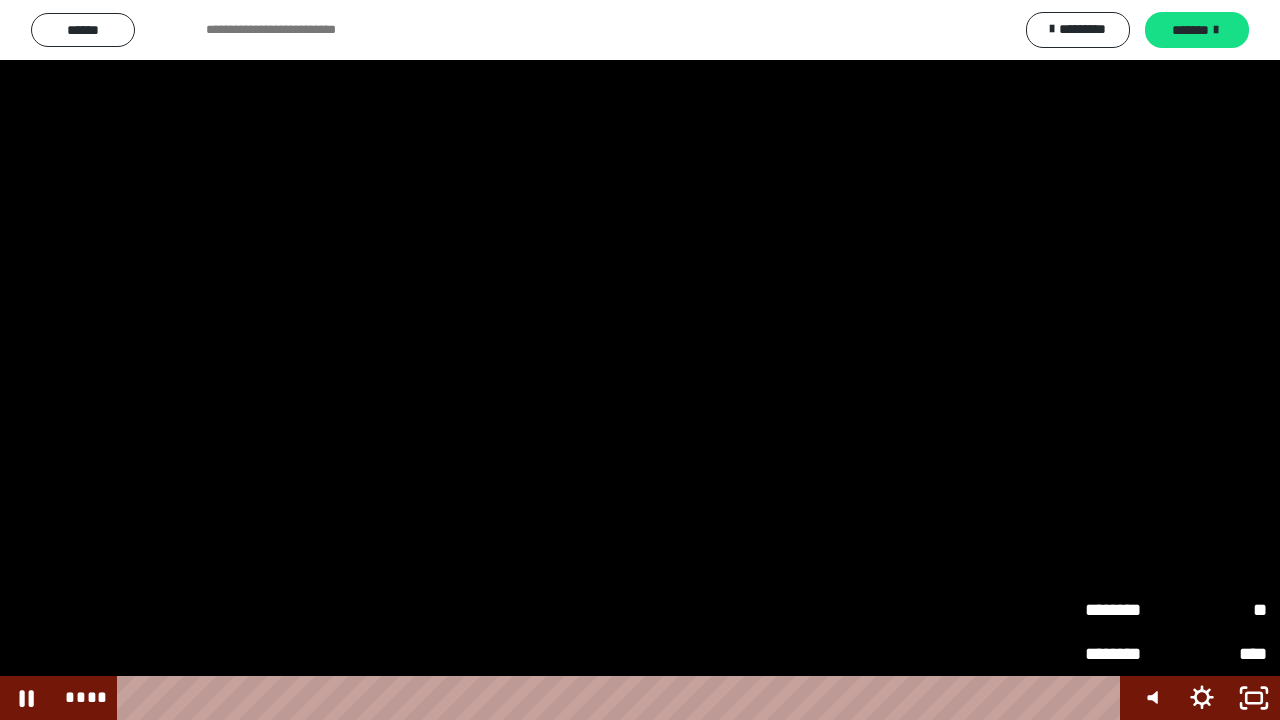 click on "********" at bounding box center (1130, 610) 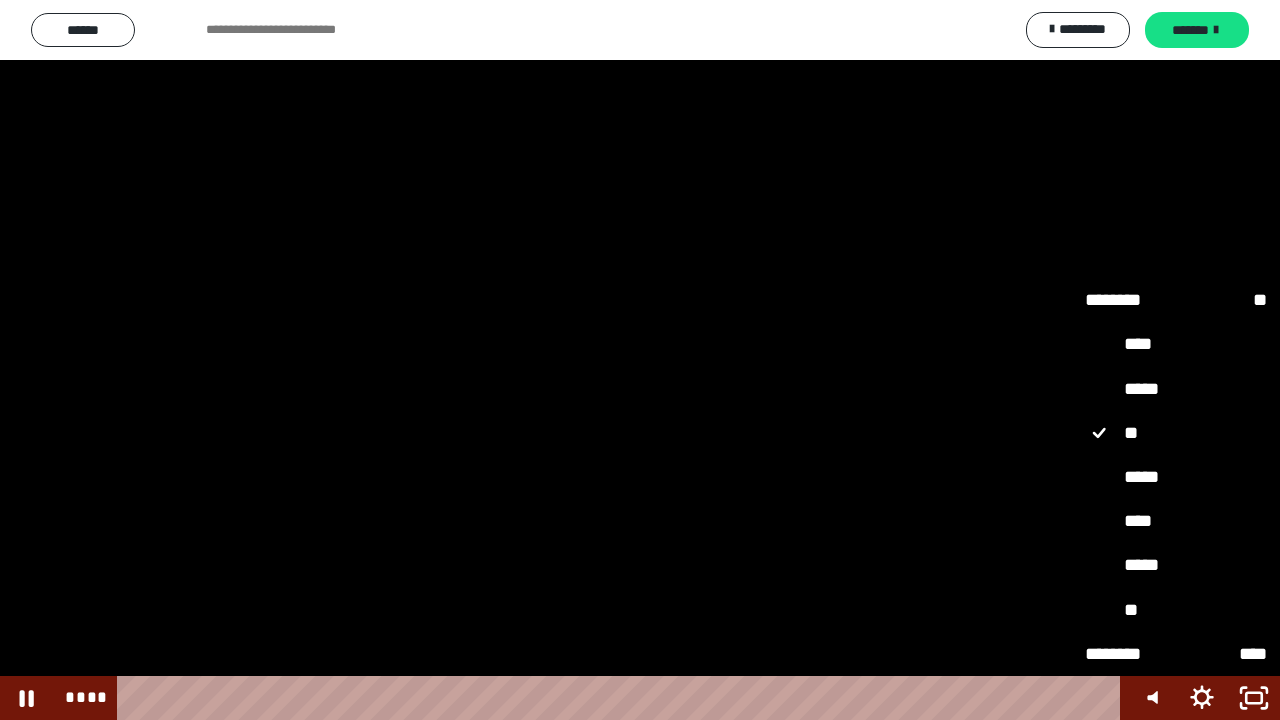 click on "**" at bounding box center [1176, 610] 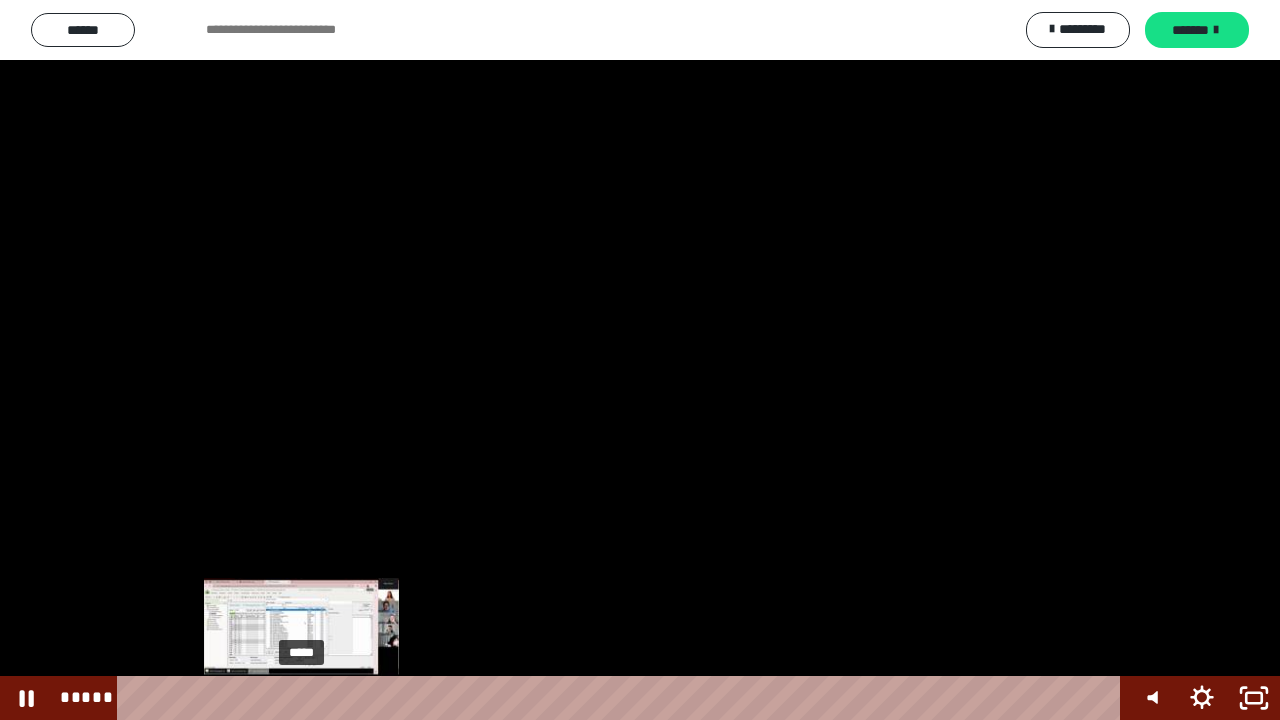 click on "*****" at bounding box center (622, 698) 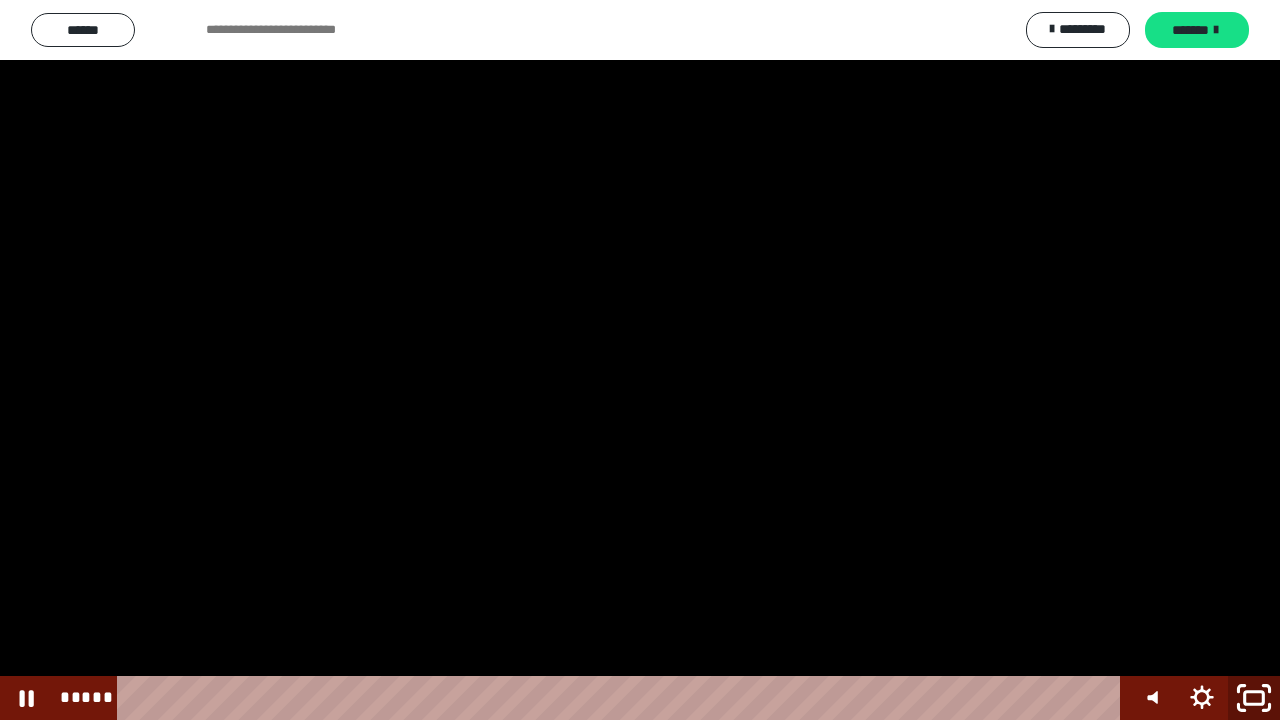 click 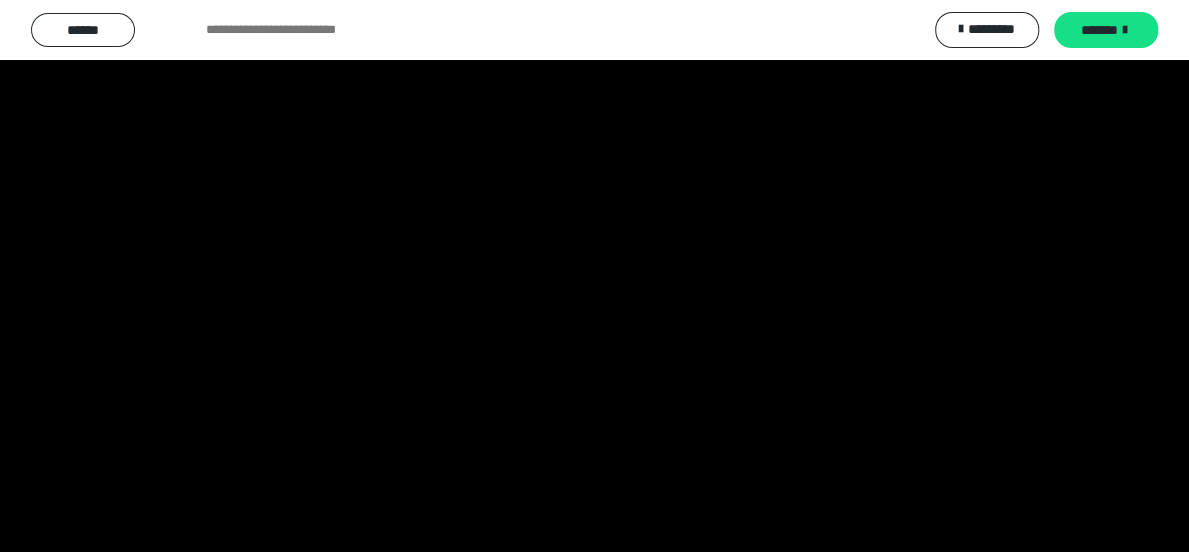scroll, scrollTop: 2707, scrollLeft: 0, axis: vertical 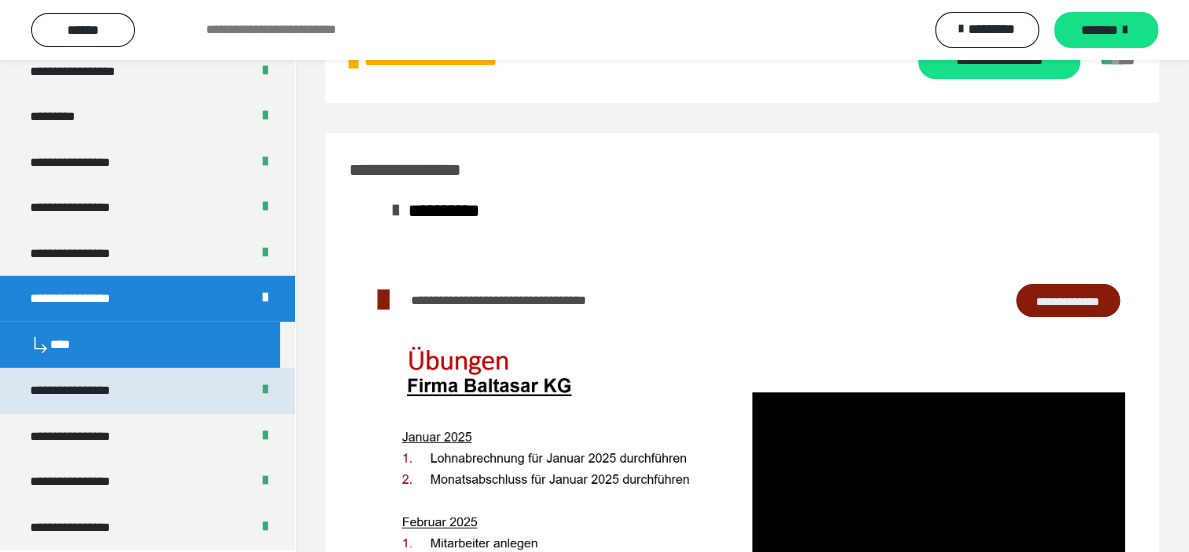 click on "**********" at bounding box center (87, 391) 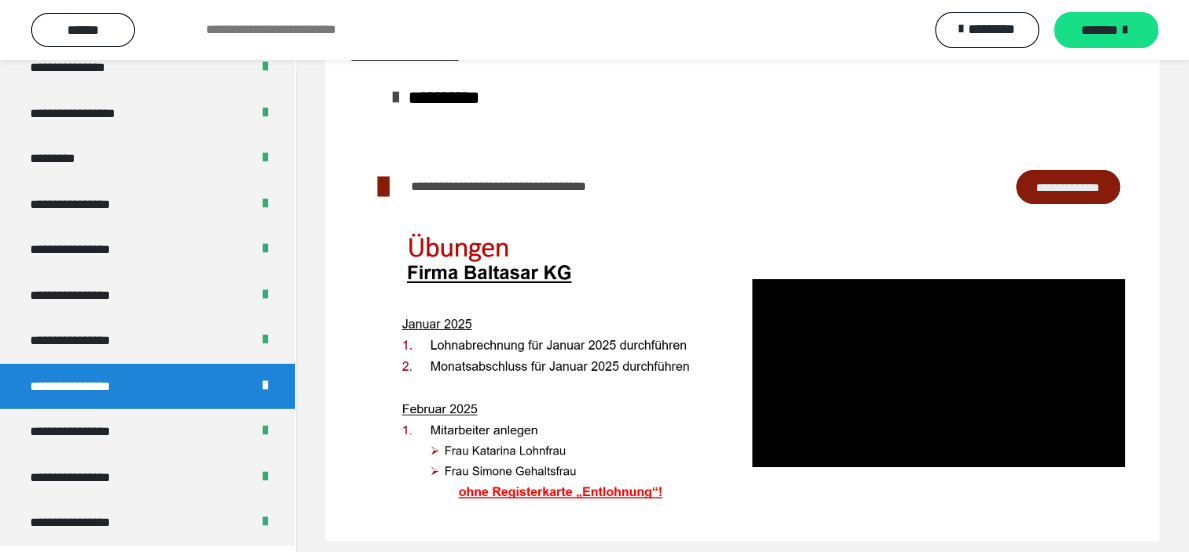 scroll, scrollTop: 0, scrollLeft: 0, axis: both 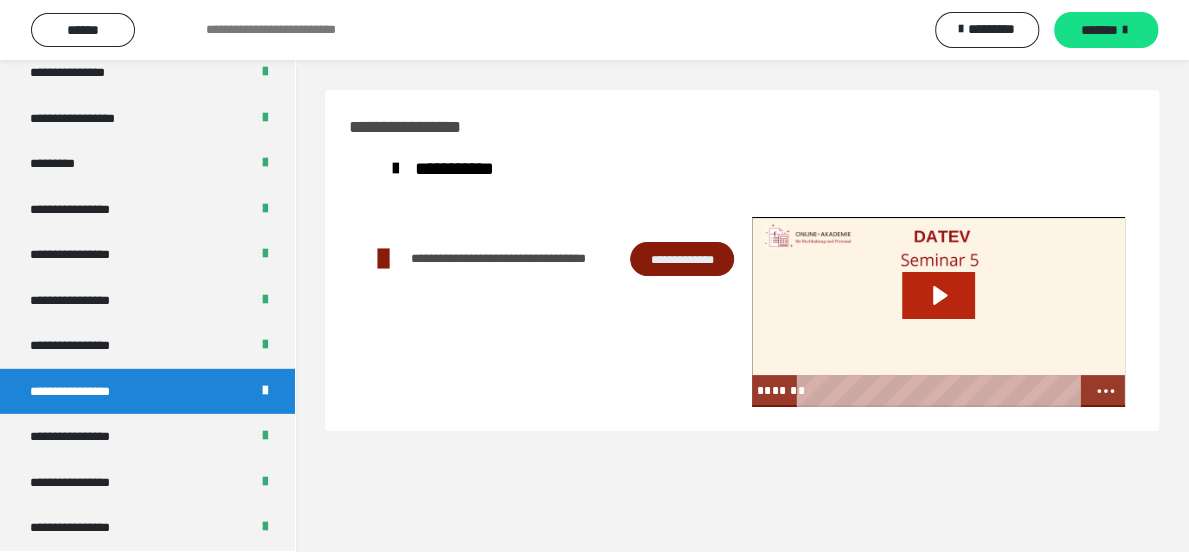 click 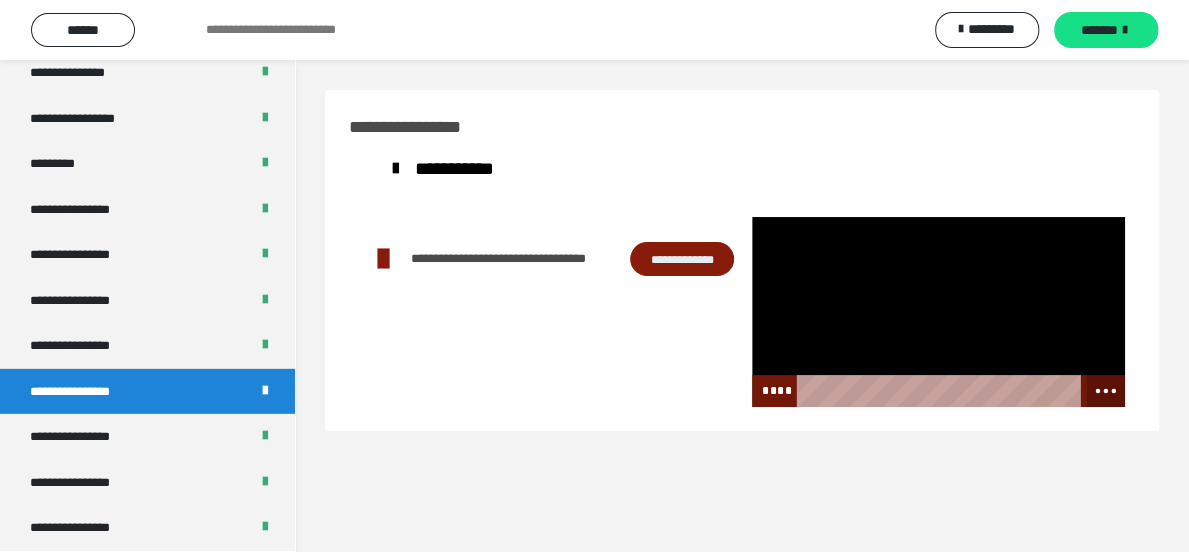 click 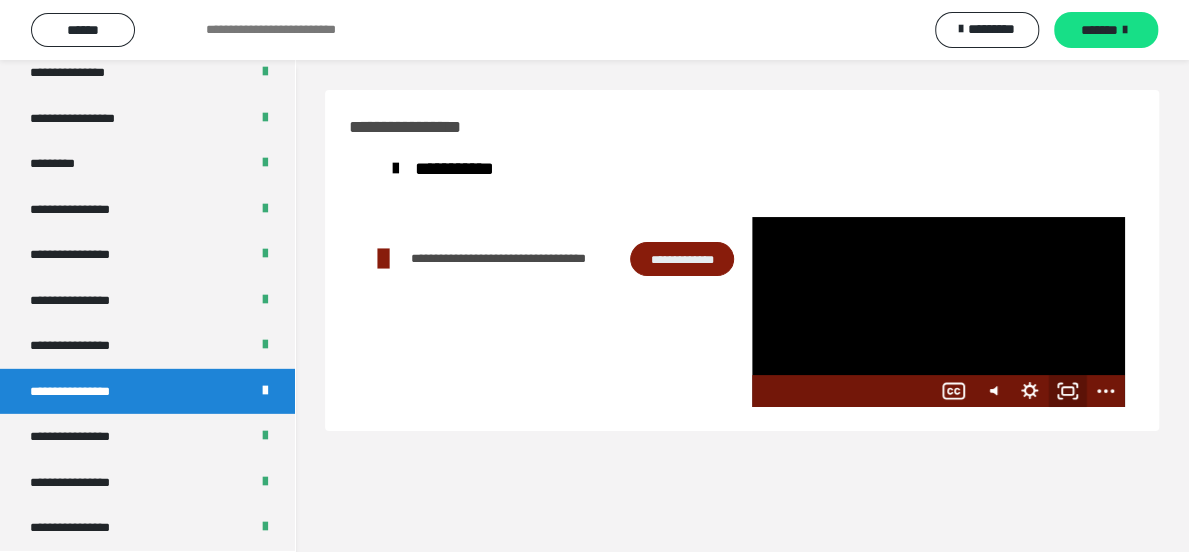 click 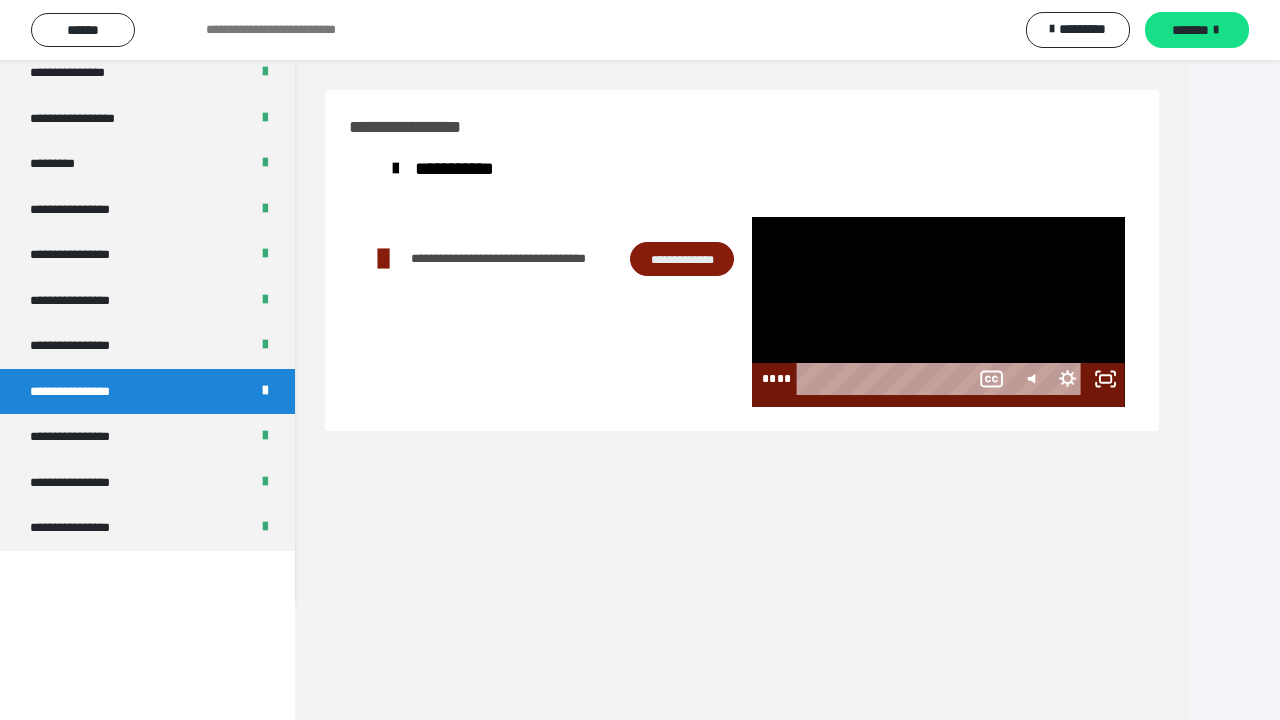 scroll, scrollTop: 2492, scrollLeft: 0, axis: vertical 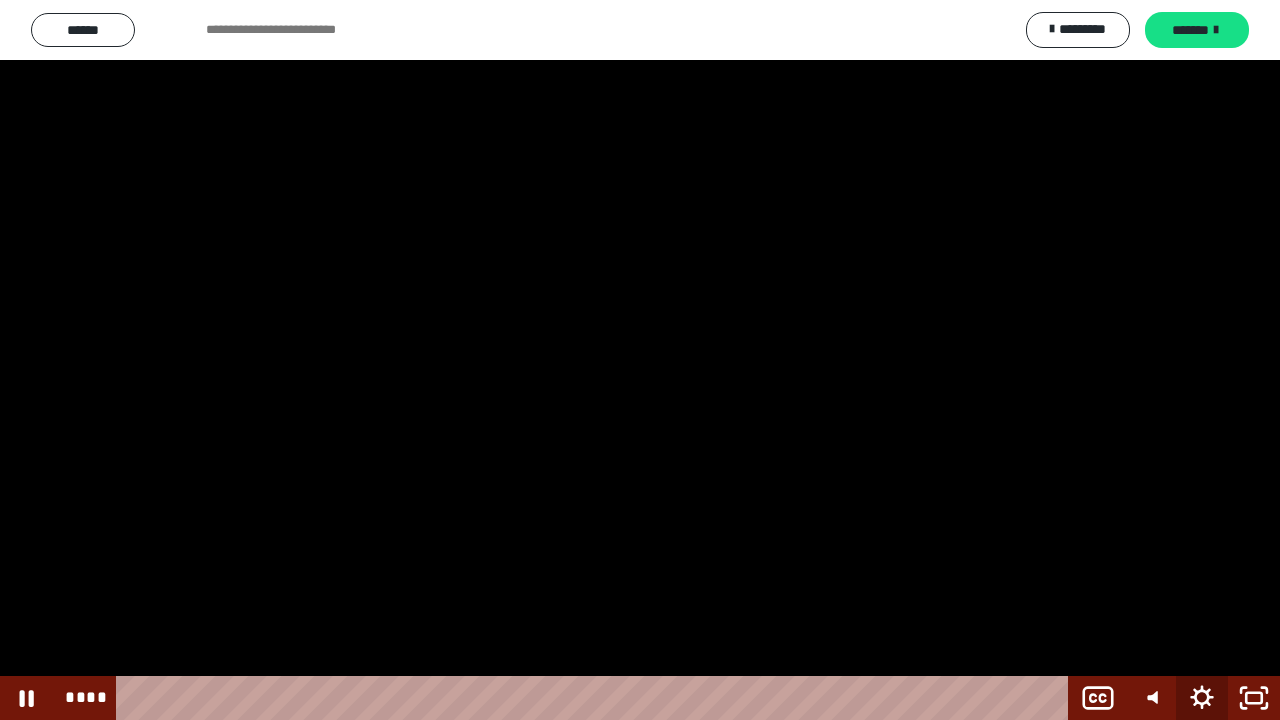 click 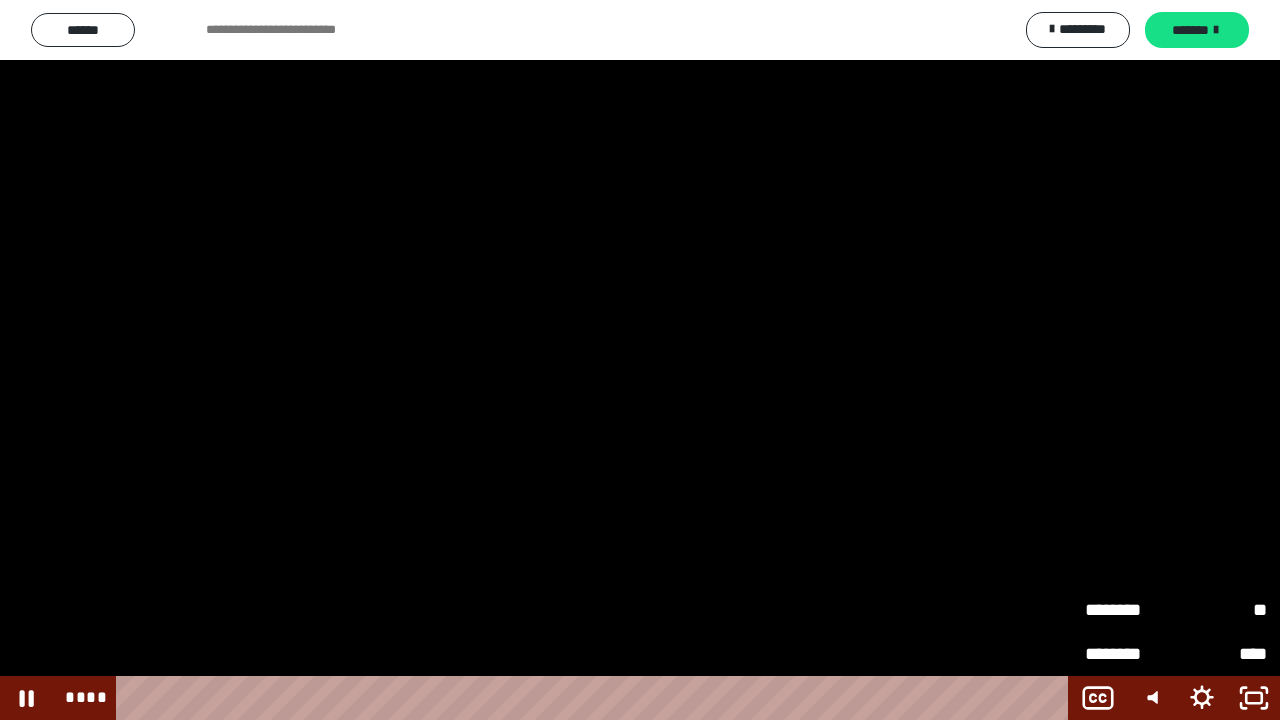 click on "********" at bounding box center (1130, 610) 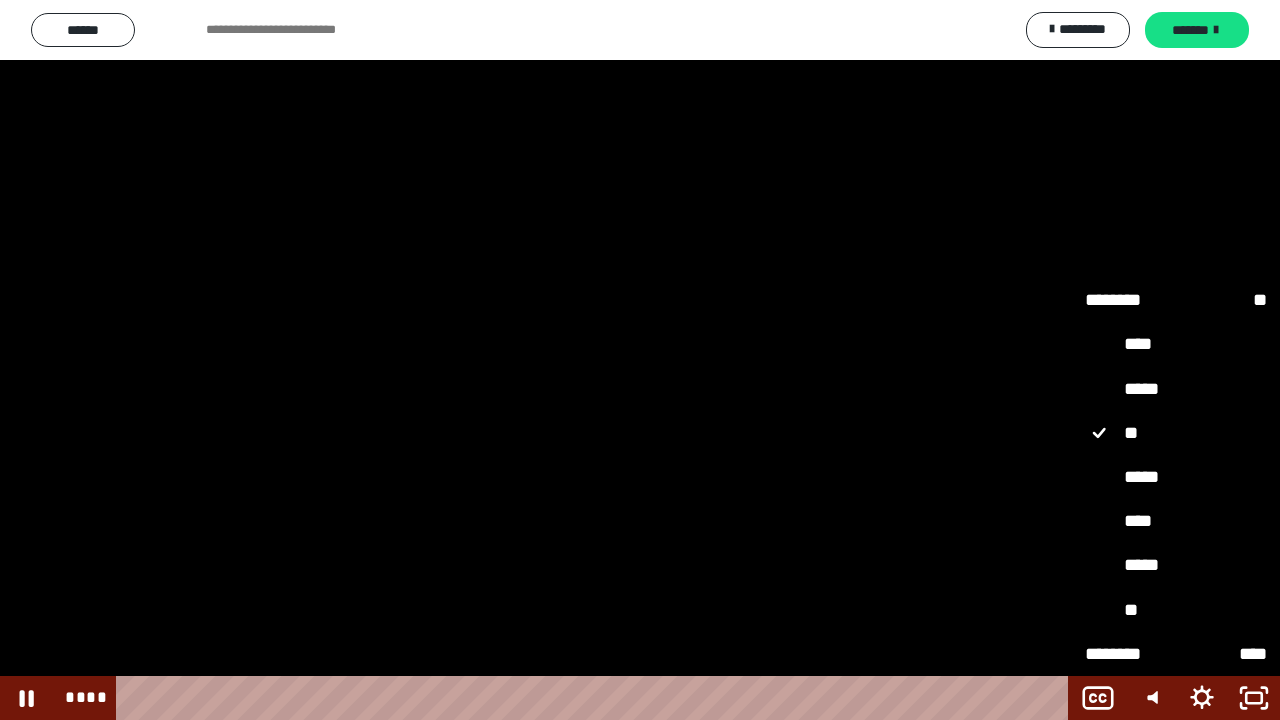 click on "**" at bounding box center [1176, 610] 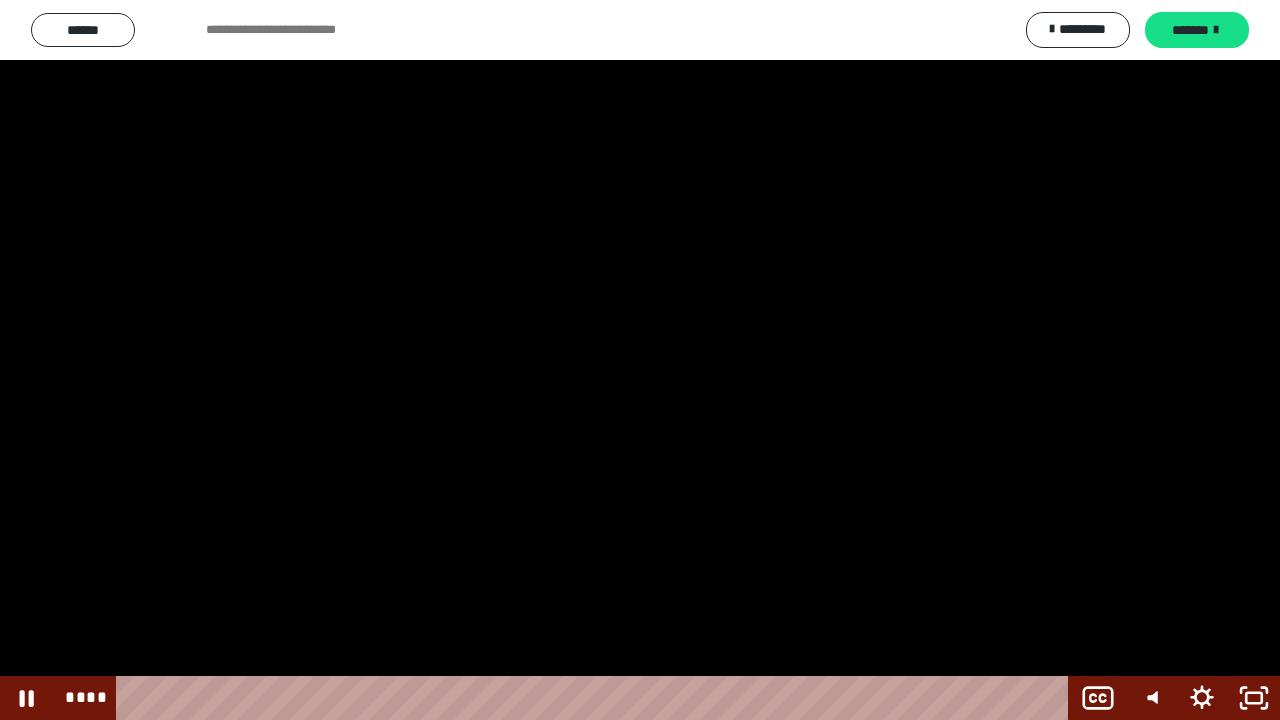 click at bounding box center [640, 360] 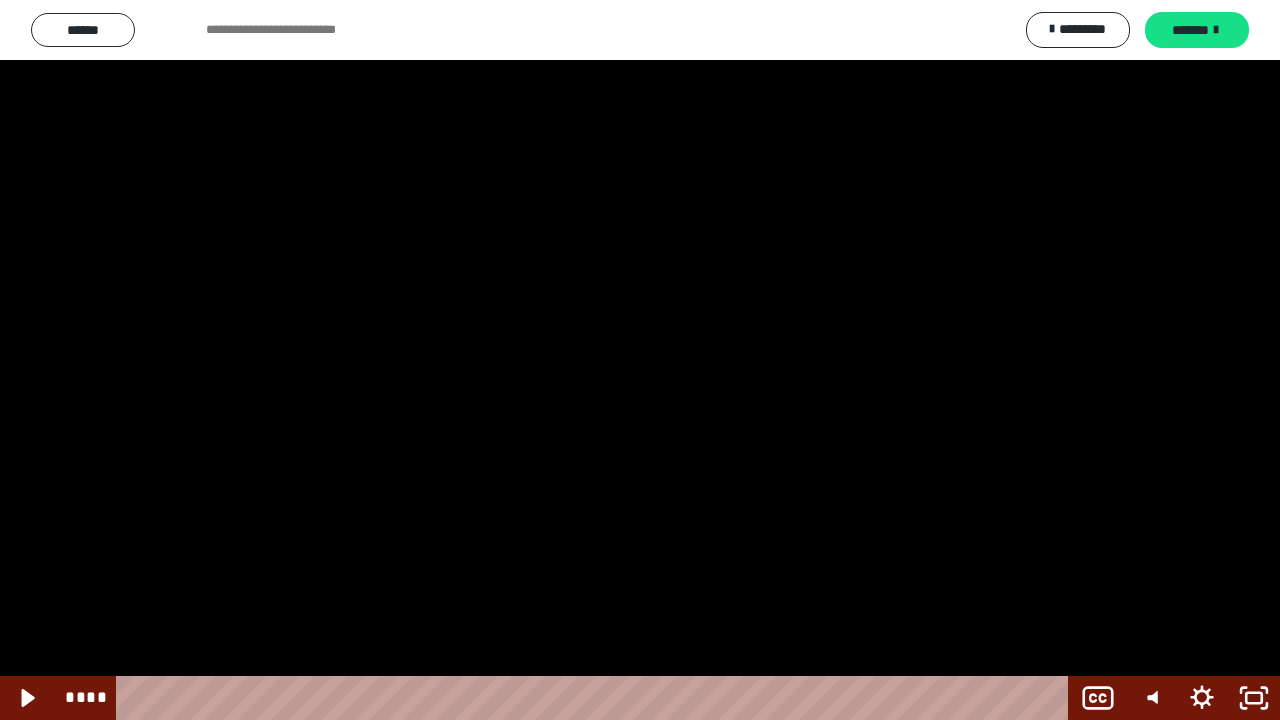 click at bounding box center (640, 360) 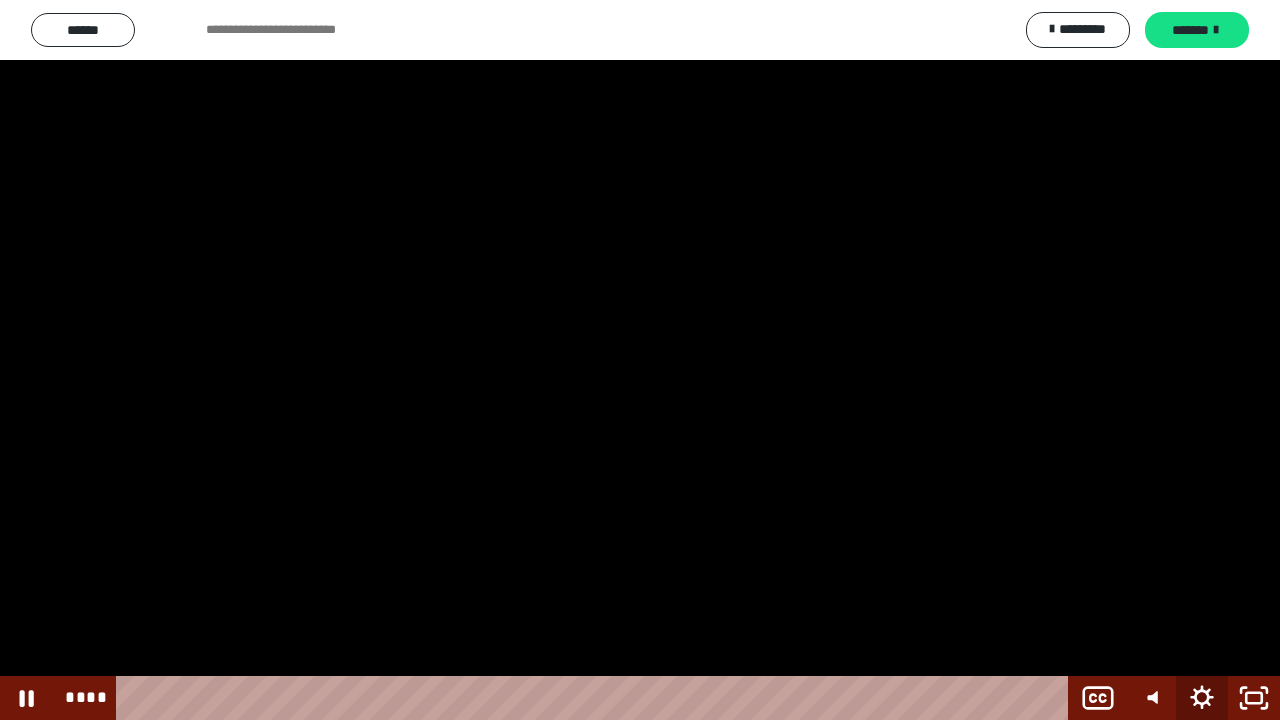 click 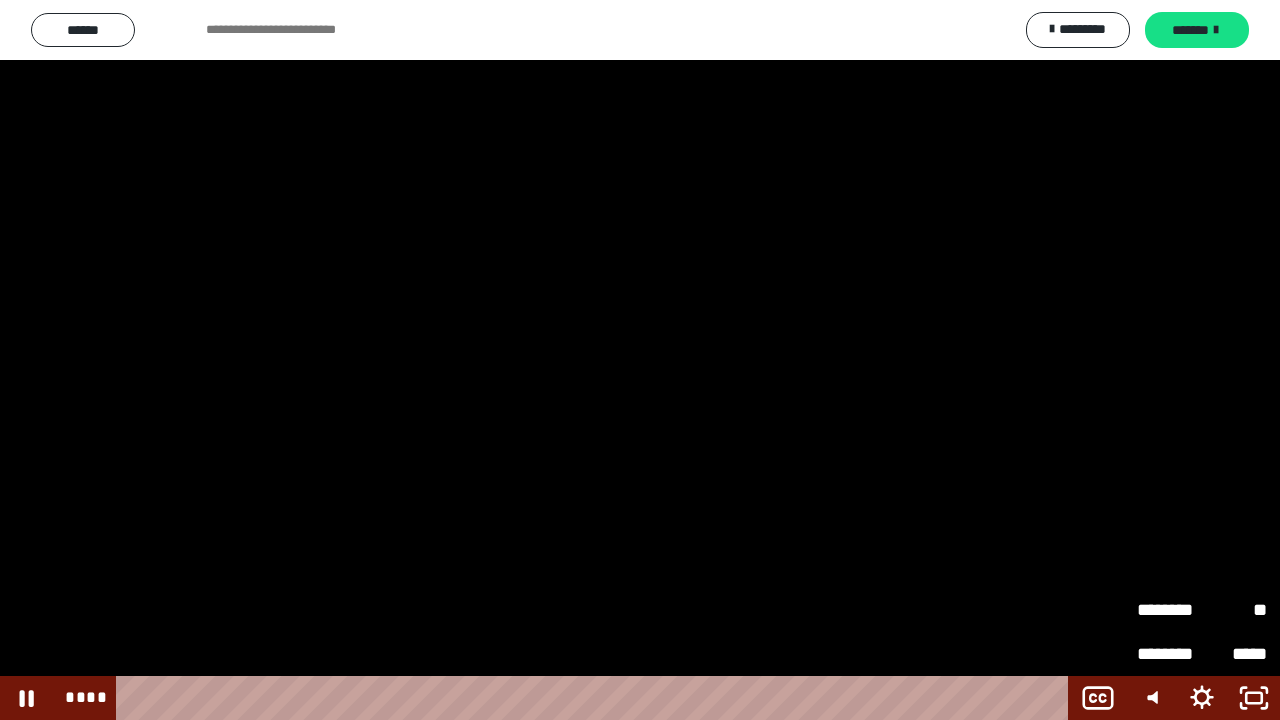 click on "**" at bounding box center [1234, 610] 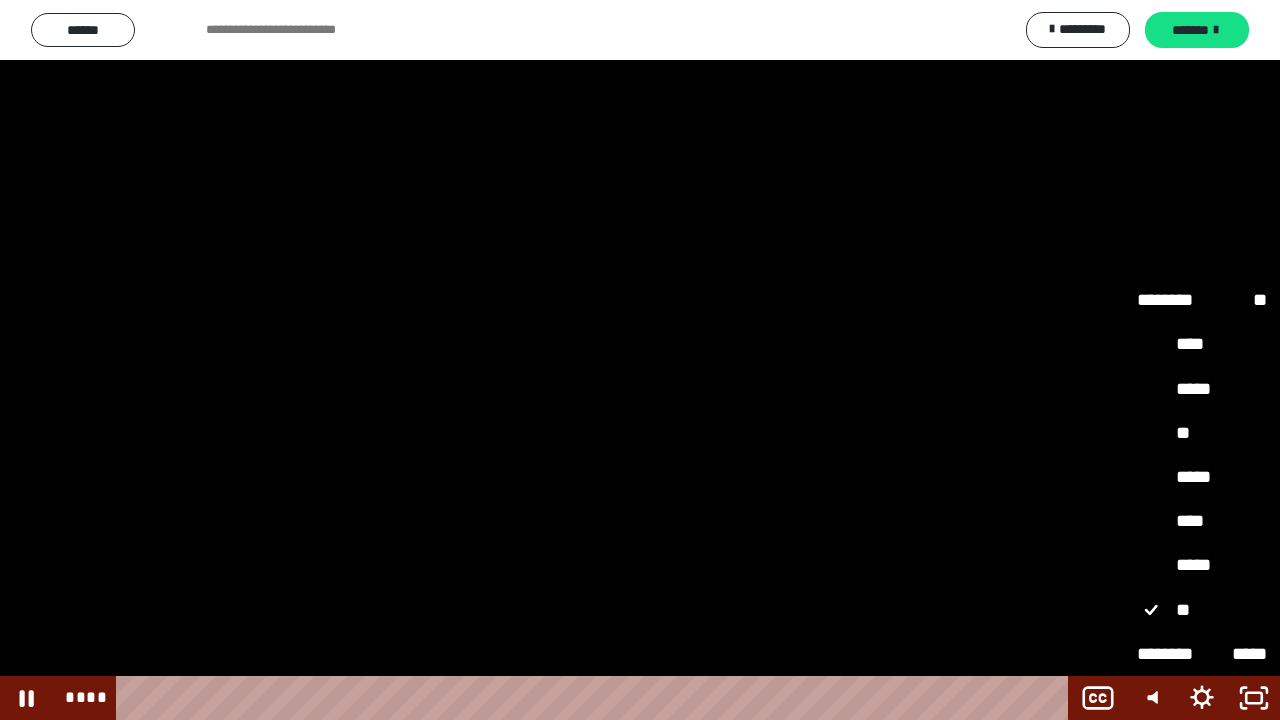 click on "****" at bounding box center (1202, 521) 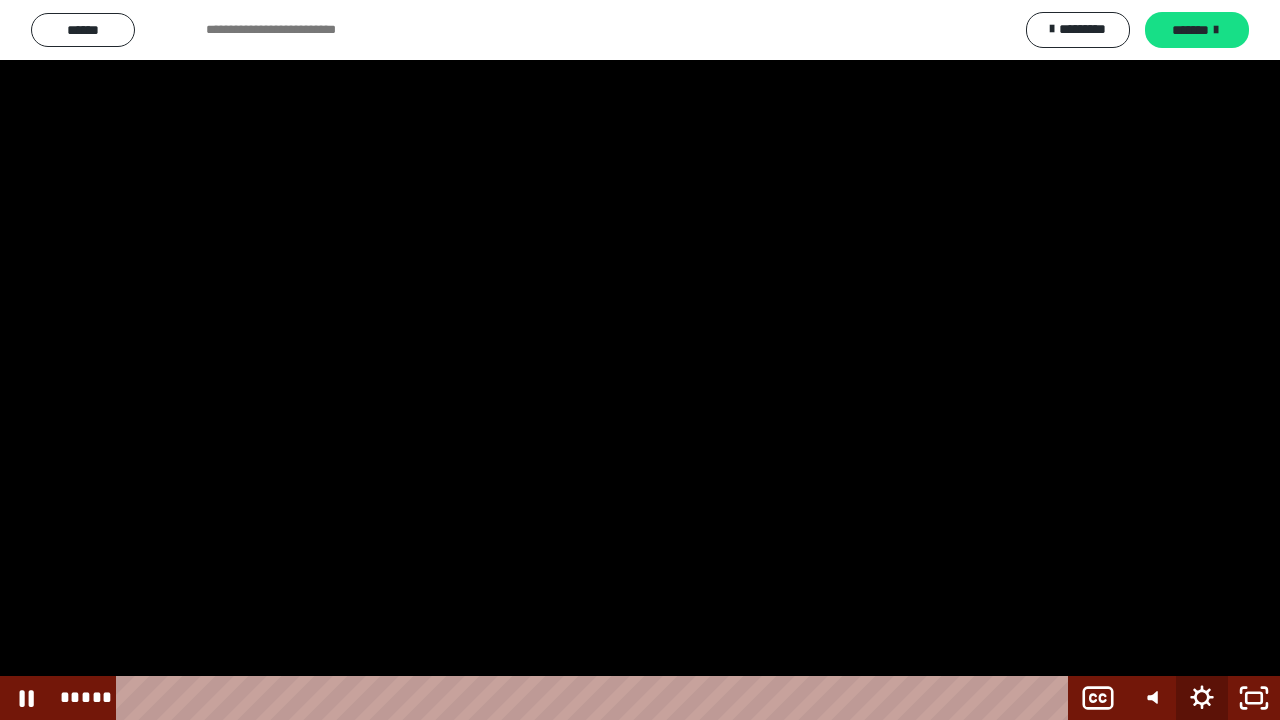 click 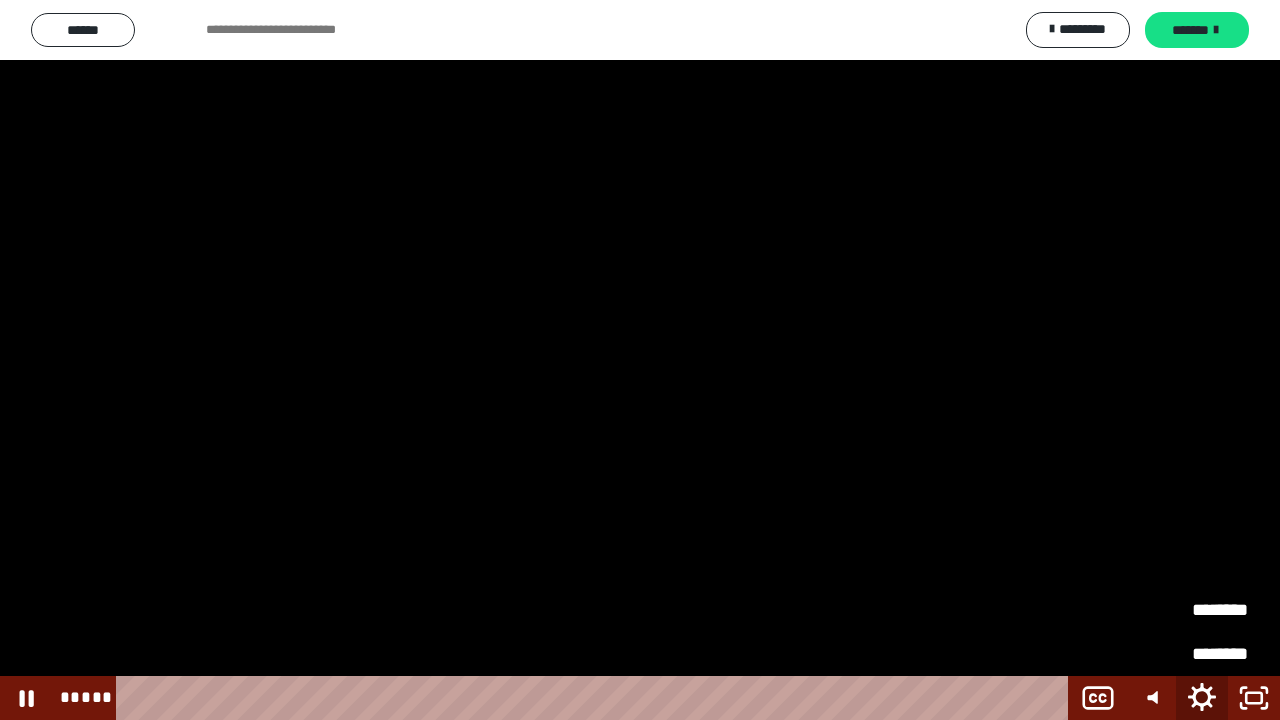 click 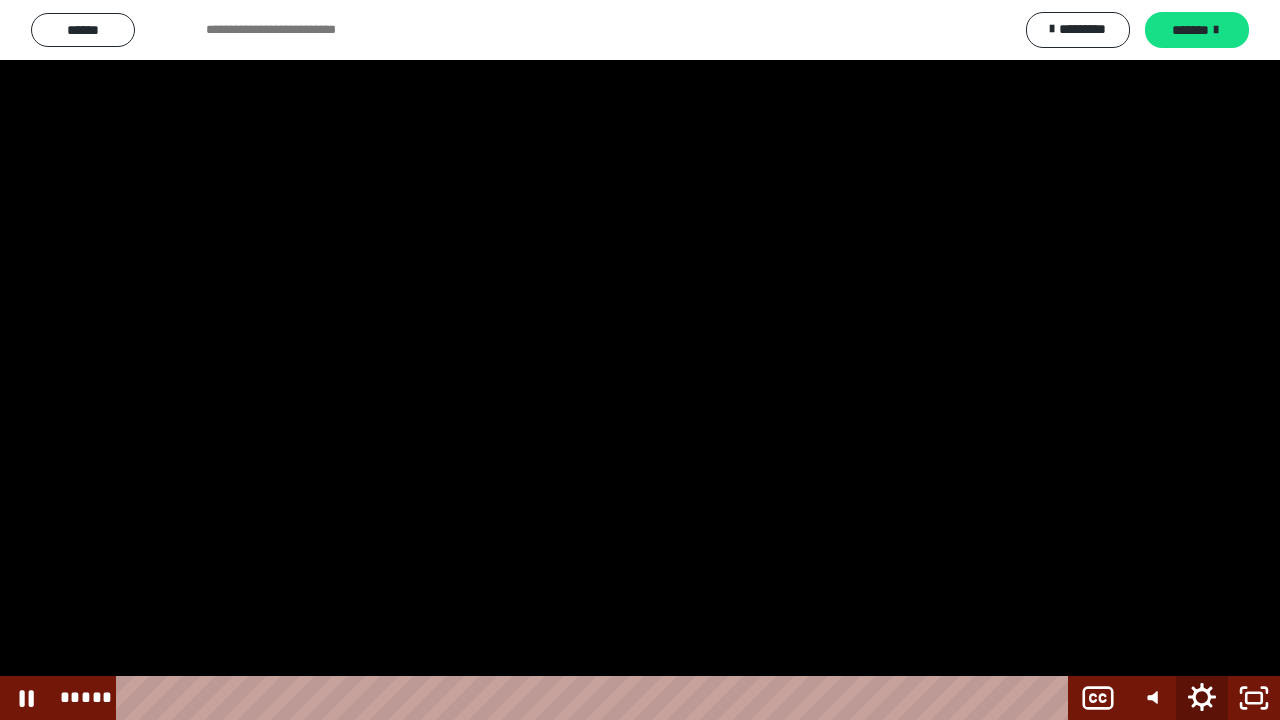 click 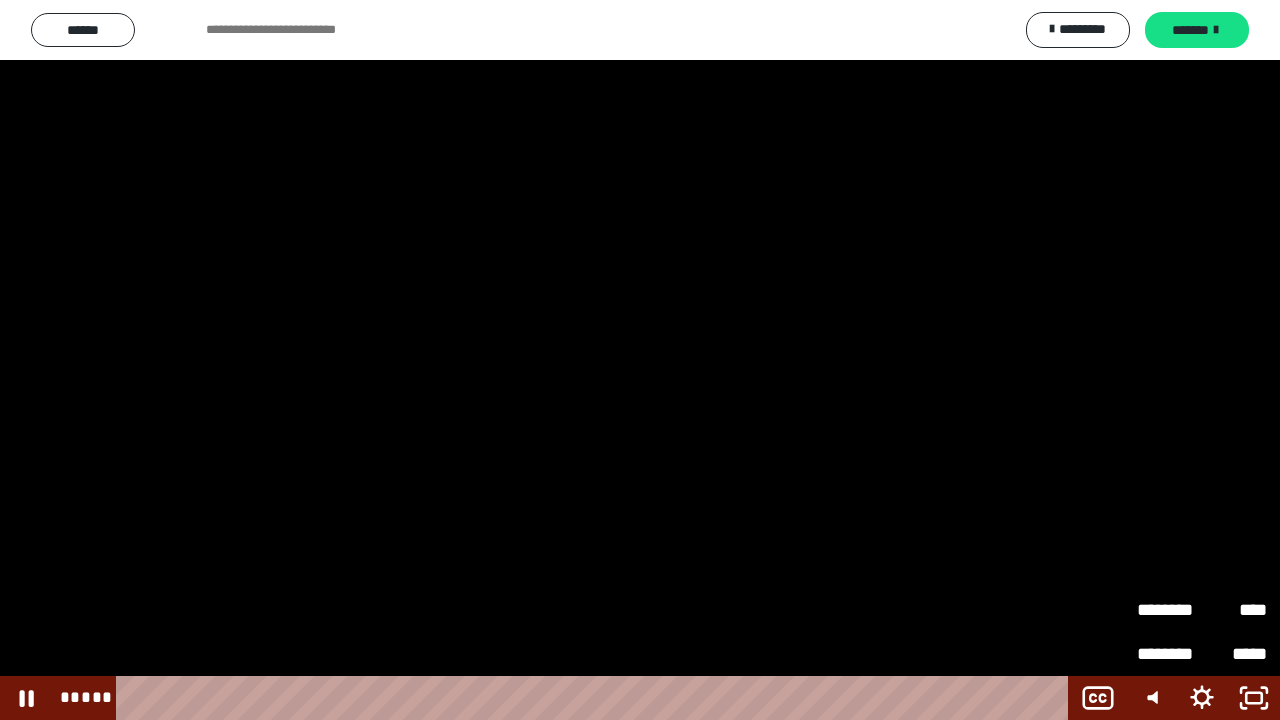 click on "****" at bounding box center [1234, 601] 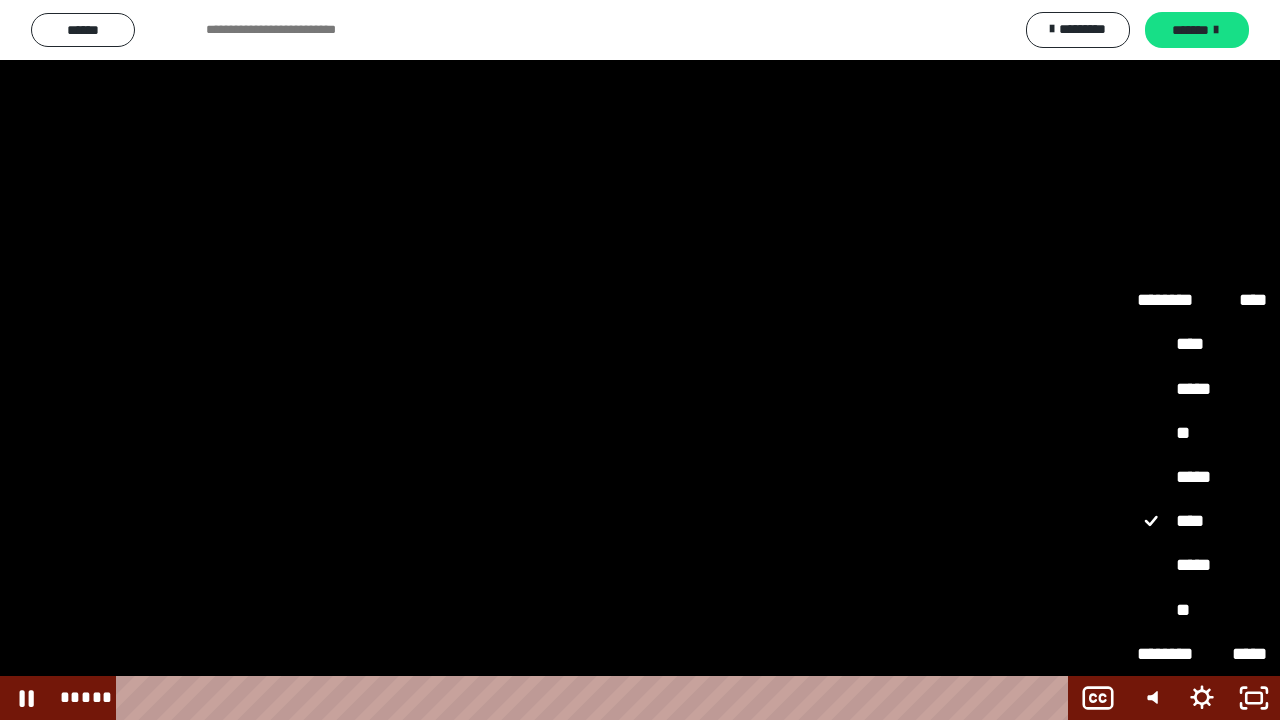 click on "*****" at bounding box center (1202, 565) 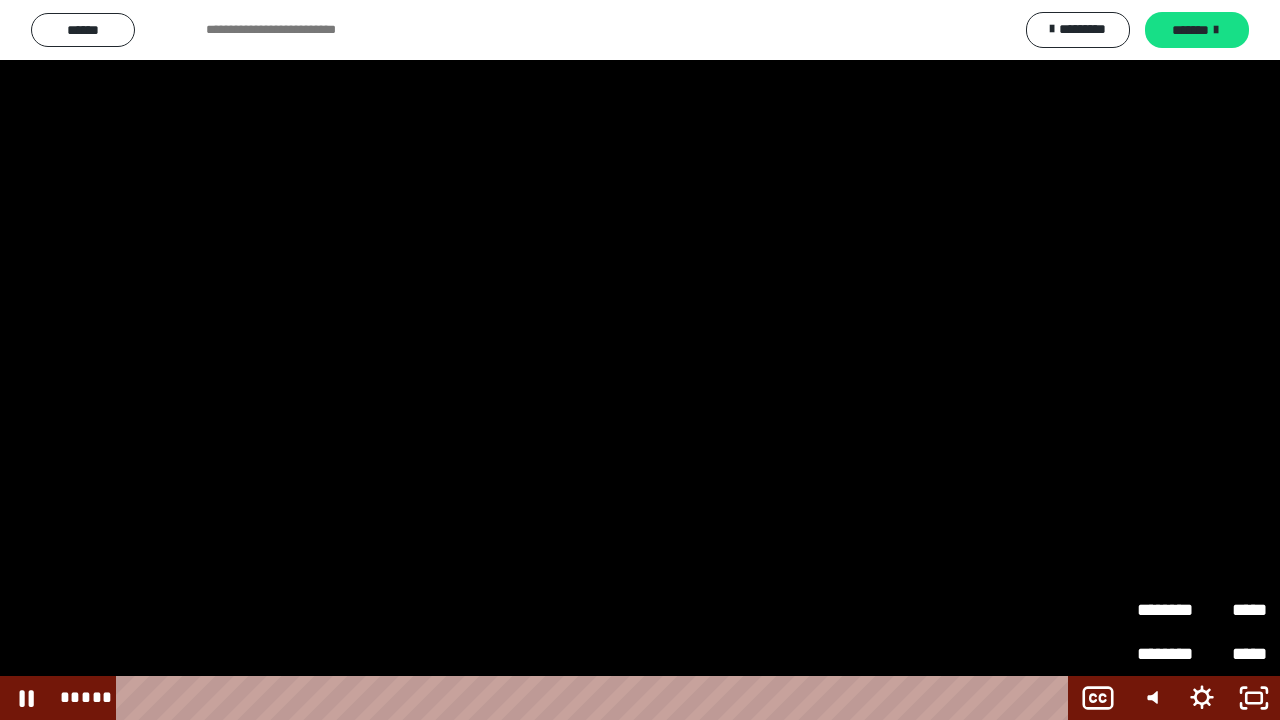 click on "*****" at bounding box center (1234, 610) 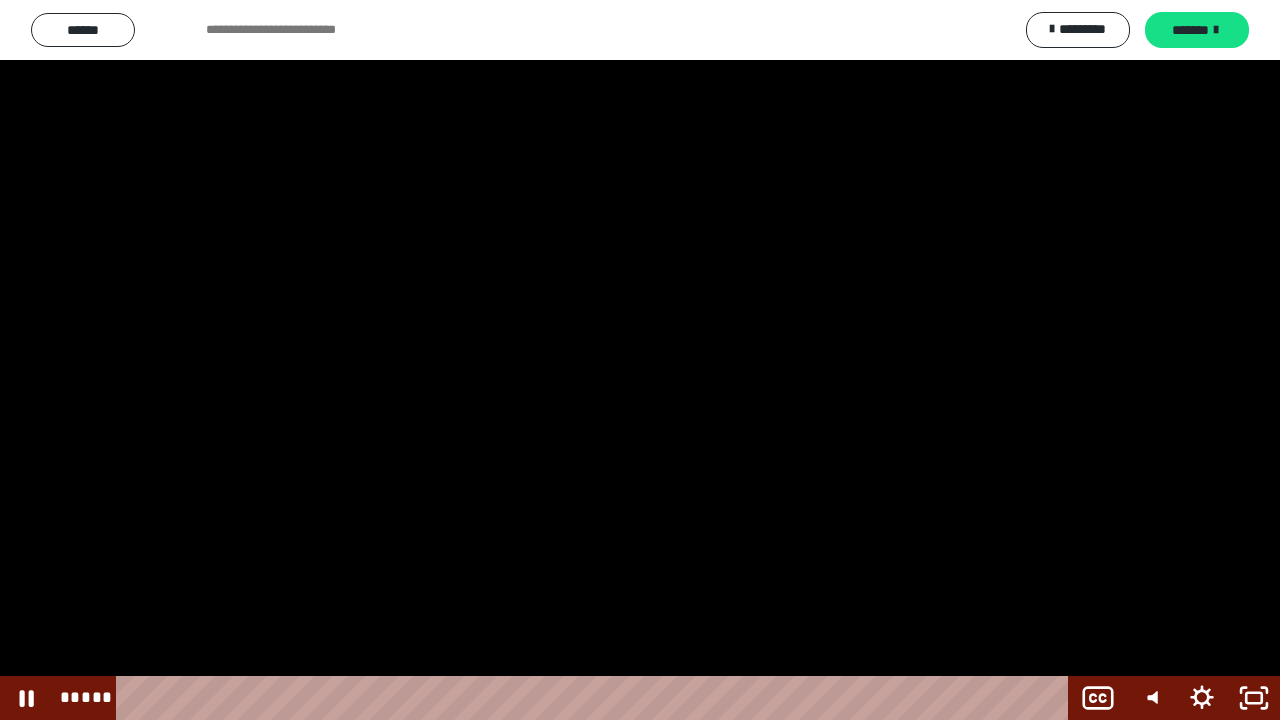 click on "**********" at bounding box center (640, 360) 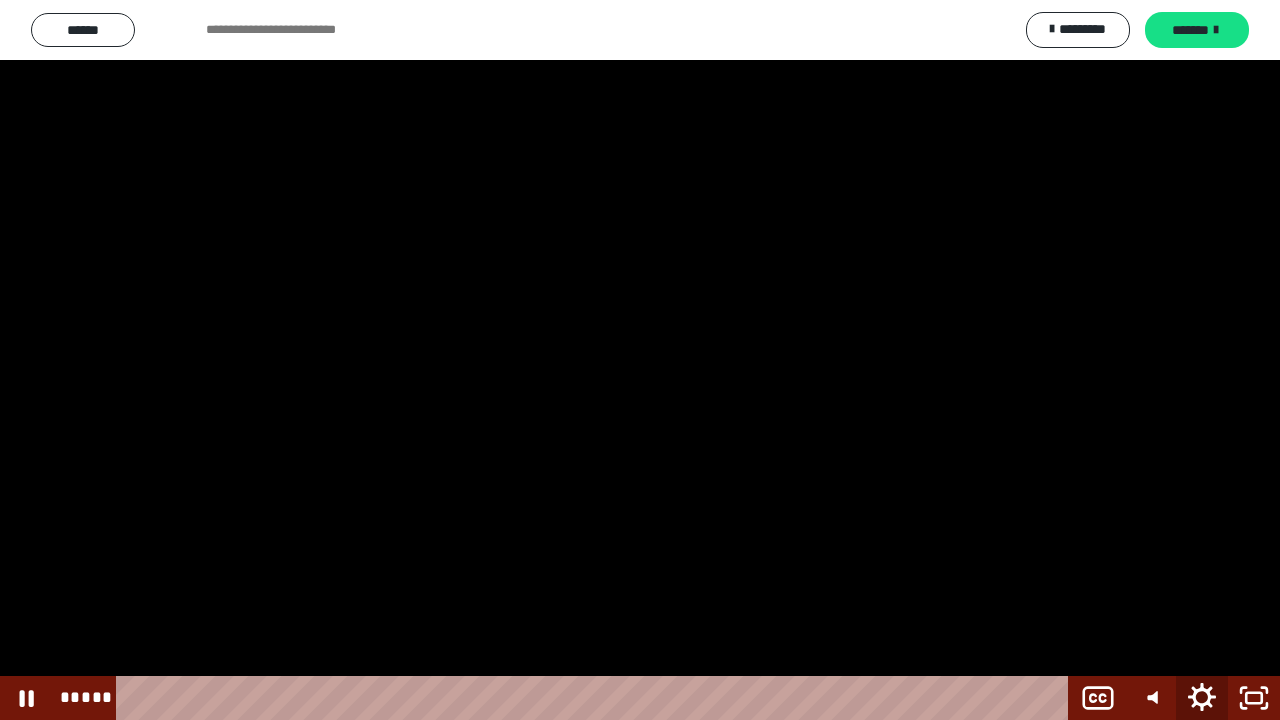 click 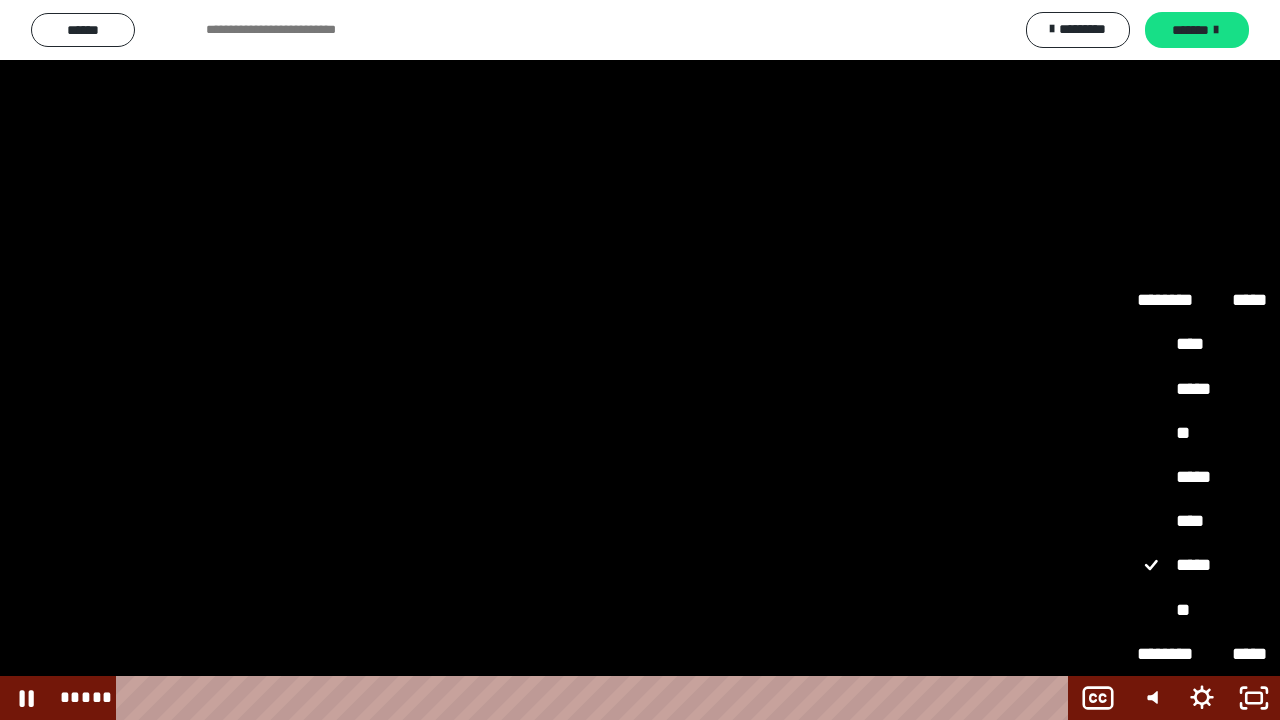 click on "**" at bounding box center (1202, 610) 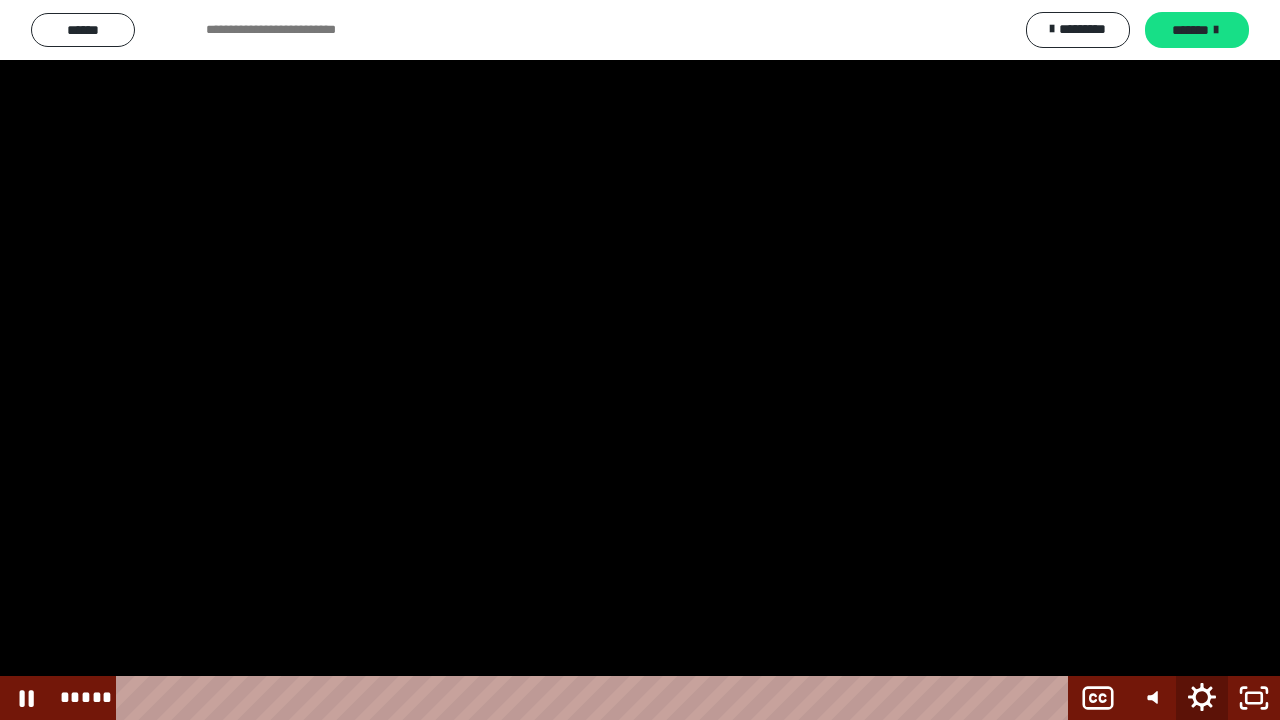 click 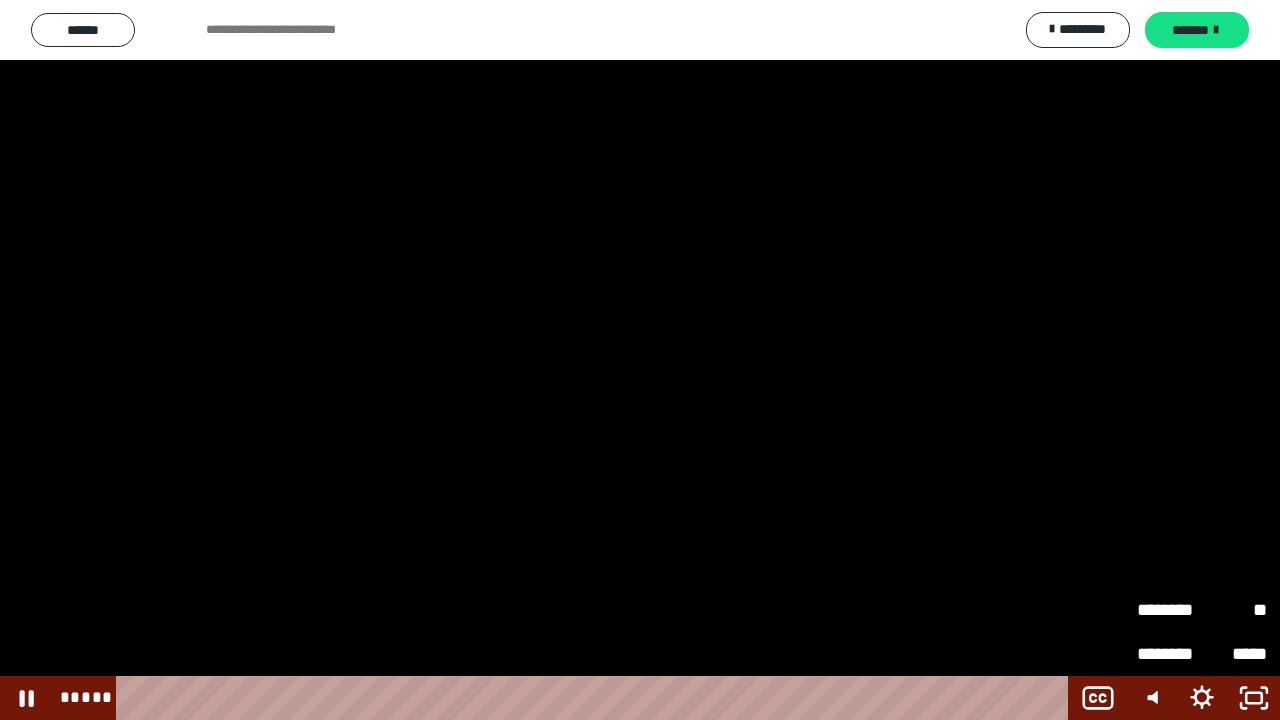 click on "**" at bounding box center [1234, 601] 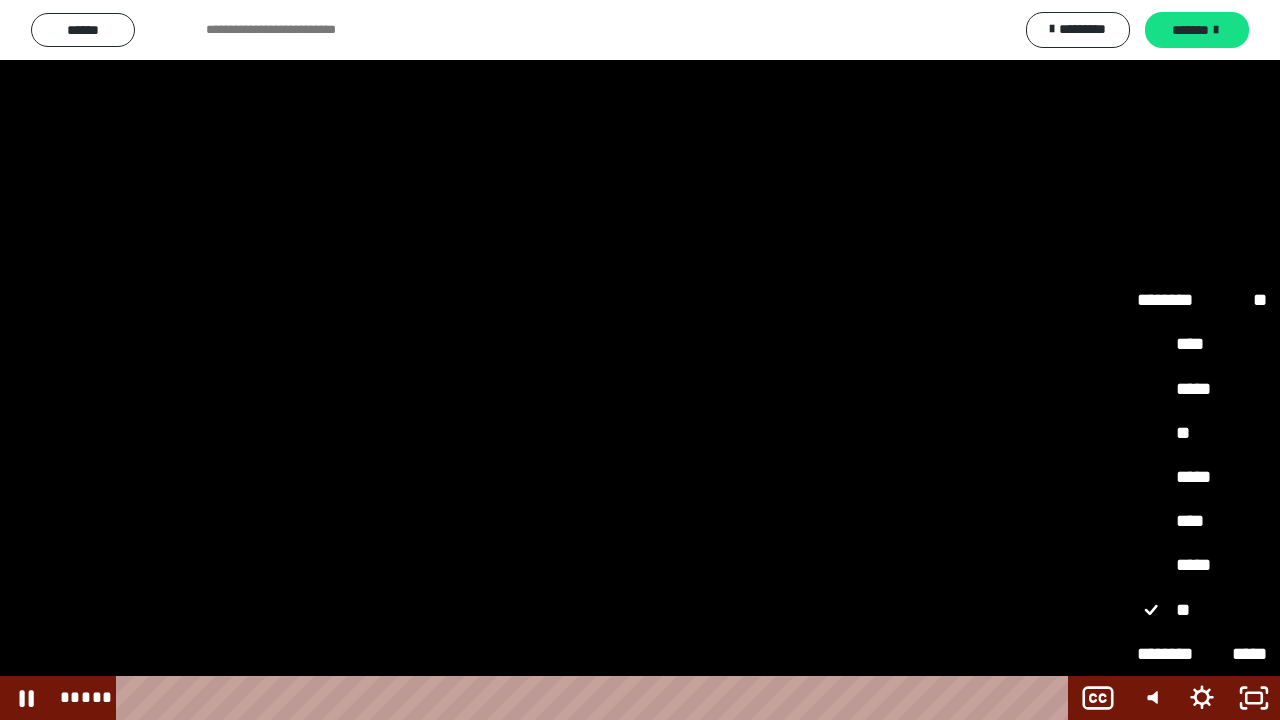 click on "*****" at bounding box center (1202, 565) 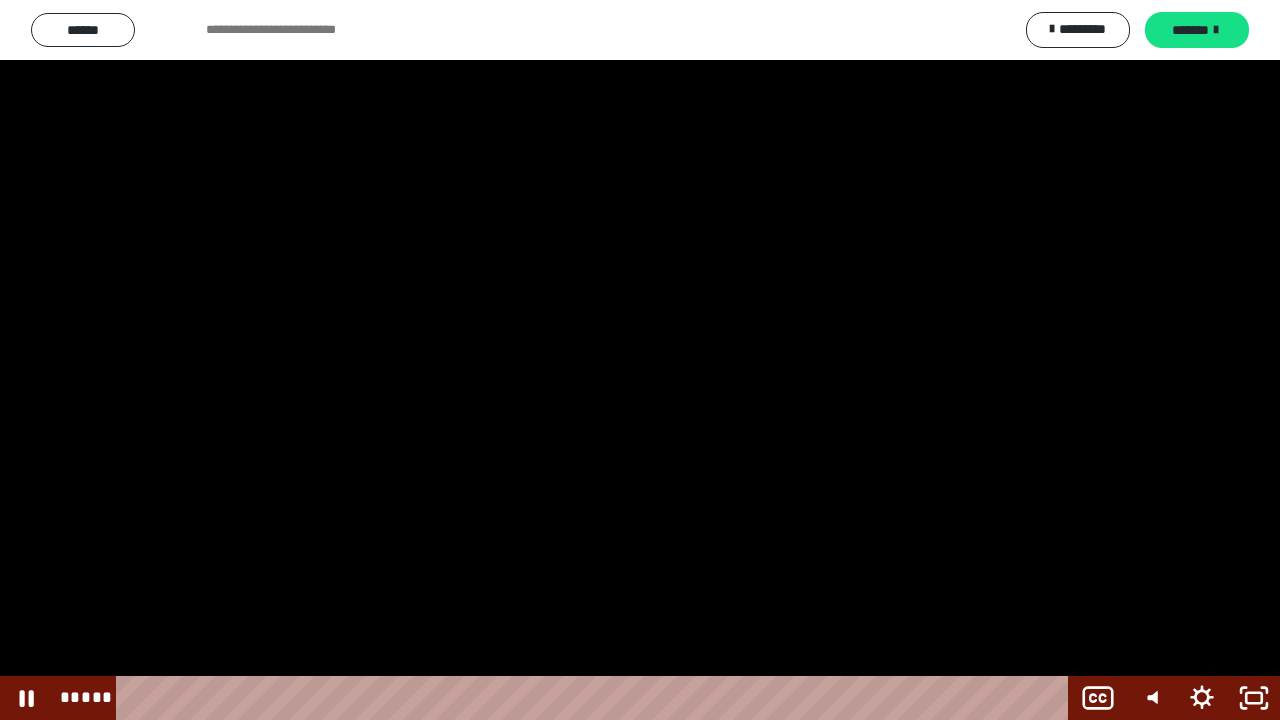 click at bounding box center (640, 360) 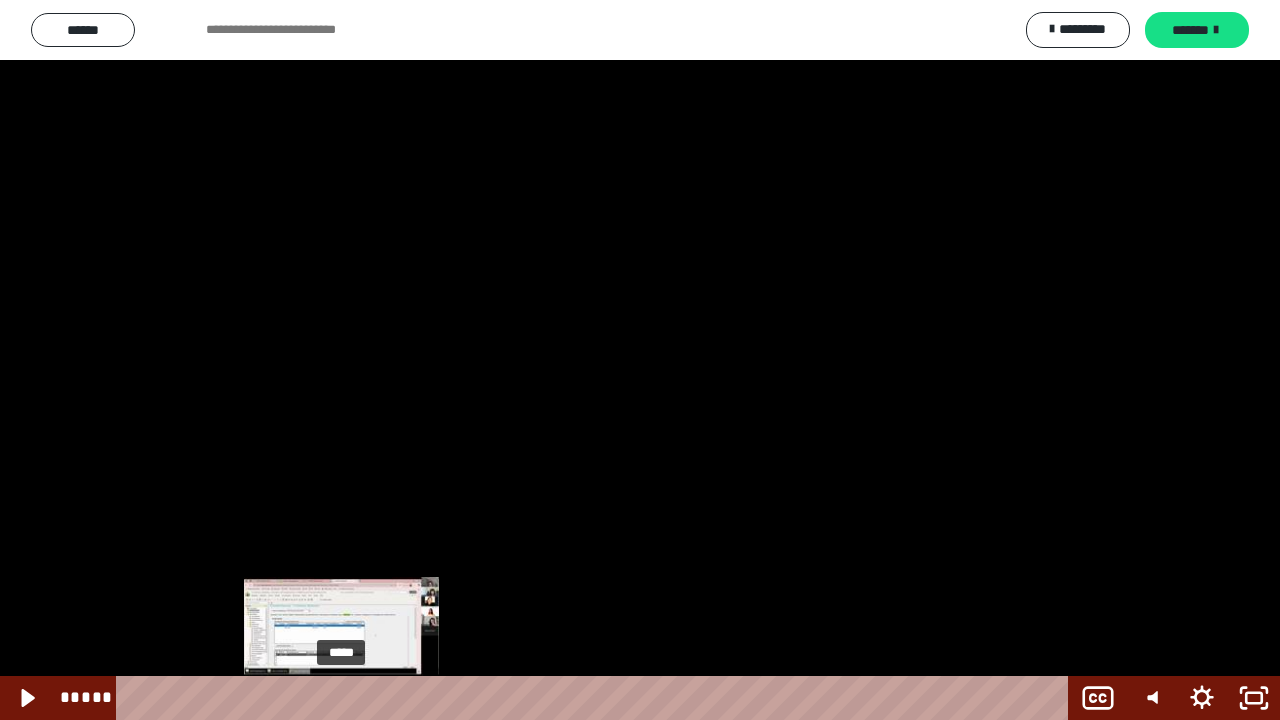 click on "*****" at bounding box center (596, 698) 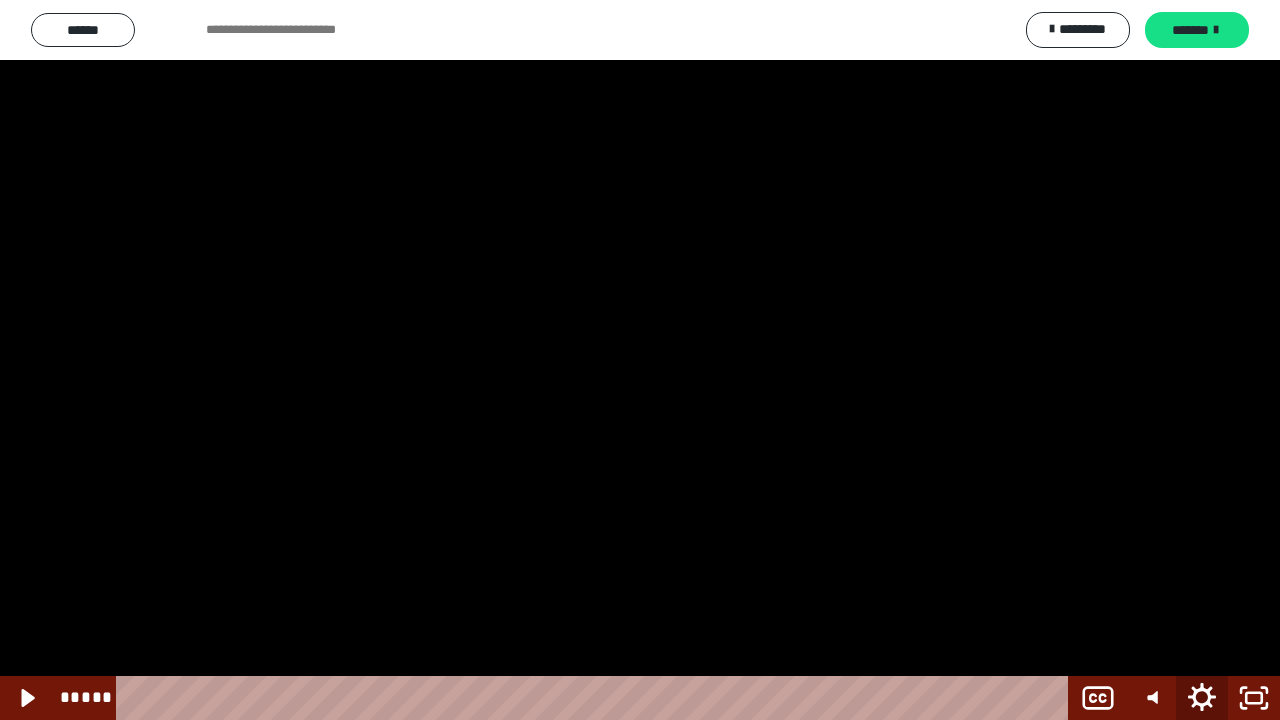 click 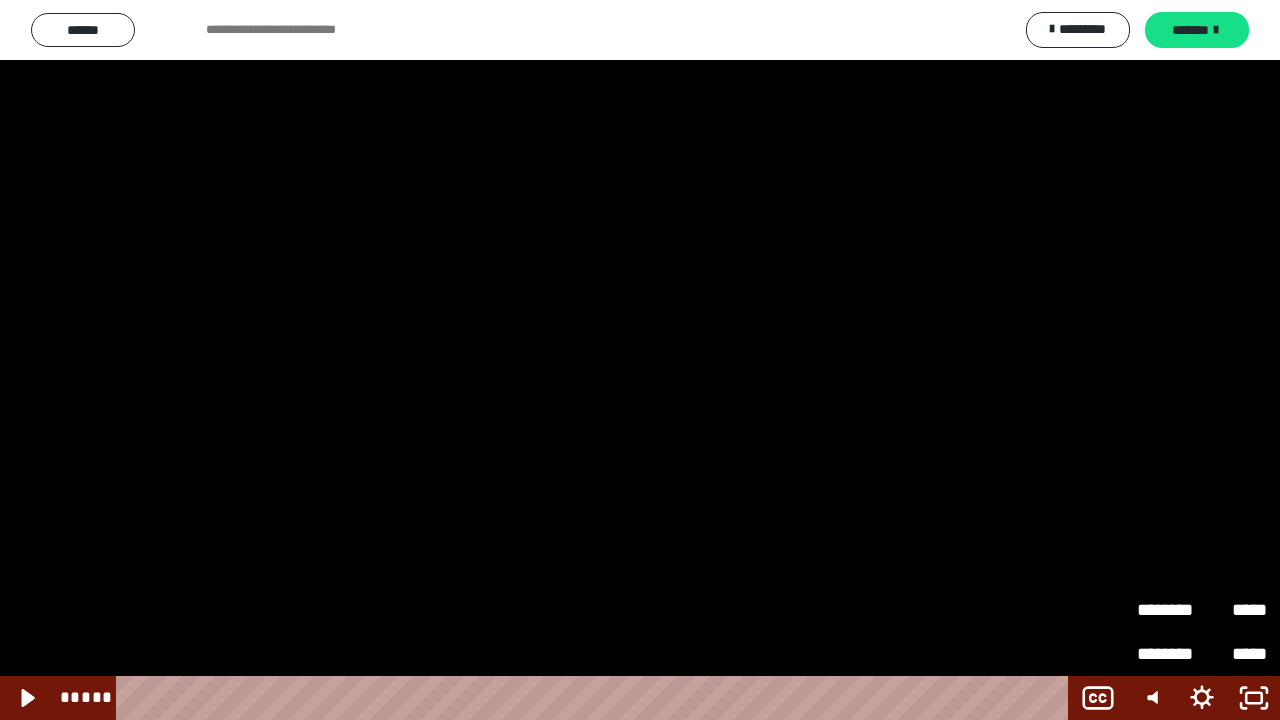 click on "*****" at bounding box center (1234, 610) 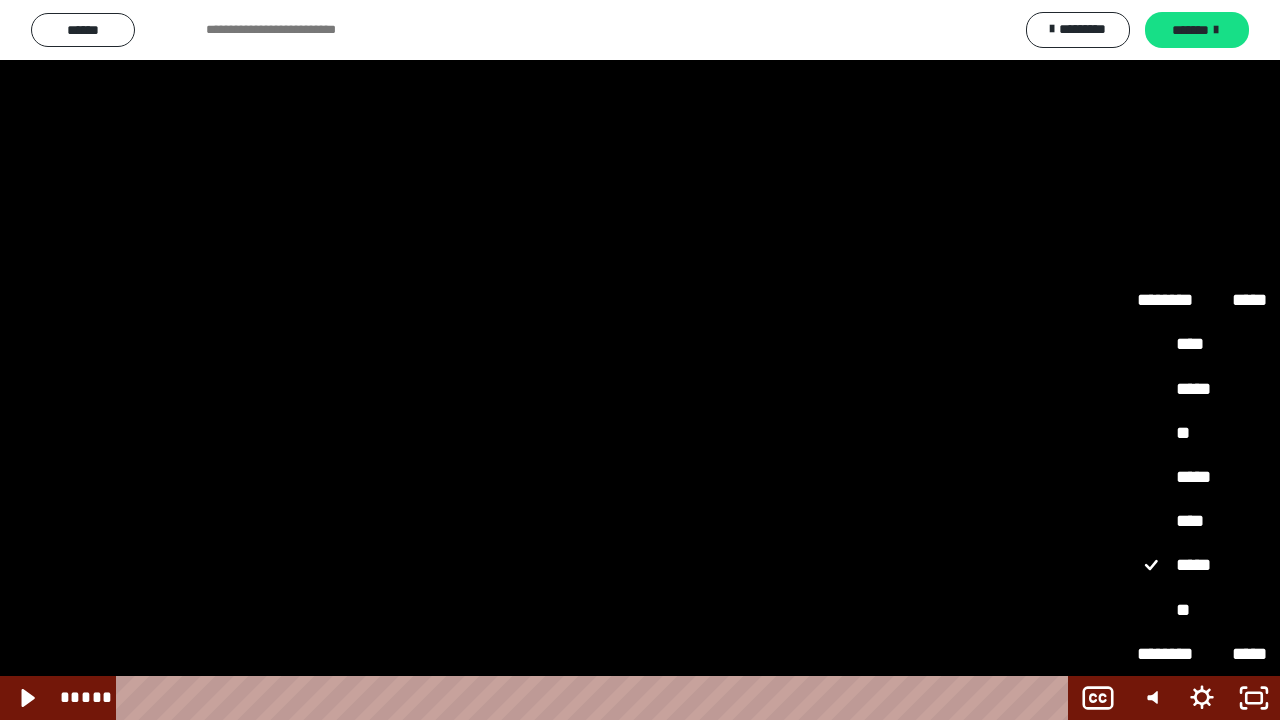 click on "*****" at bounding box center (1202, 477) 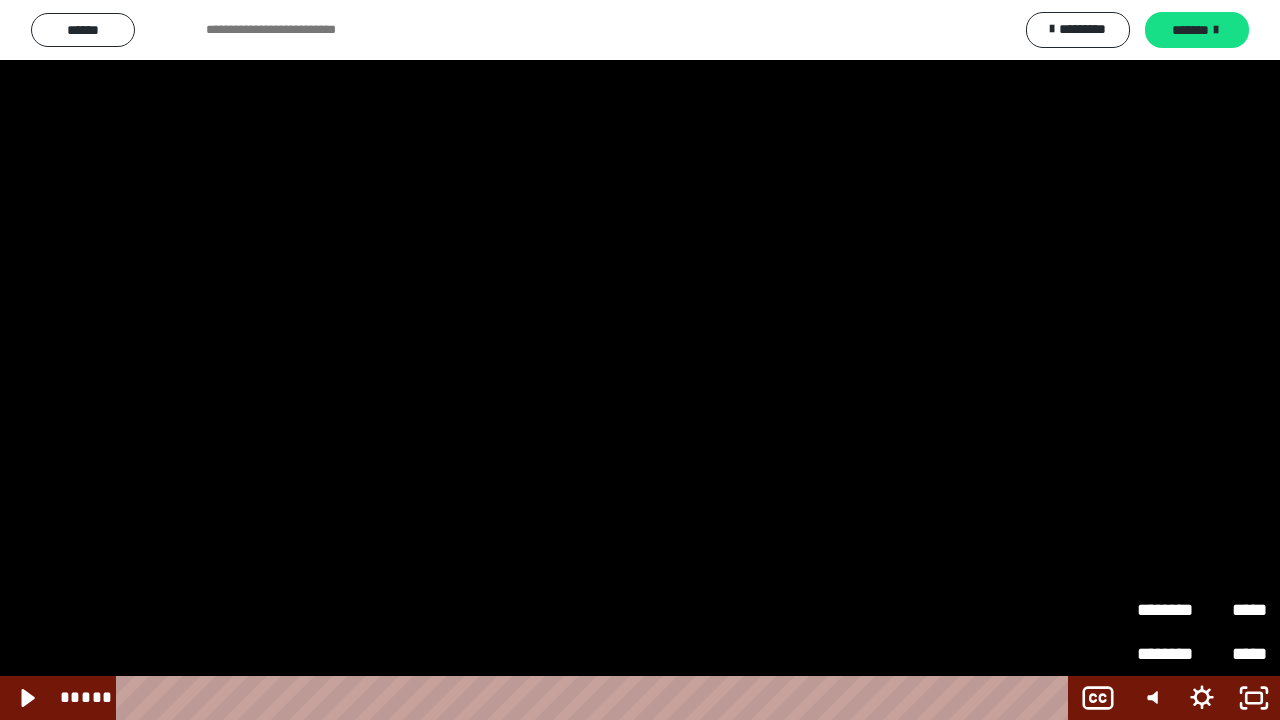 click at bounding box center (640, 360) 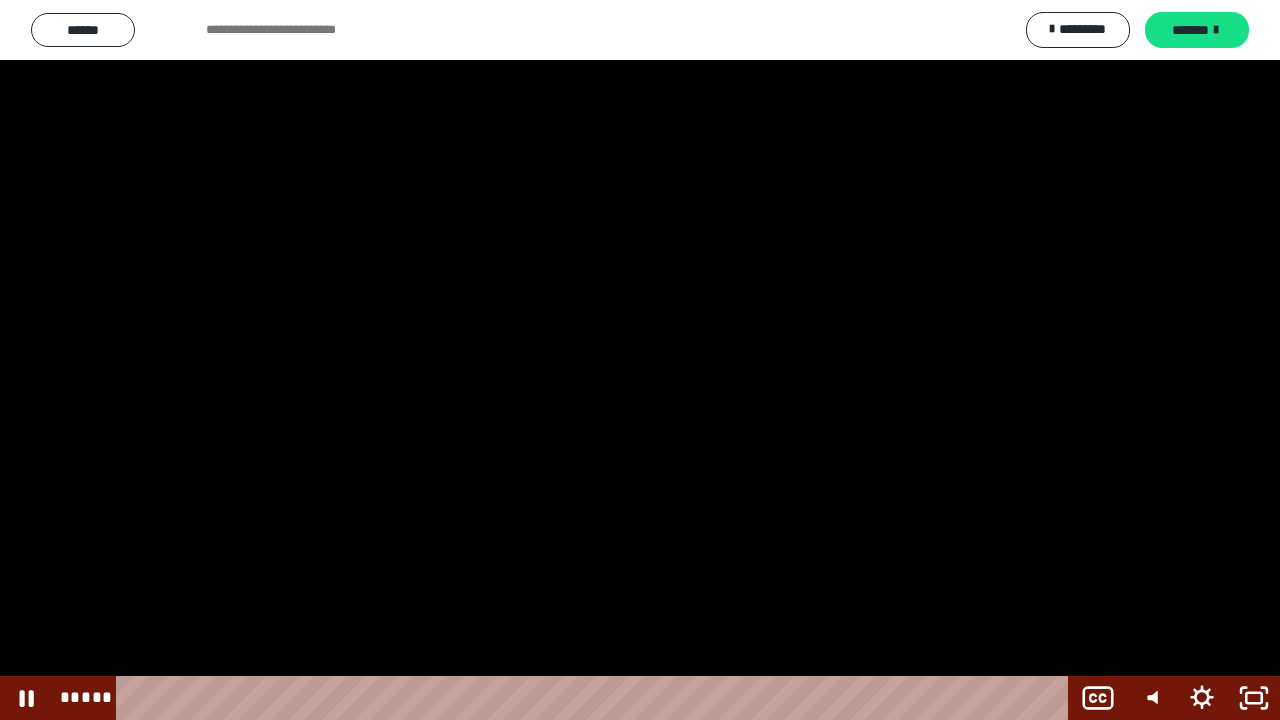 click at bounding box center [640, 360] 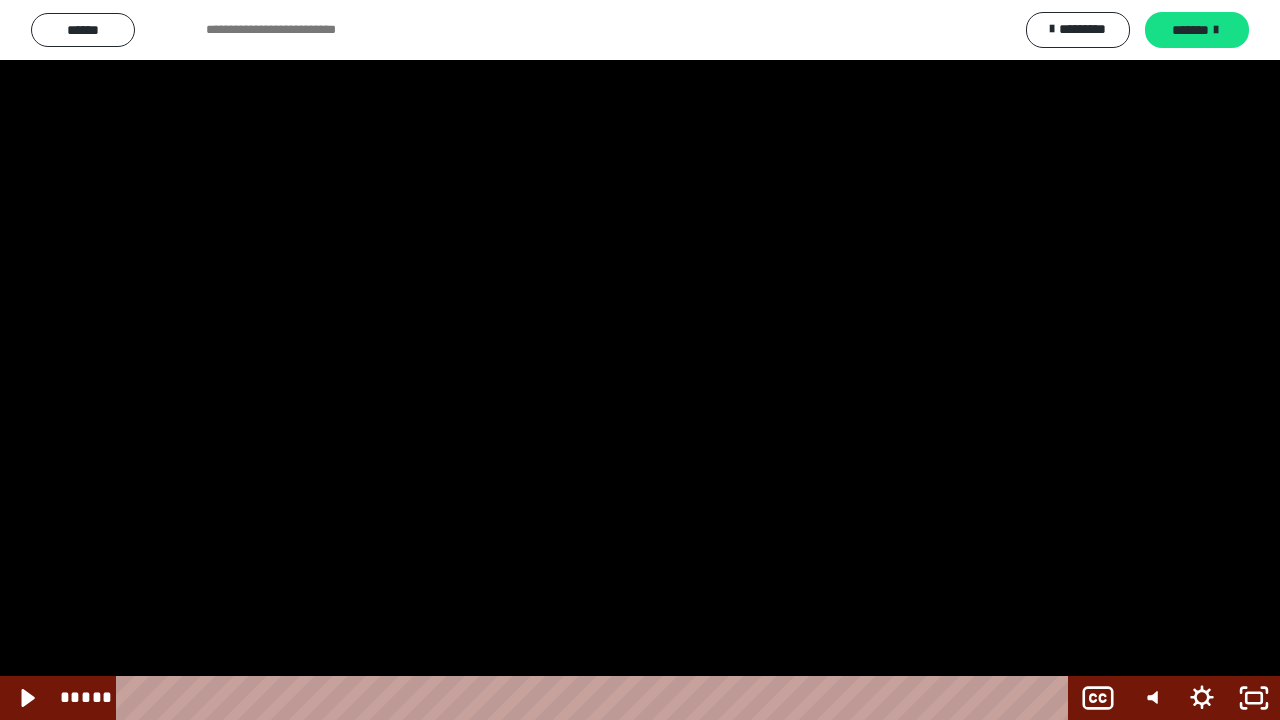 click at bounding box center [640, 360] 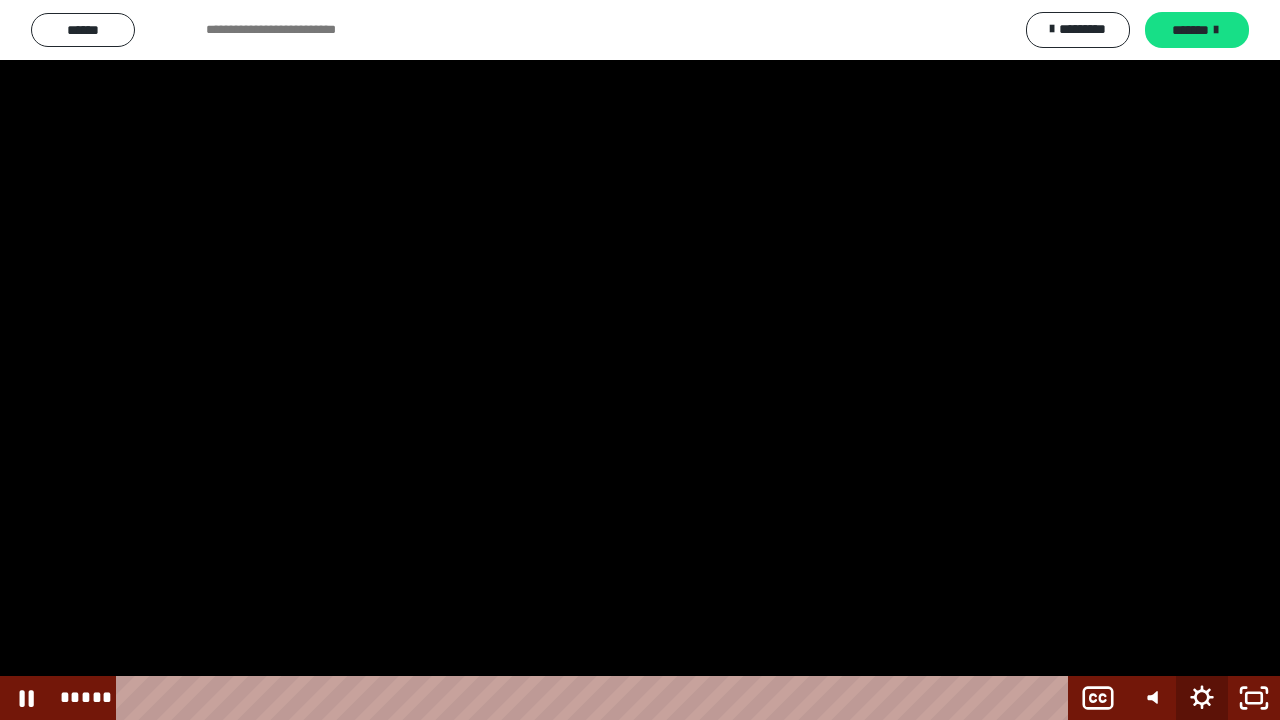 click 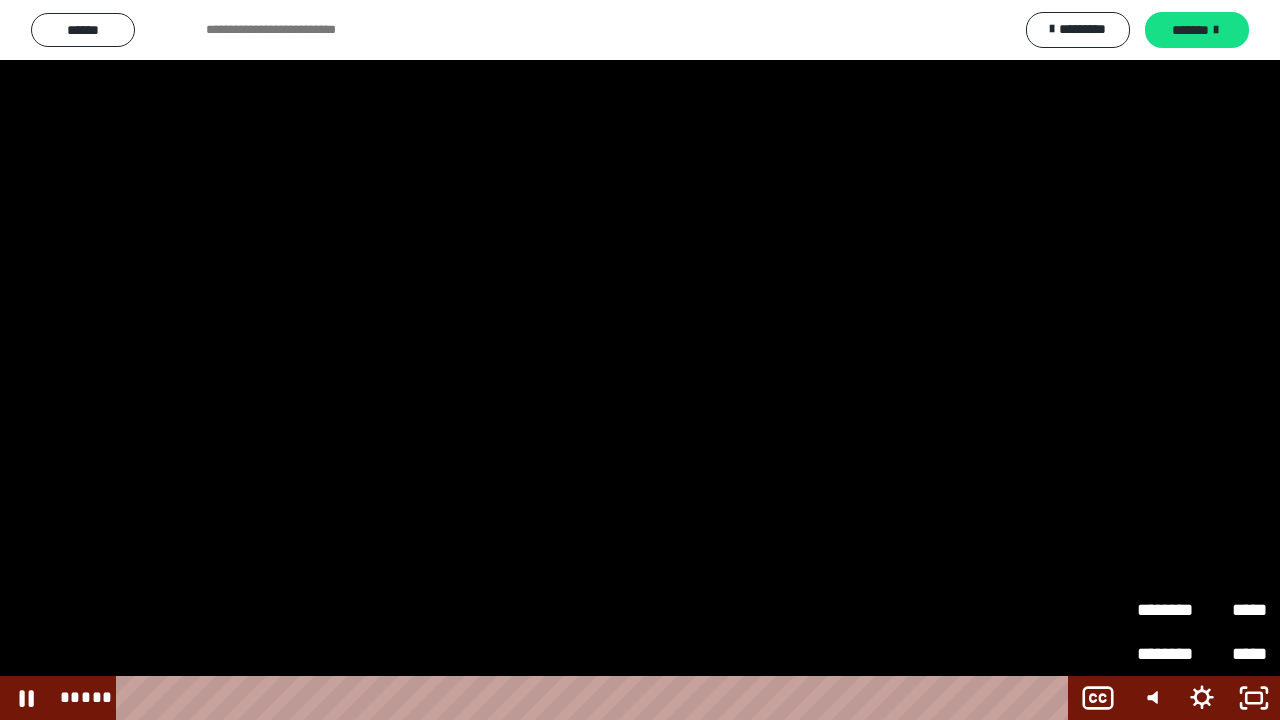 click on "********" at bounding box center (1169, 610) 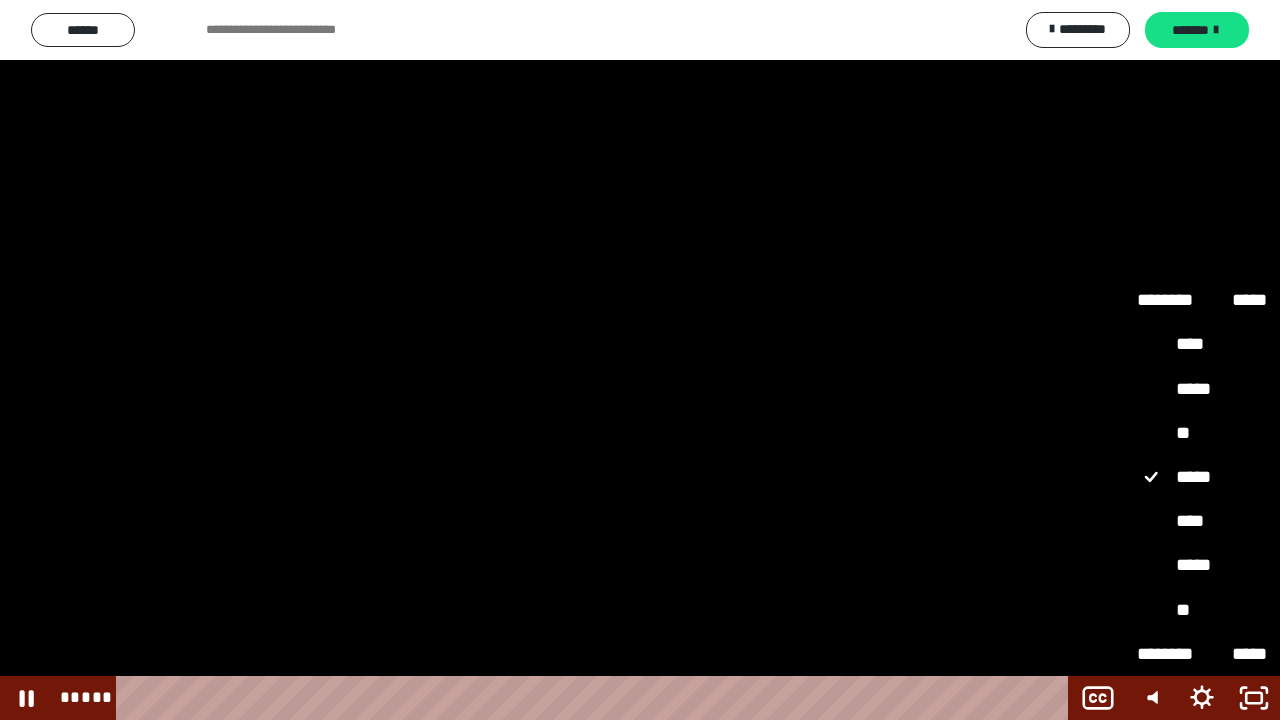 click on "*****" at bounding box center [1202, 565] 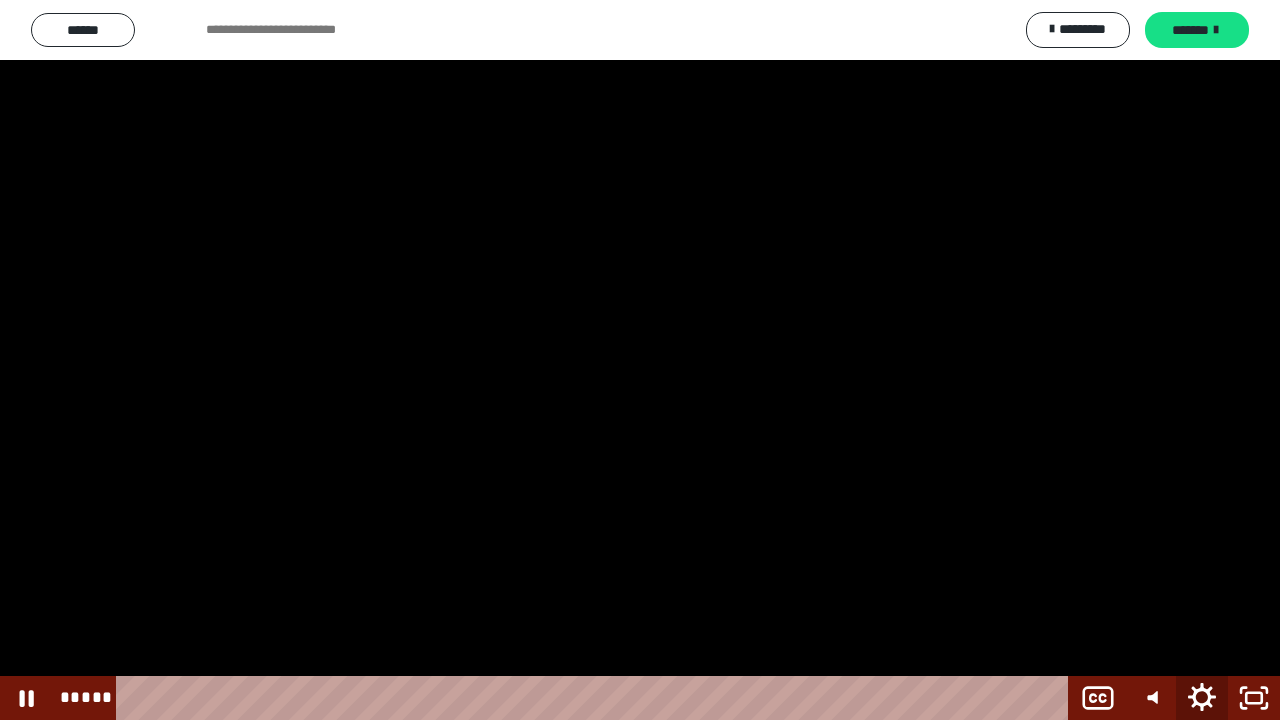 click 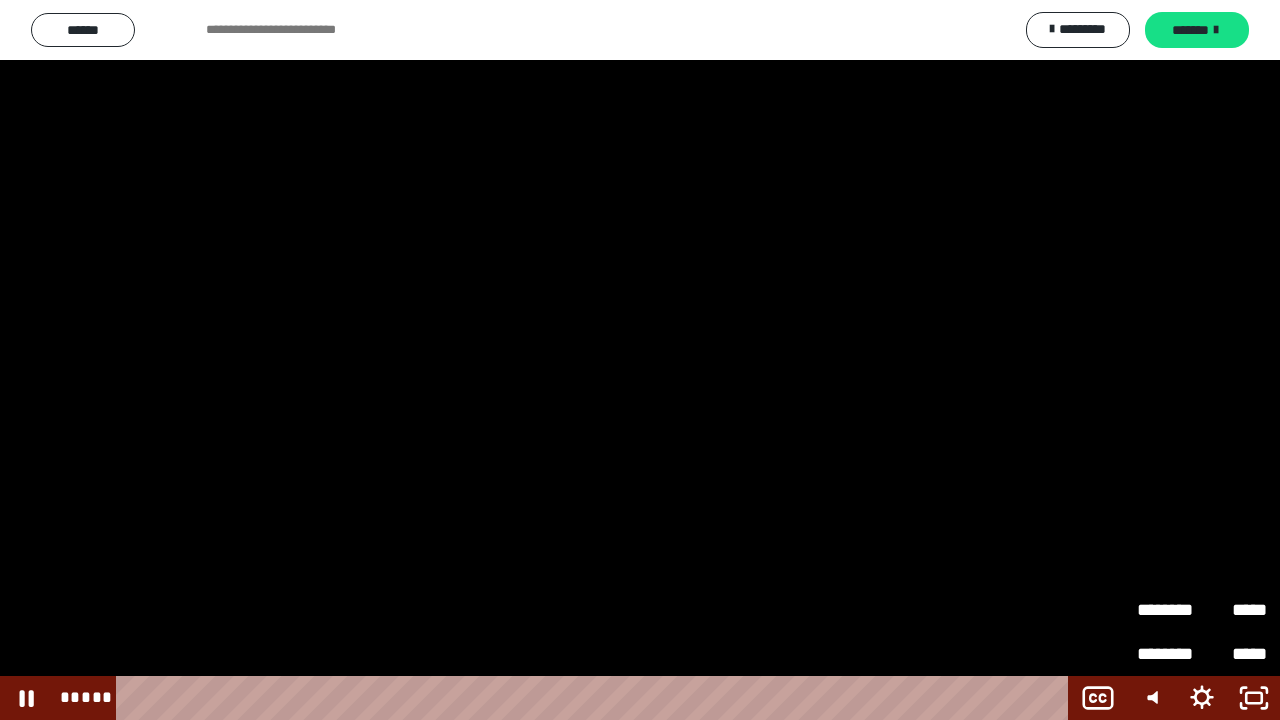 click on "*****" at bounding box center (1234, 601) 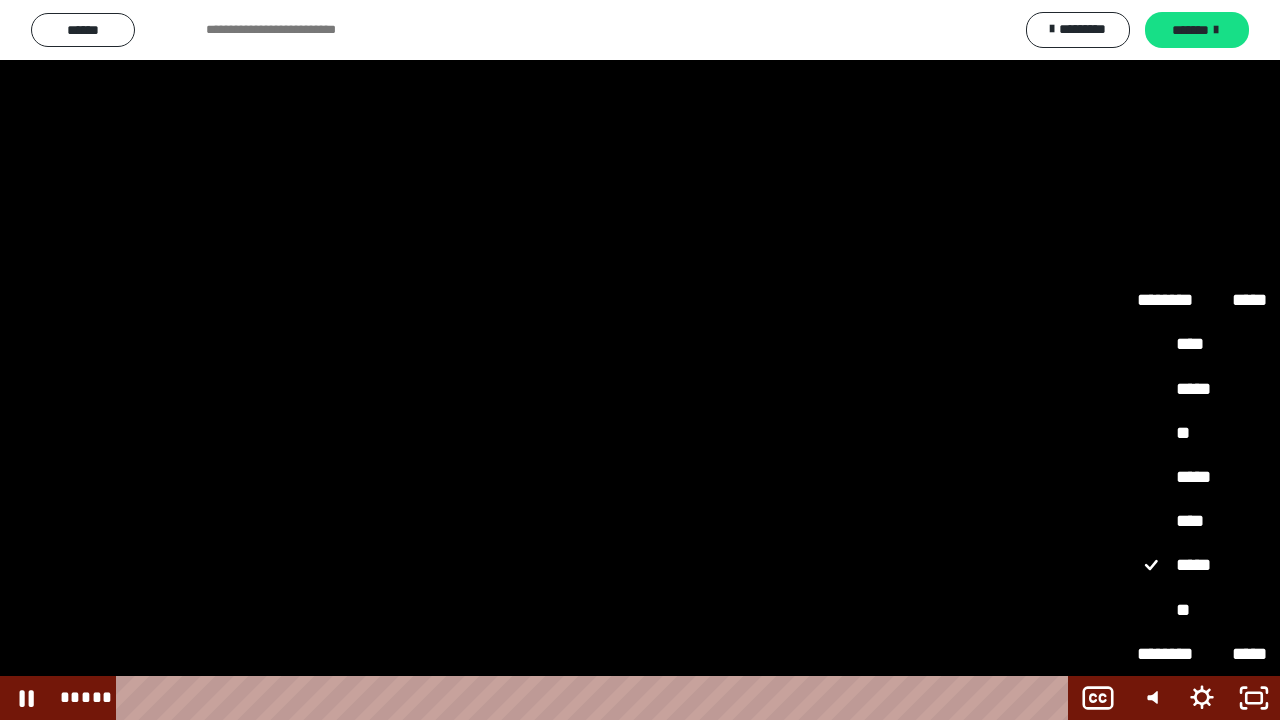 click on "****" at bounding box center [1202, 521] 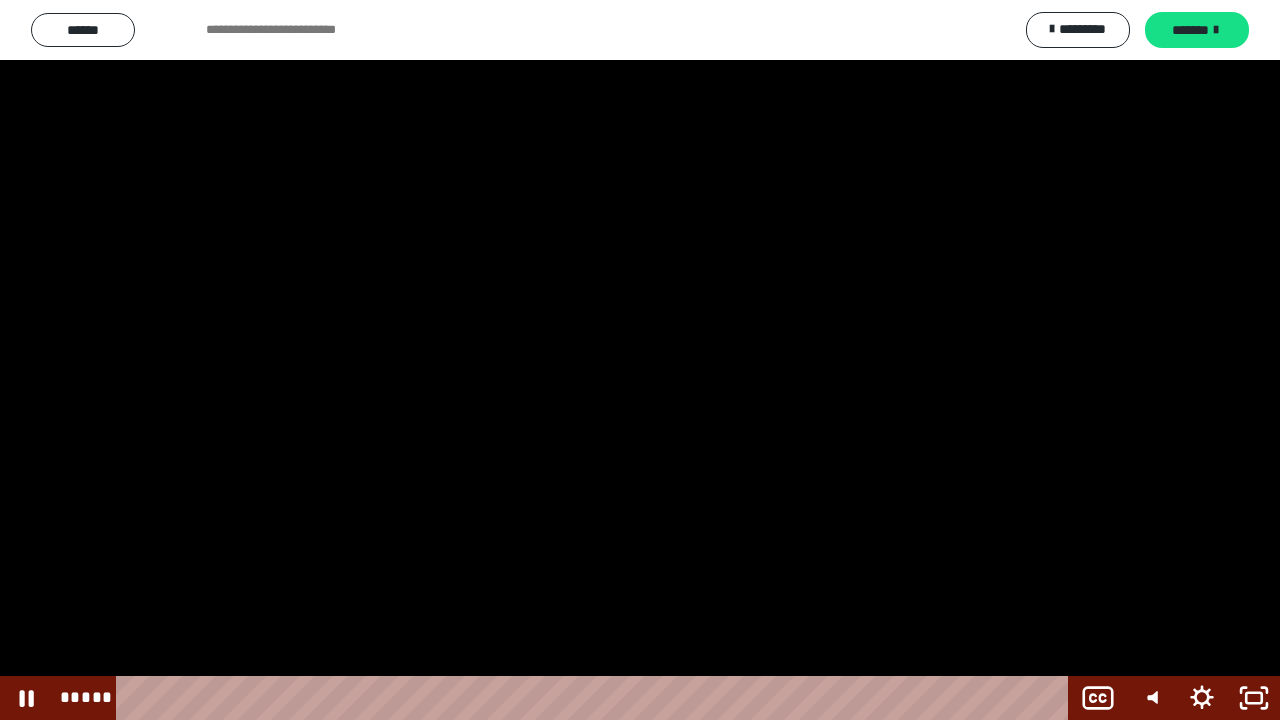click at bounding box center [640, 360] 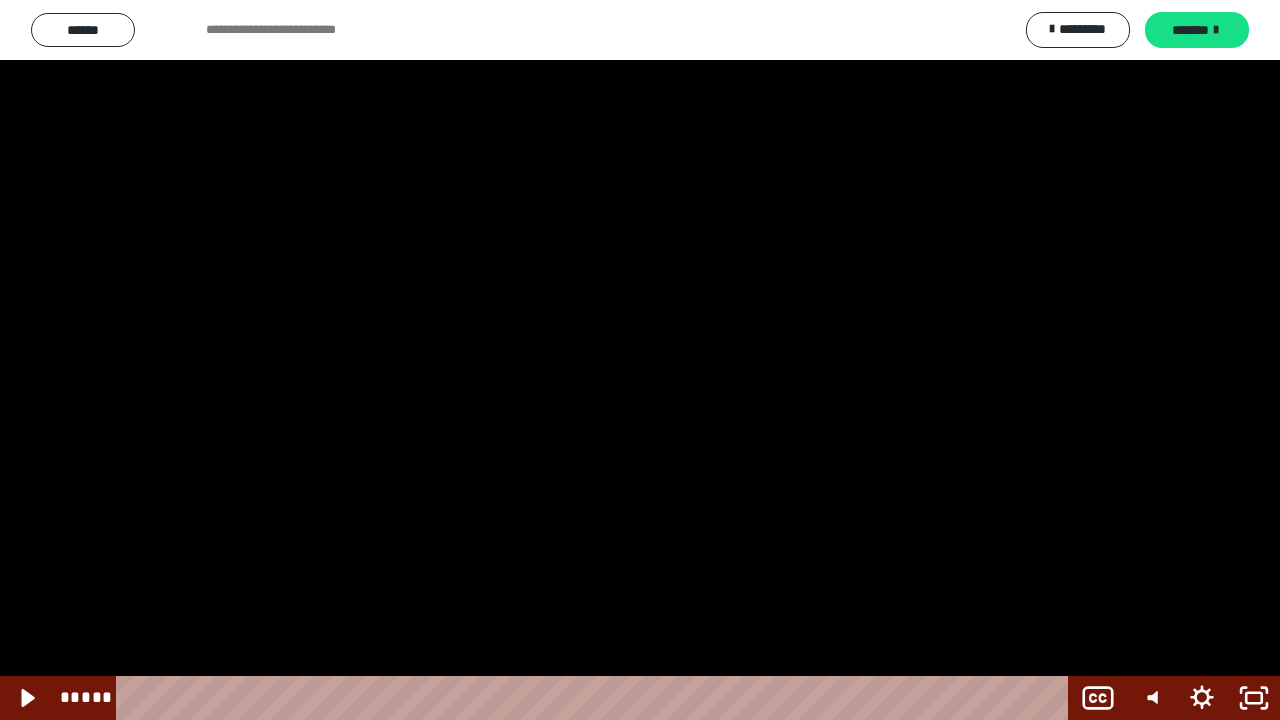 click at bounding box center [640, 360] 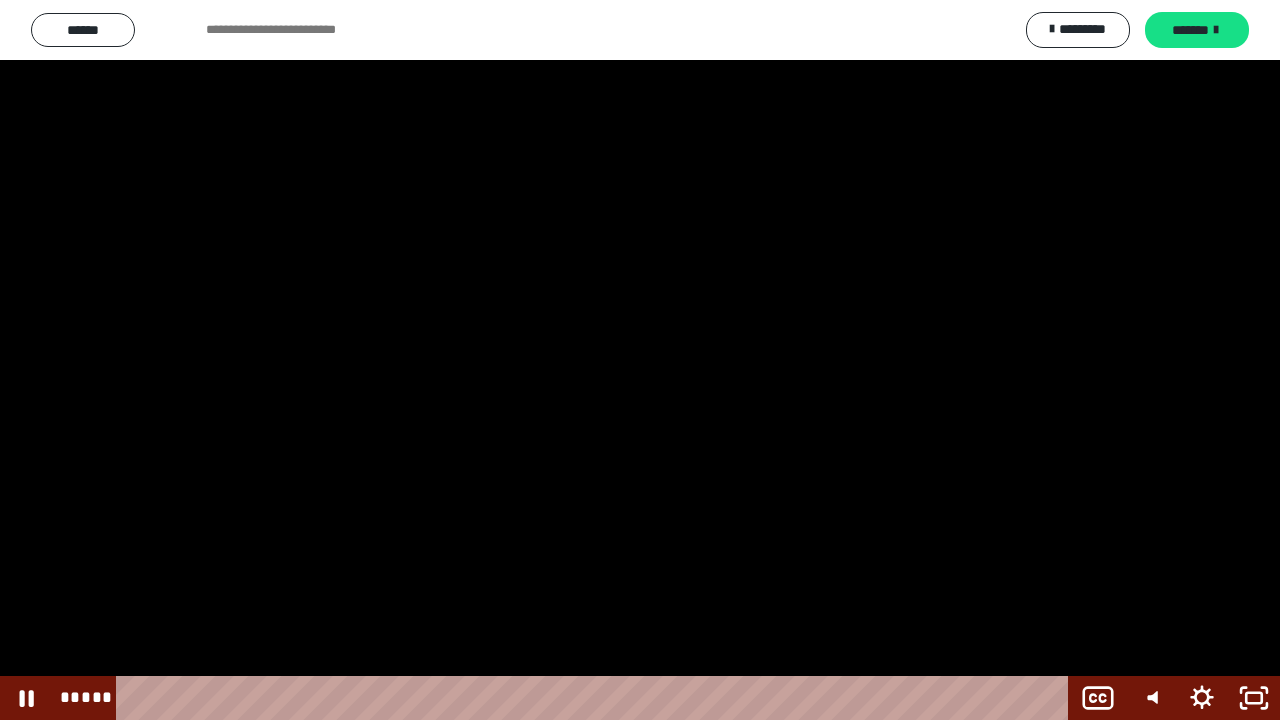 click at bounding box center [640, 360] 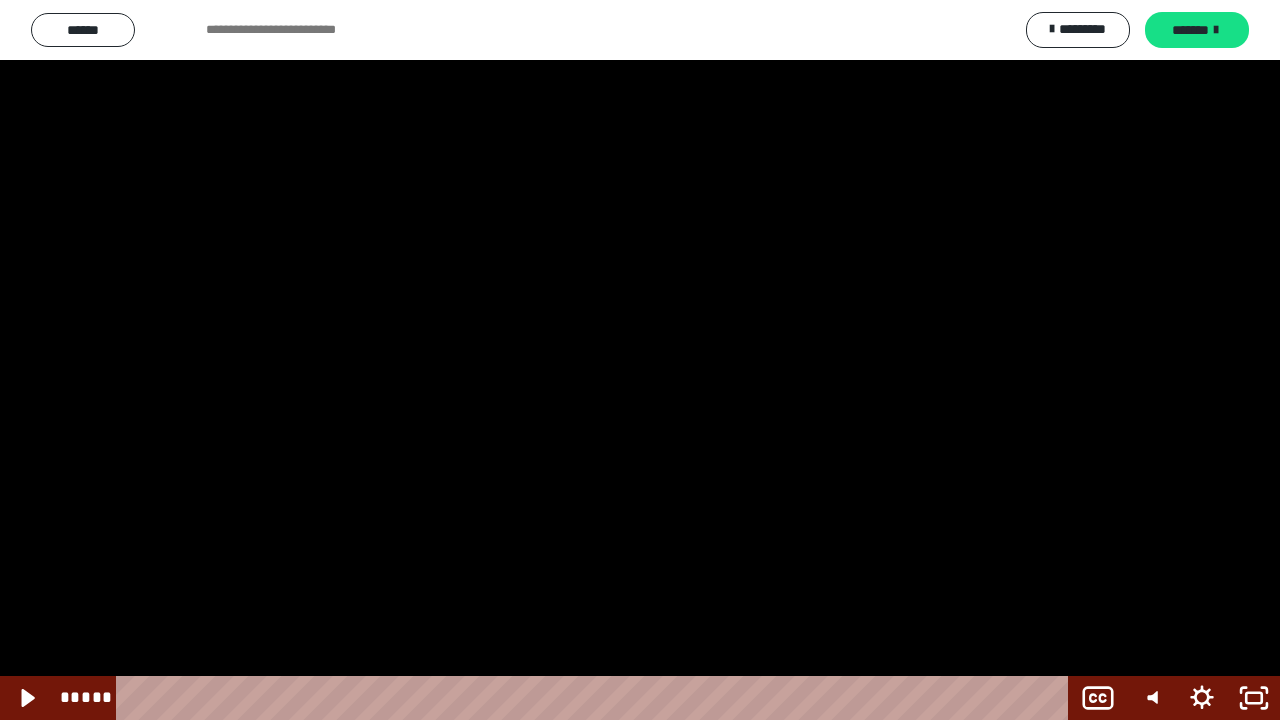 click at bounding box center [640, 360] 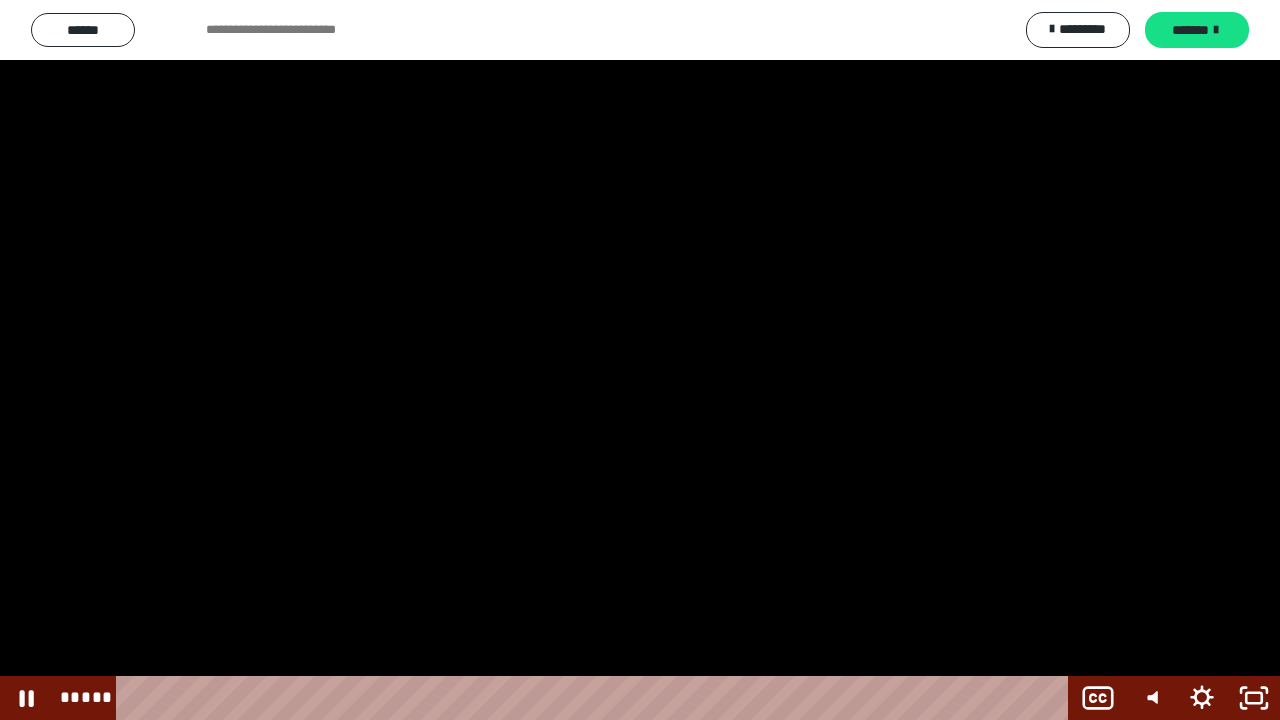 click at bounding box center [640, 360] 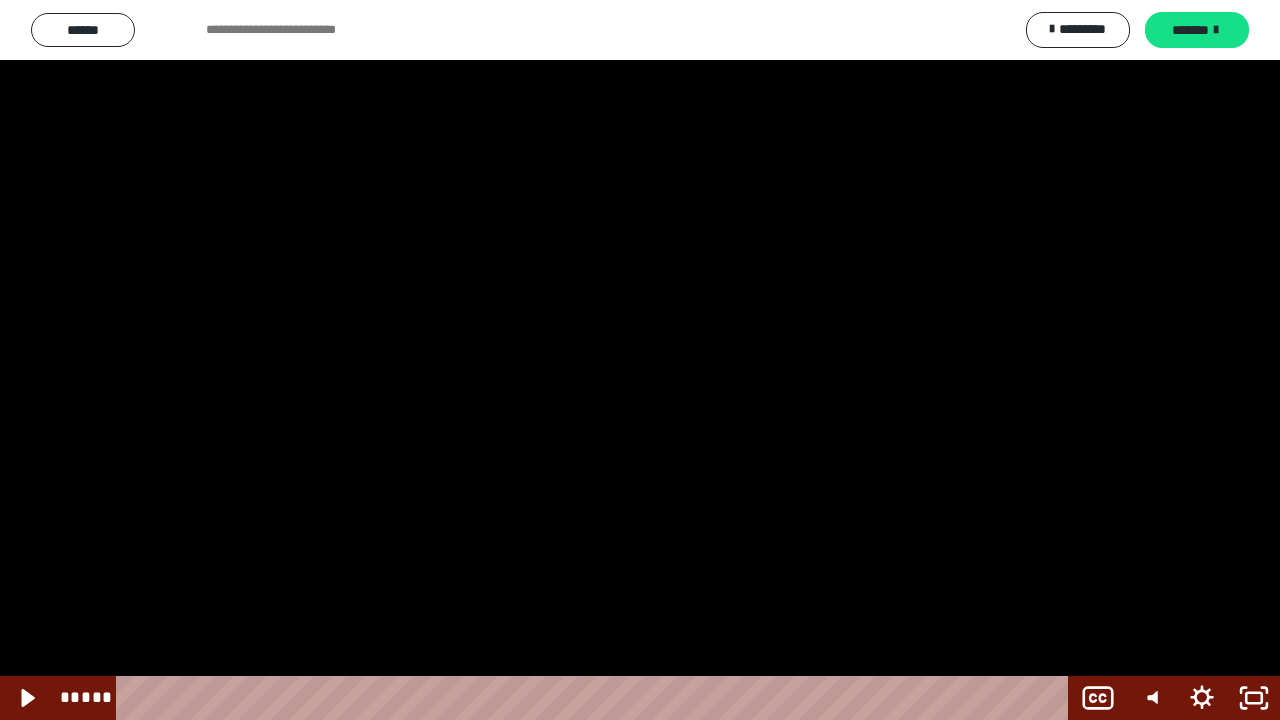 click at bounding box center (640, 360) 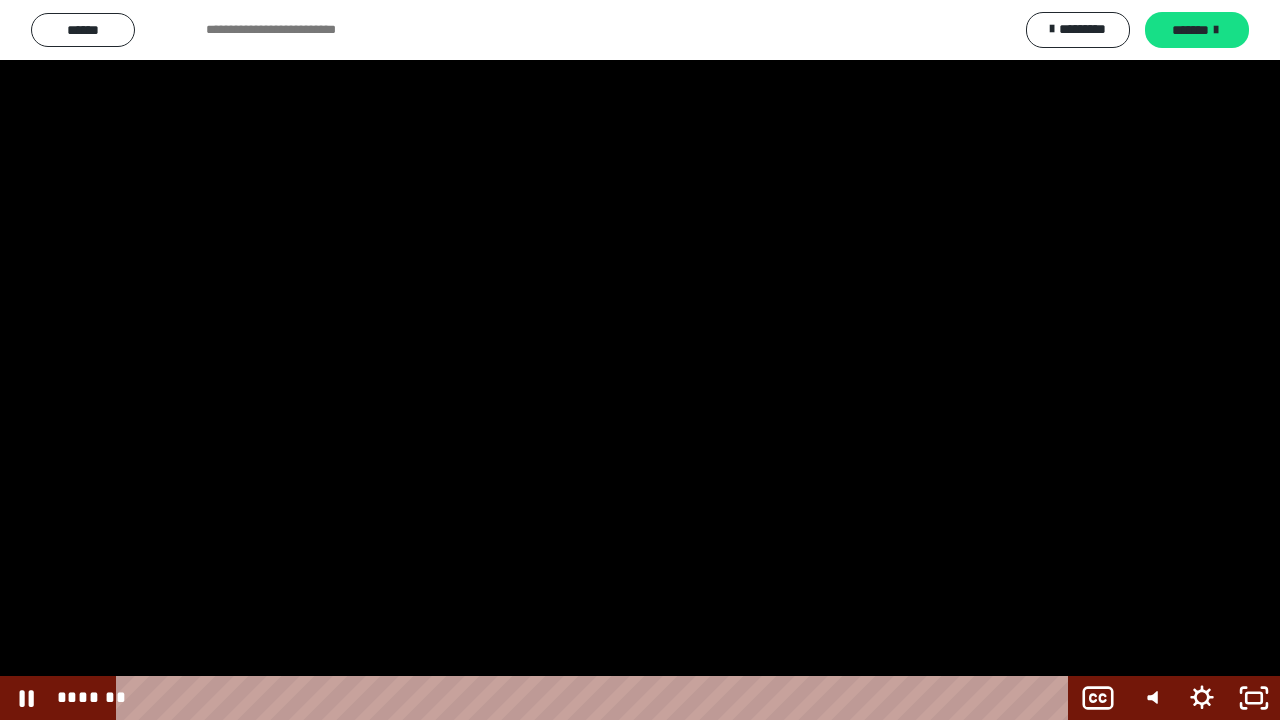 click at bounding box center (640, 360) 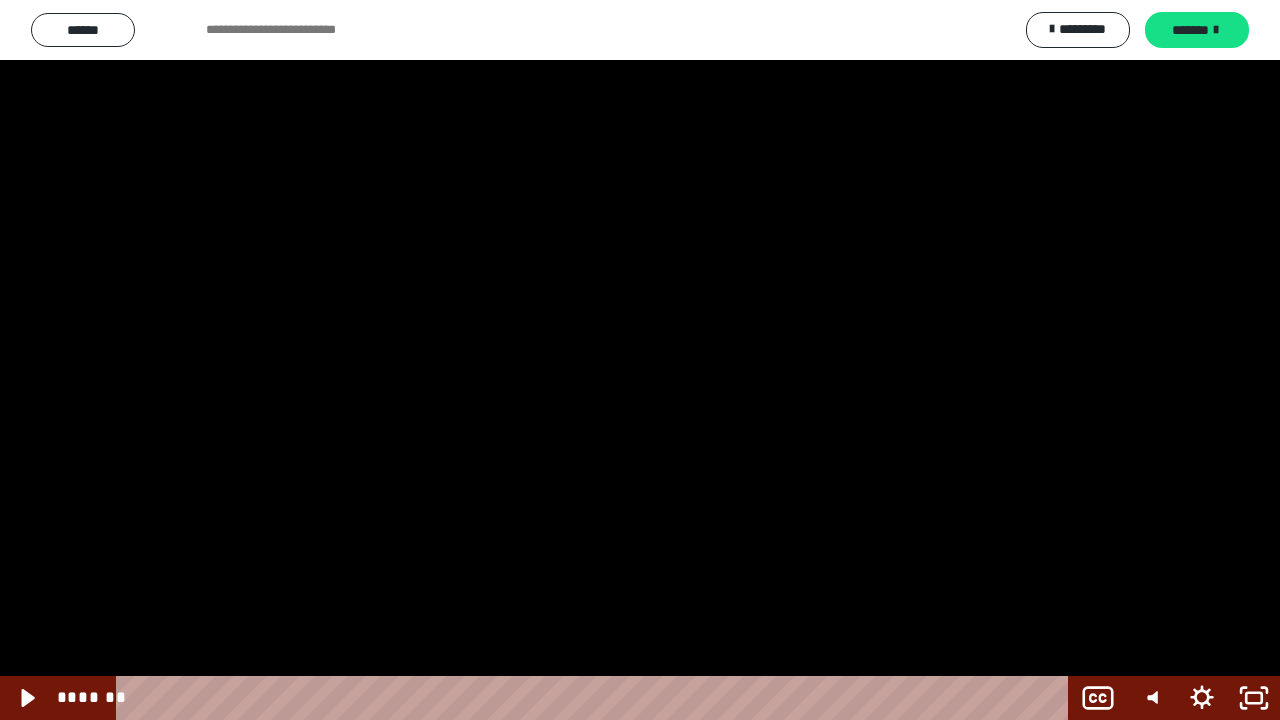 click at bounding box center (640, 360) 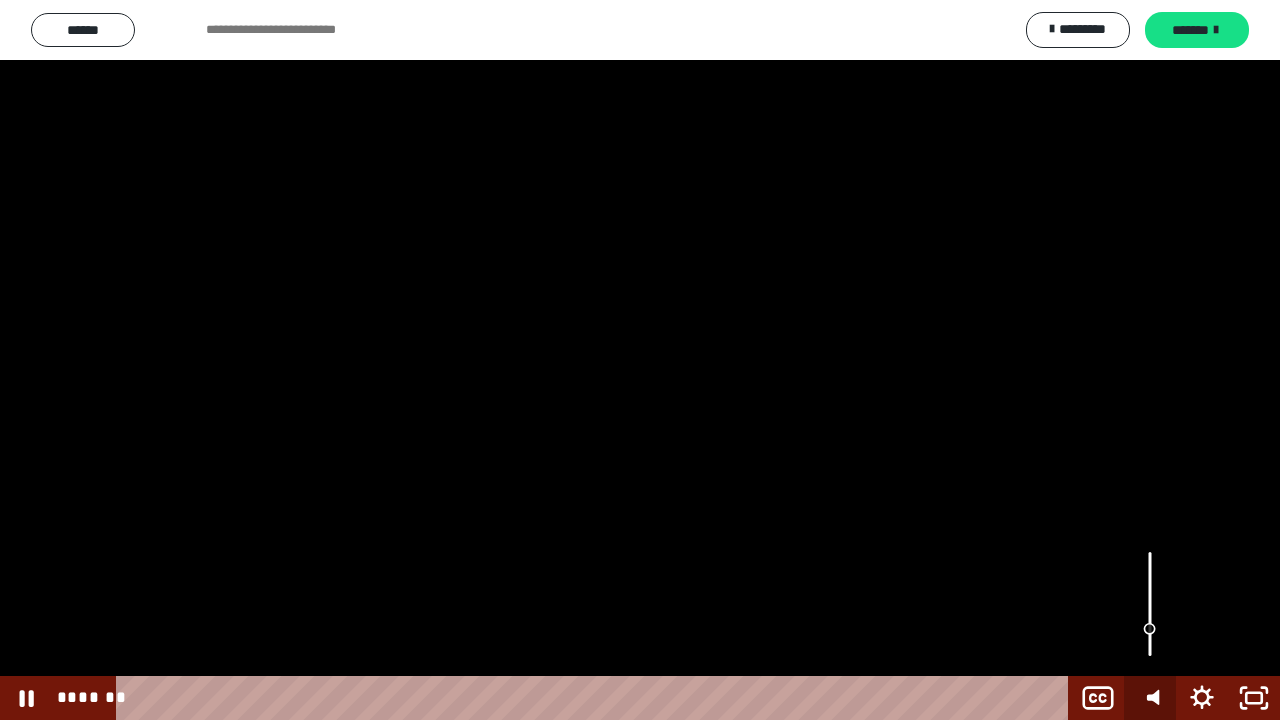 click 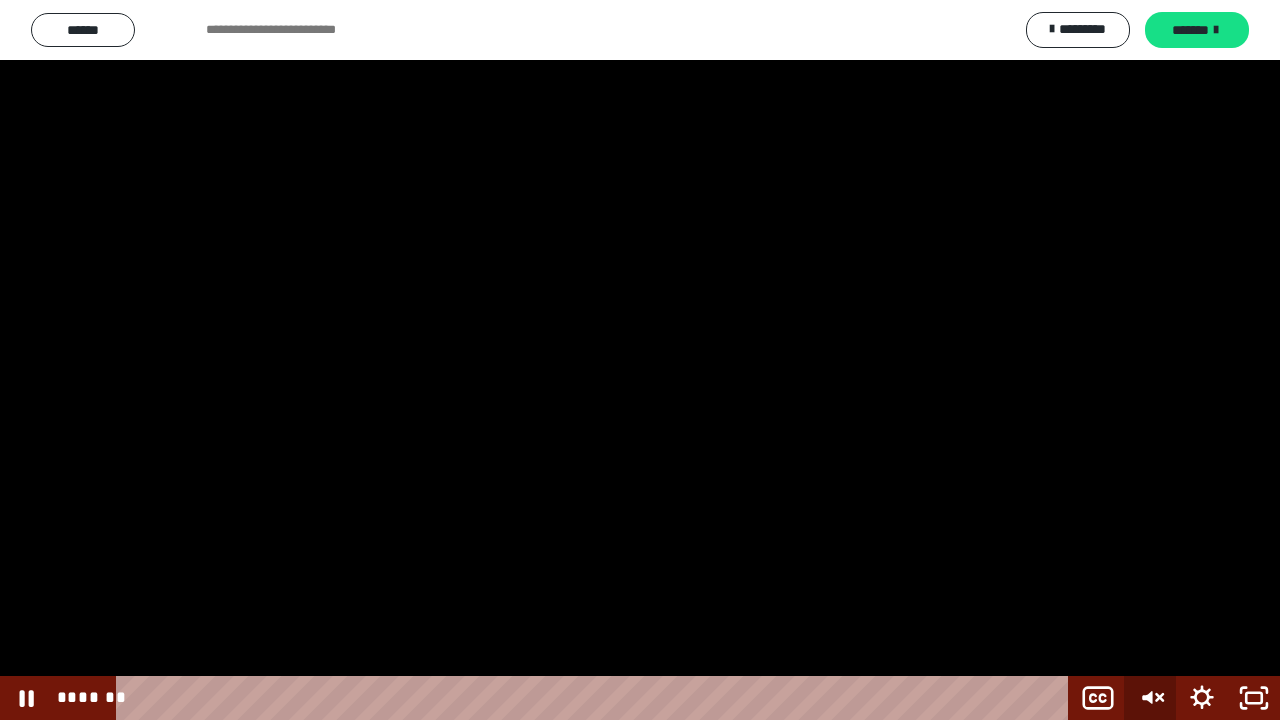 click 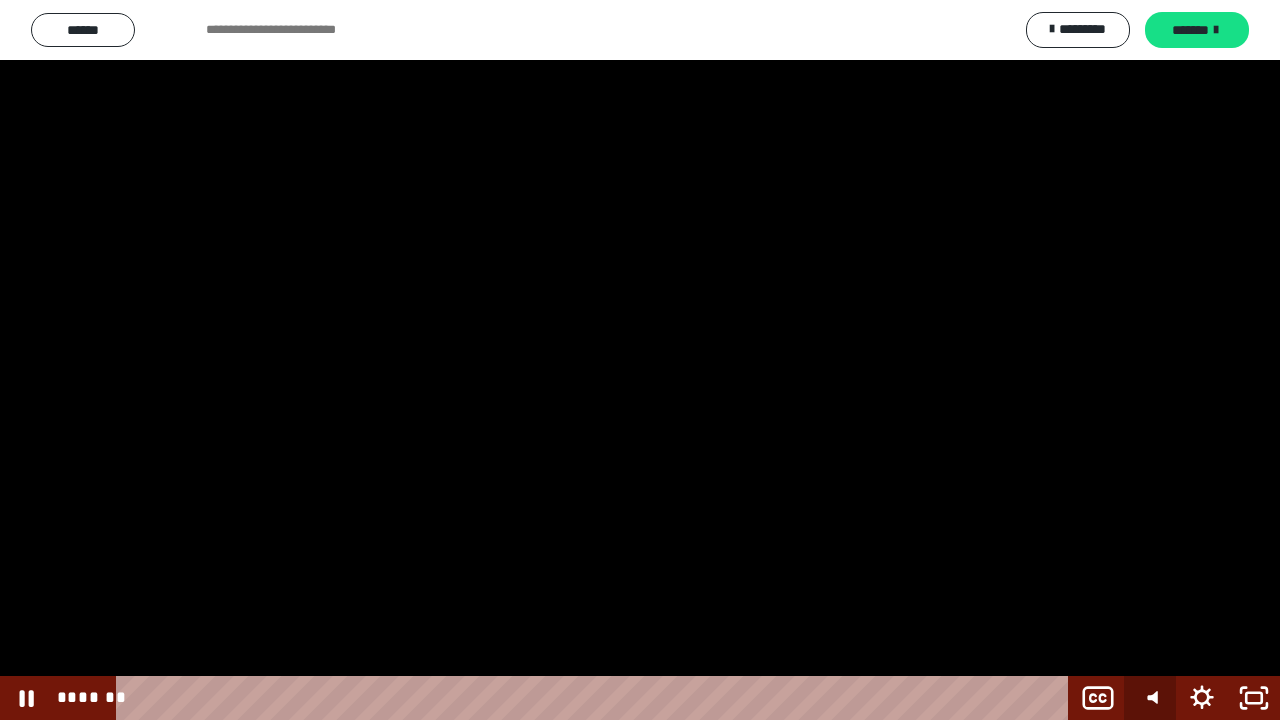click 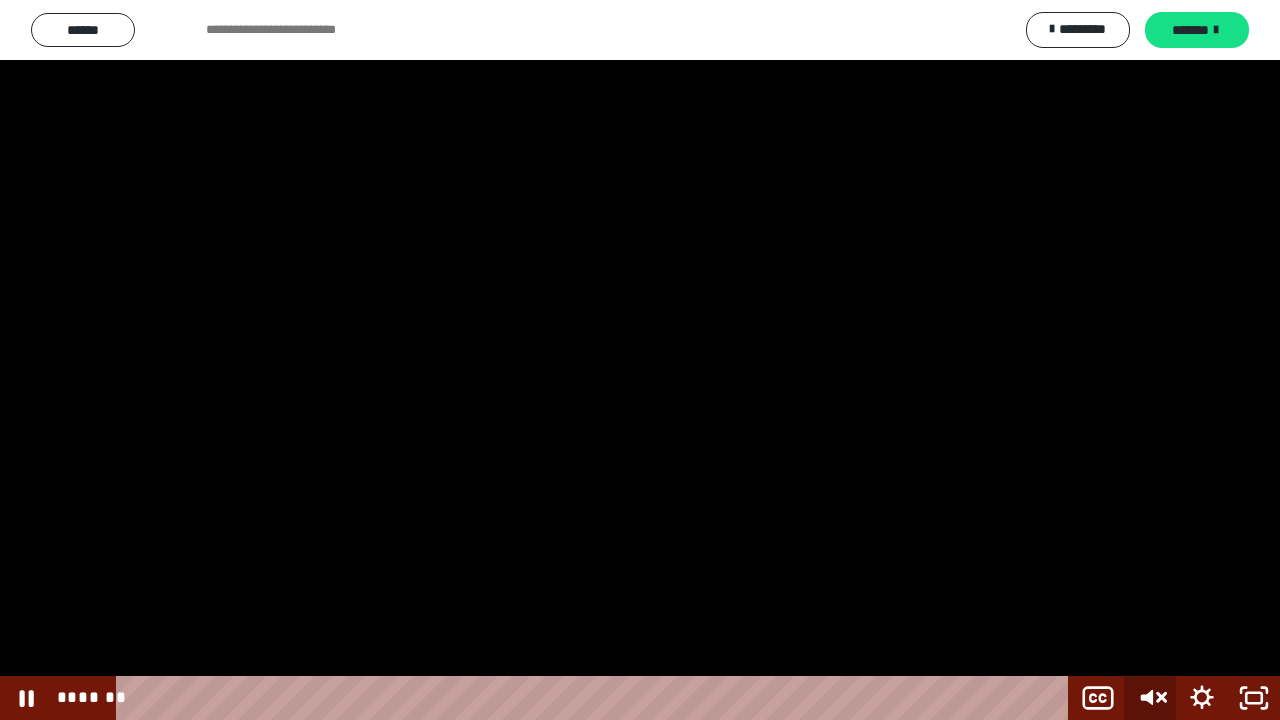 click 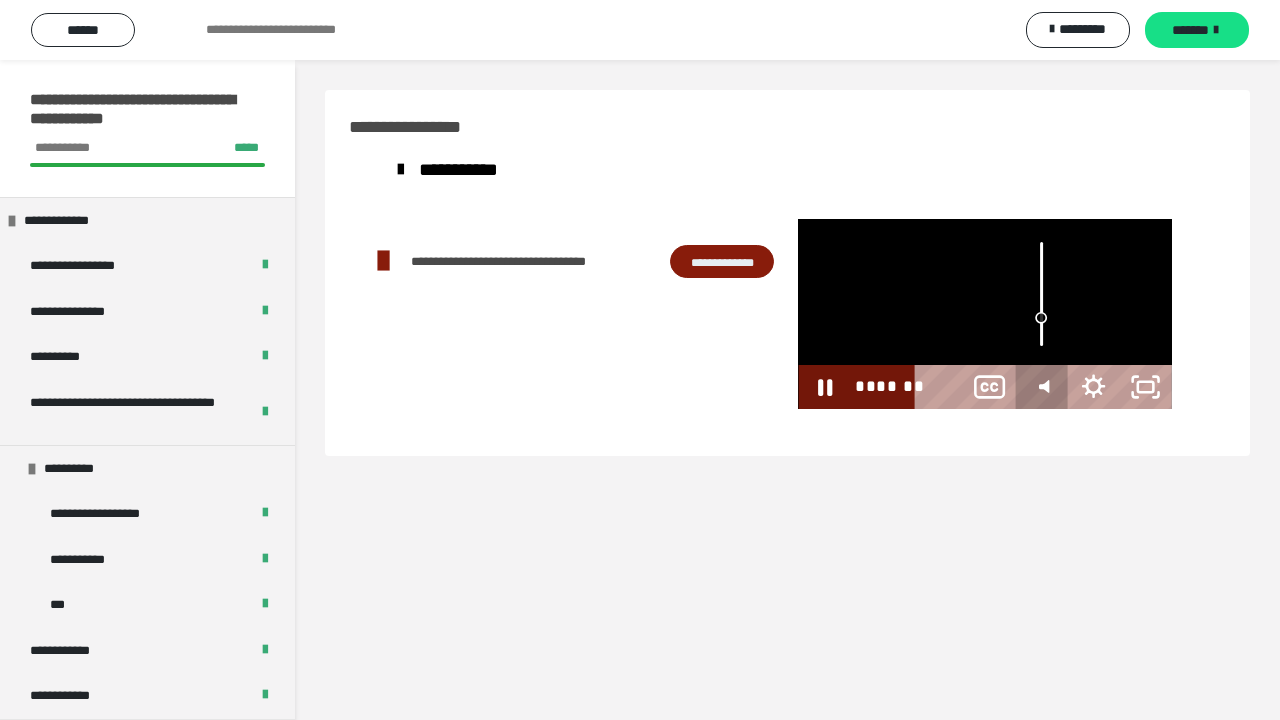 scroll, scrollTop: 0, scrollLeft: 0, axis: both 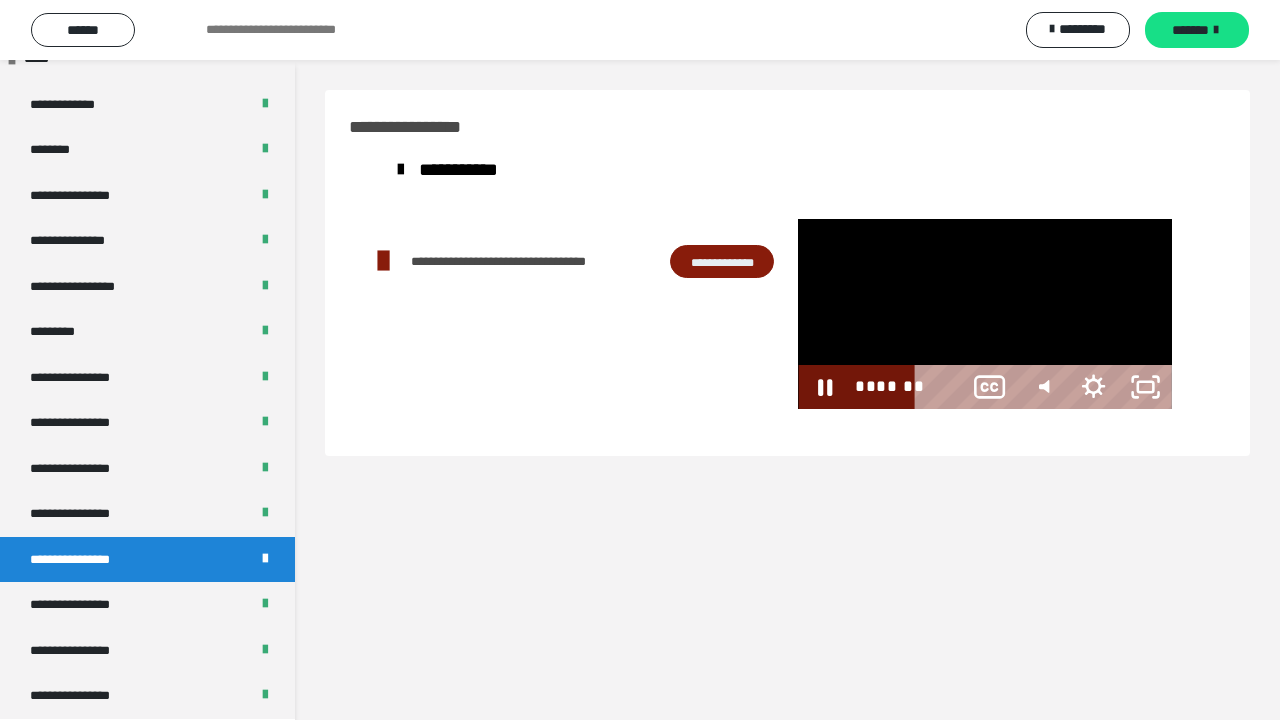 click at bounding box center (984, 314) 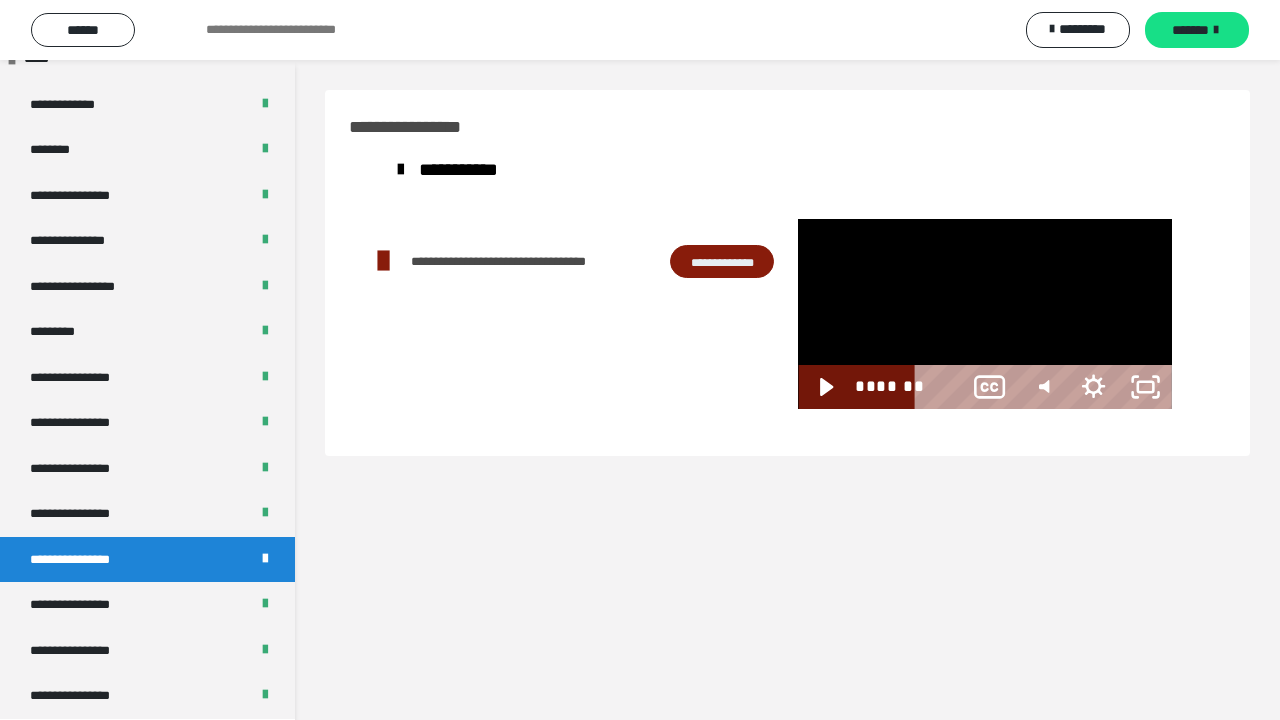 click at bounding box center [984, 314] 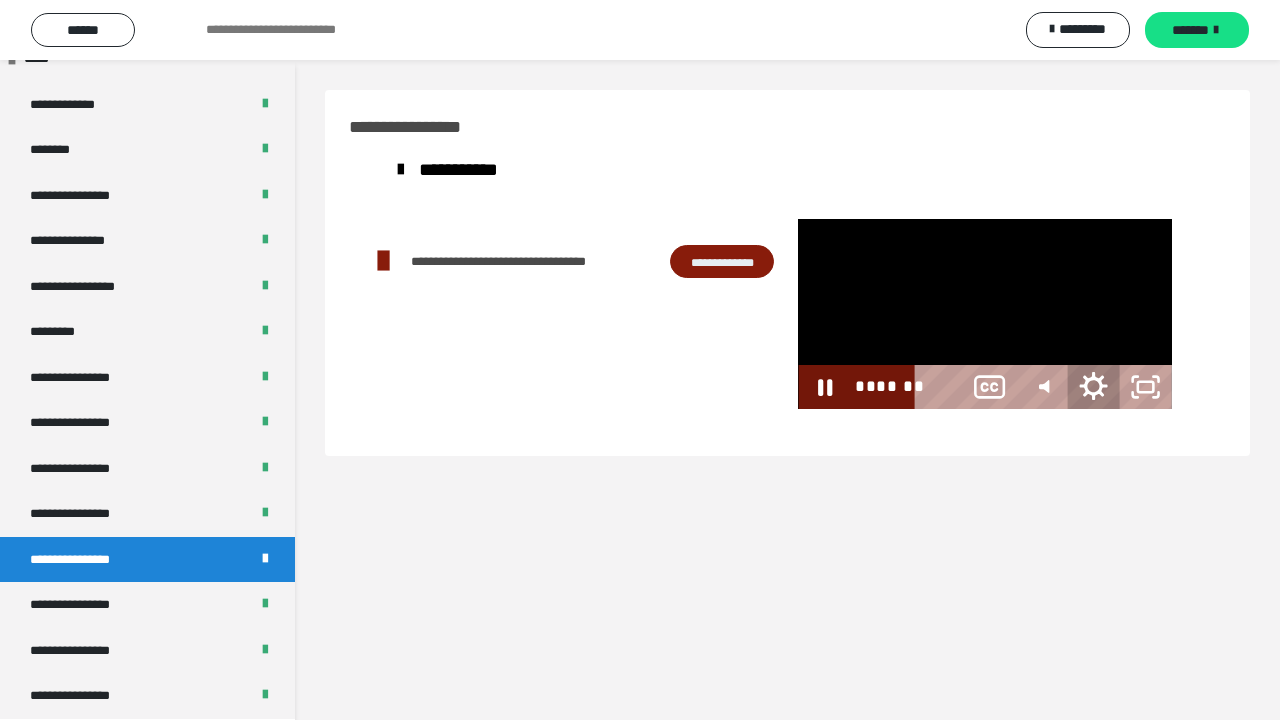 click 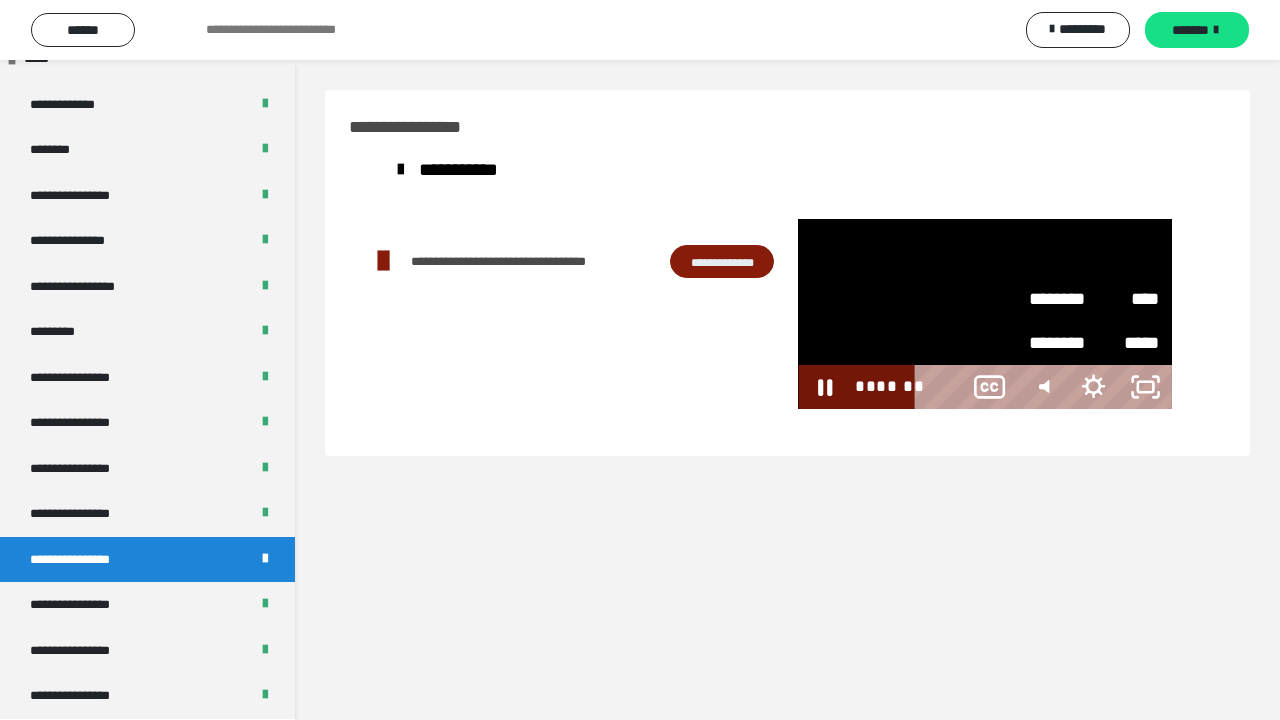 click on "********" at bounding box center [1061, 299] 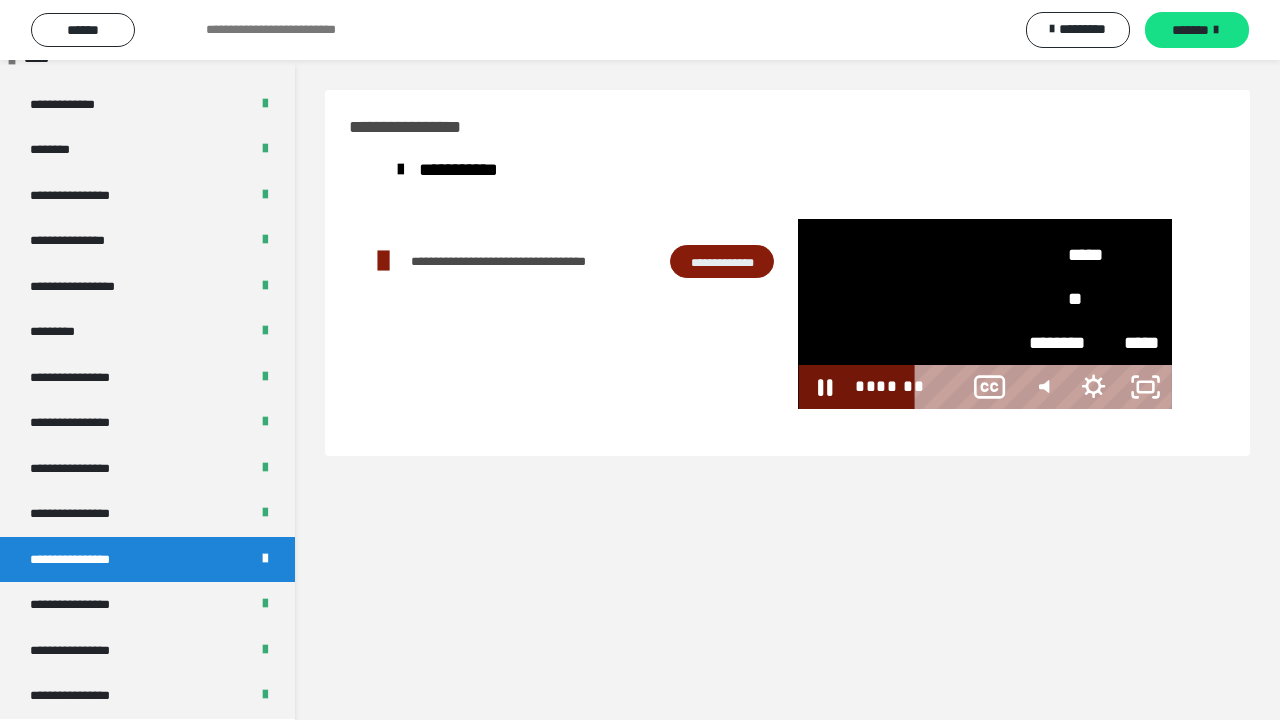 click on "*****" at bounding box center (1094, 166) 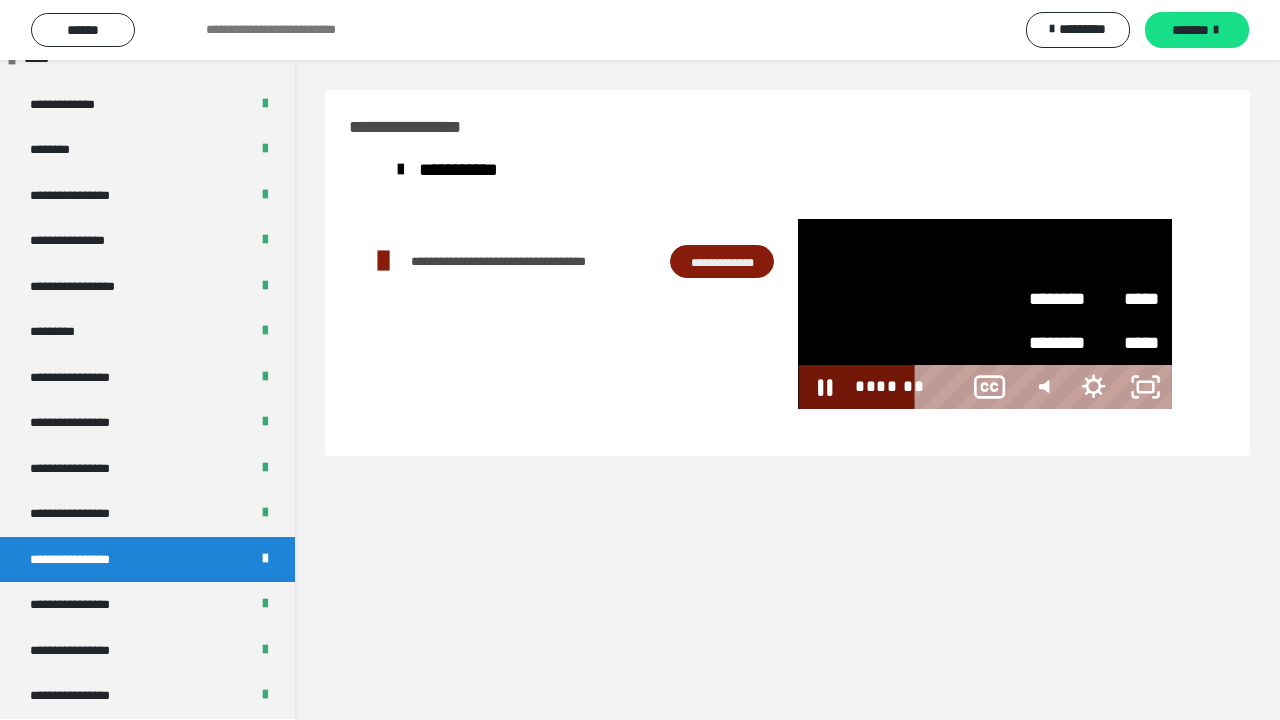 click at bounding box center [984, 314] 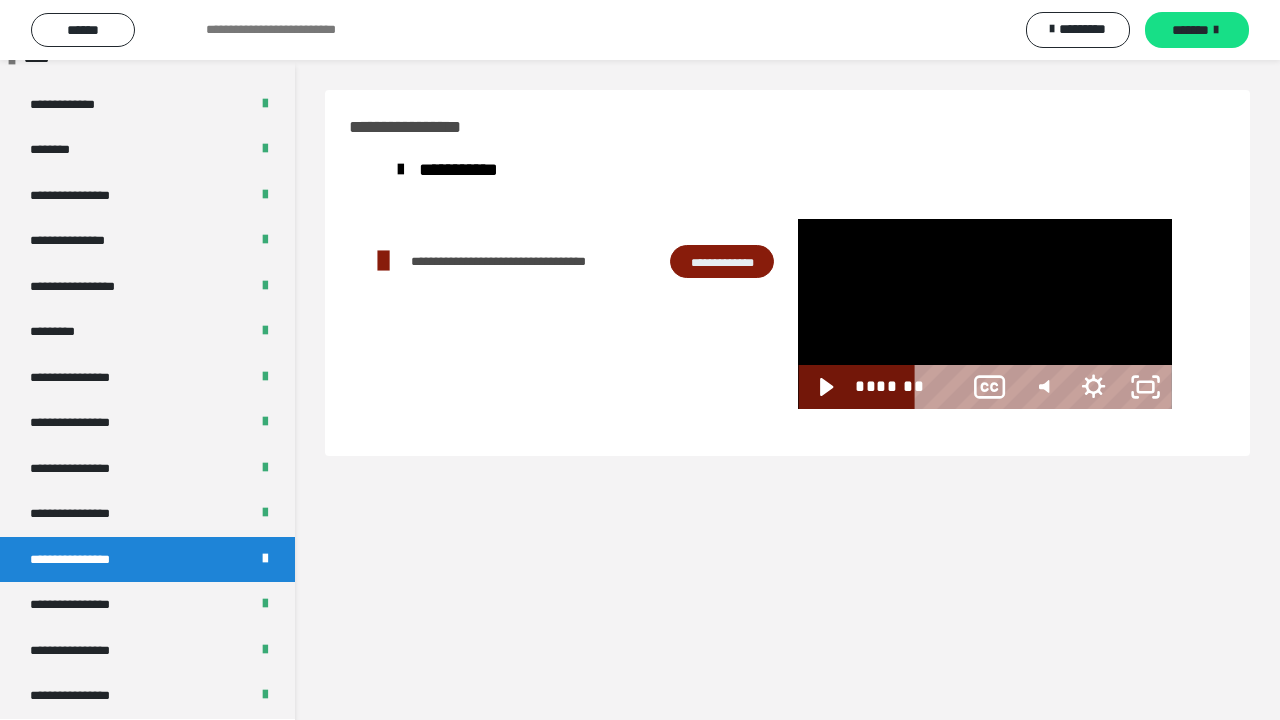 click at bounding box center [984, 314] 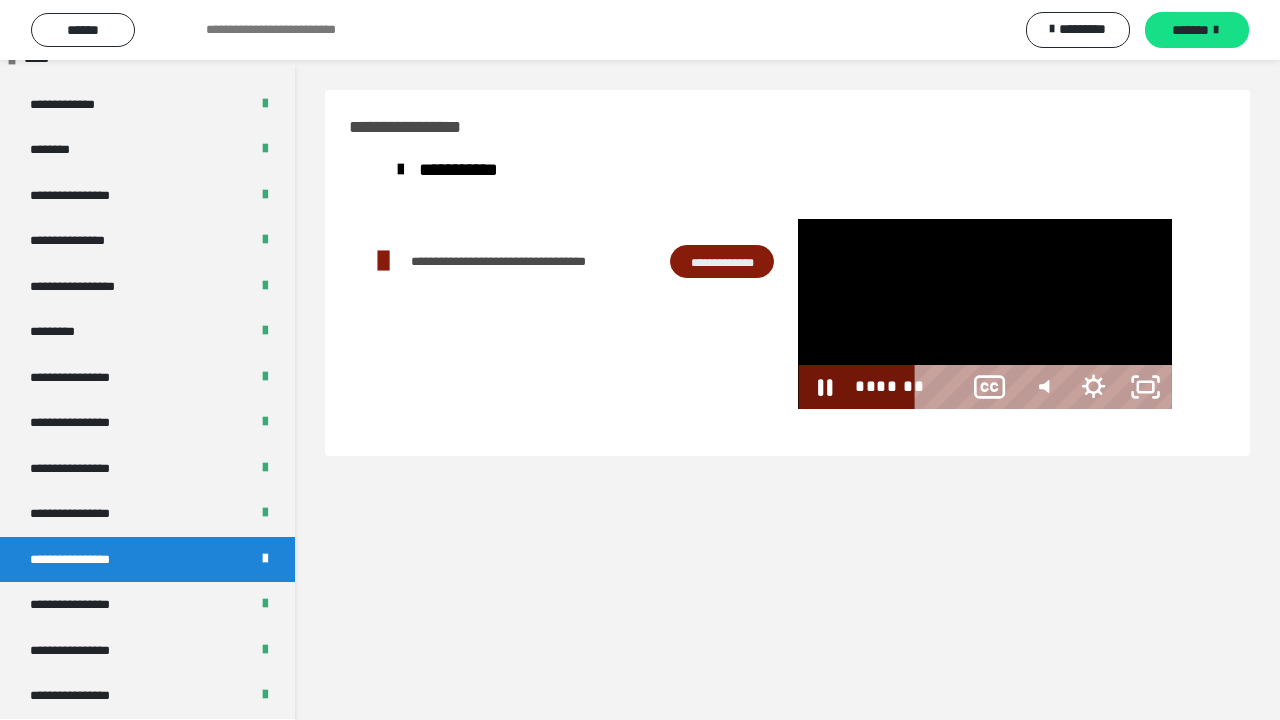 click at bounding box center (984, 314) 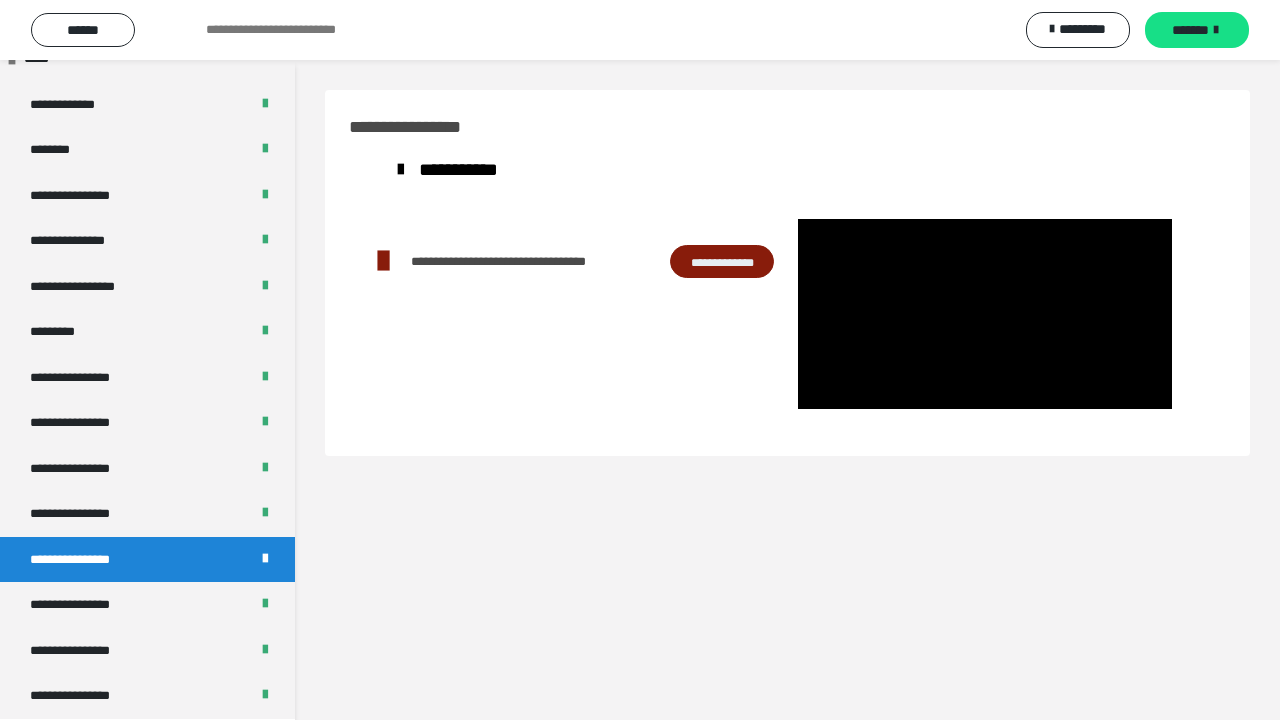click at bounding box center (984, 314) 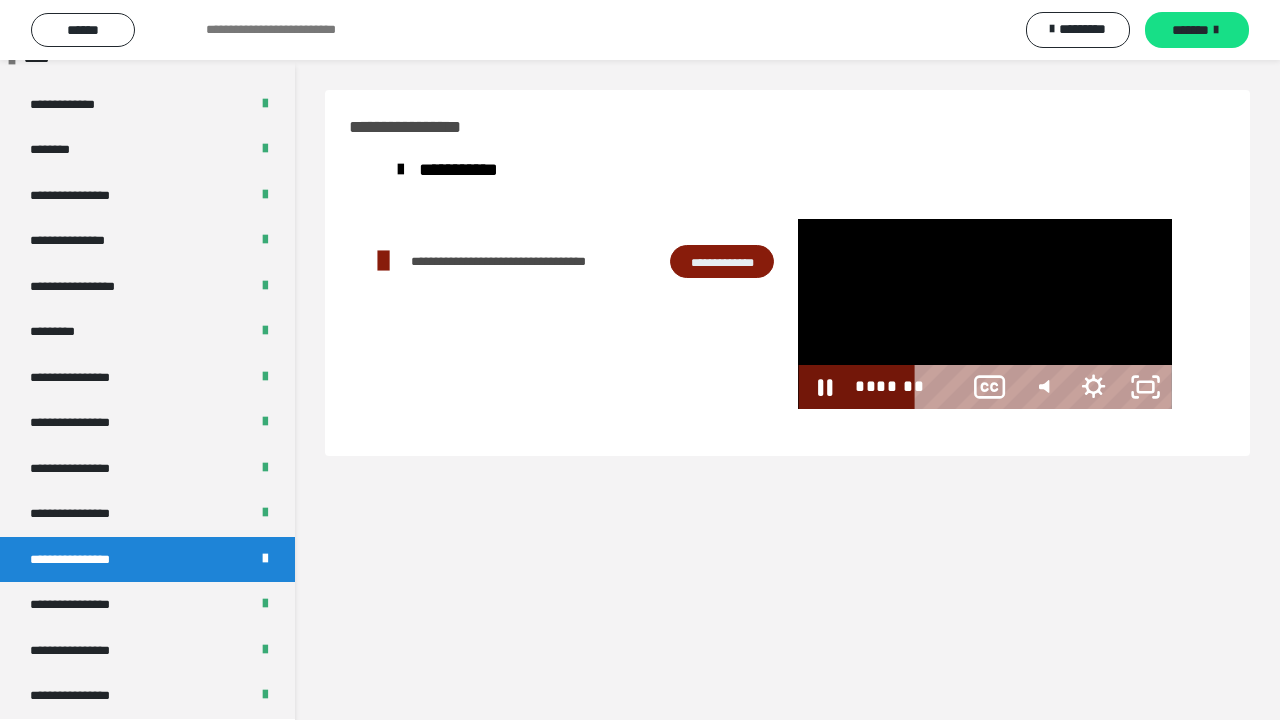 click at bounding box center (984, 314) 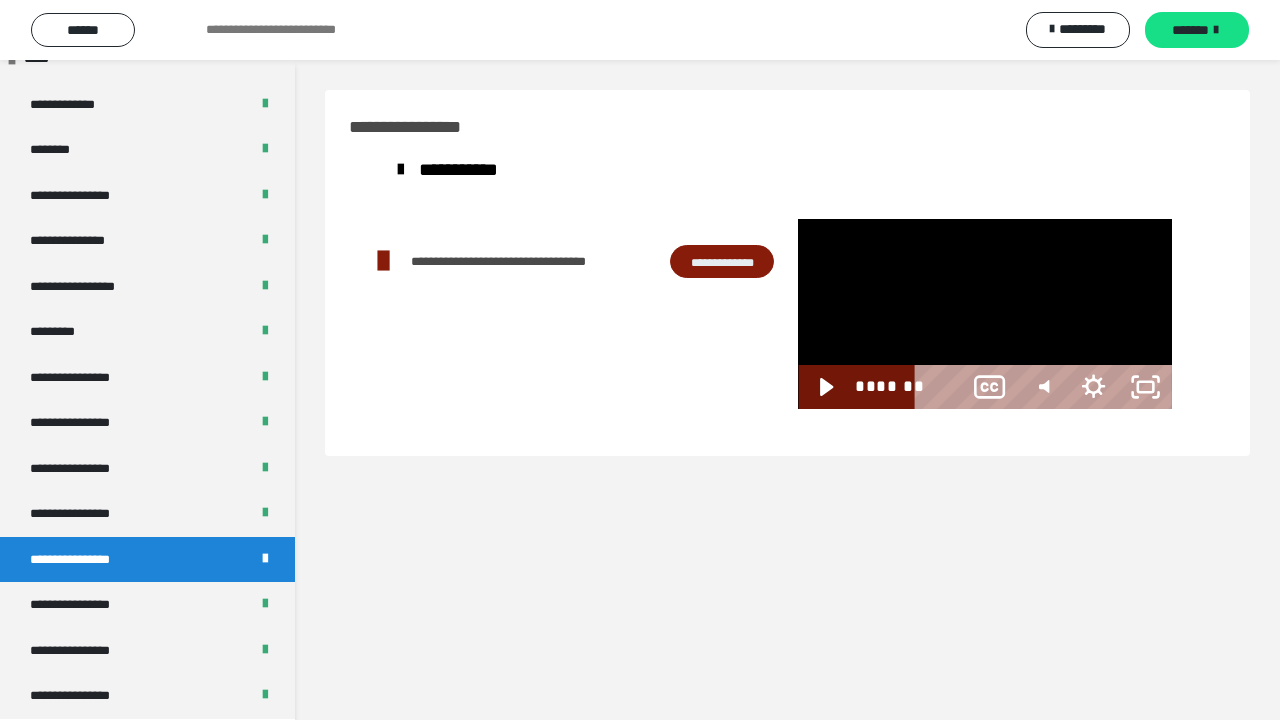 click at bounding box center [984, 314] 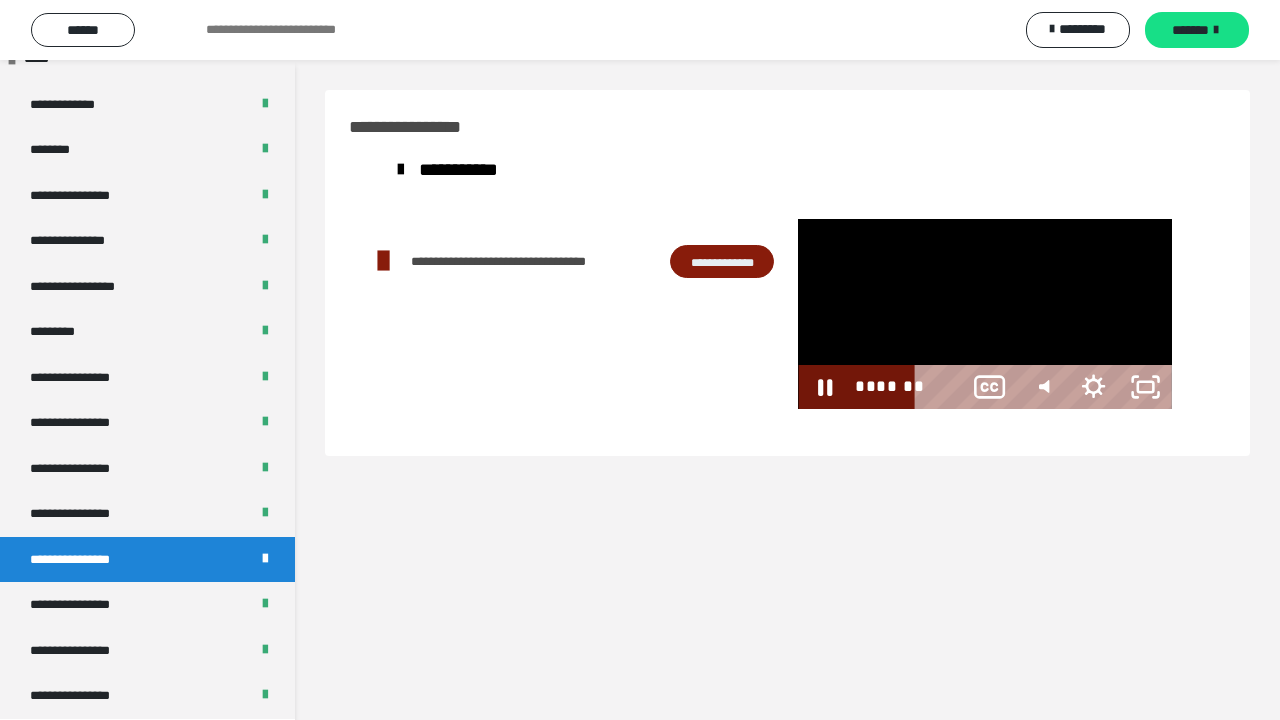 click at bounding box center (984, 314) 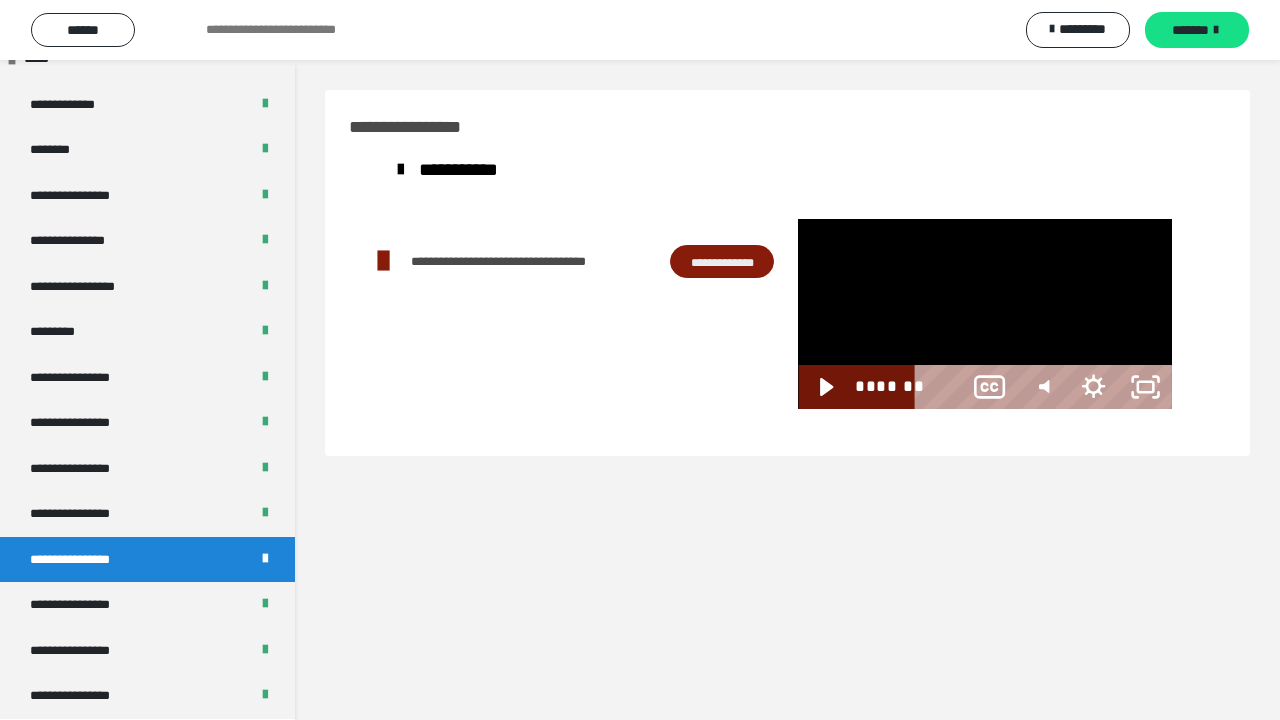 click at bounding box center (984, 314) 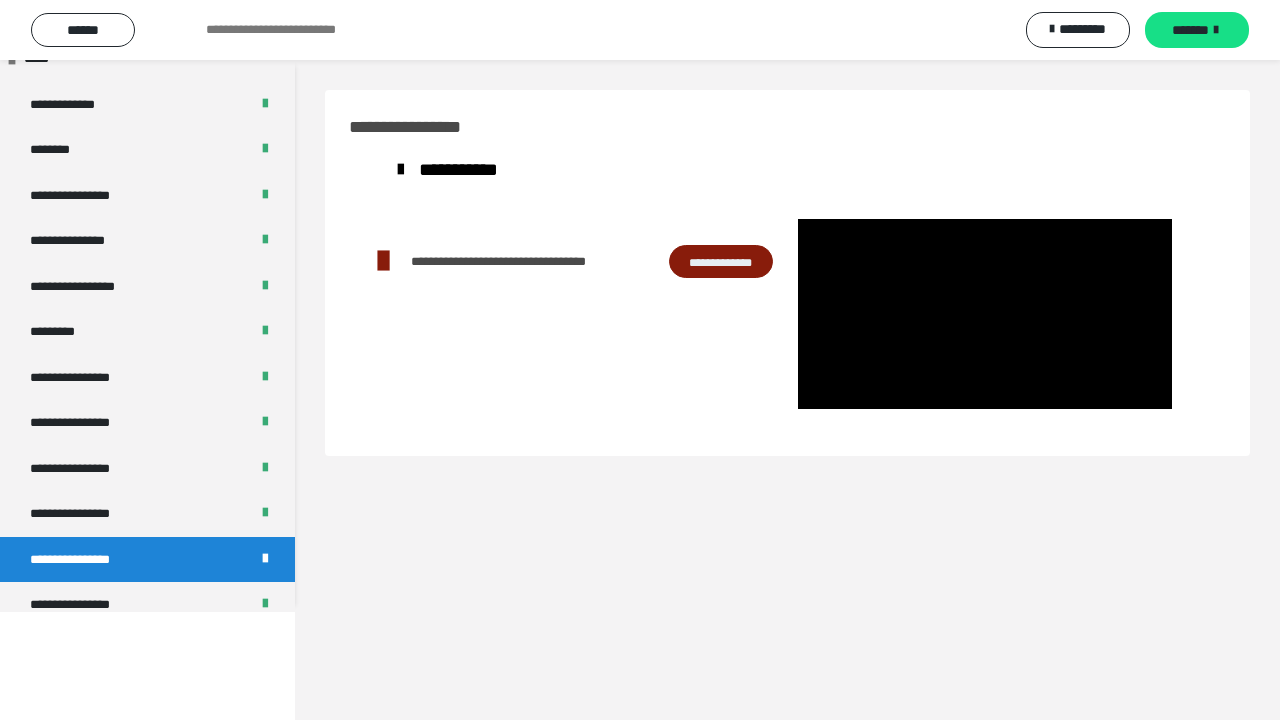 scroll, scrollTop: 2660, scrollLeft: 0, axis: vertical 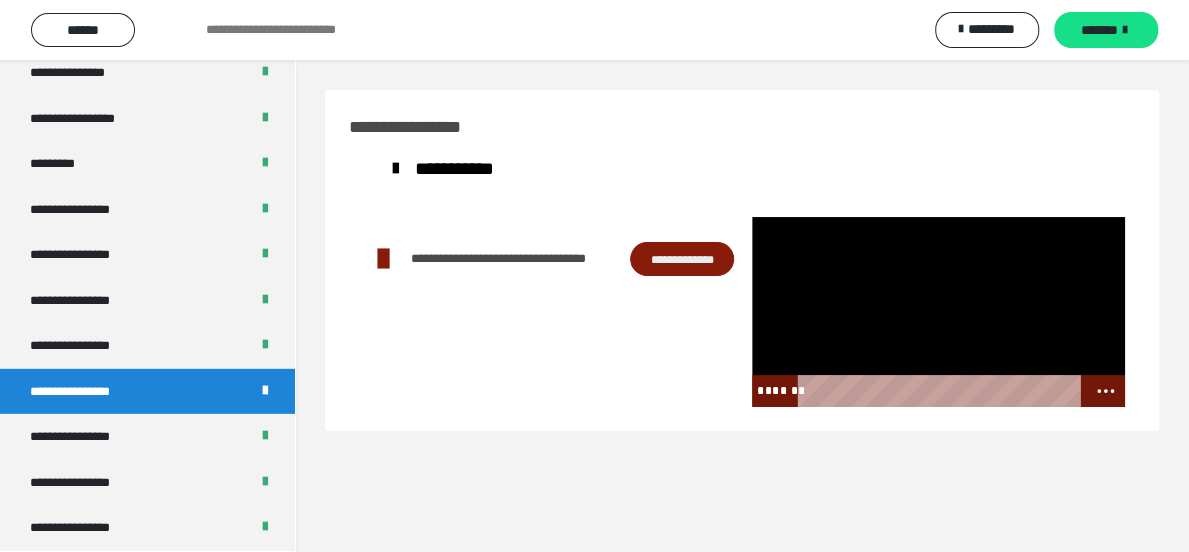 click at bounding box center [938, 312] 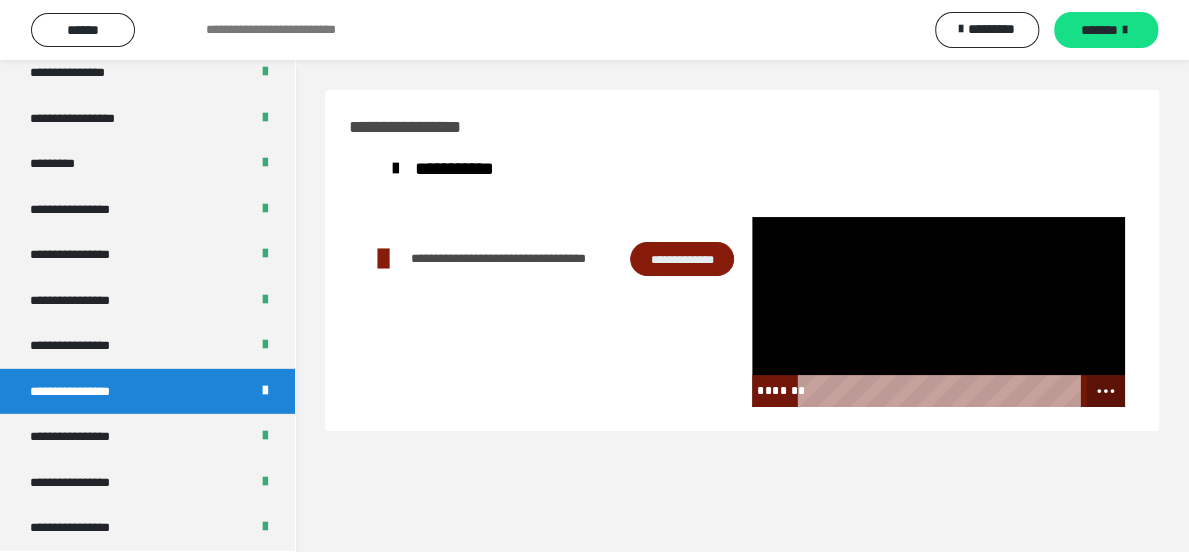 click 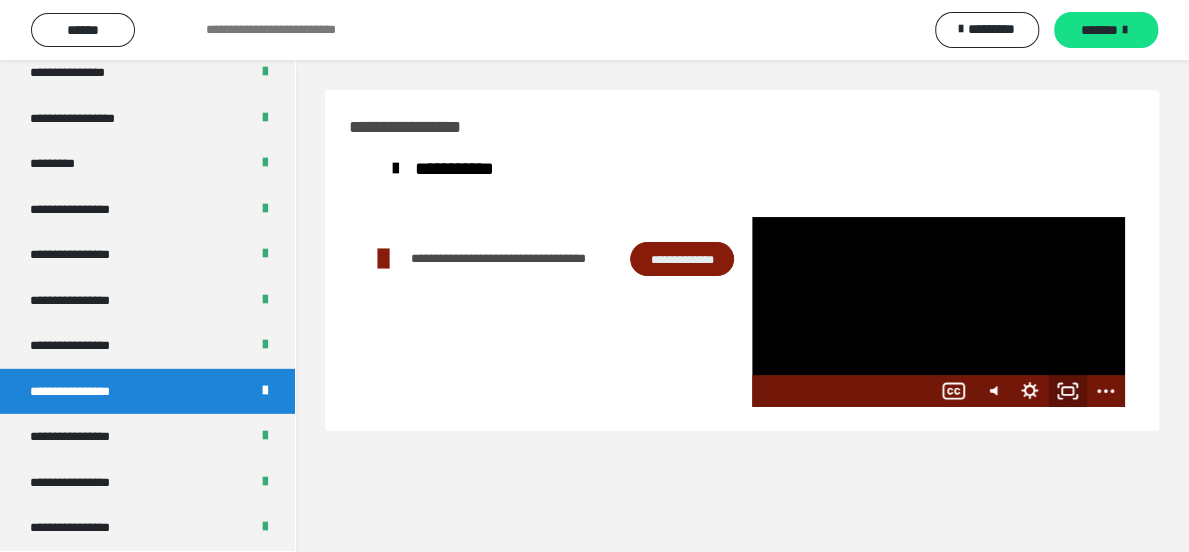 click 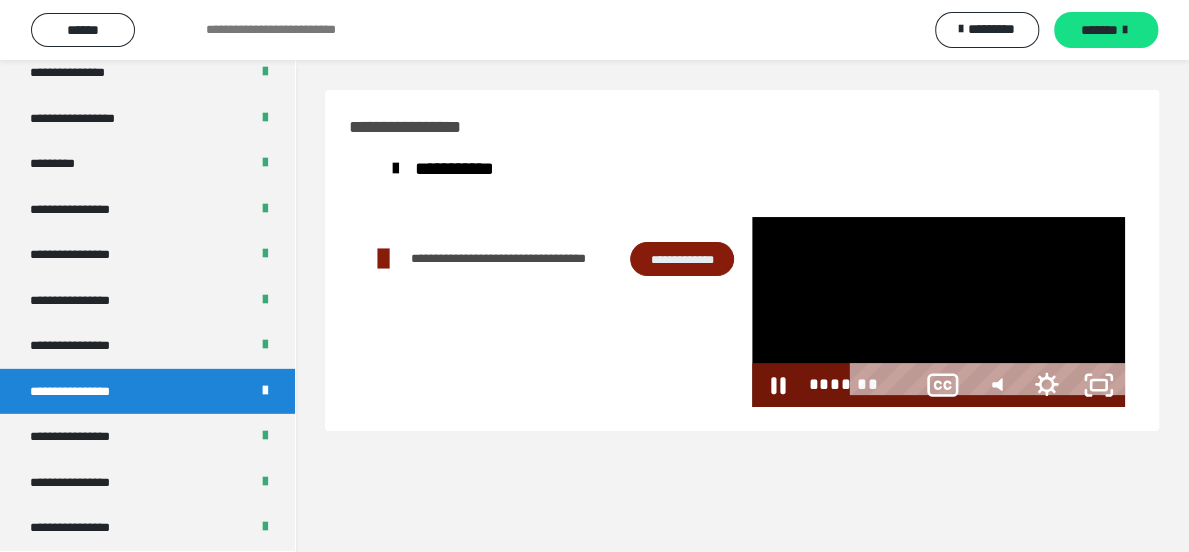 scroll, scrollTop: 2492, scrollLeft: 0, axis: vertical 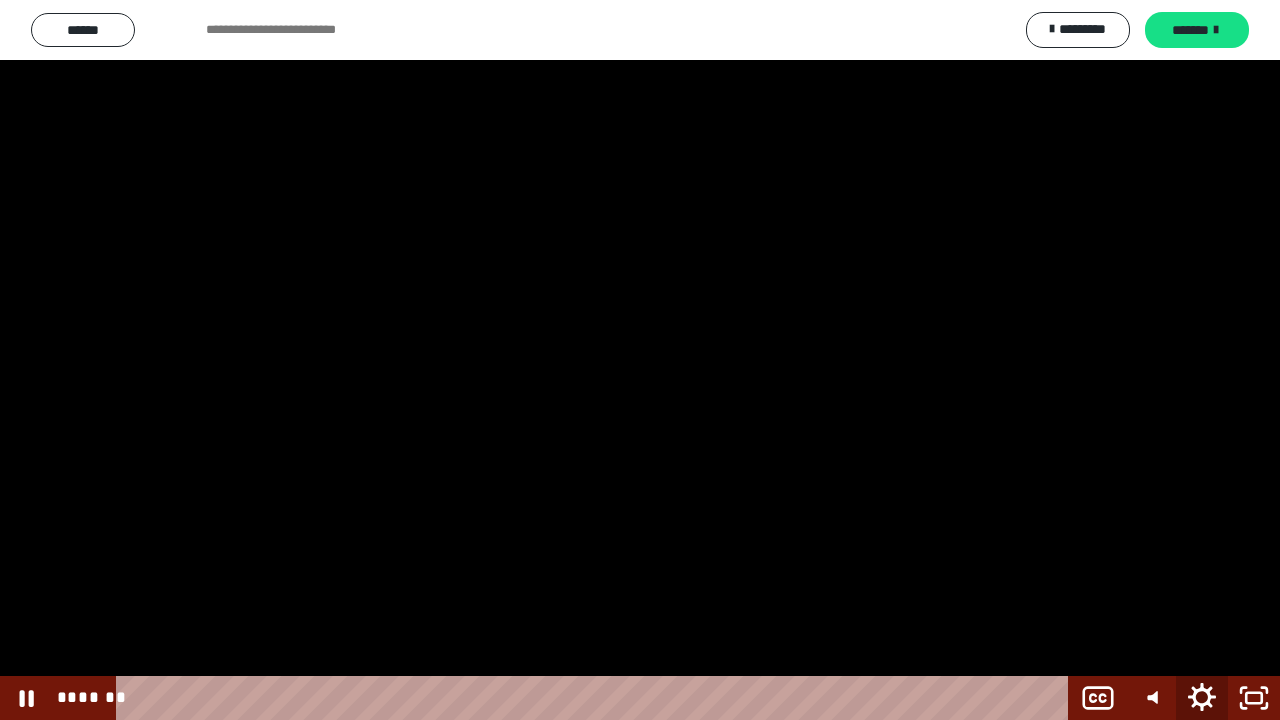 click 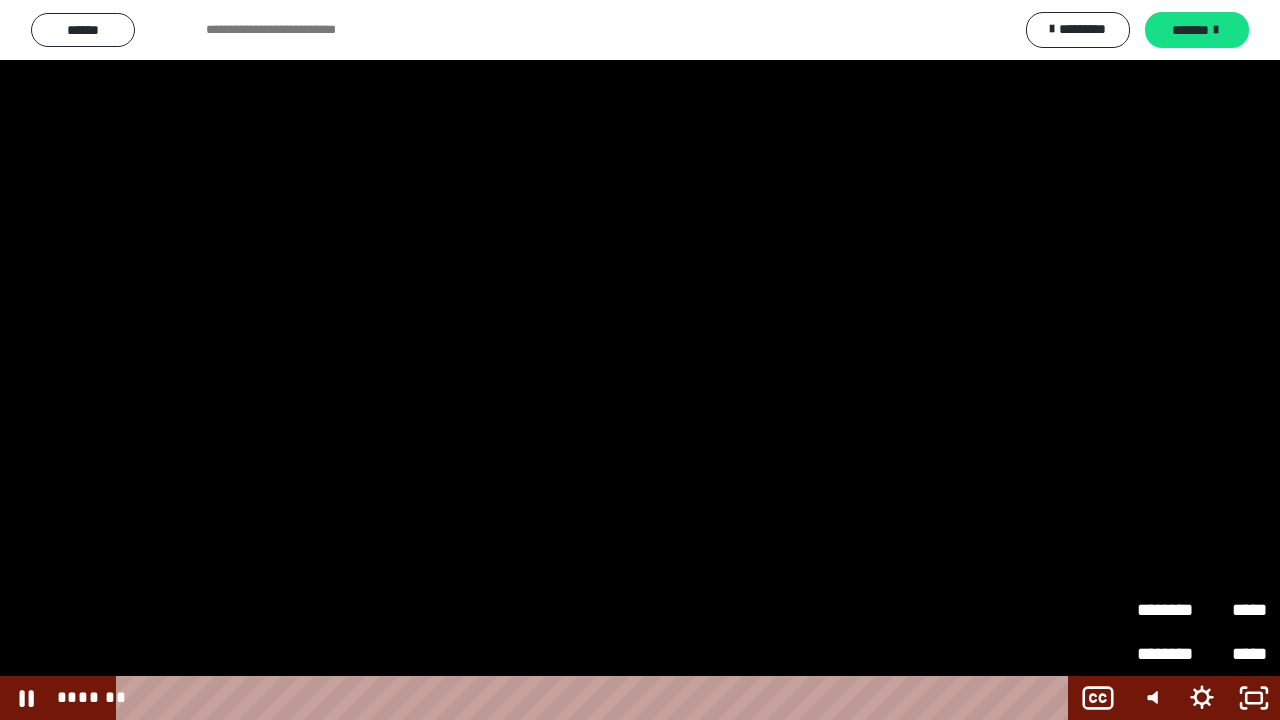 click on "*****" at bounding box center [1234, 610] 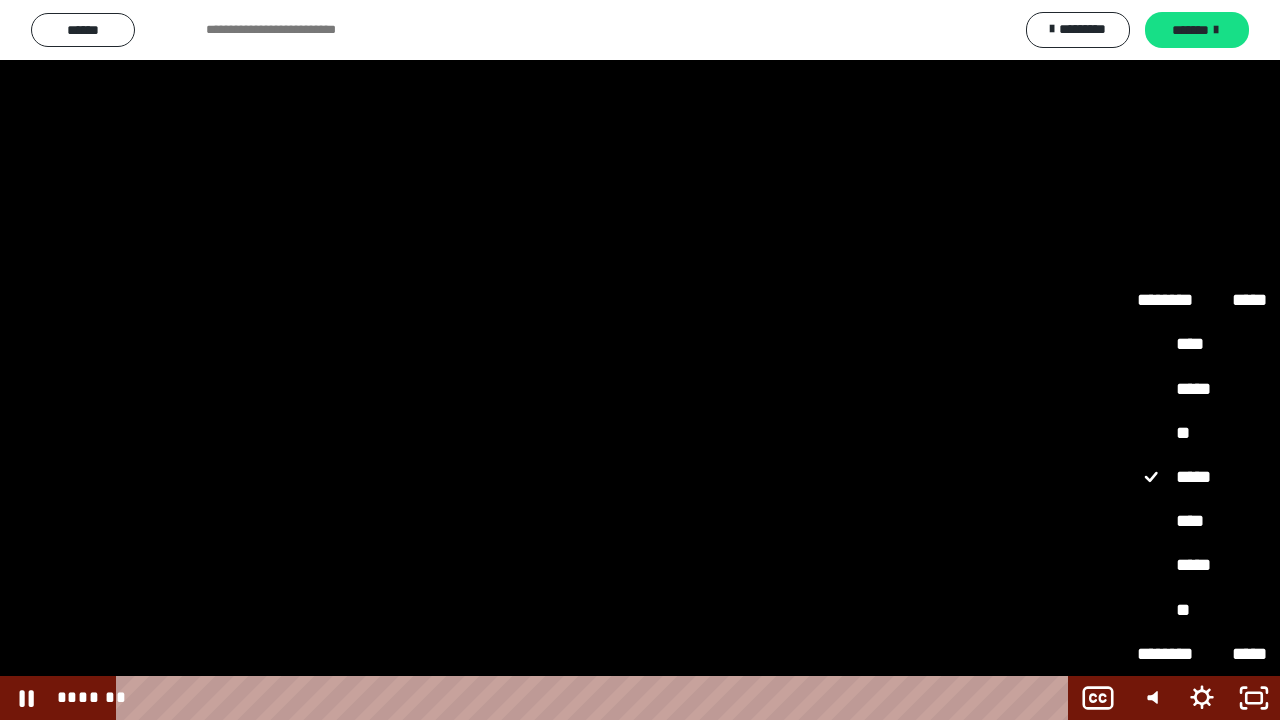 click on "*****" at bounding box center [1202, 565] 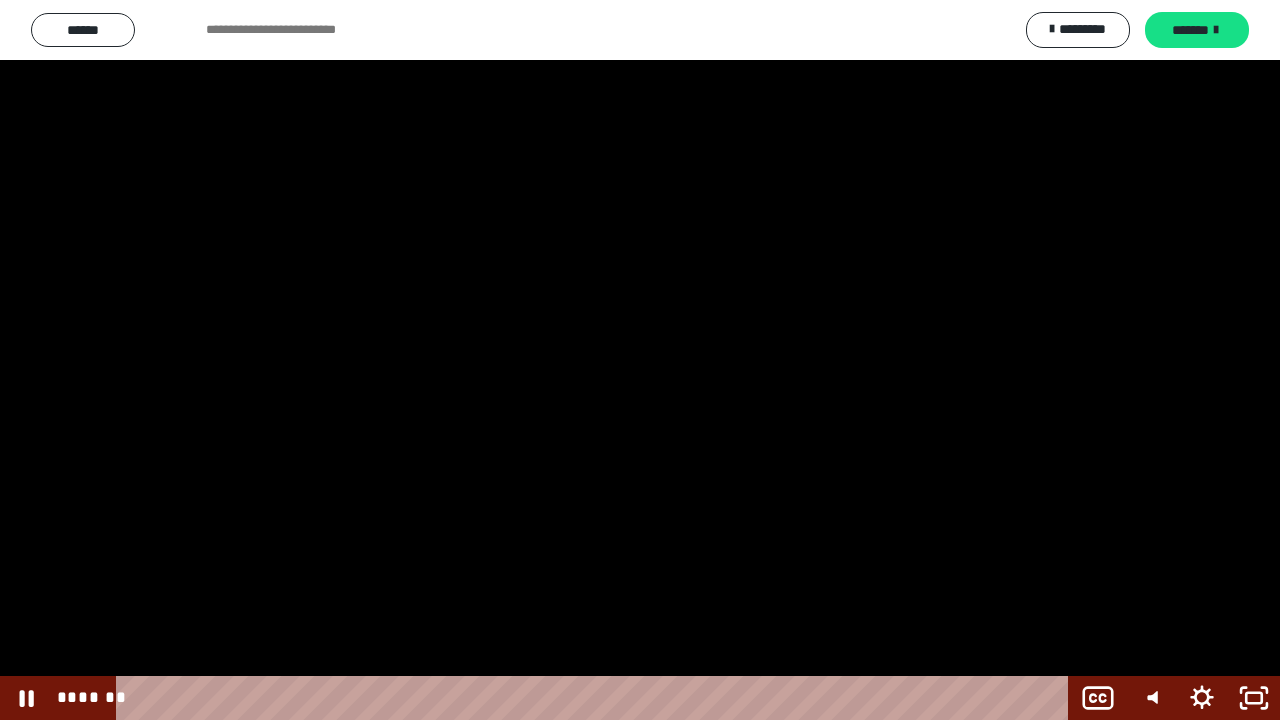 click at bounding box center (640, 360) 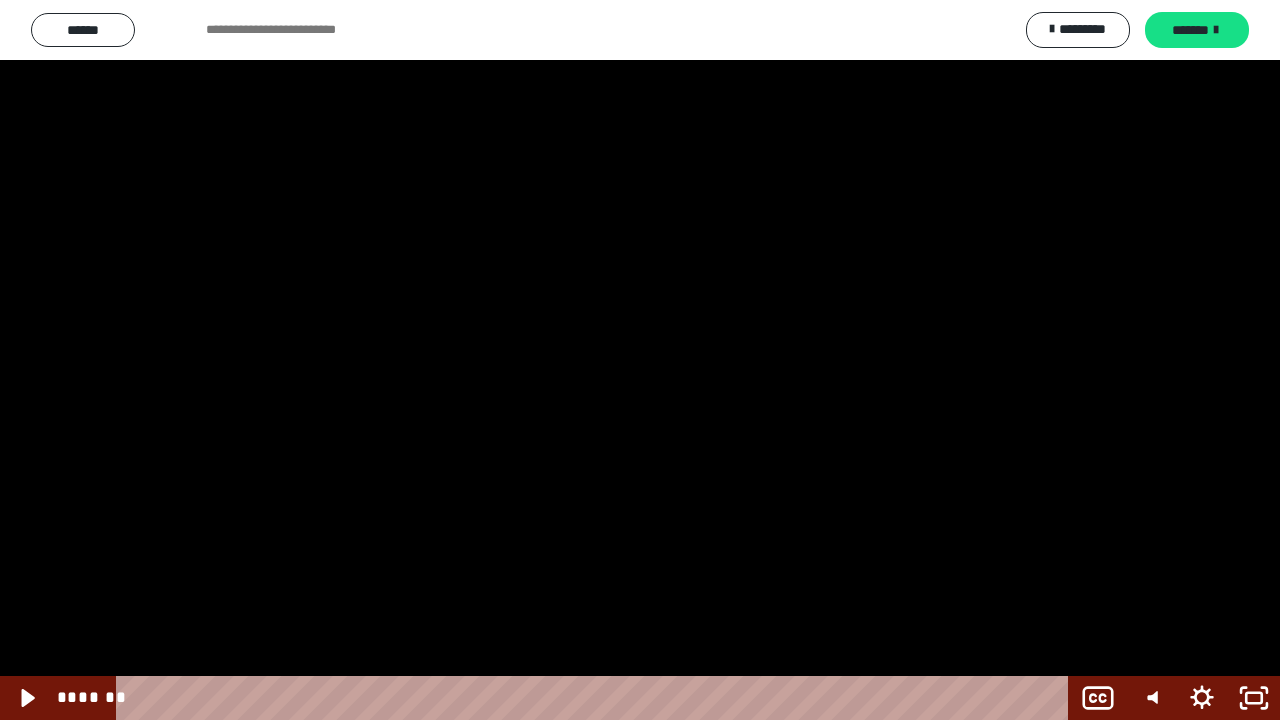 click at bounding box center [640, 360] 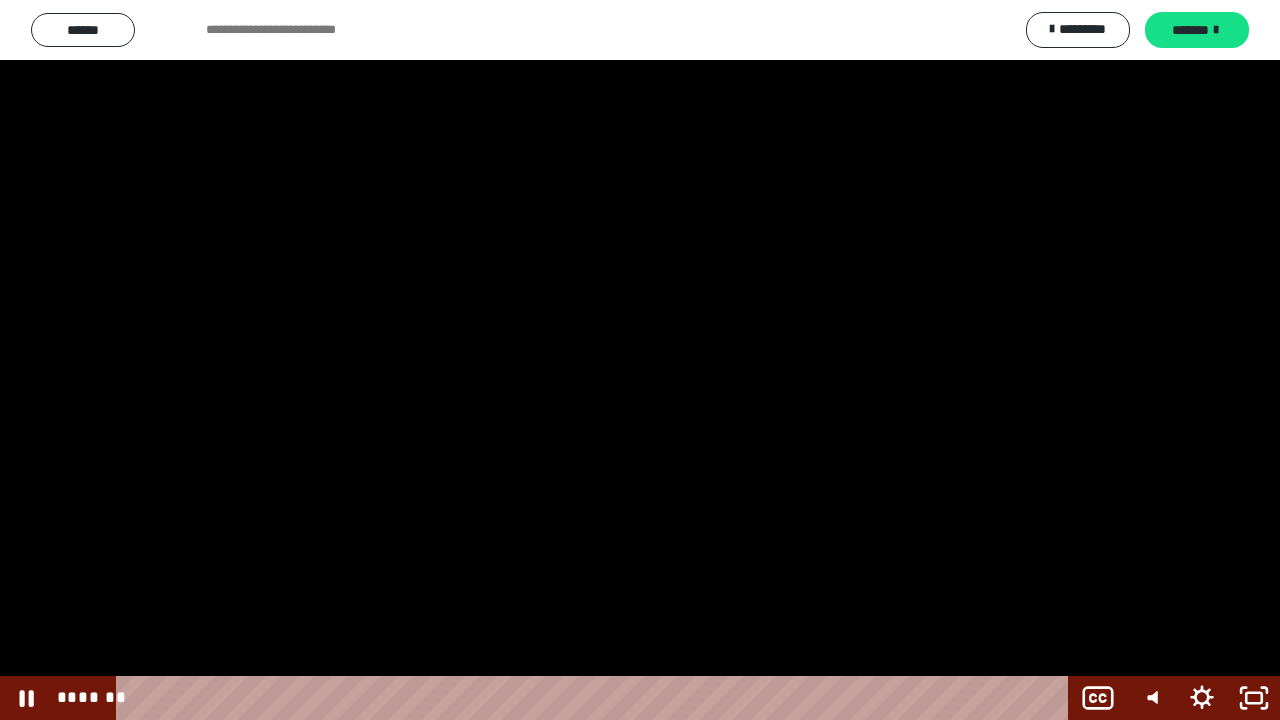 click at bounding box center [640, 360] 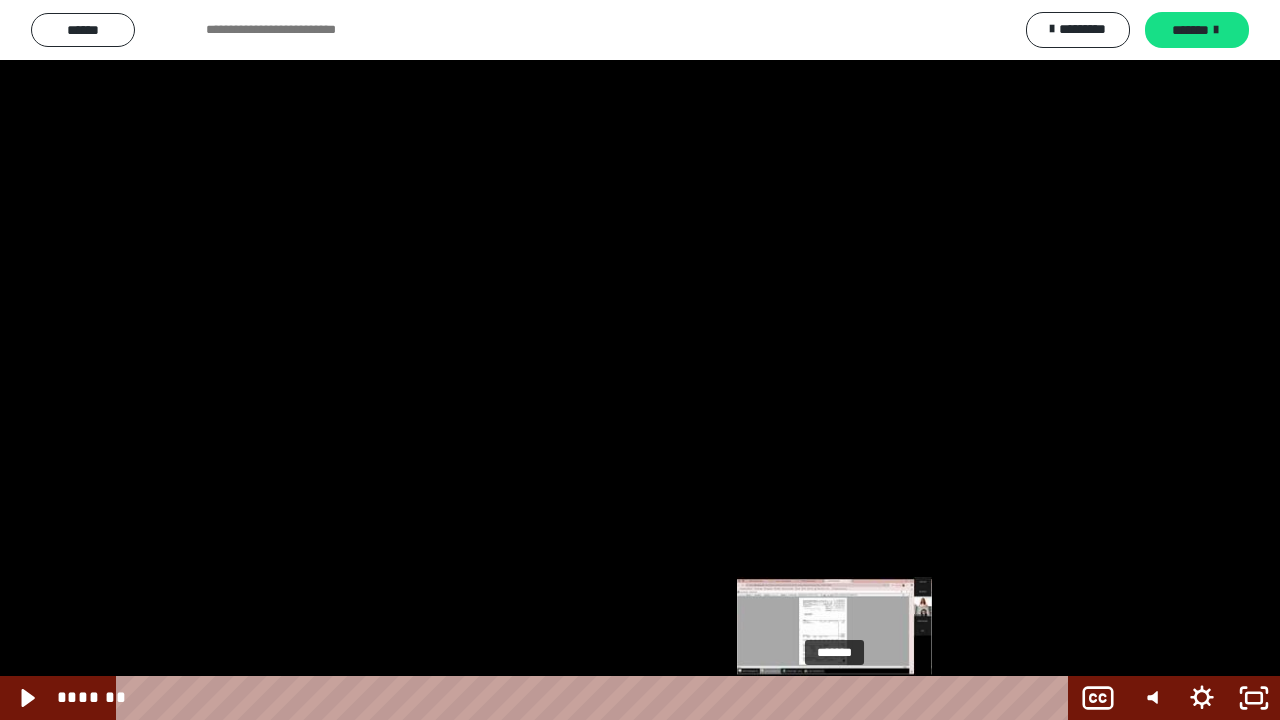 click at bounding box center [843, 698] 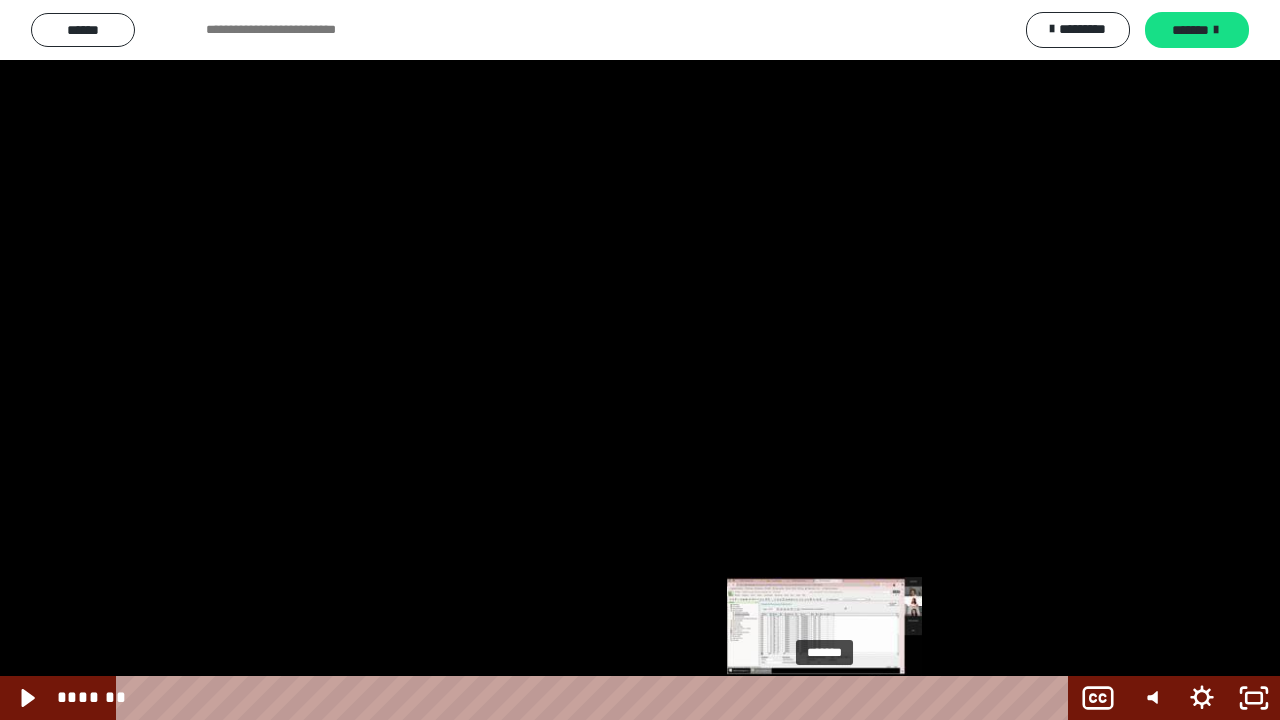click at bounding box center (824, 698) 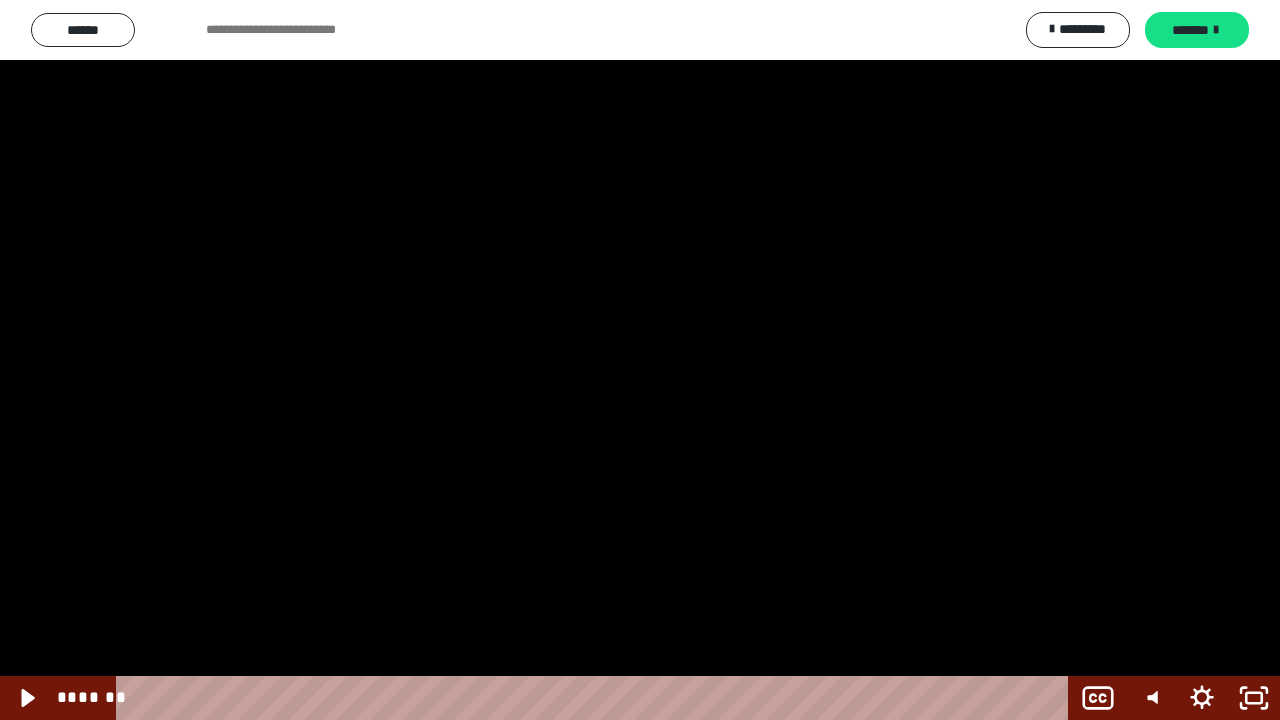 click at bounding box center [640, 360] 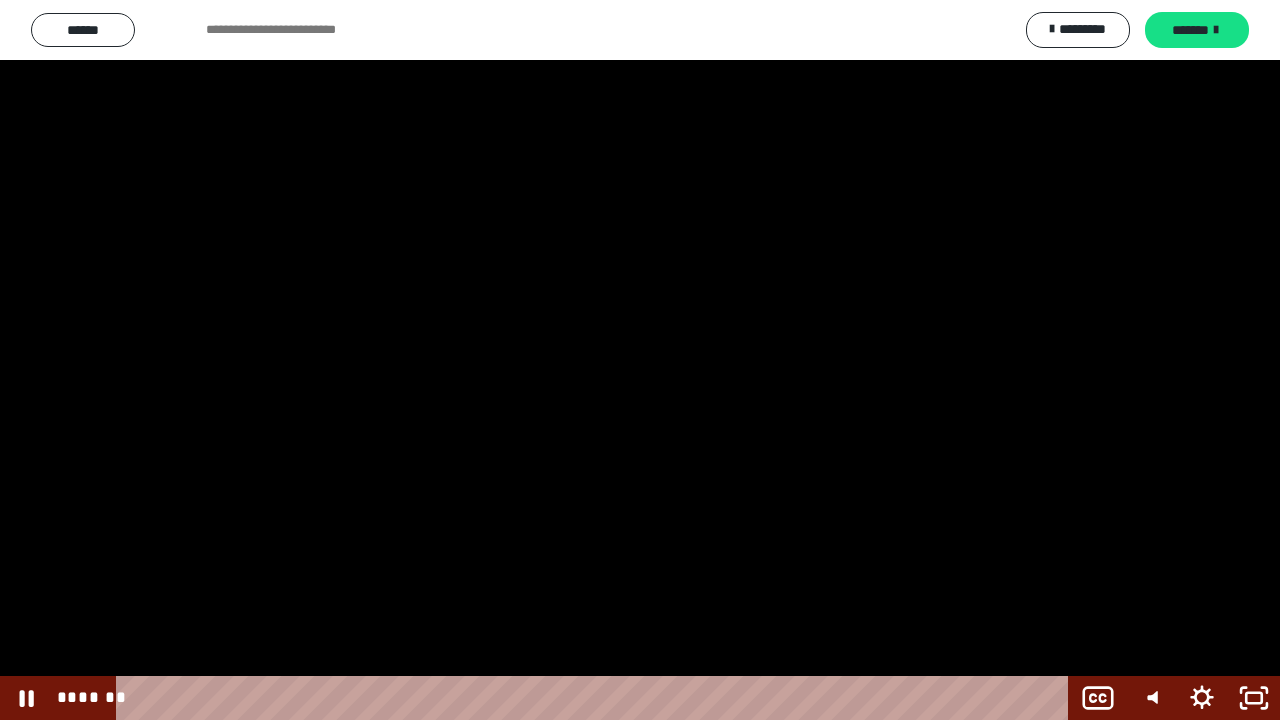click at bounding box center [640, 360] 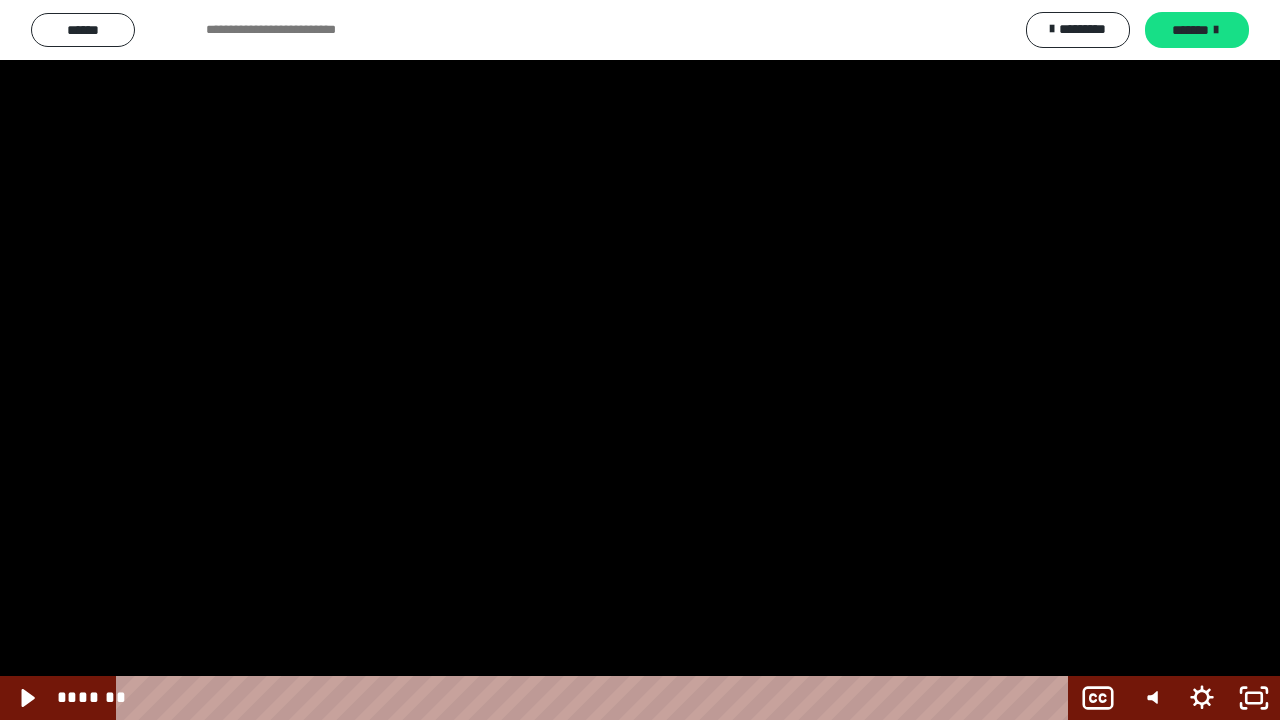 click at bounding box center [640, 360] 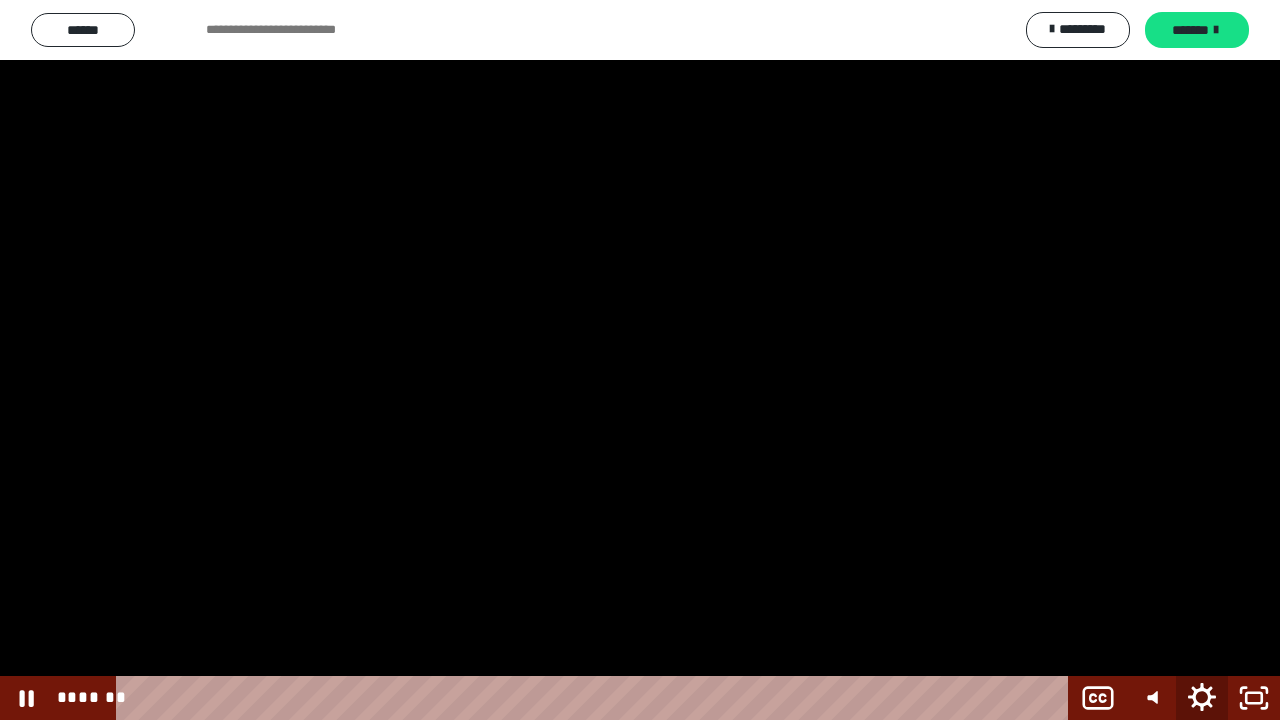 click 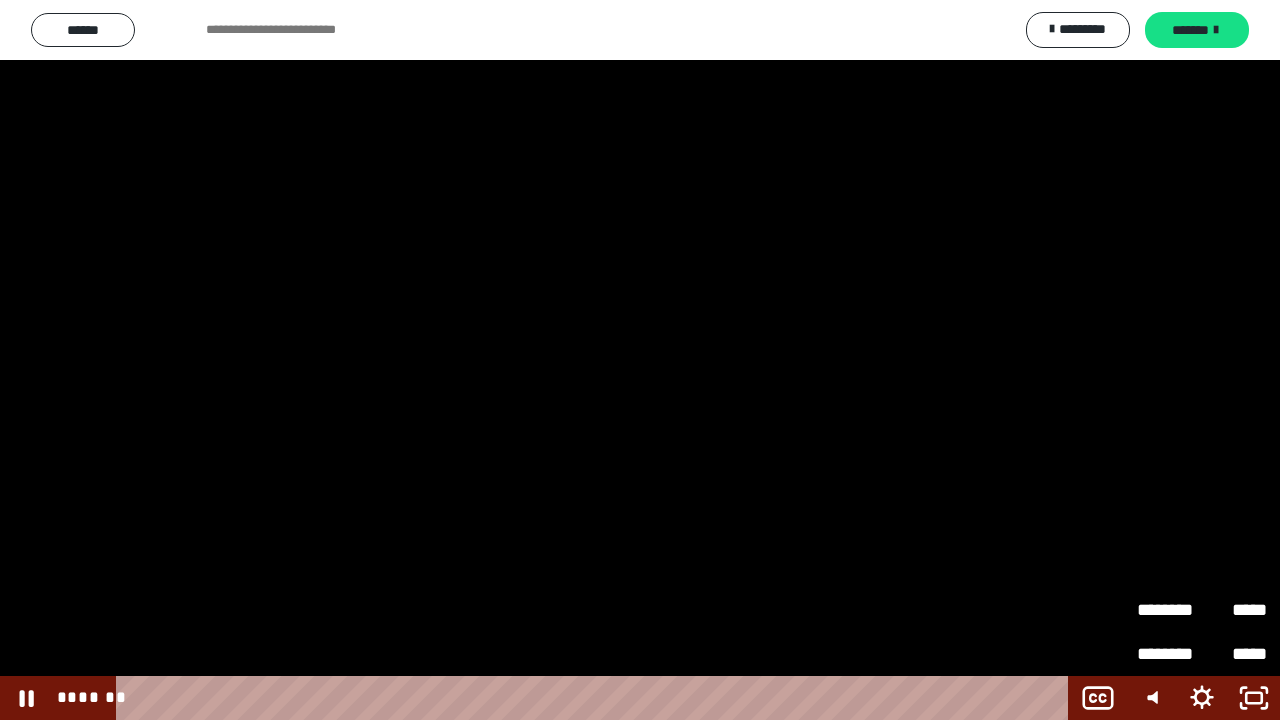 click on "********" at bounding box center [1169, 610] 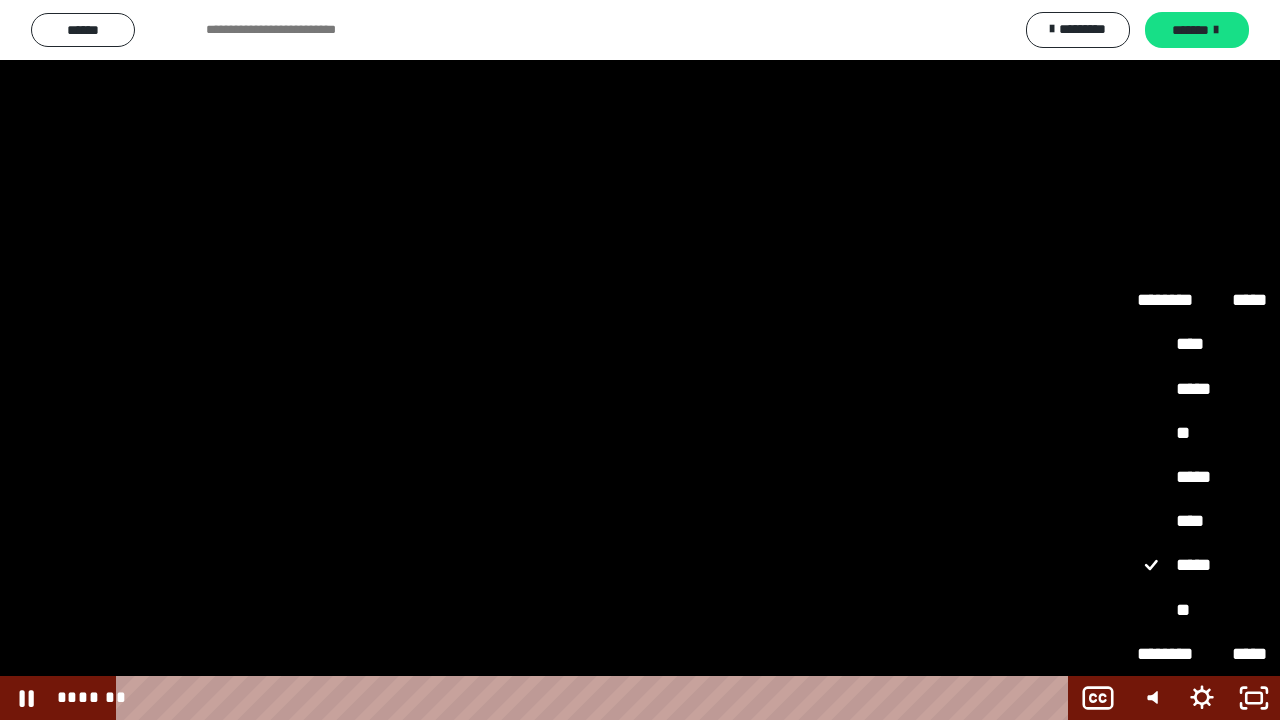 click on "*****" at bounding box center [1202, 477] 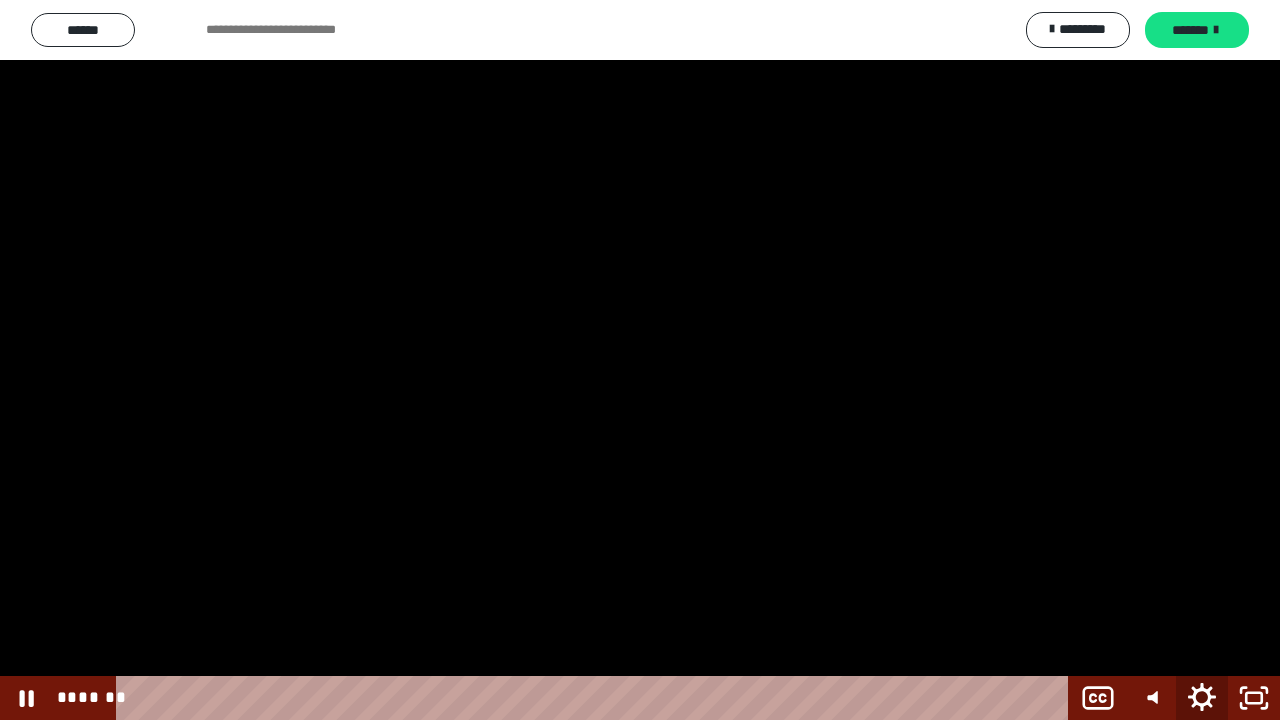click 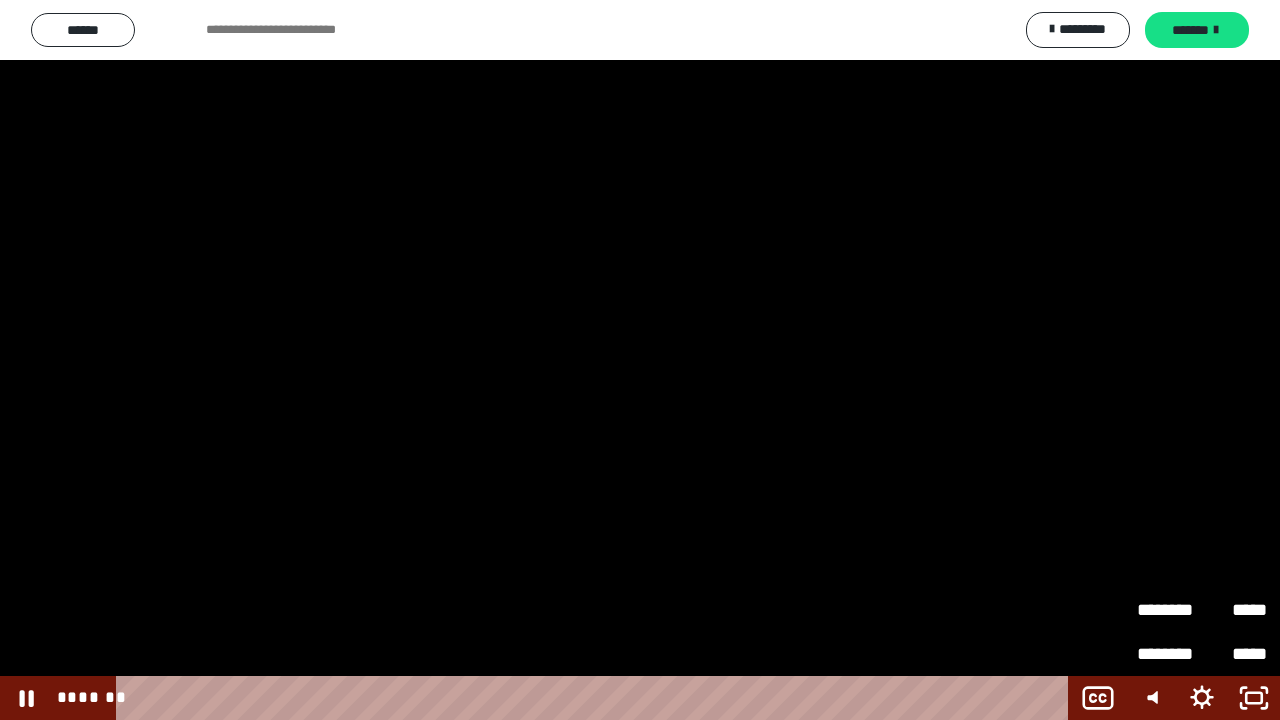 click on "********" at bounding box center [1169, 601] 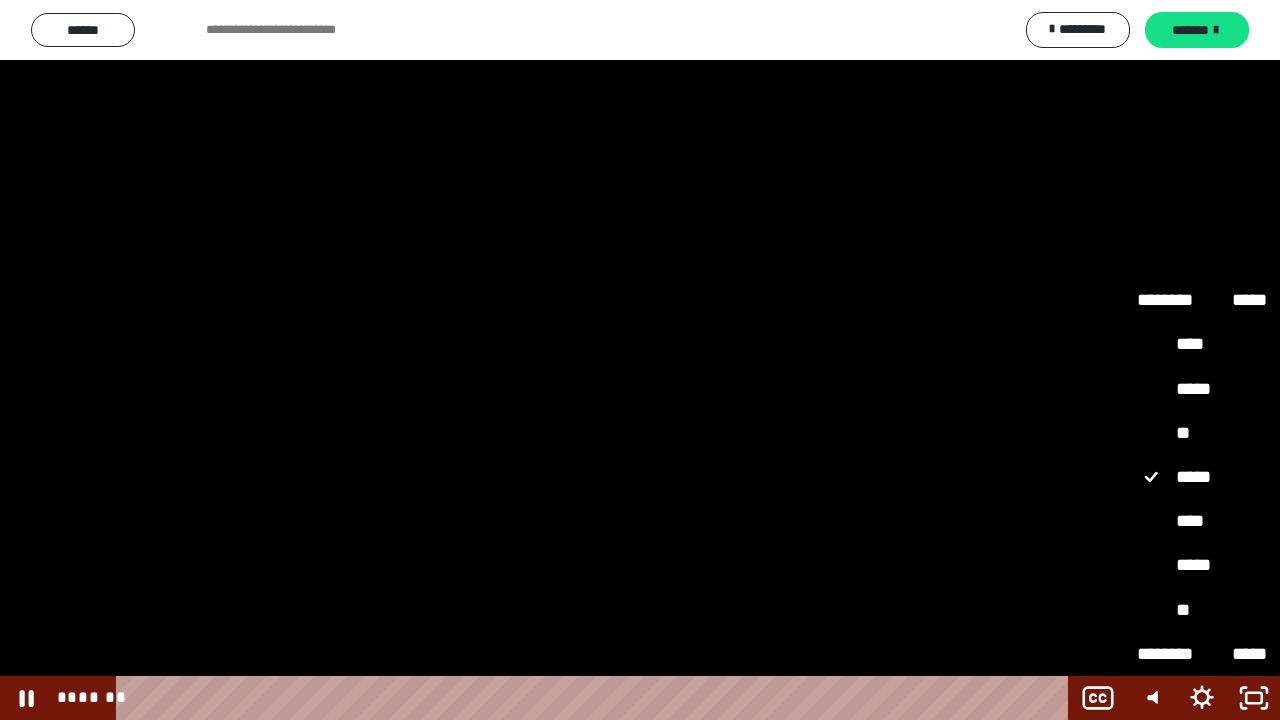 click on "*****" at bounding box center [1202, 565] 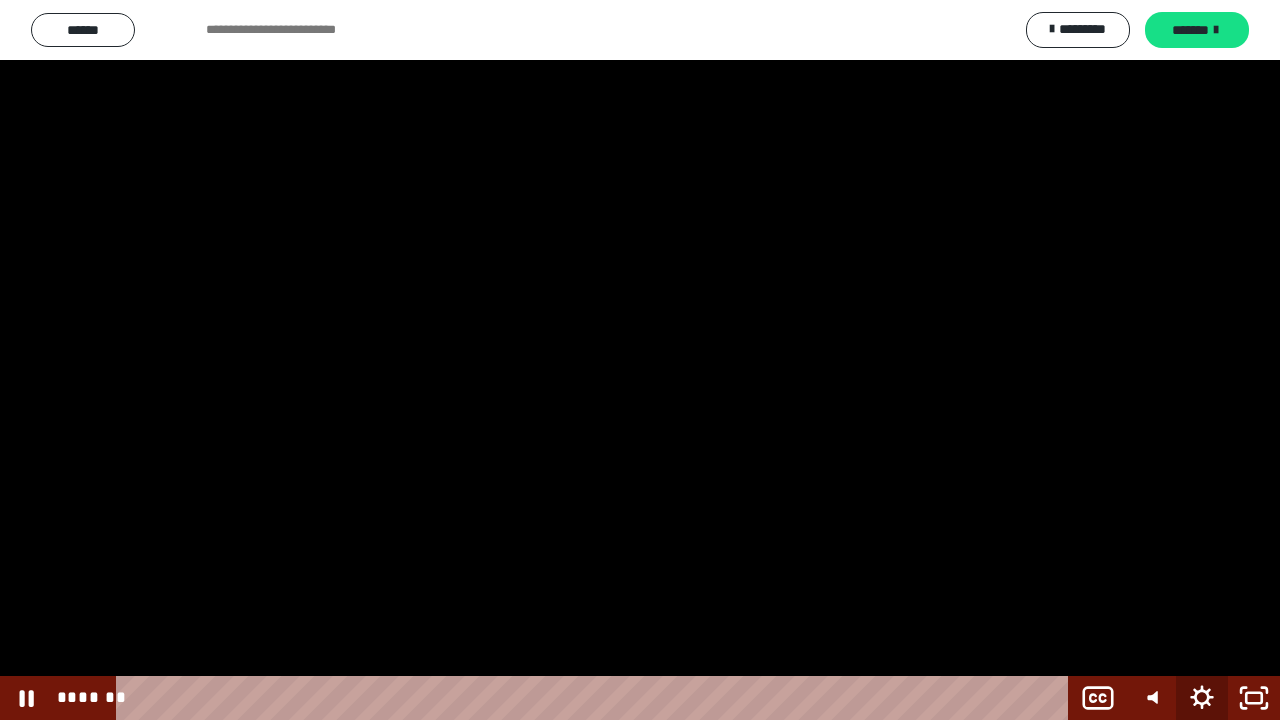 click 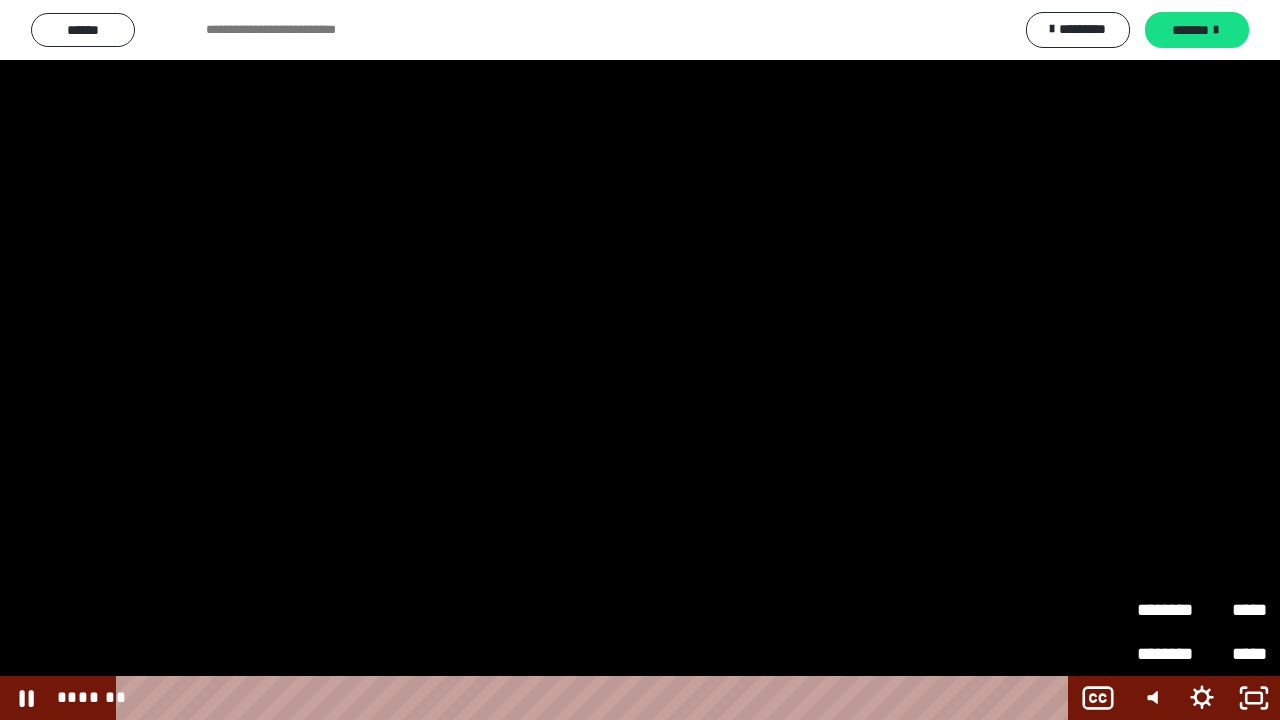 click on "********" at bounding box center (1169, 610) 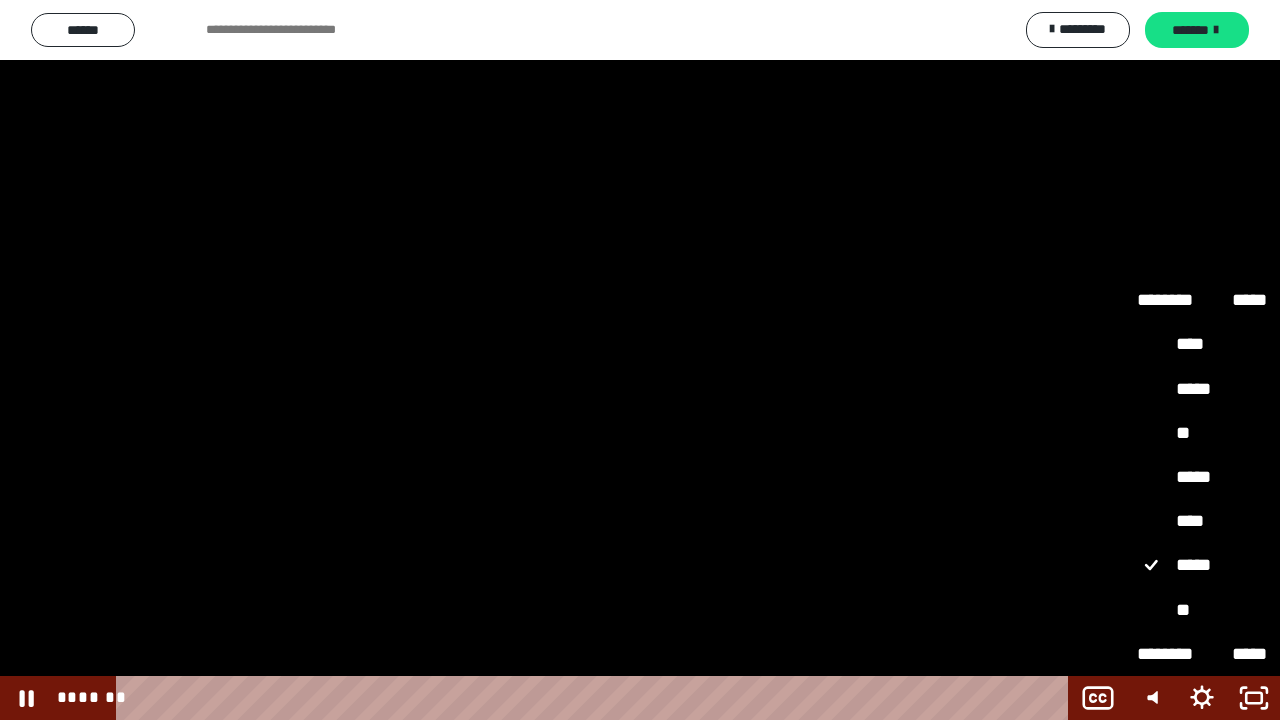click on "*****" at bounding box center (1202, 477) 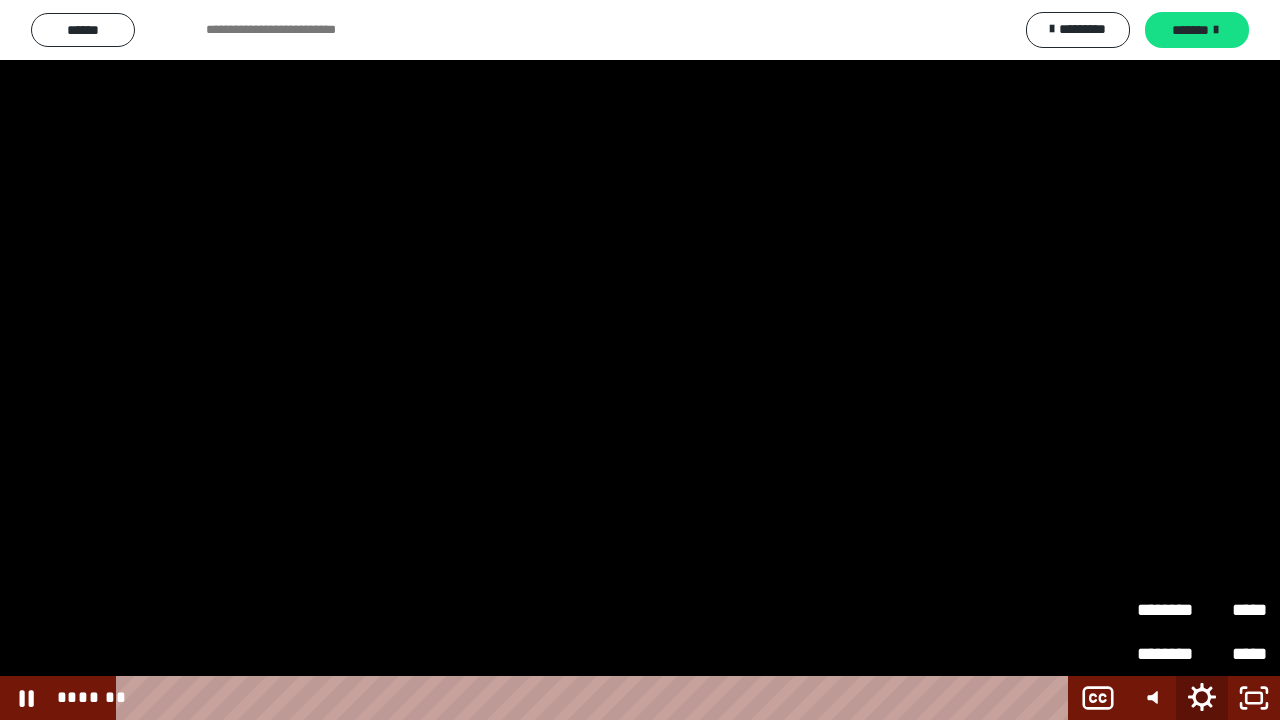 click 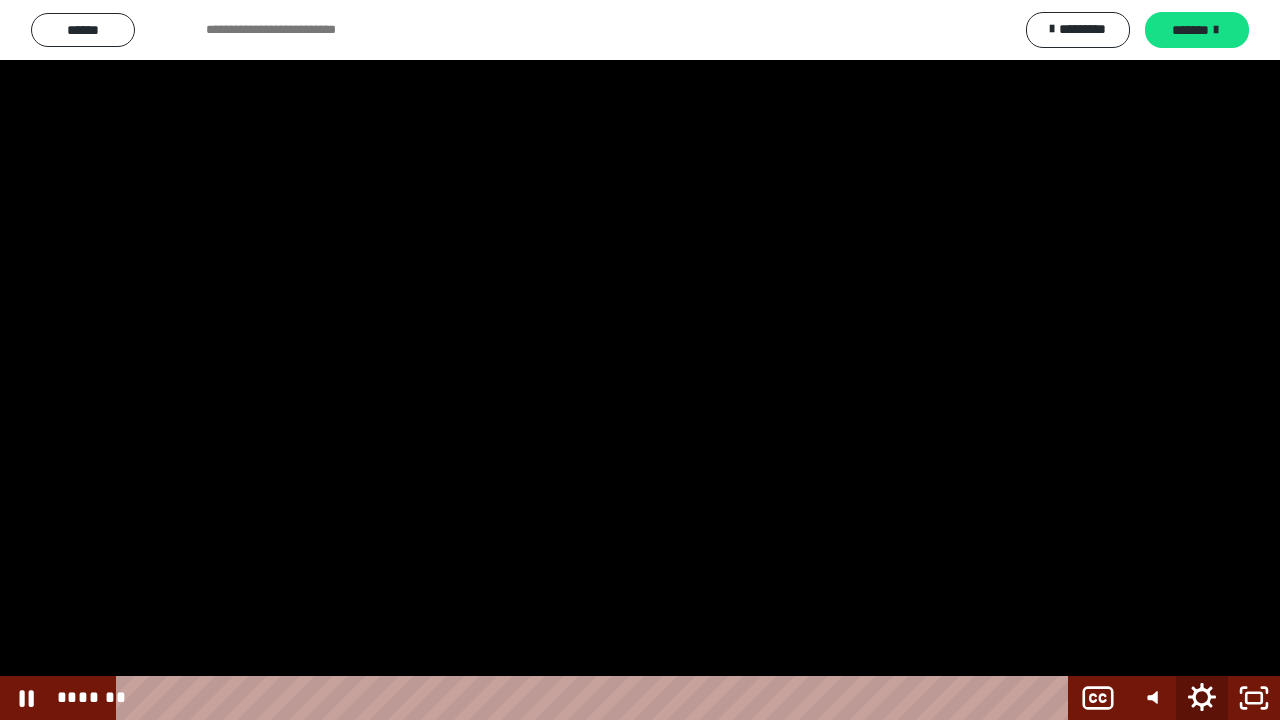 click 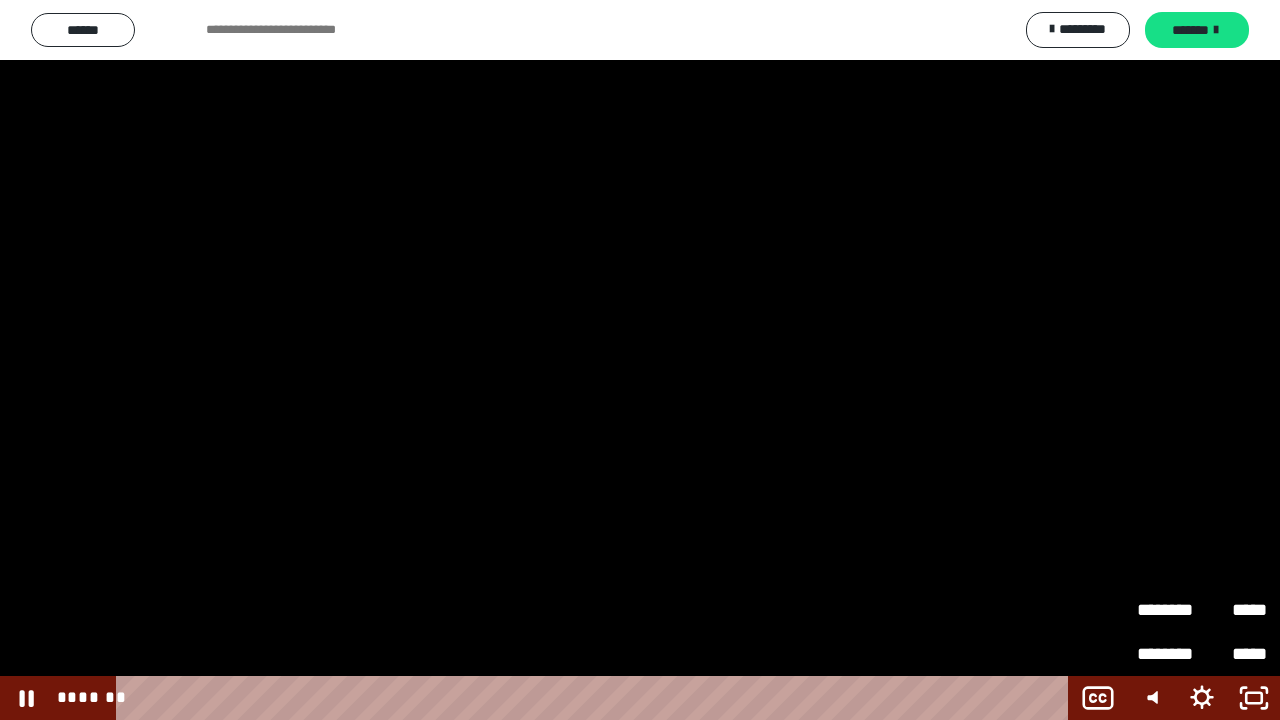 click on "********" at bounding box center [1169, 601] 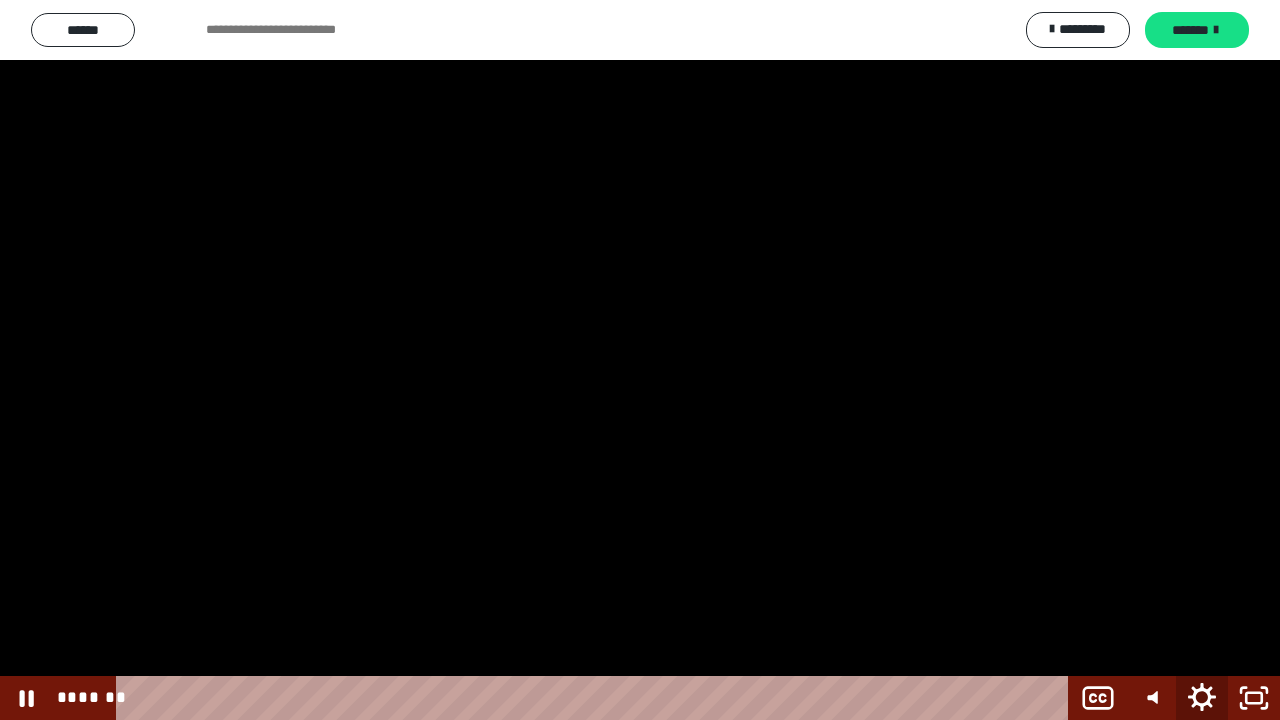 click 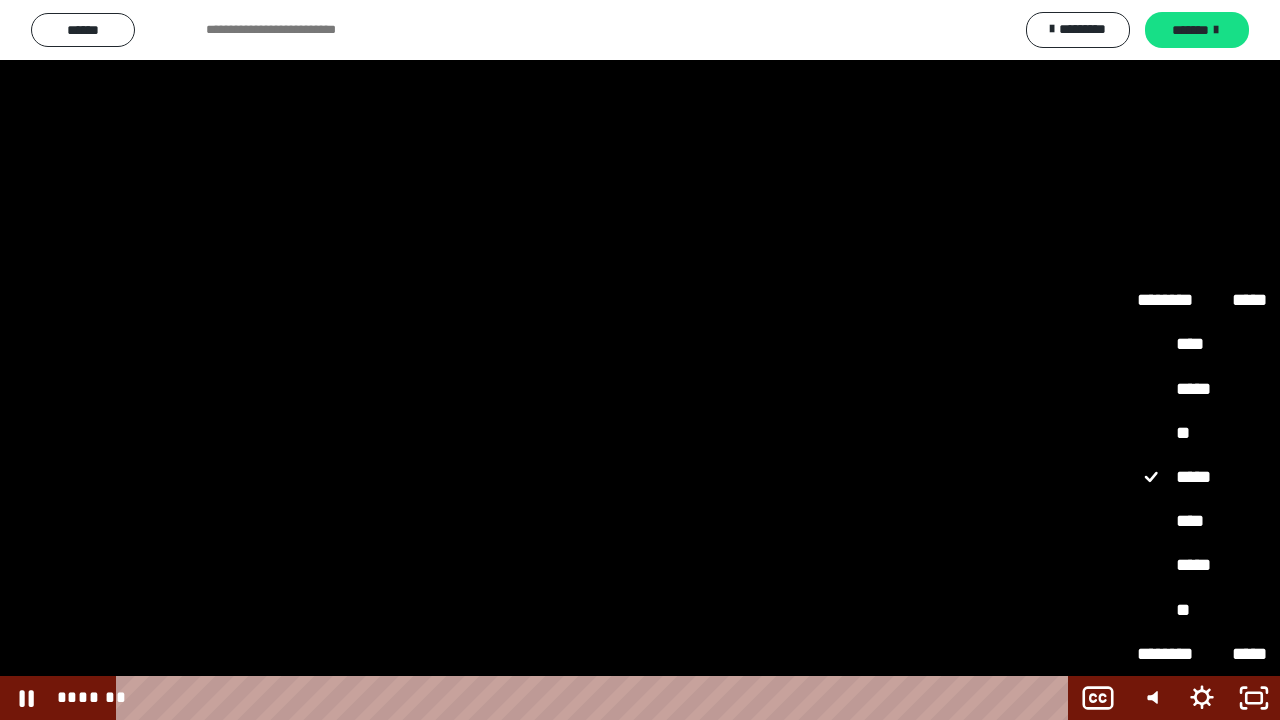 click on "****" at bounding box center (1202, 521) 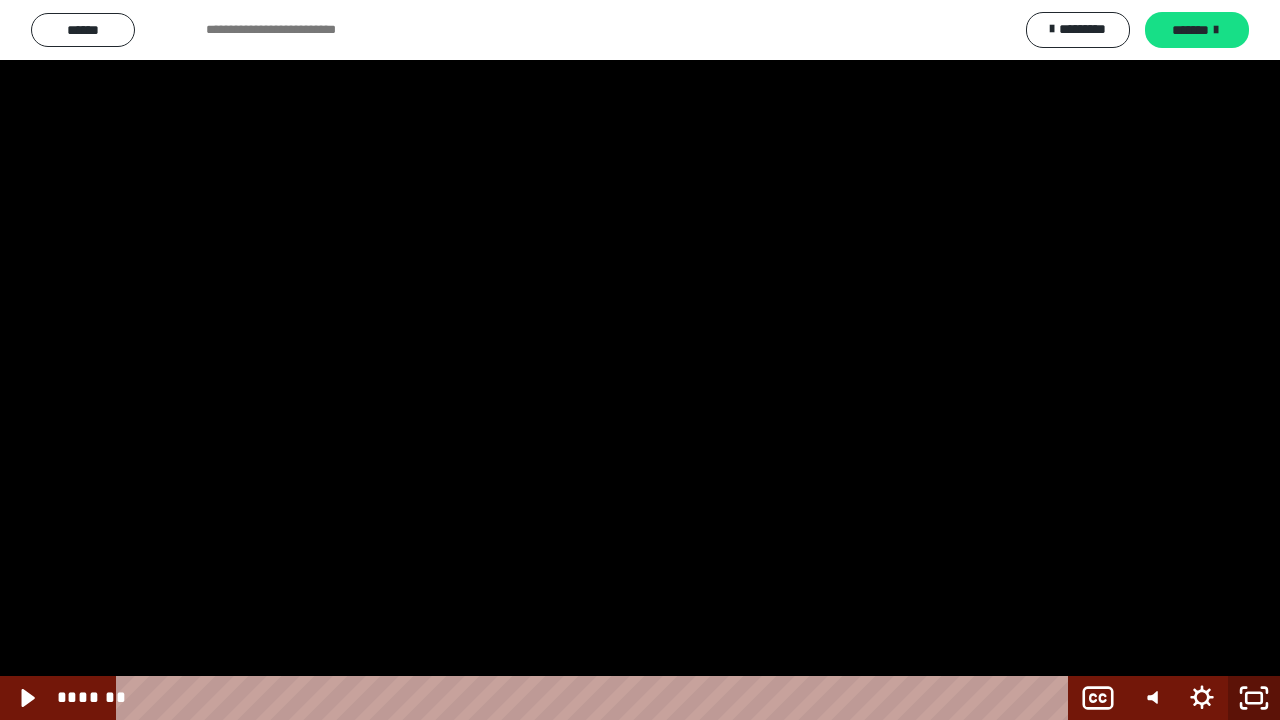 click 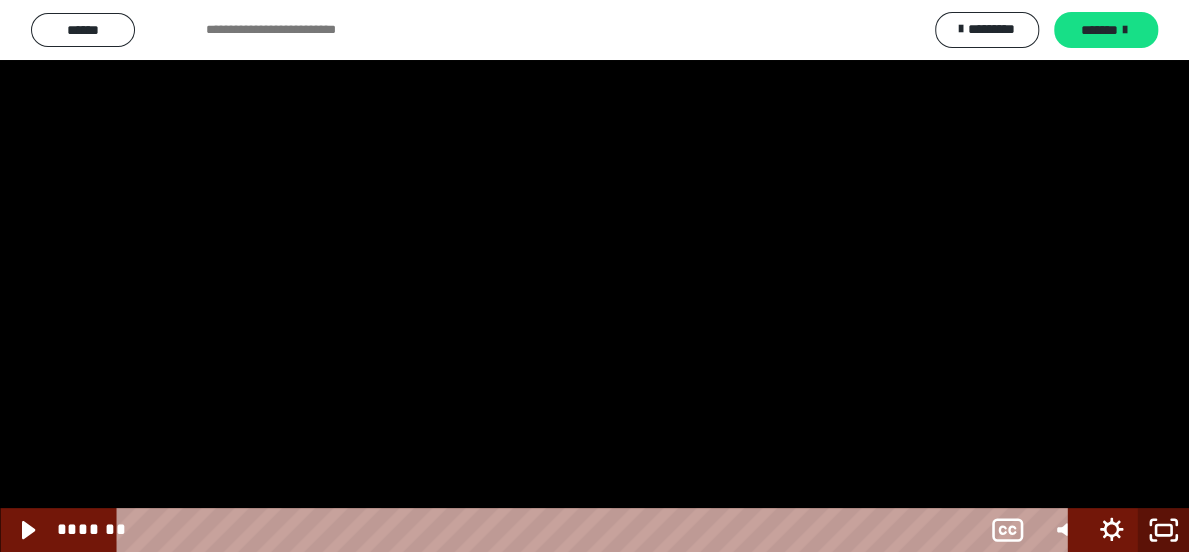scroll, scrollTop: 2660, scrollLeft: 0, axis: vertical 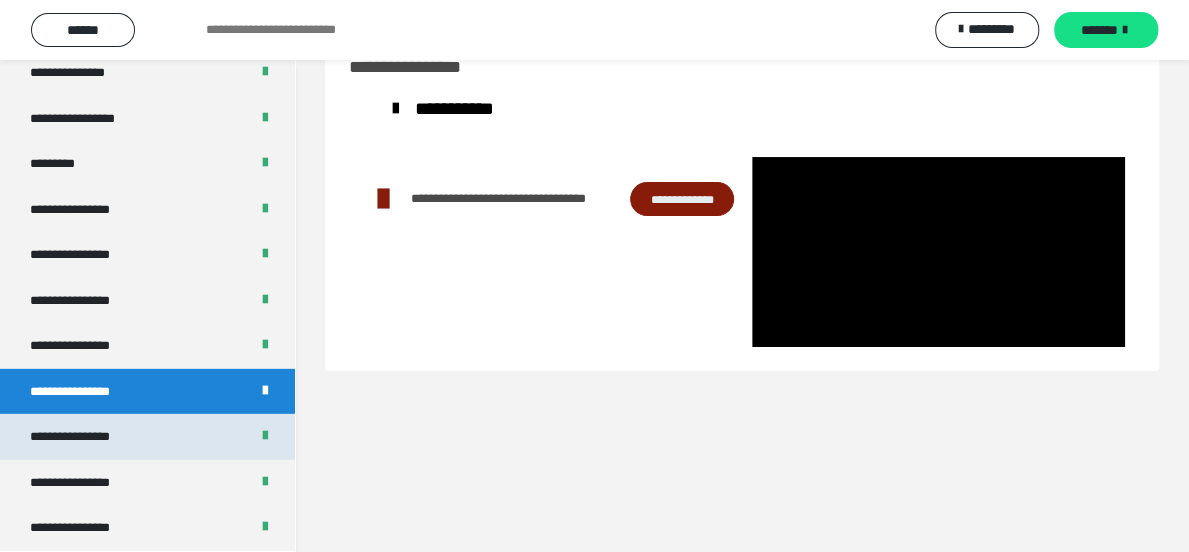 click on "**********" at bounding box center (87, 437) 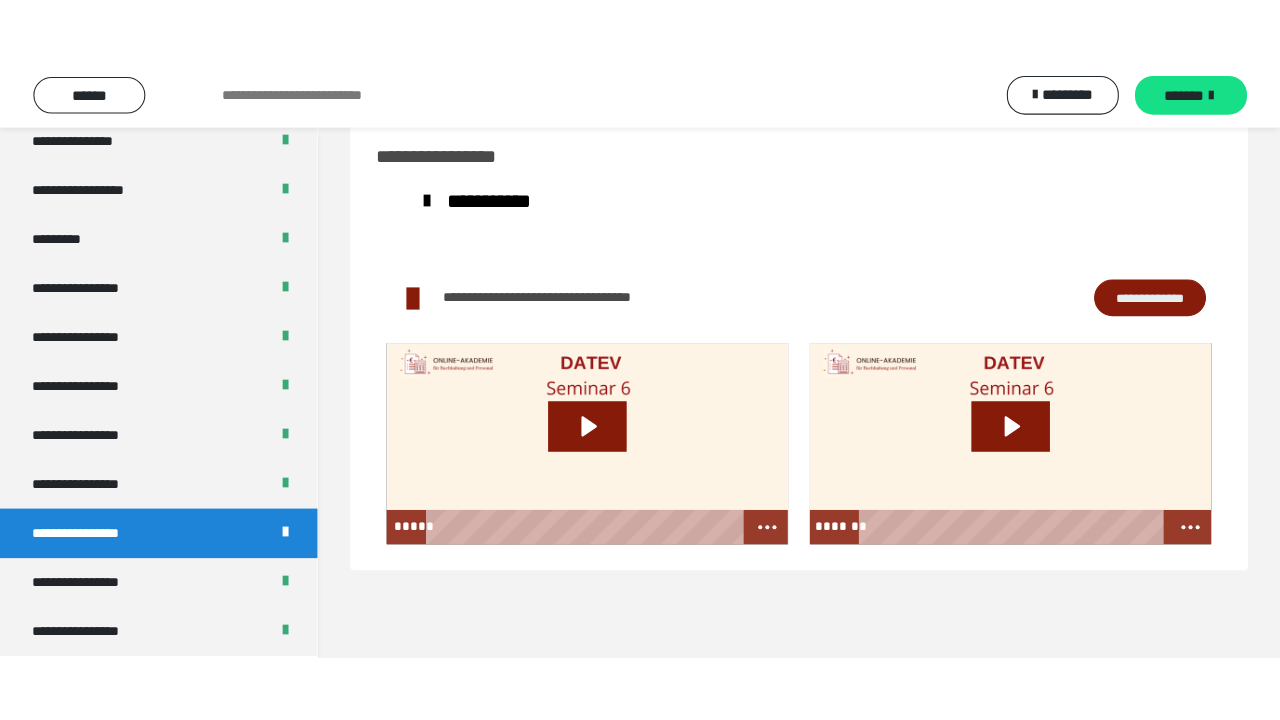 scroll, scrollTop: 60, scrollLeft: 0, axis: vertical 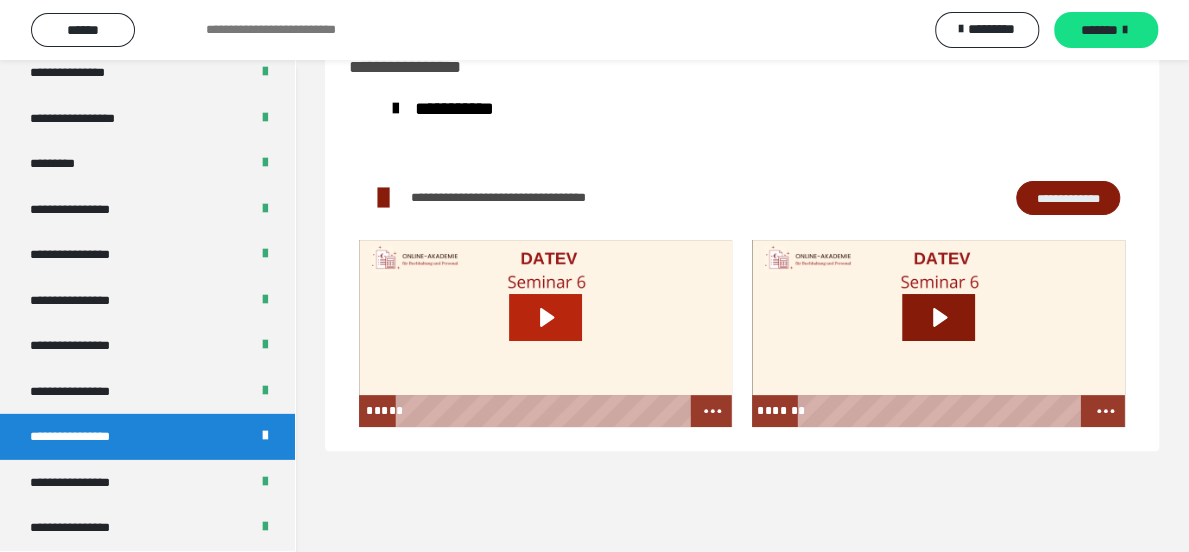 click 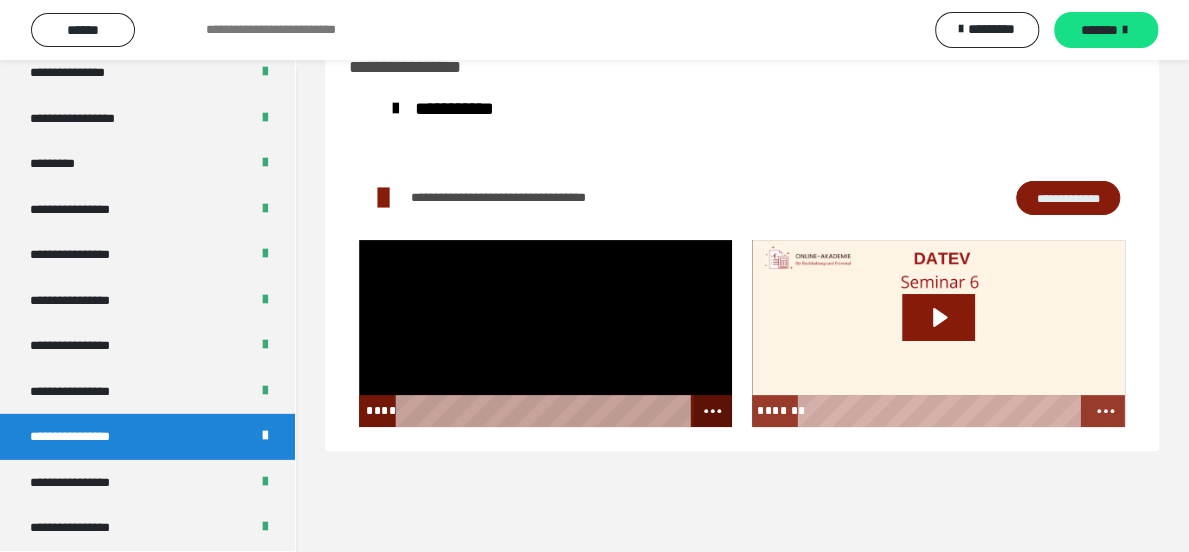 click 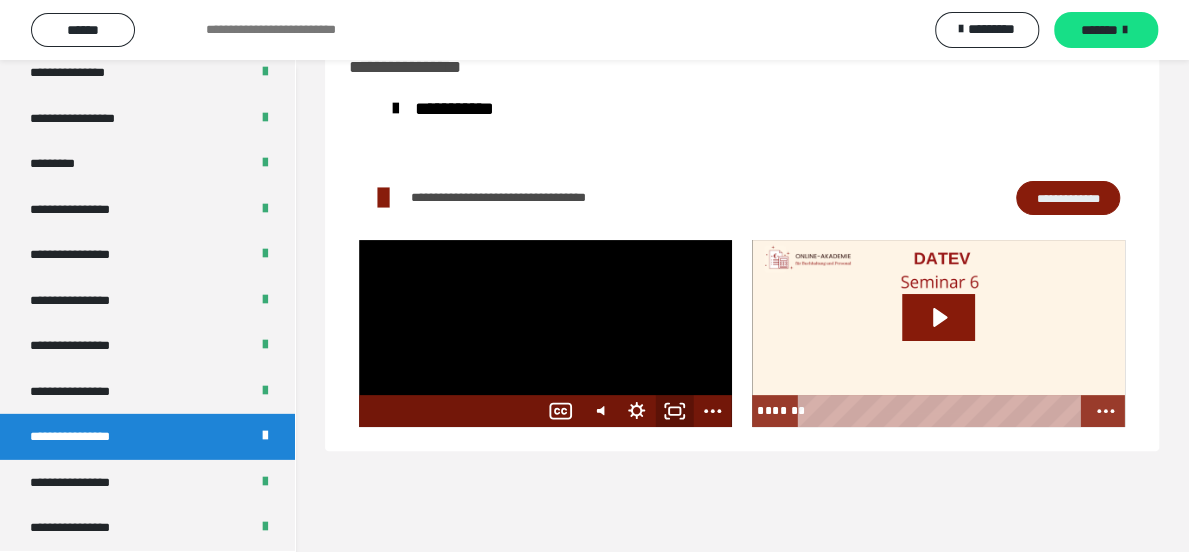 click 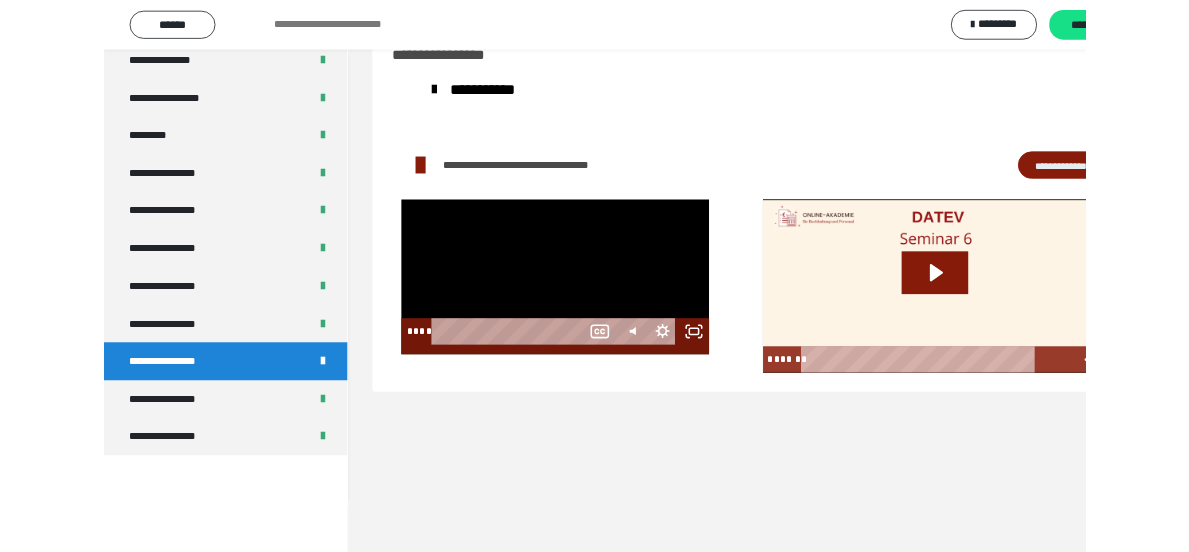 scroll, scrollTop: 2492, scrollLeft: 0, axis: vertical 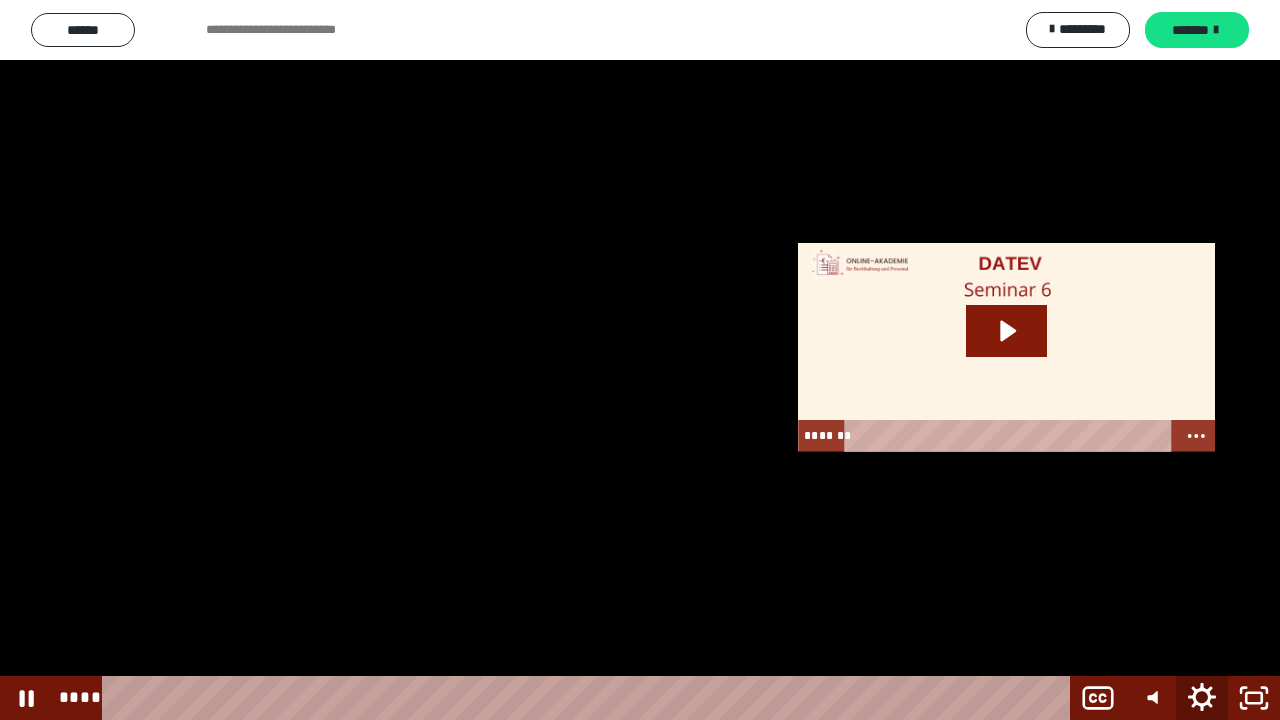 click 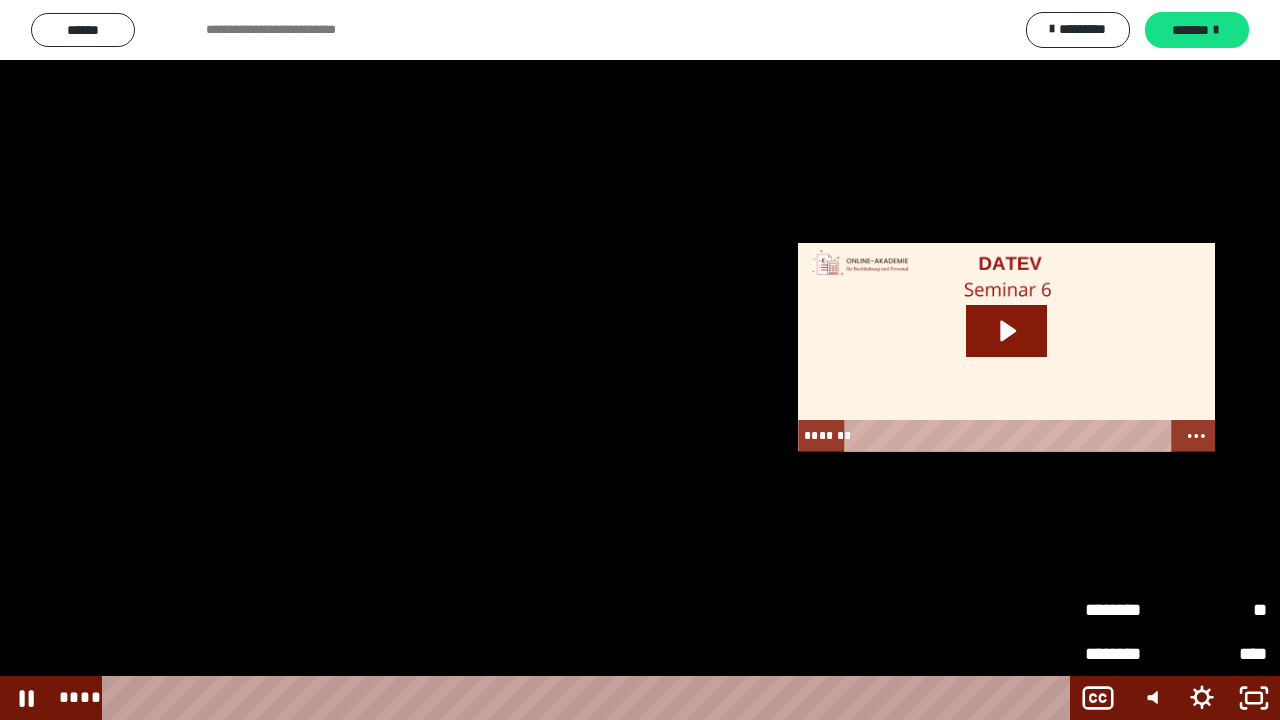 click on "**" at bounding box center [1221, 610] 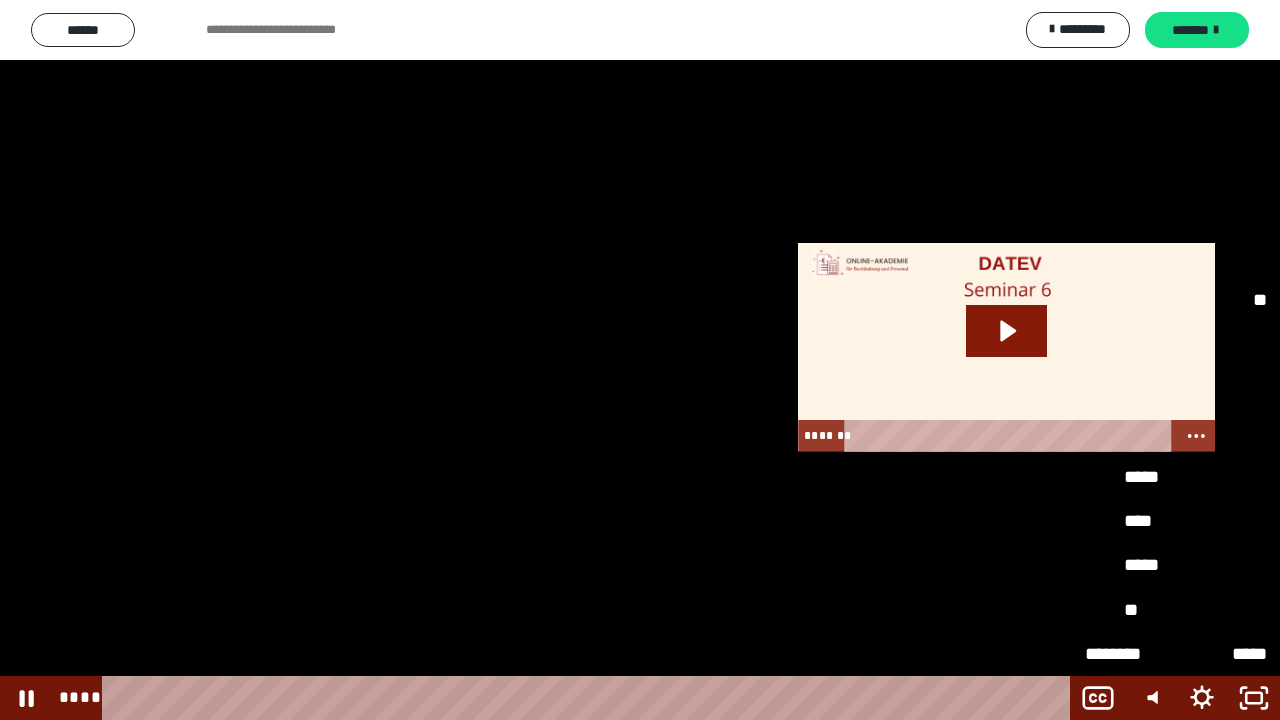 click on "**" at bounding box center (1176, 610) 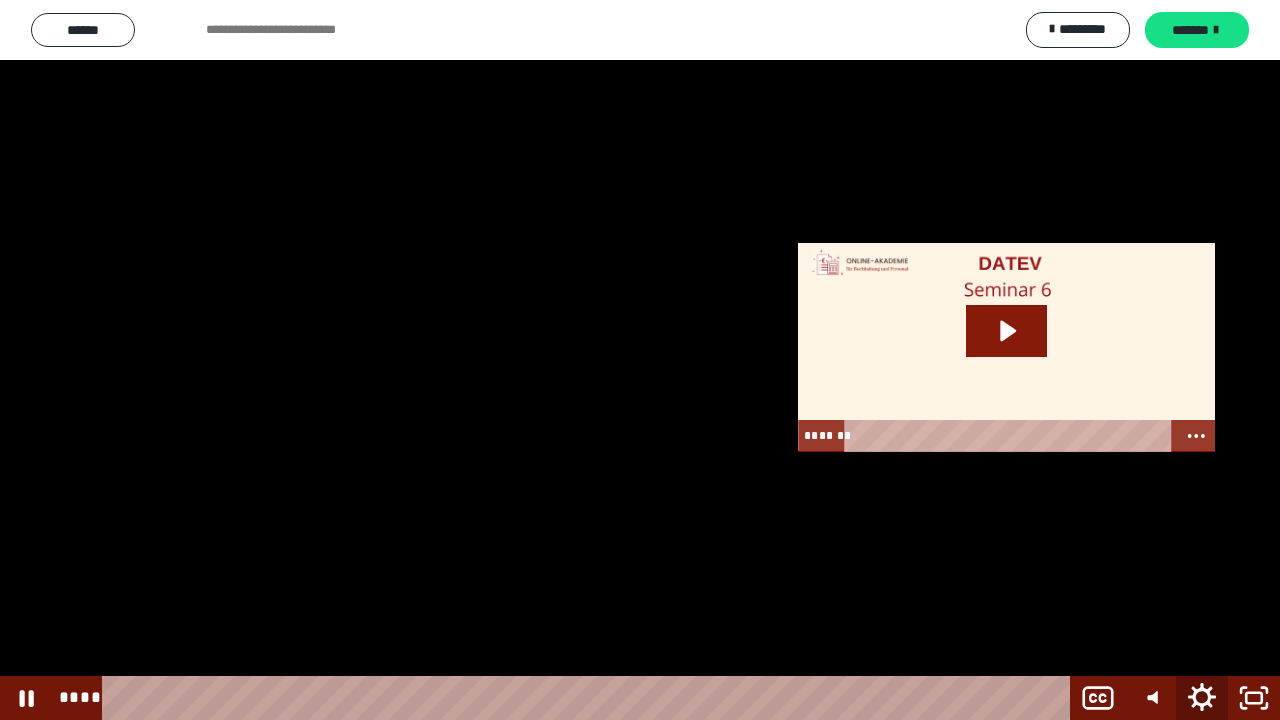 click 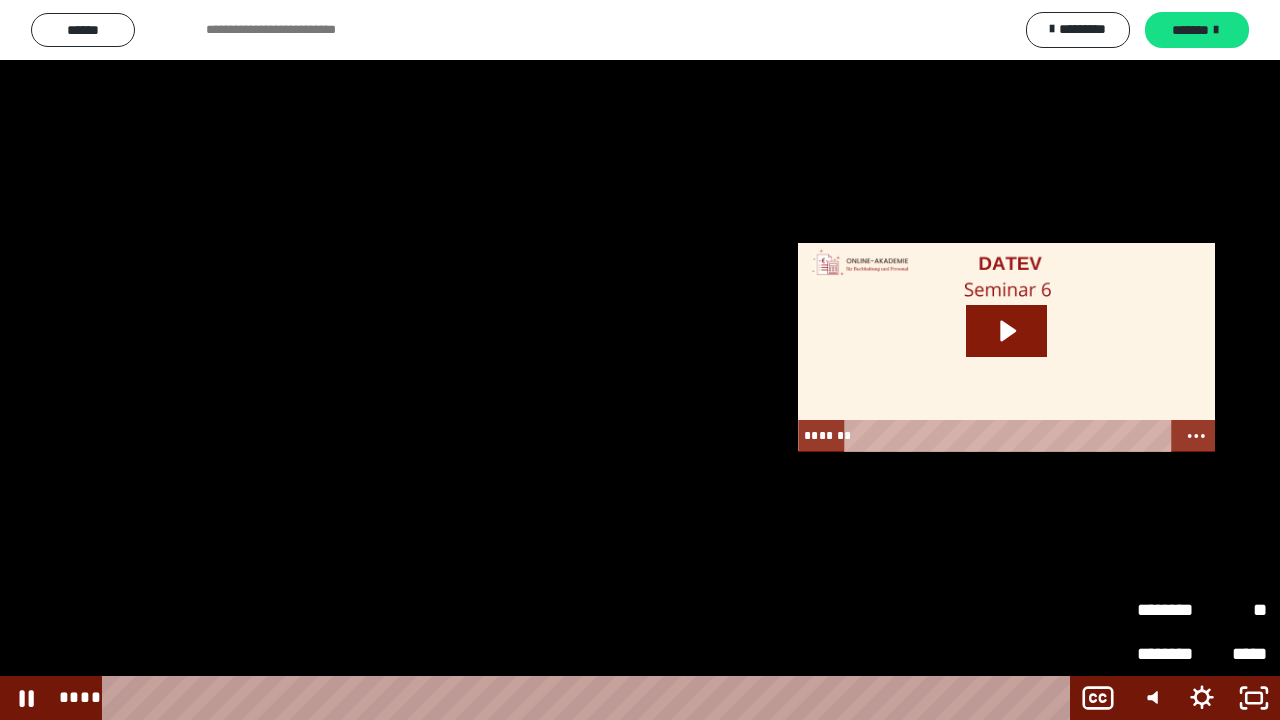 click on "********" at bounding box center [1169, 601] 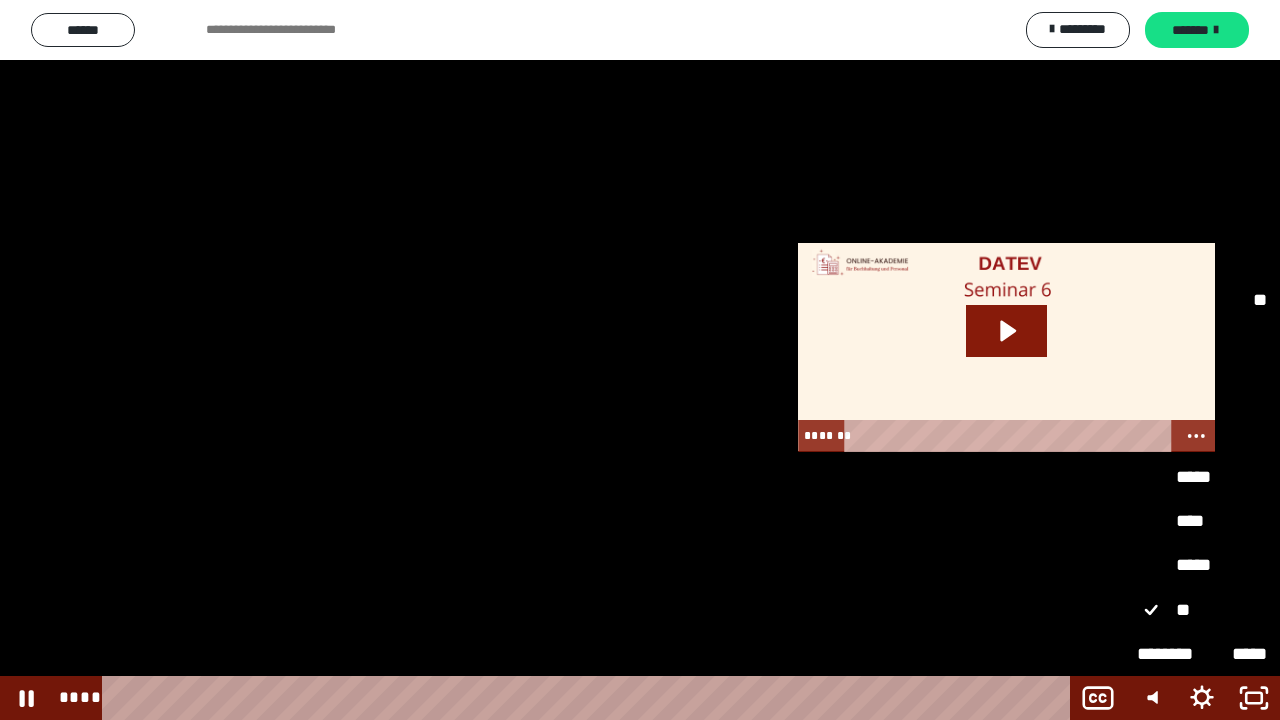 click on "*****" at bounding box center (1202, 565) 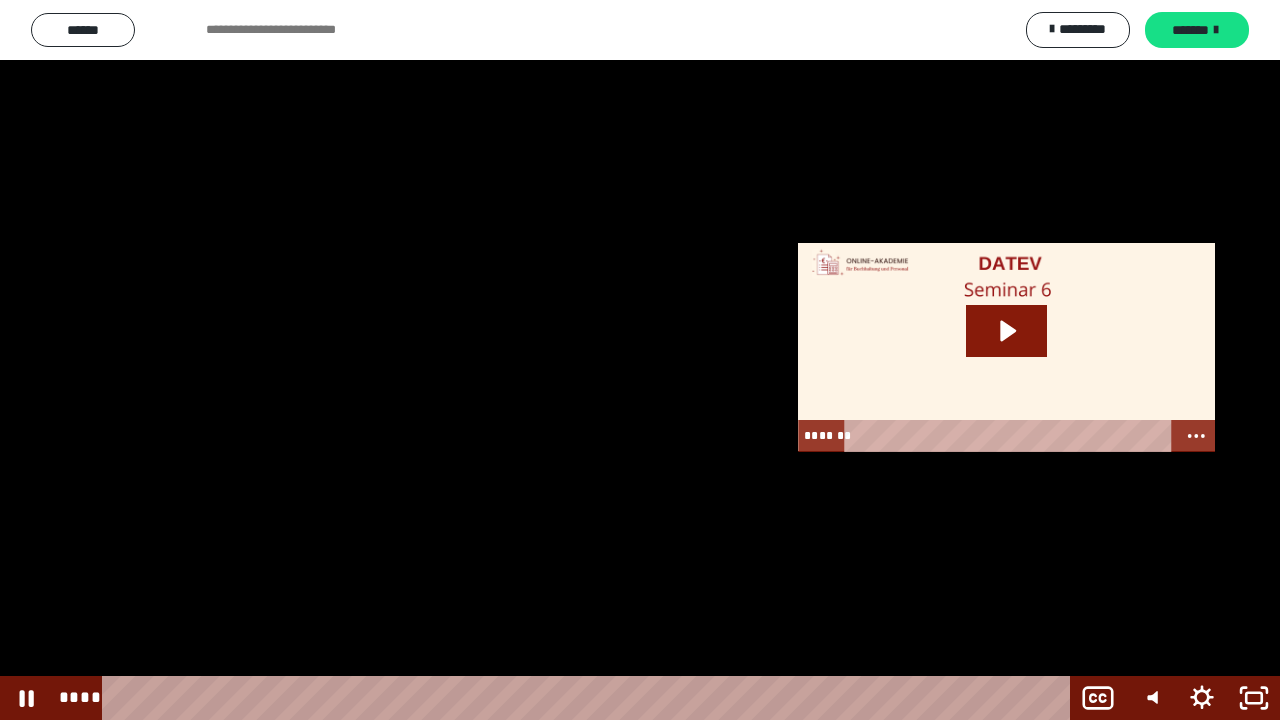 click at bounding box center [640, 360] 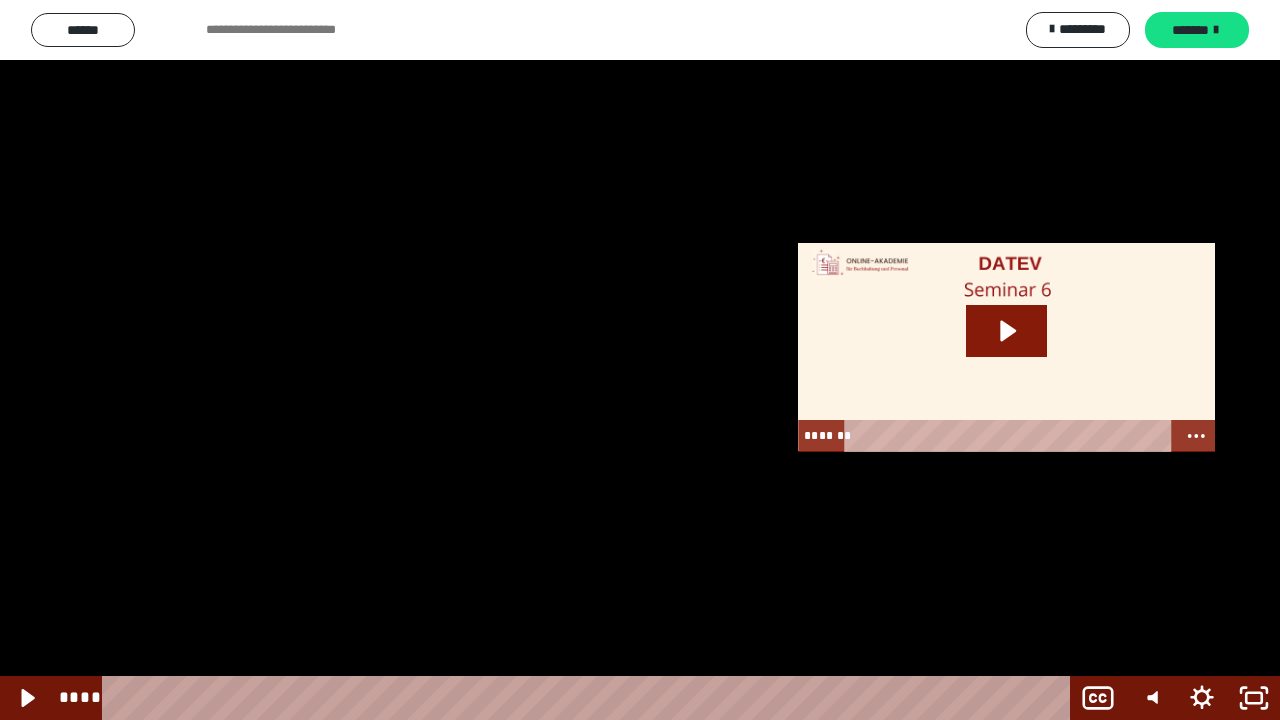 click at bounding box center [640, 360] 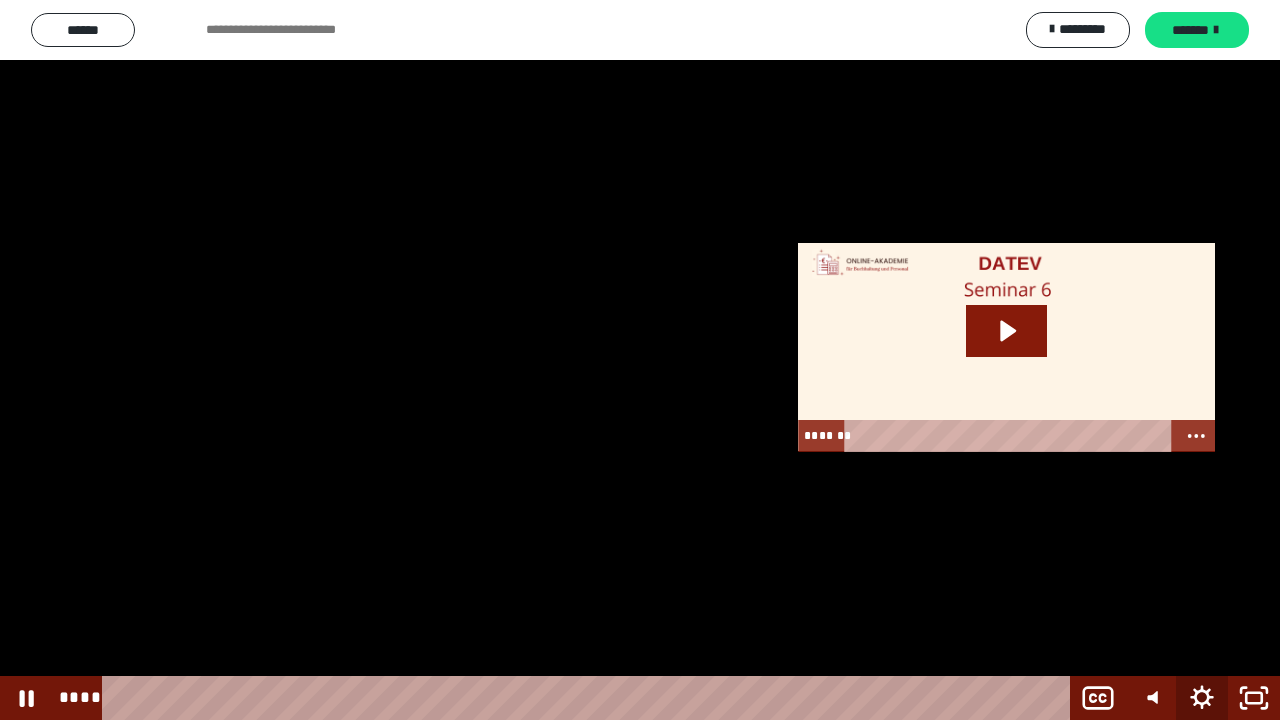 click 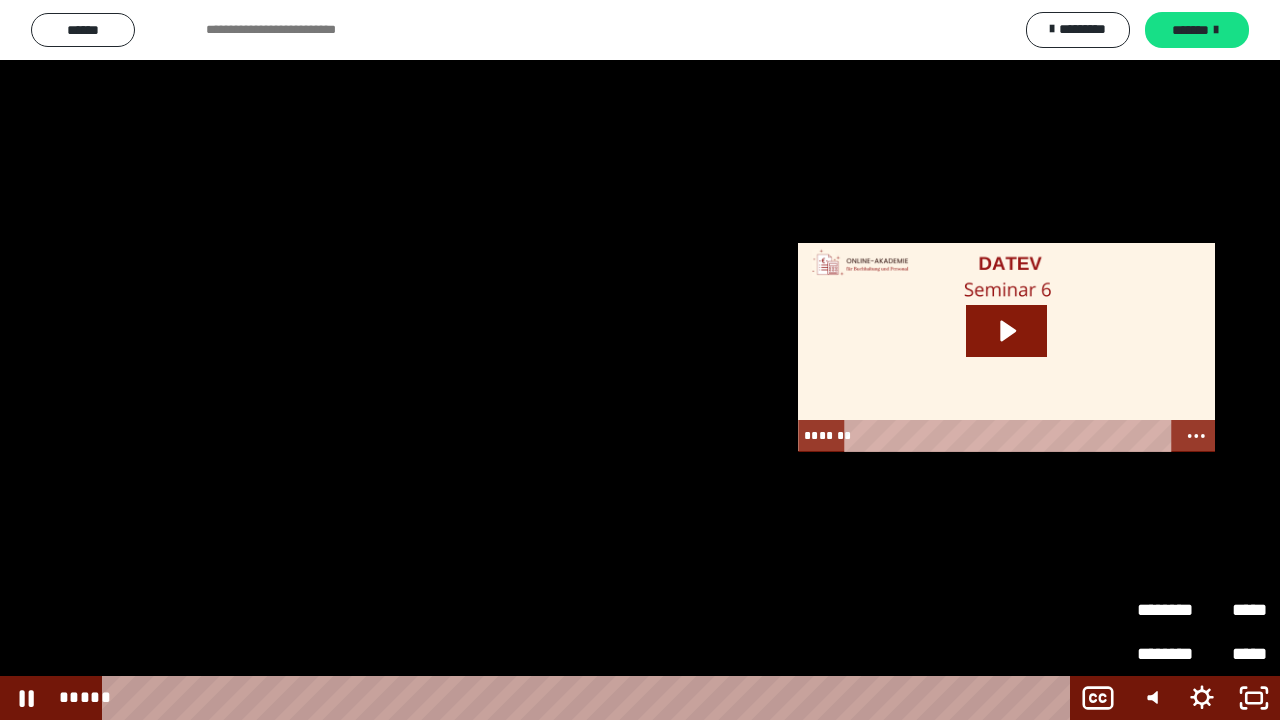 click at bounding box center (640, 360) 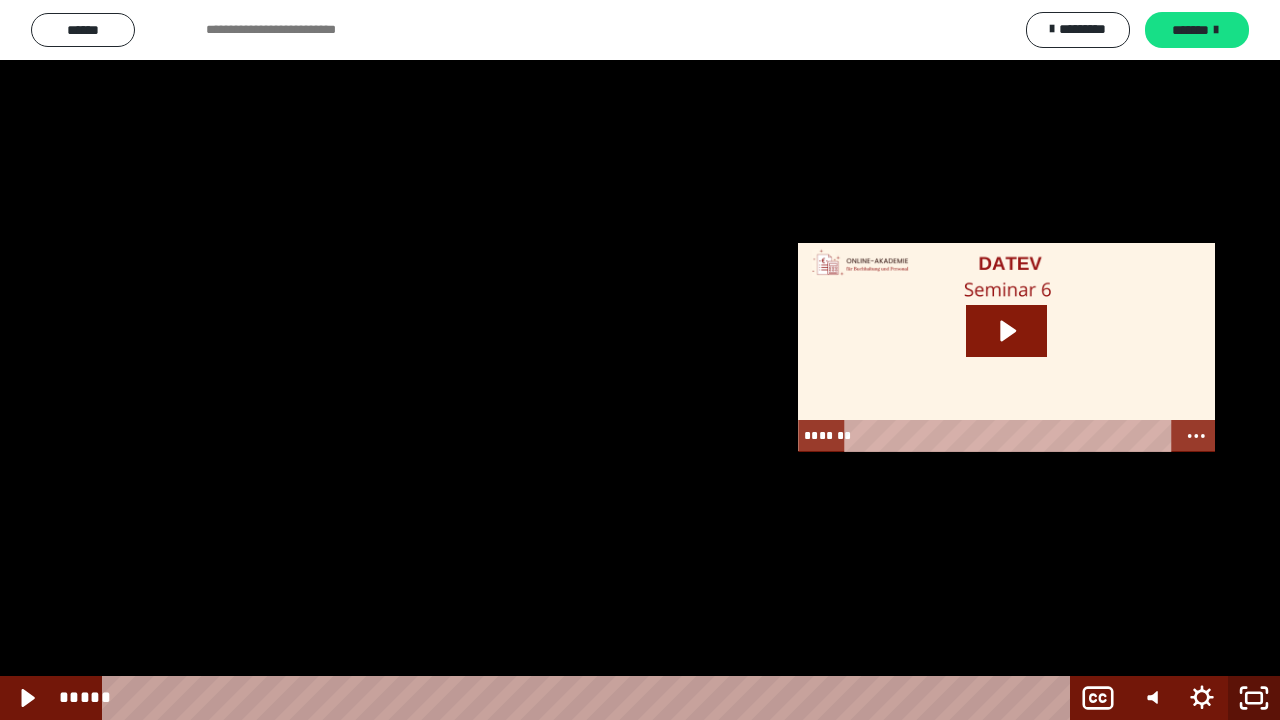 click 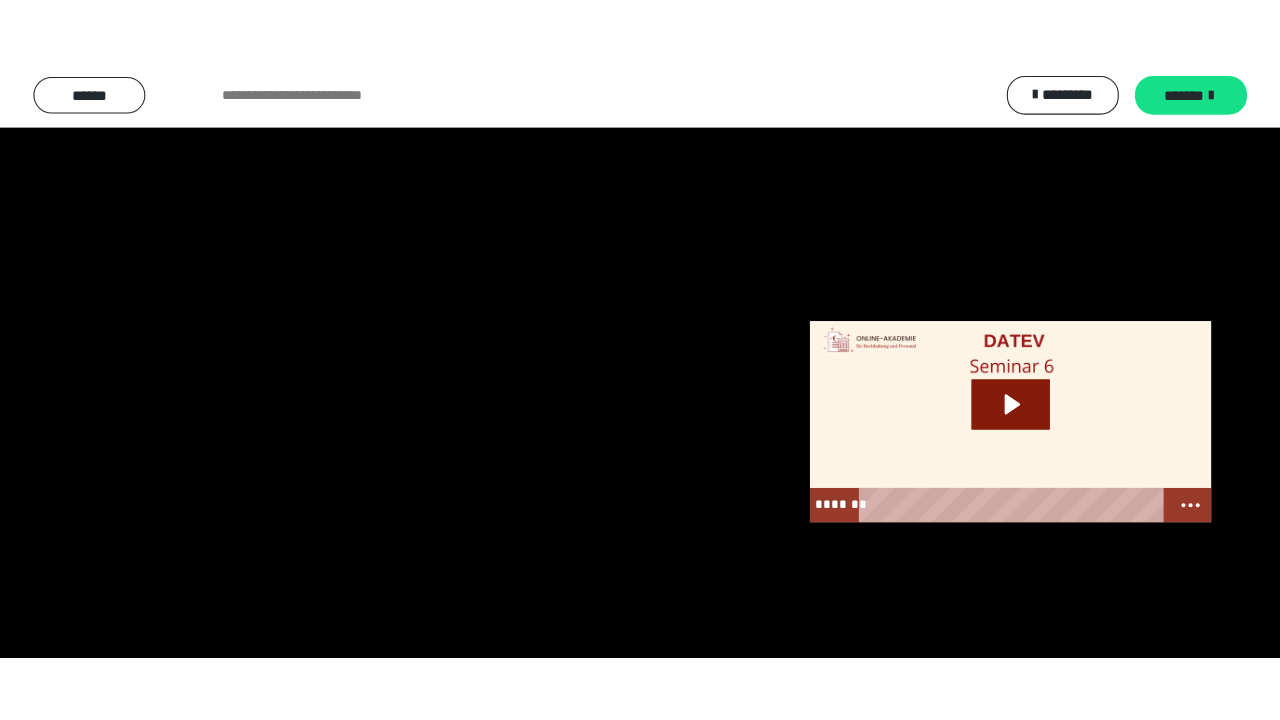 scroll, scrollTop: 2660, scrollLeft: 0, axis: vertical 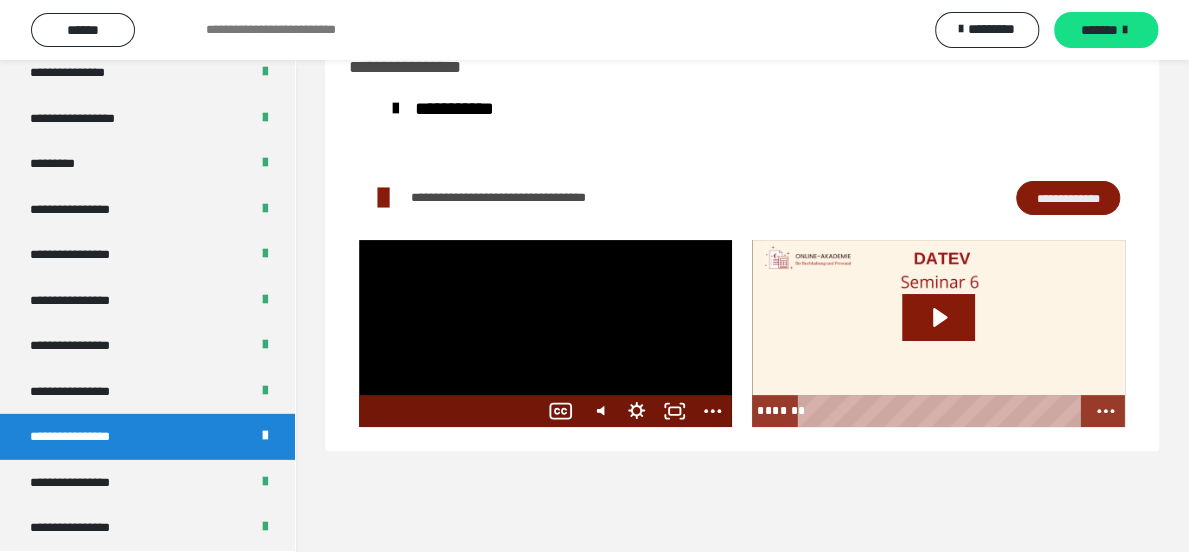 click at bounding box center (545, 334) 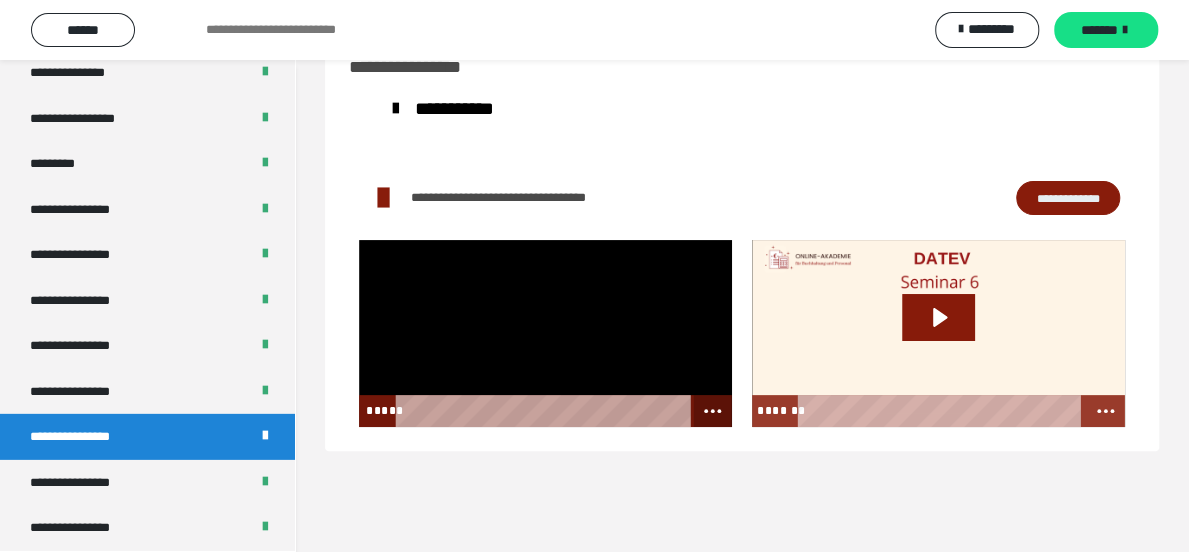 click 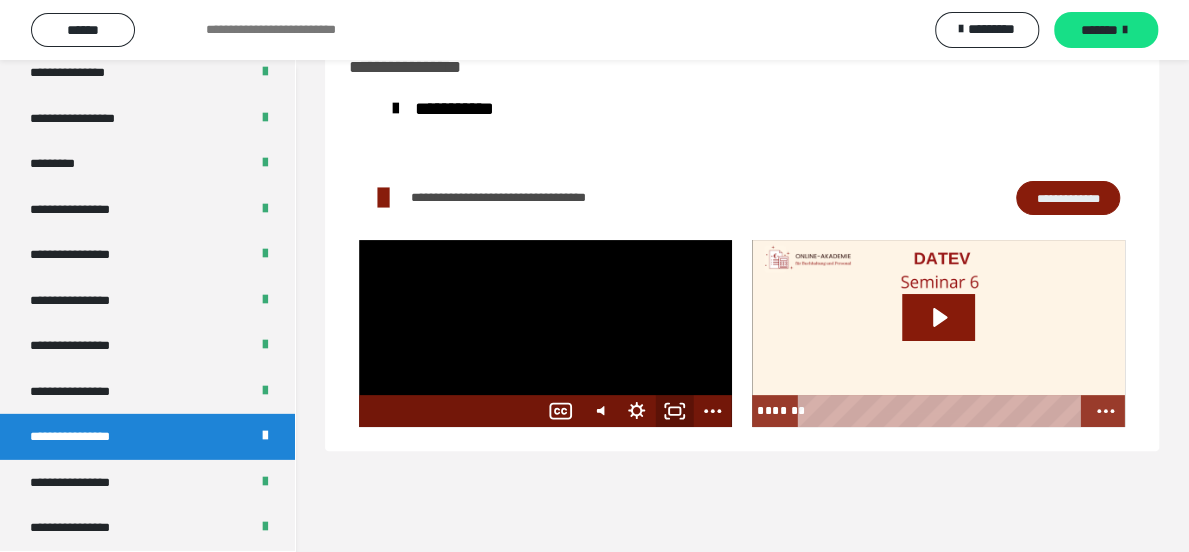 click 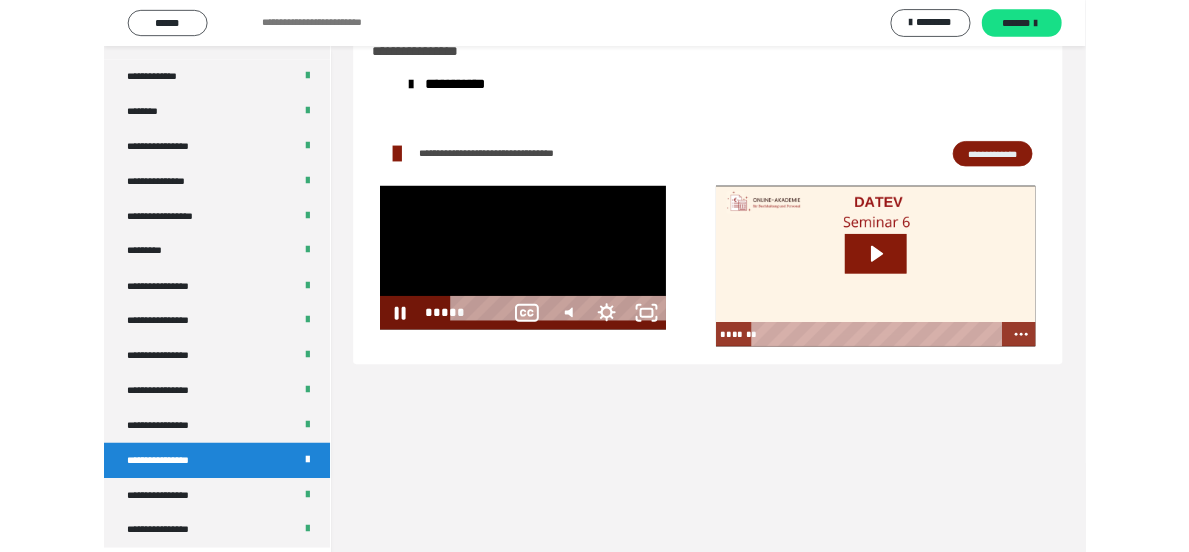 scroll, scrollTop: 2492, scrollLeft: 0, axis: vertical 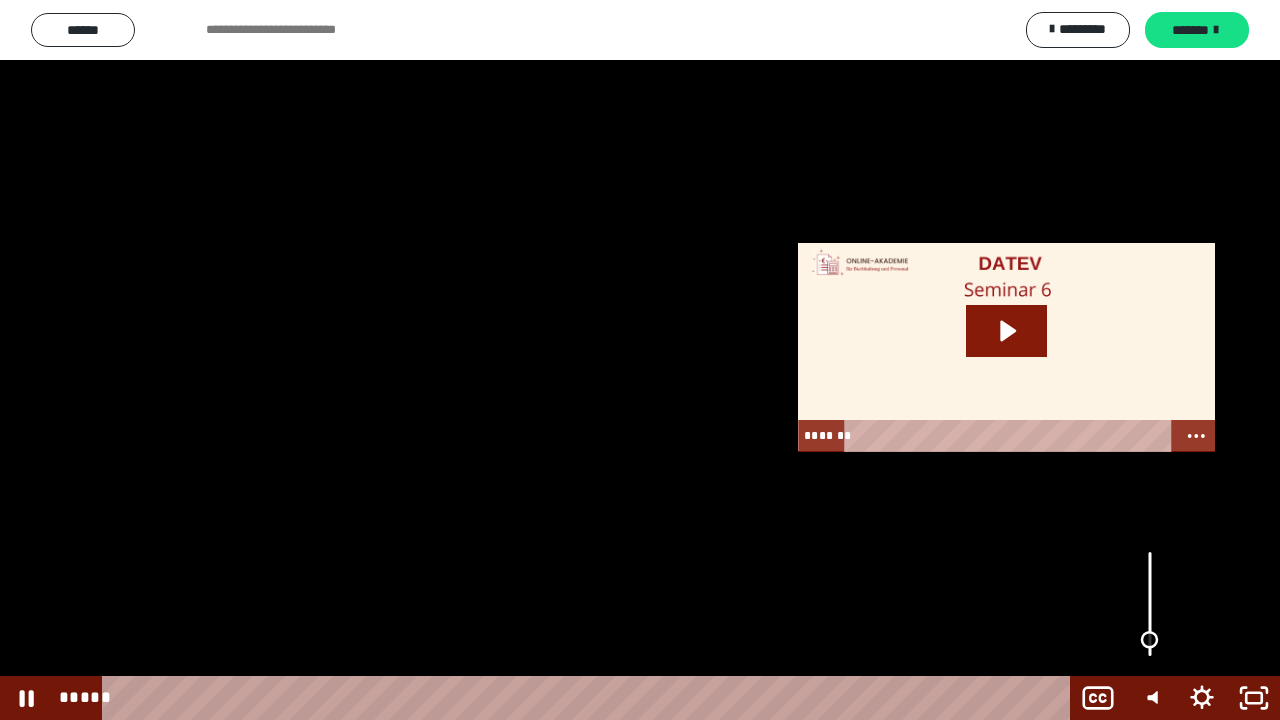 click at bounding box center (1150, 604) 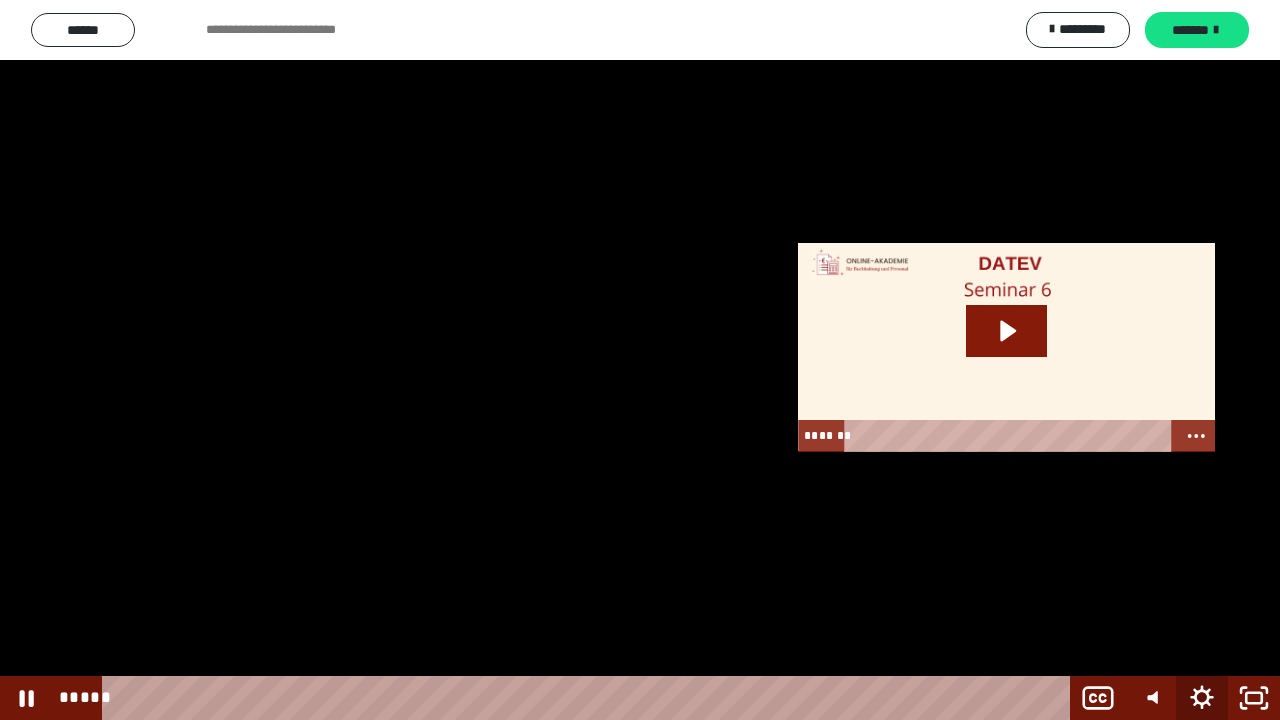 click 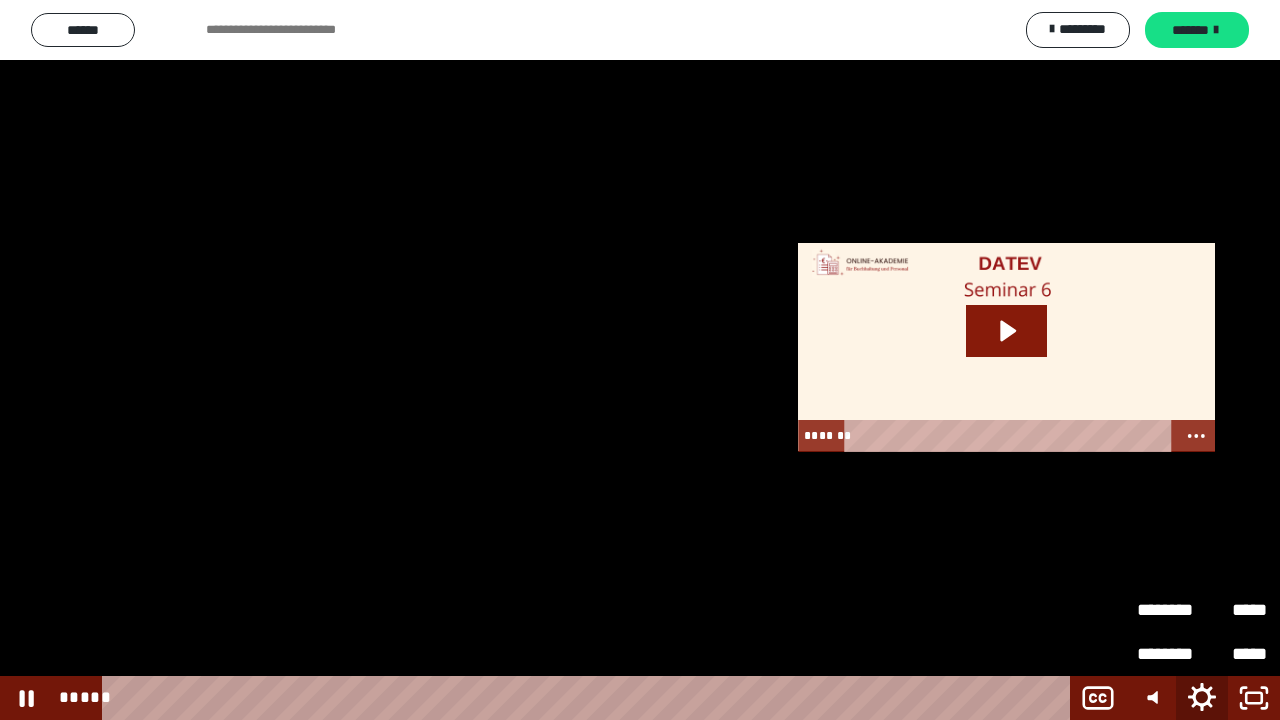 click 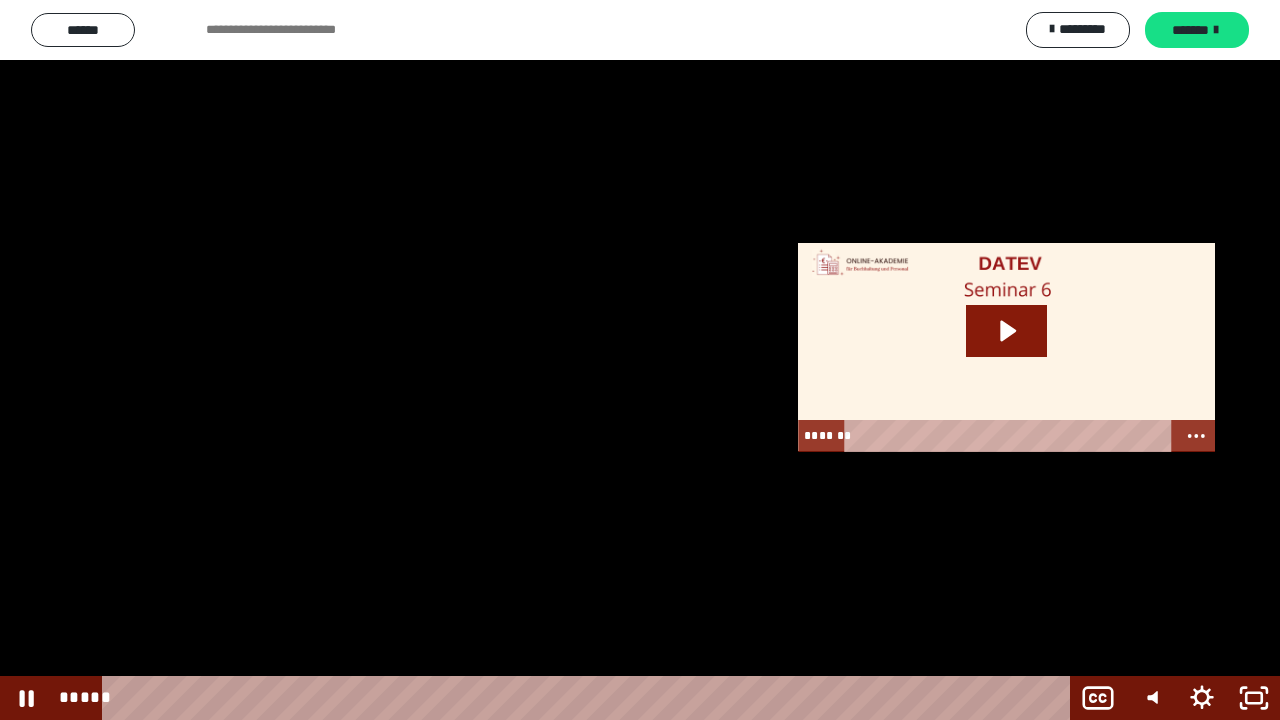 click at bounding box center [640, 360] 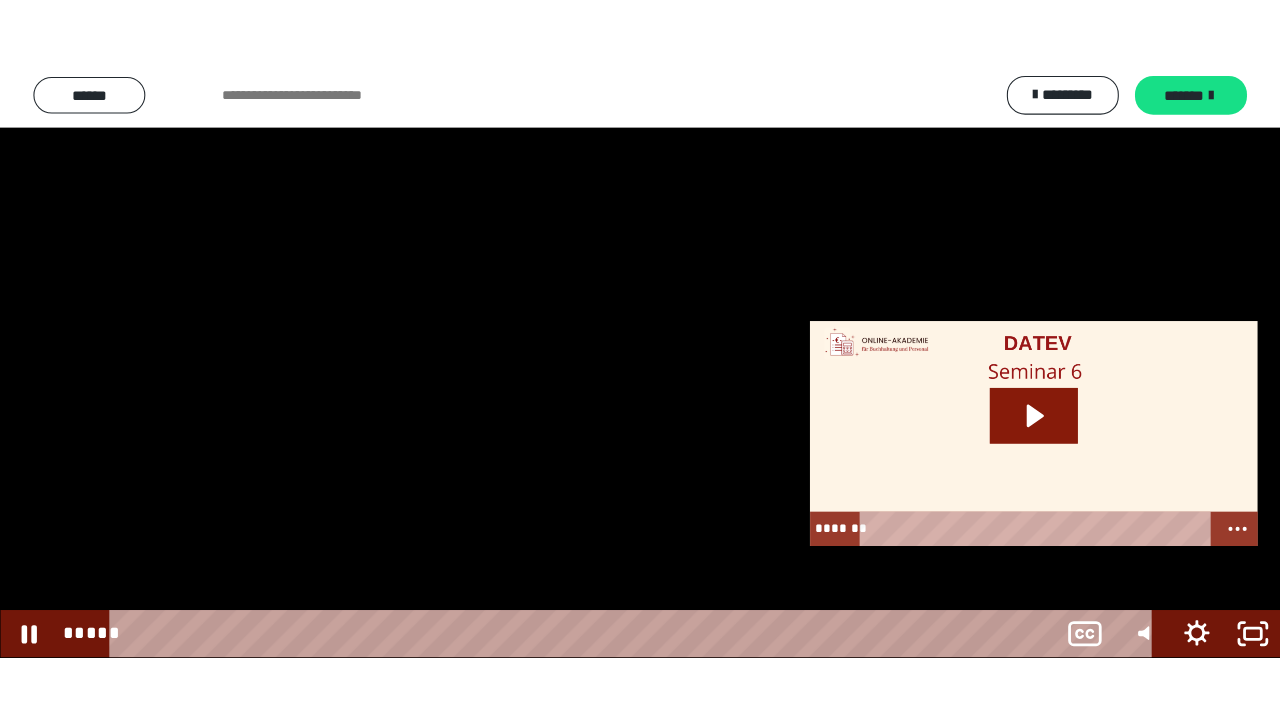 scroll, scrollTop: 2660, scrollLeft: 0, axis: vertical 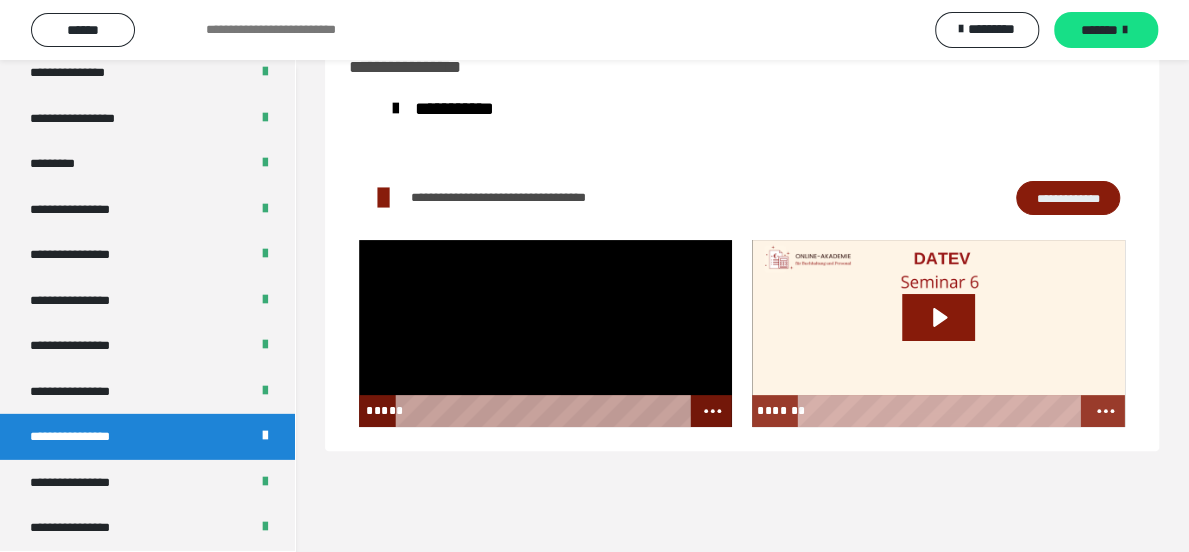 click at bounding box center [545, 334] 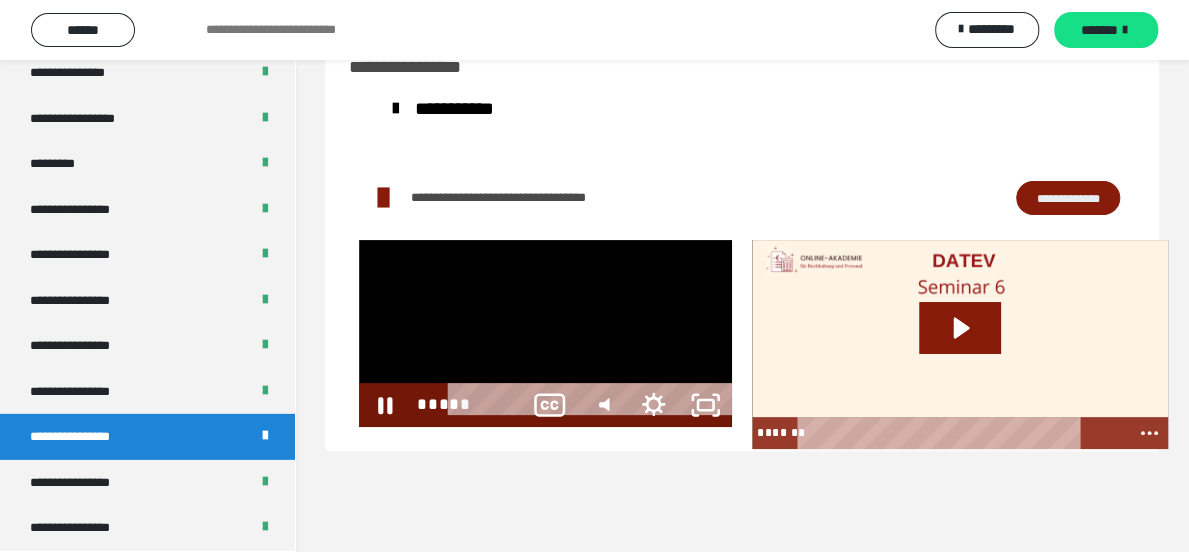 scroll, scrollTop: 2492, scrollLeft: 0, axis: vertical 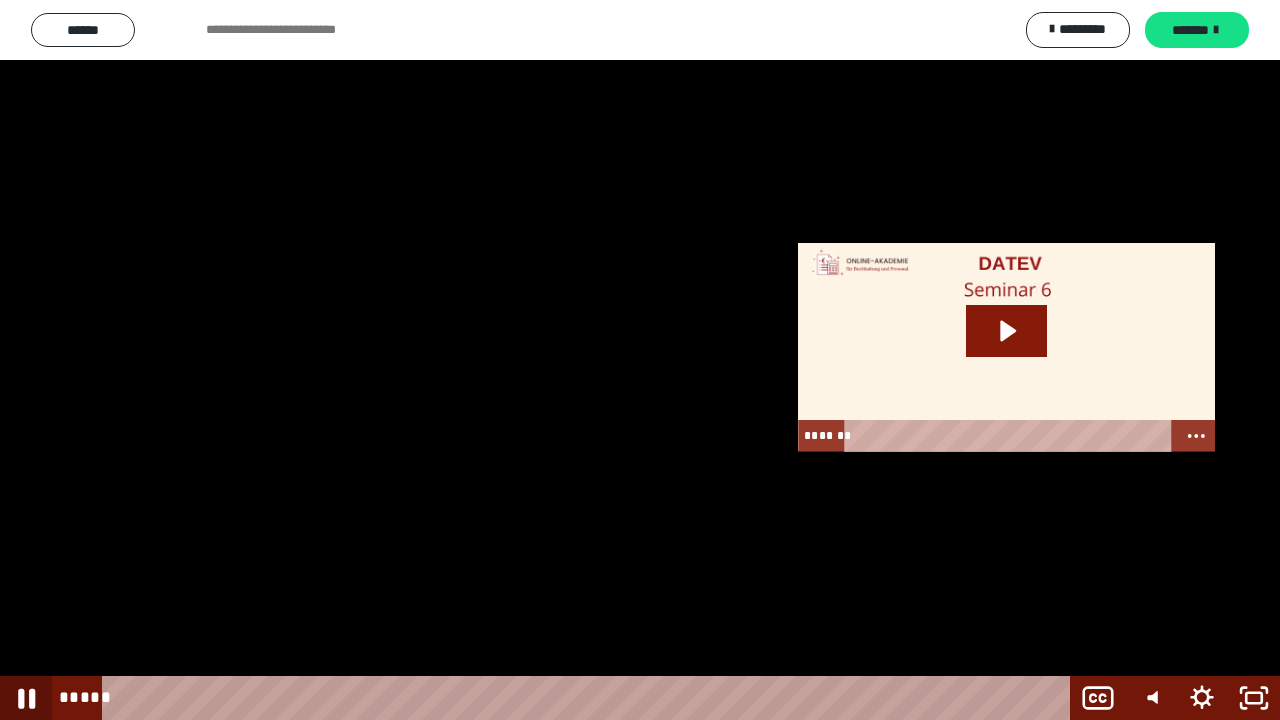 click 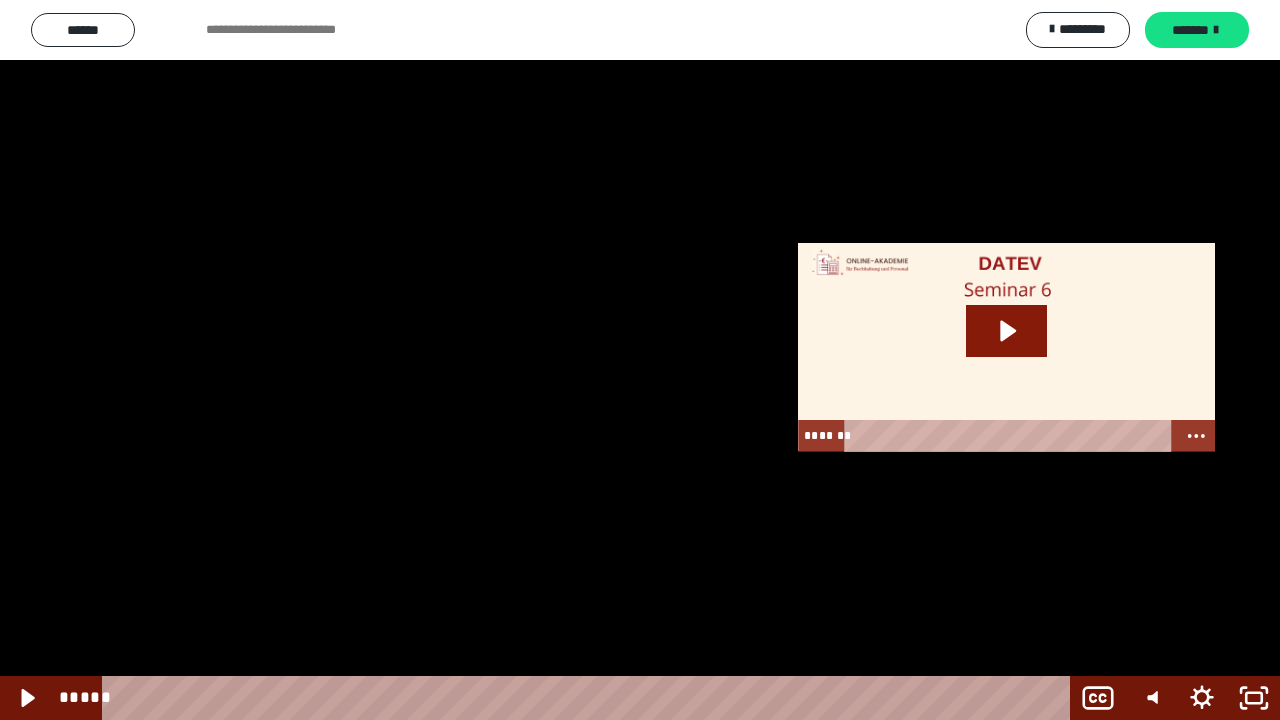 click at bounding box center [640, 360] 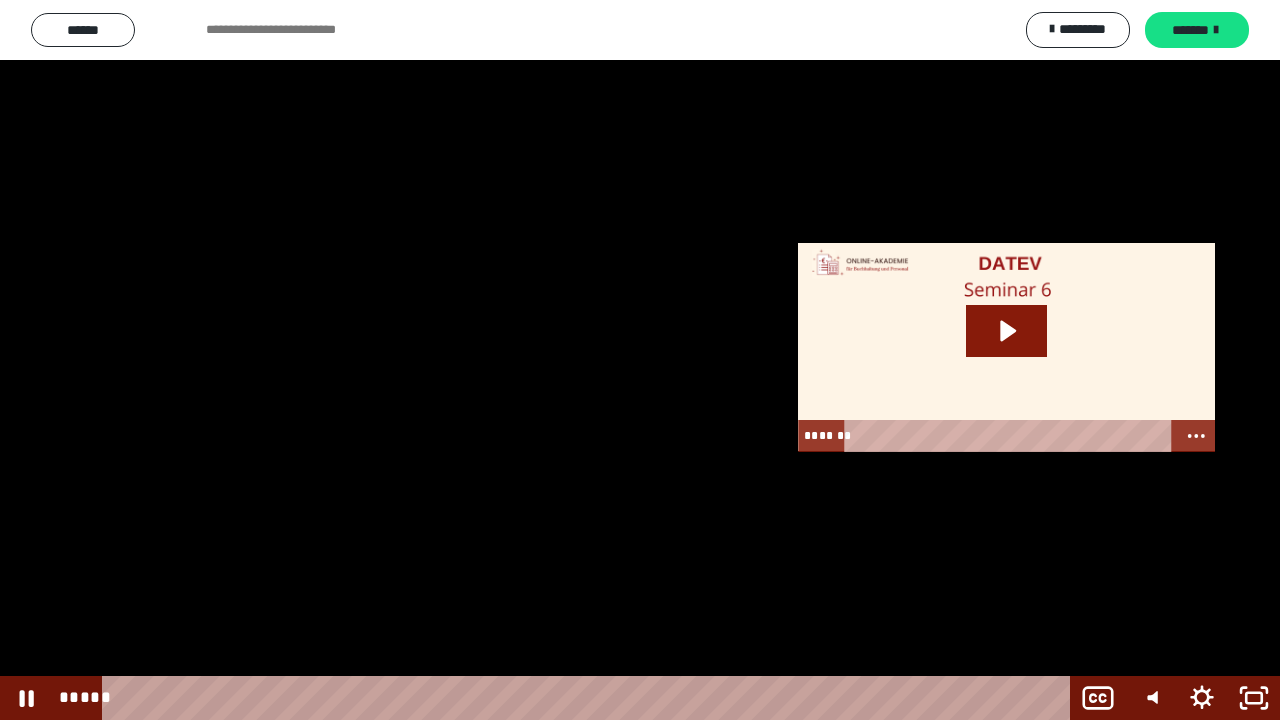 click at bounding box center (640, 360) 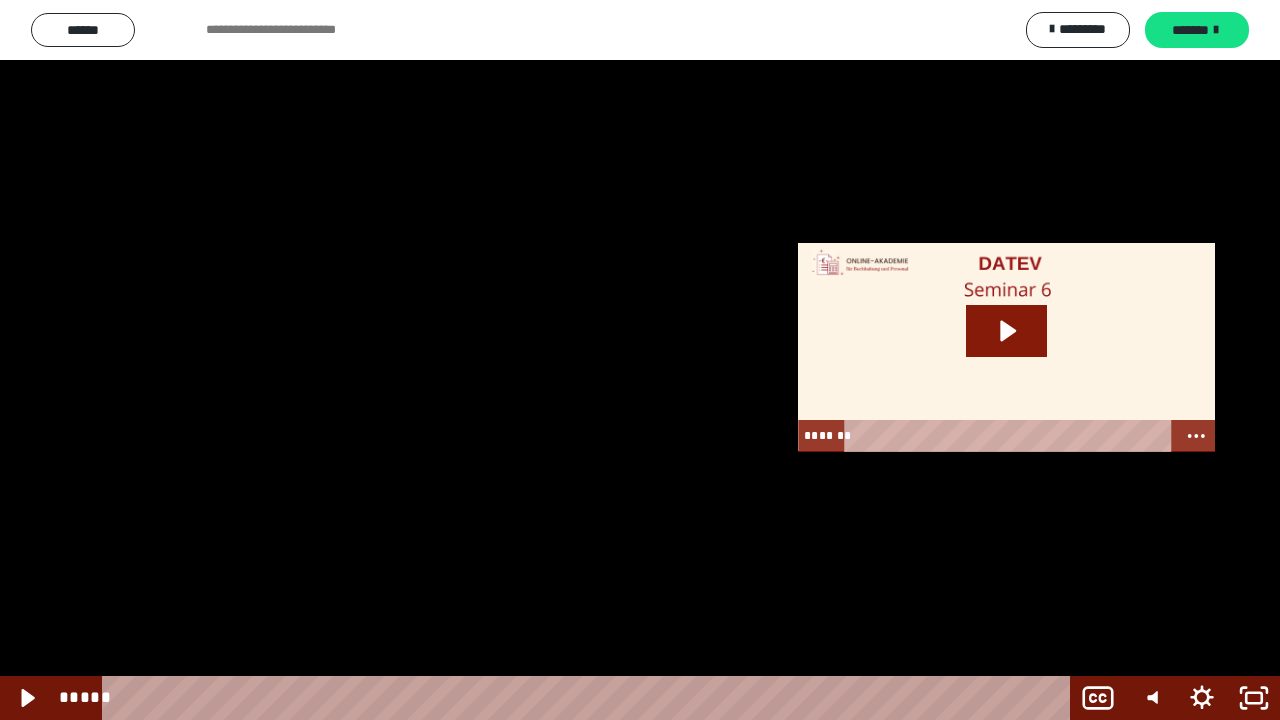 click at bounding box center (640, 360) 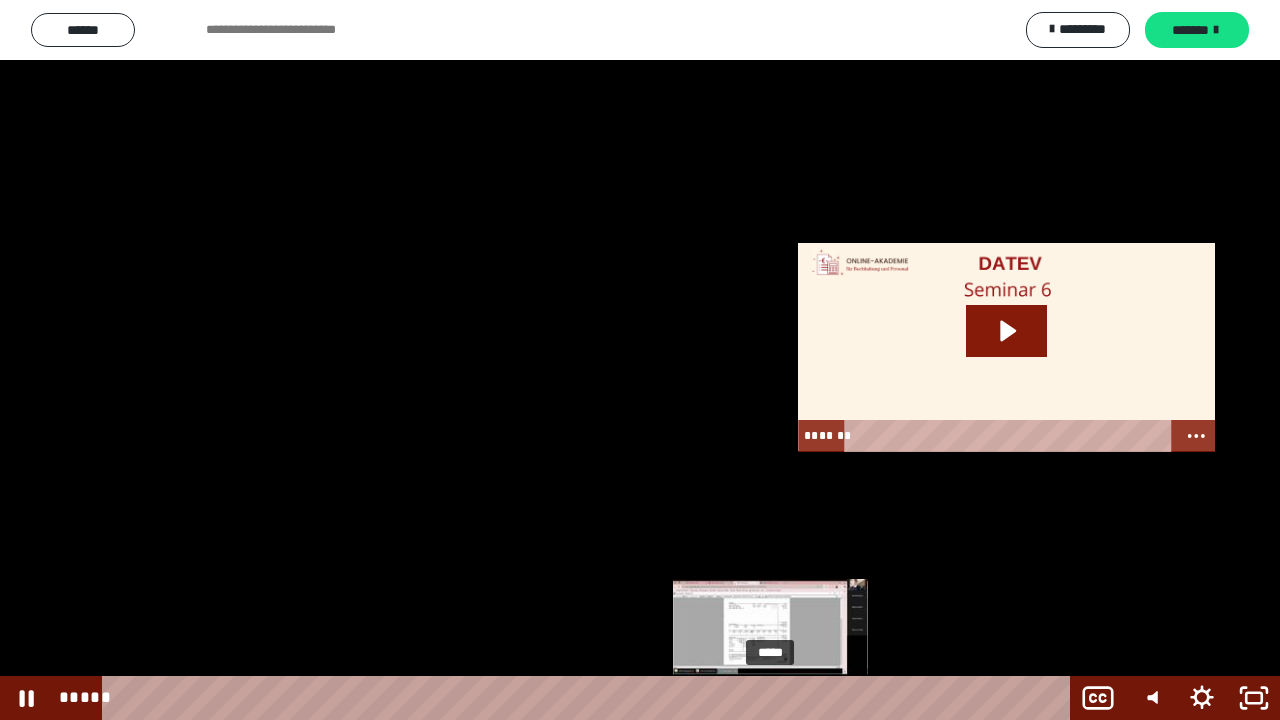 click on "*****" at bounding box center (590, 698) 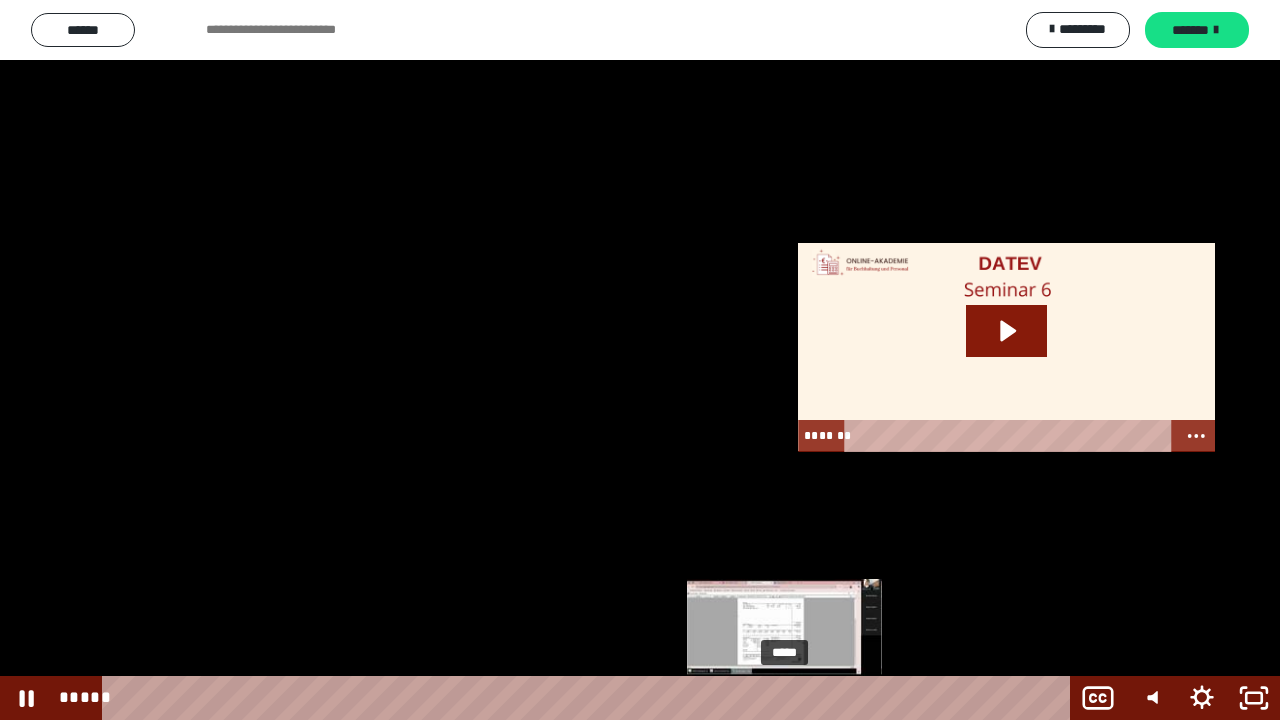 click on "*****" at bounding box center [590, 698] 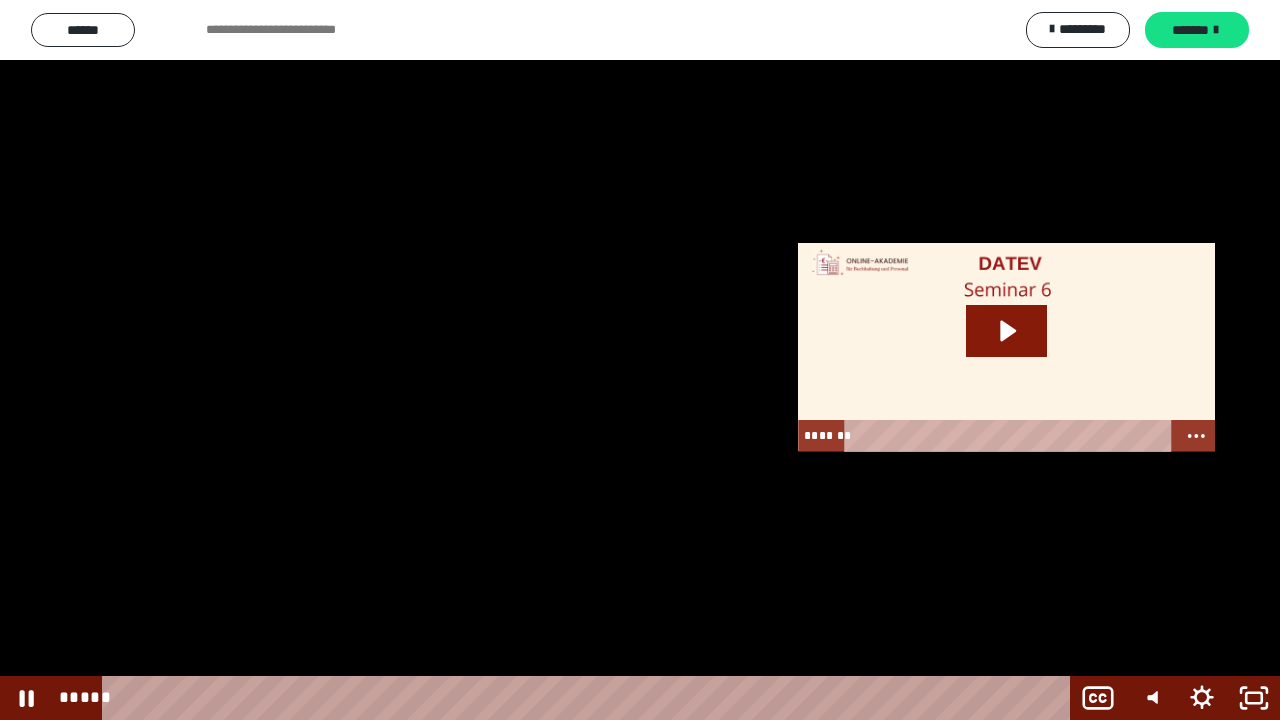 click at bounding box center (640, 360) 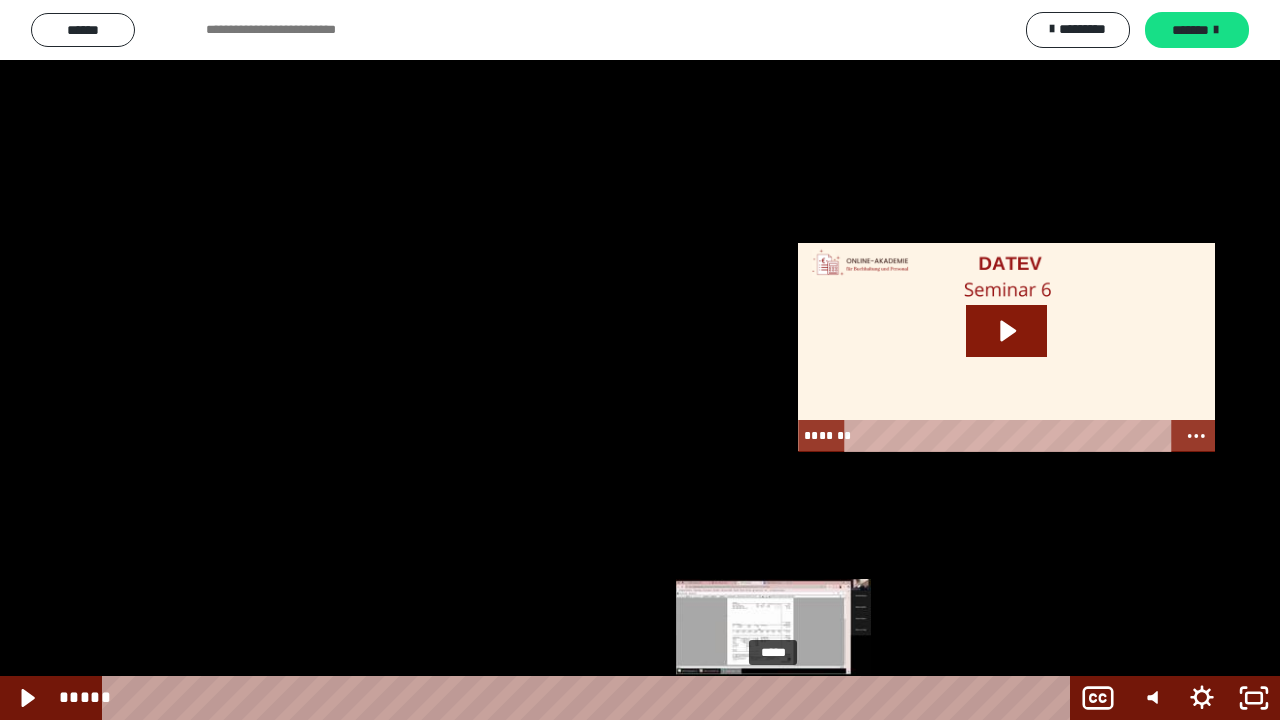 click on "*****" at bounding box center [590, 698] 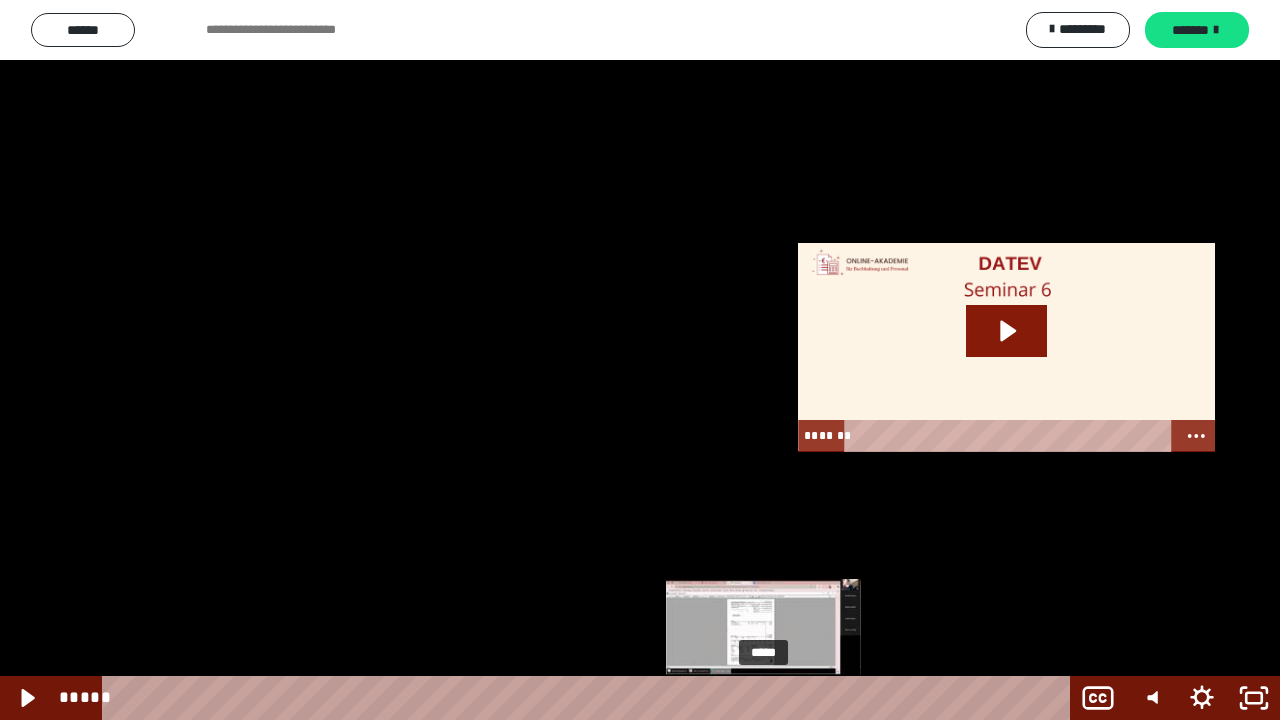 click on "*****" at bounding box center (590, 698) 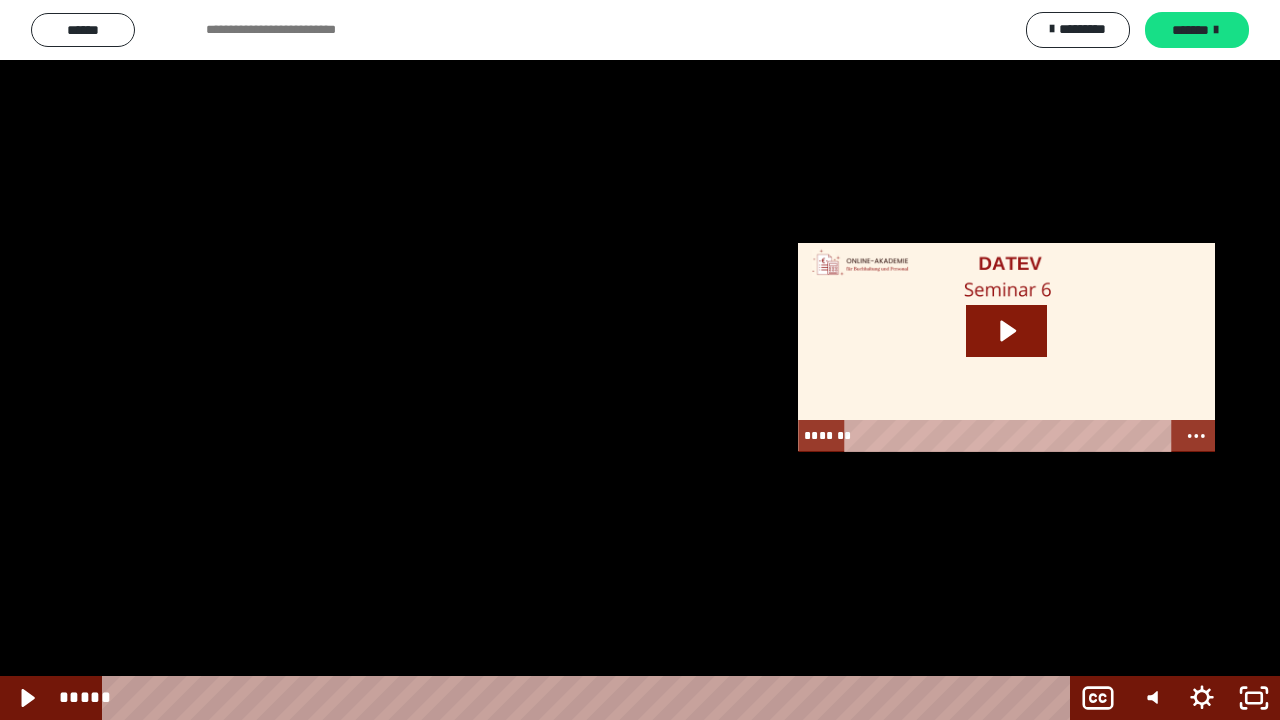 click at bounding box center (640, 360) 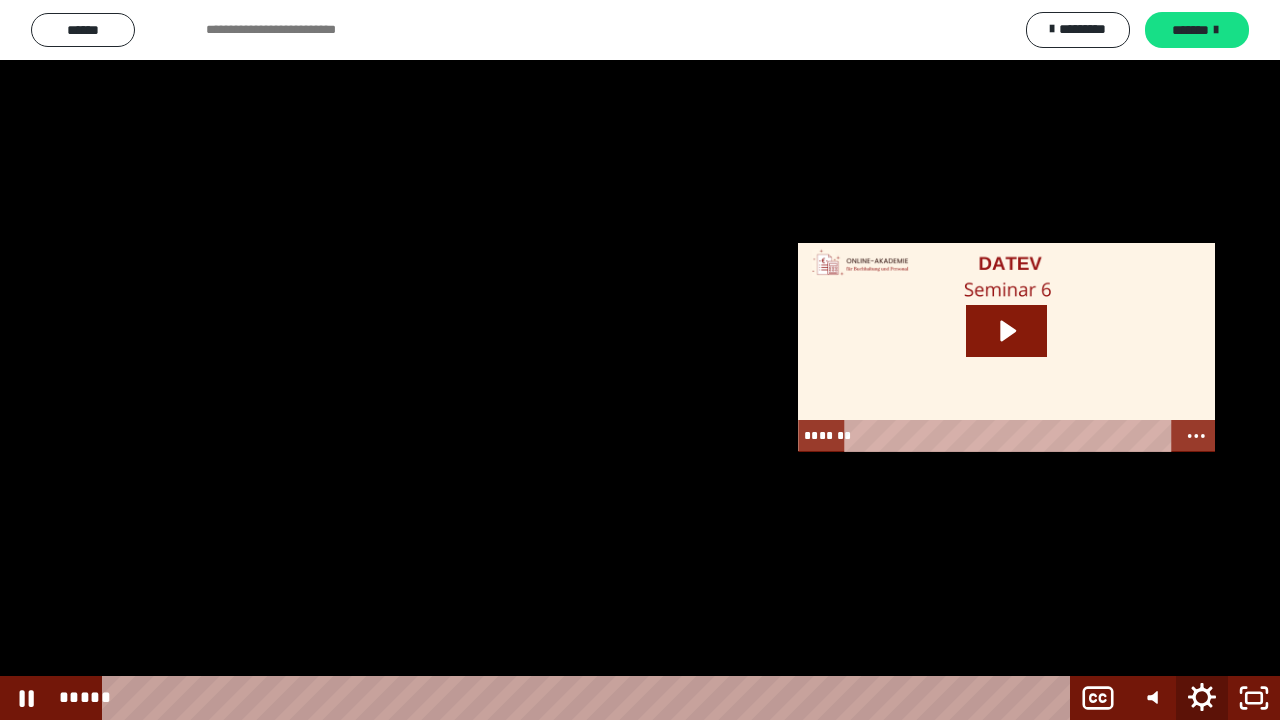 click 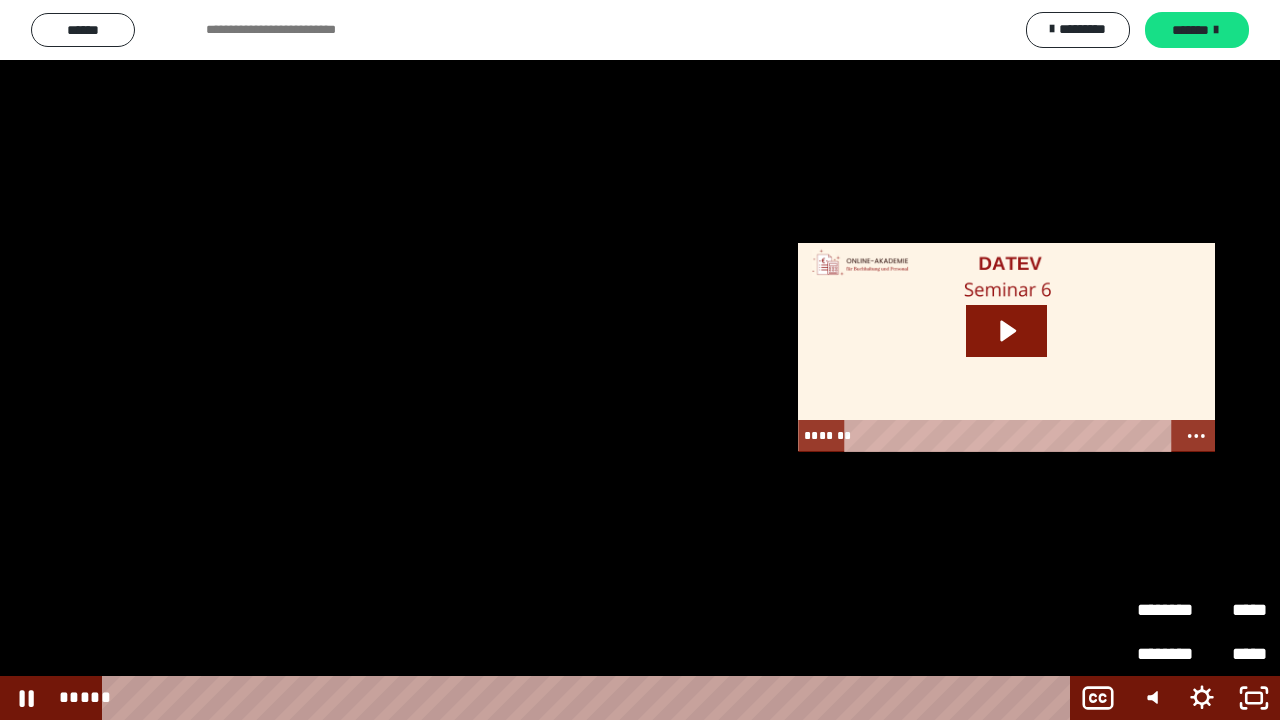 click on "********" at bounding box center (1169, 610) 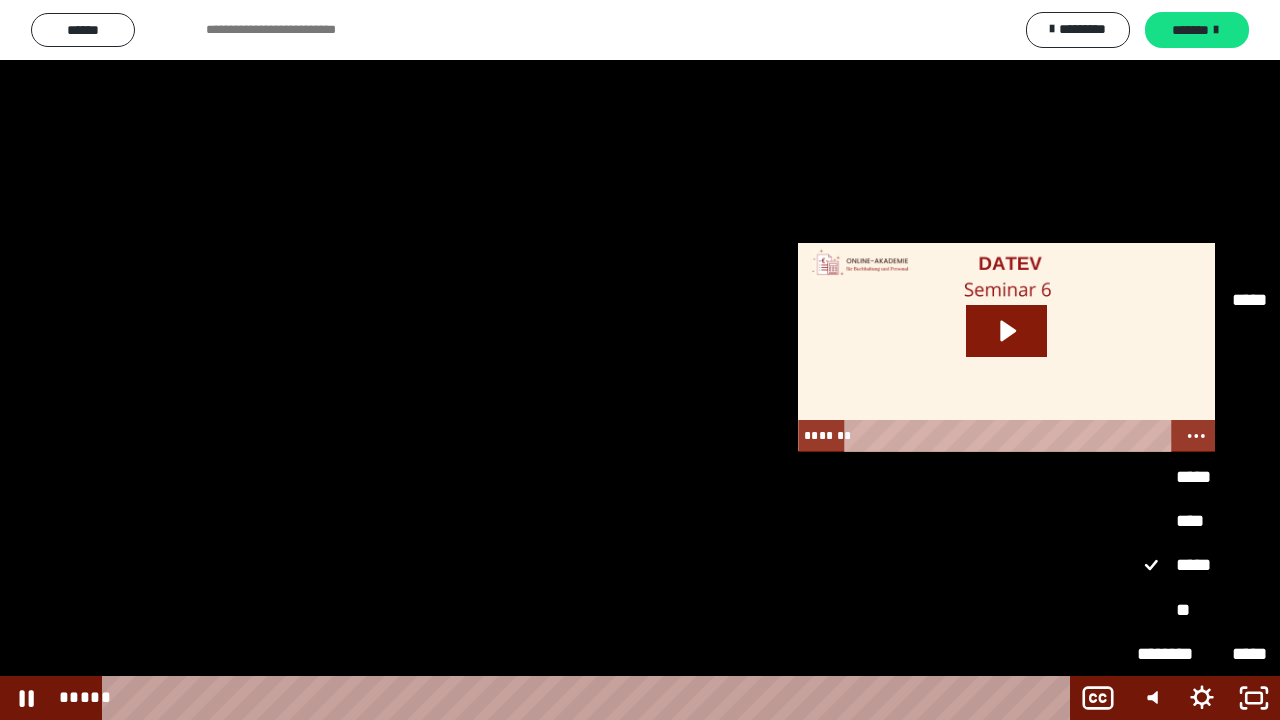 click on "**" at bounding box center (1202, 610) 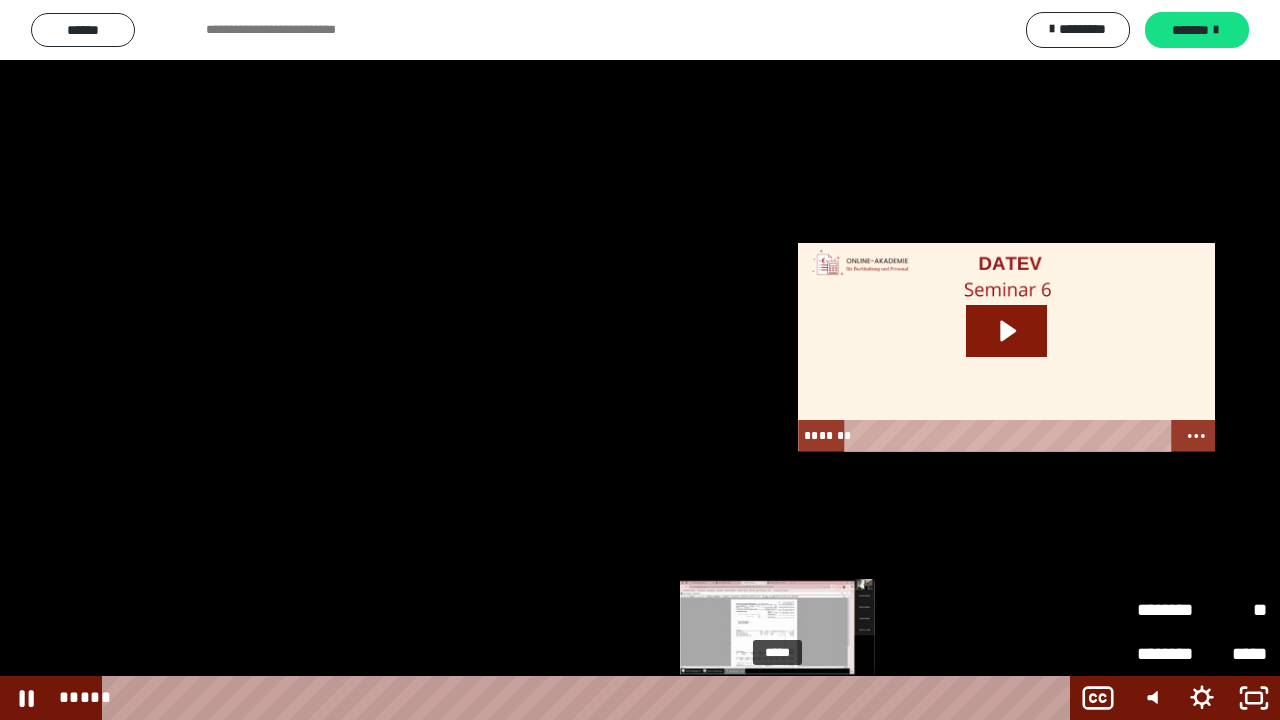 click on "*****" at bounding box center (590, 698) 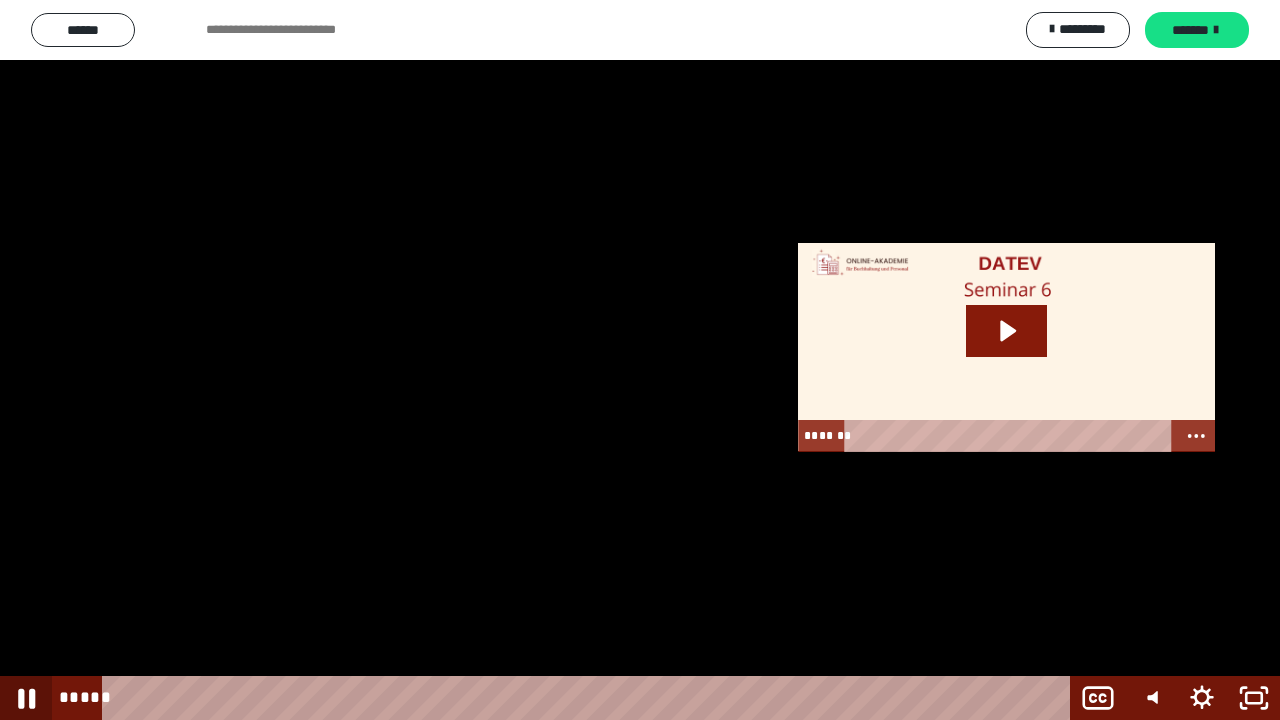 click 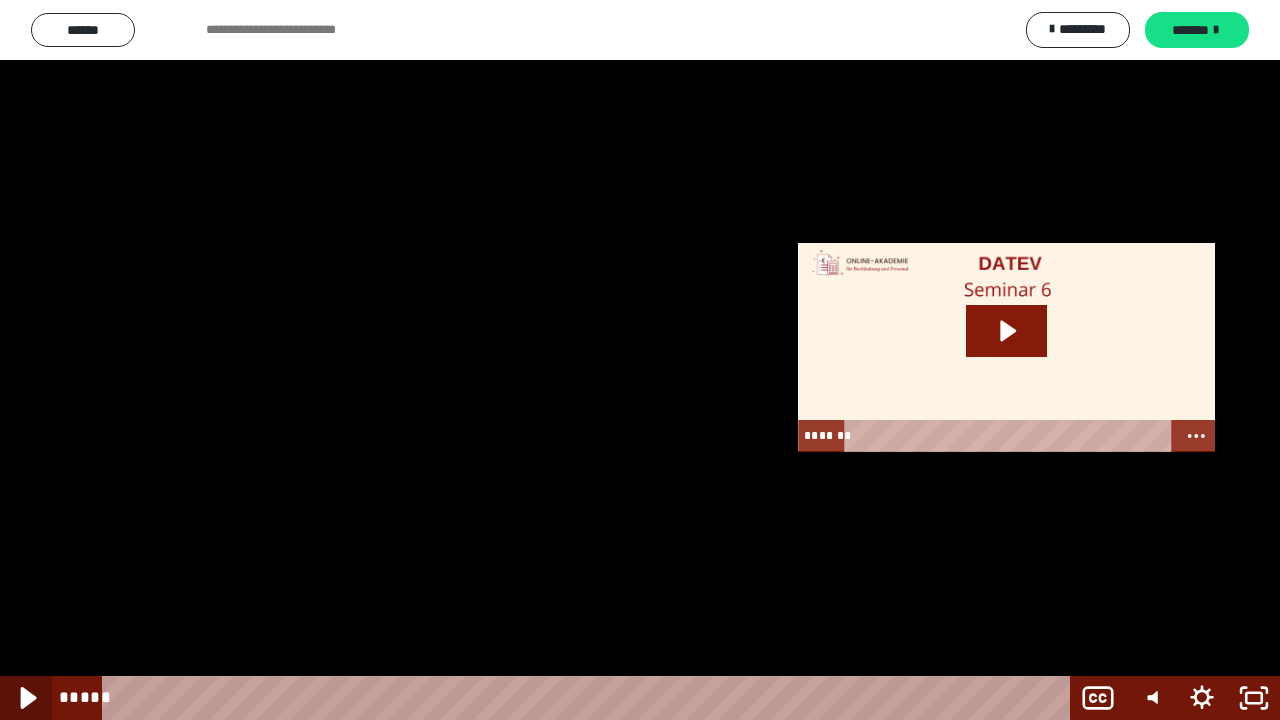 click 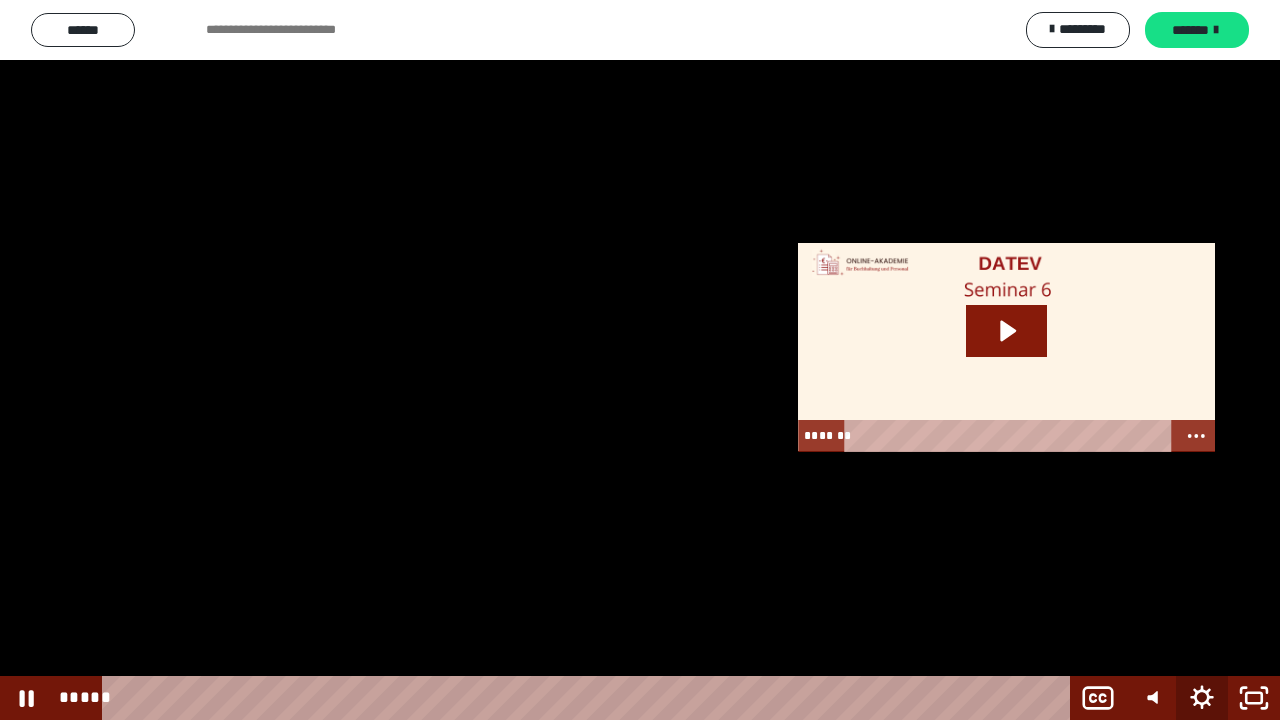 click 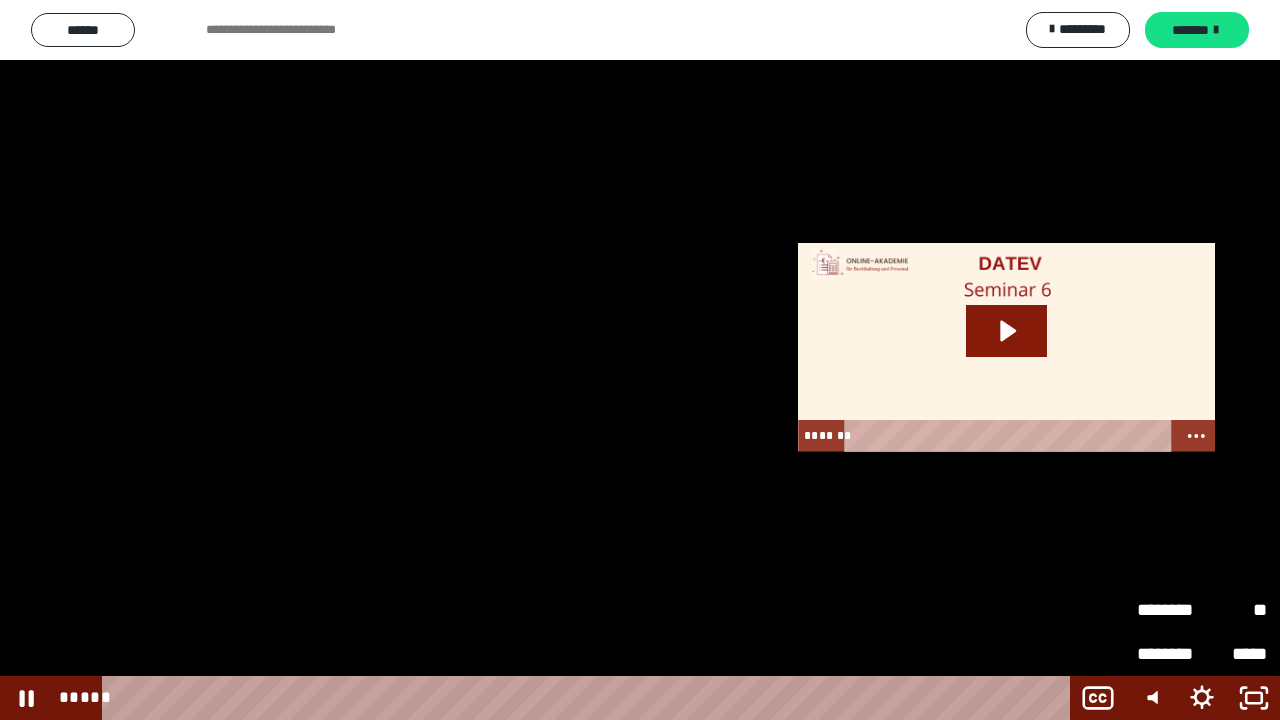 click on "********" at bounding box center [1169, 610] 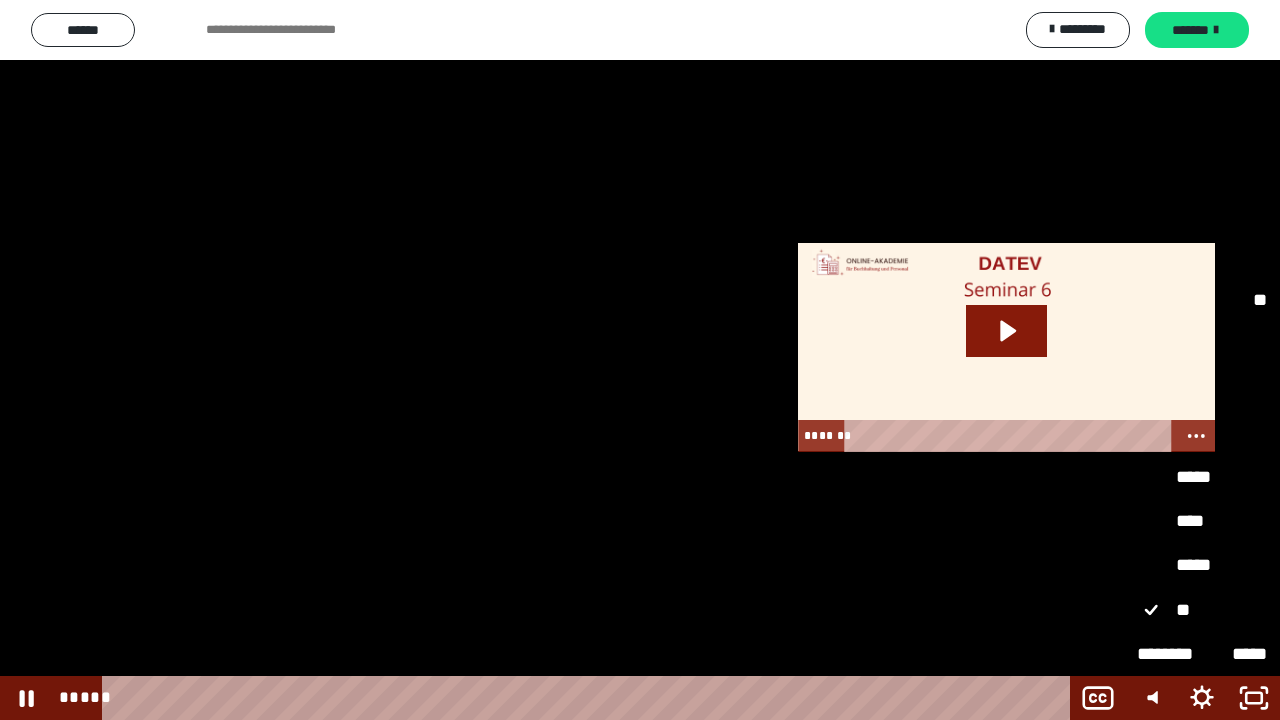 click on "****" at bounding box center (1202, 521) 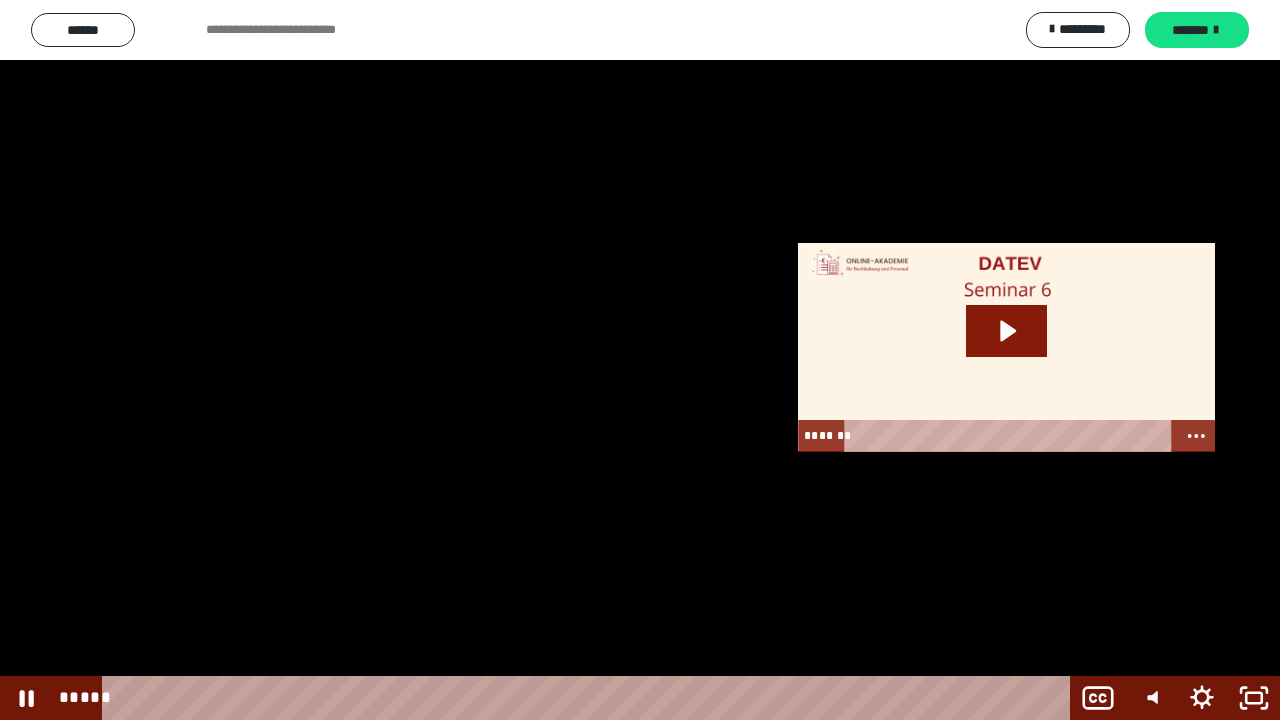 click at bounding box center (640, 360) 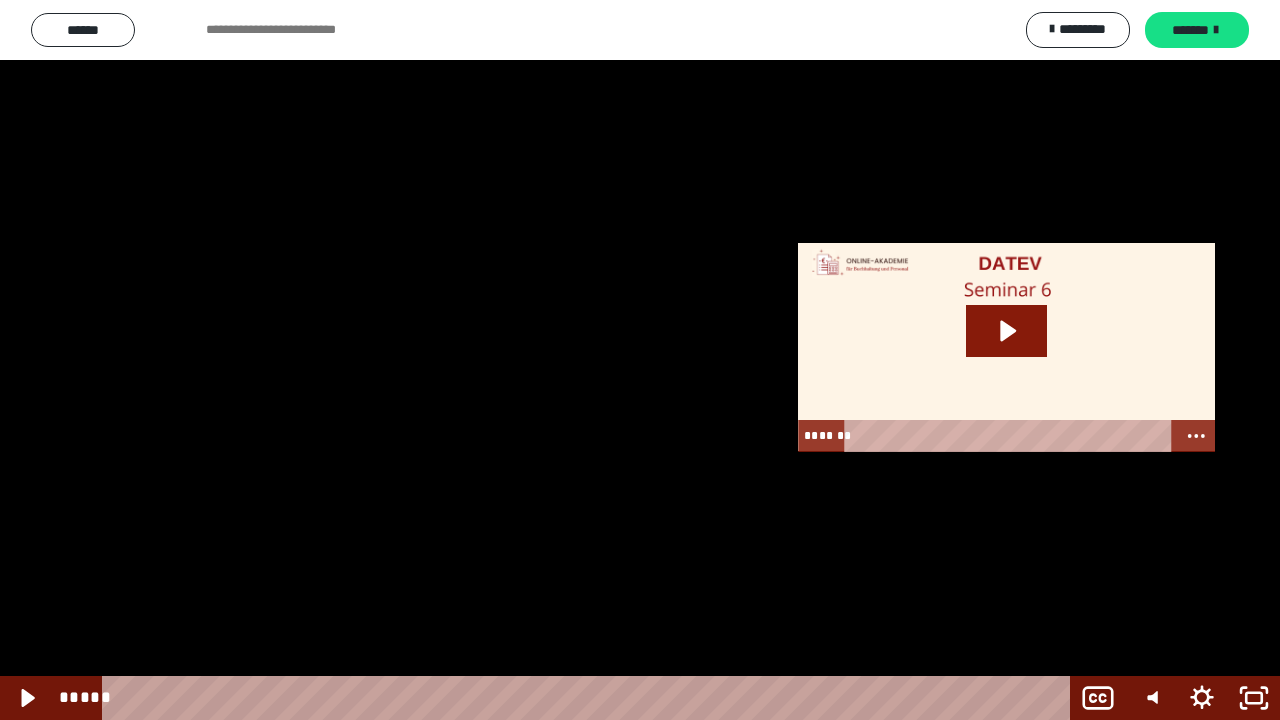 click at bounding box center (640, 360) 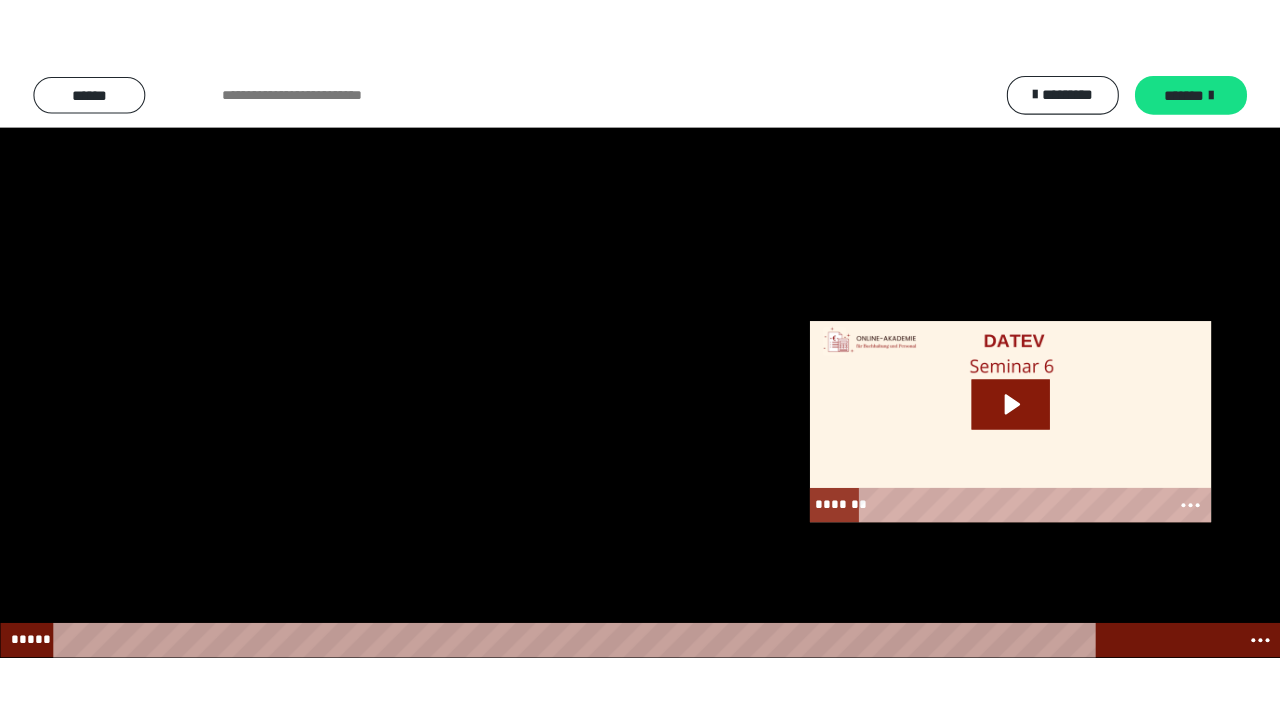 scroll, scrollTop: 2660, scrollLeft: 0, axis: vertical 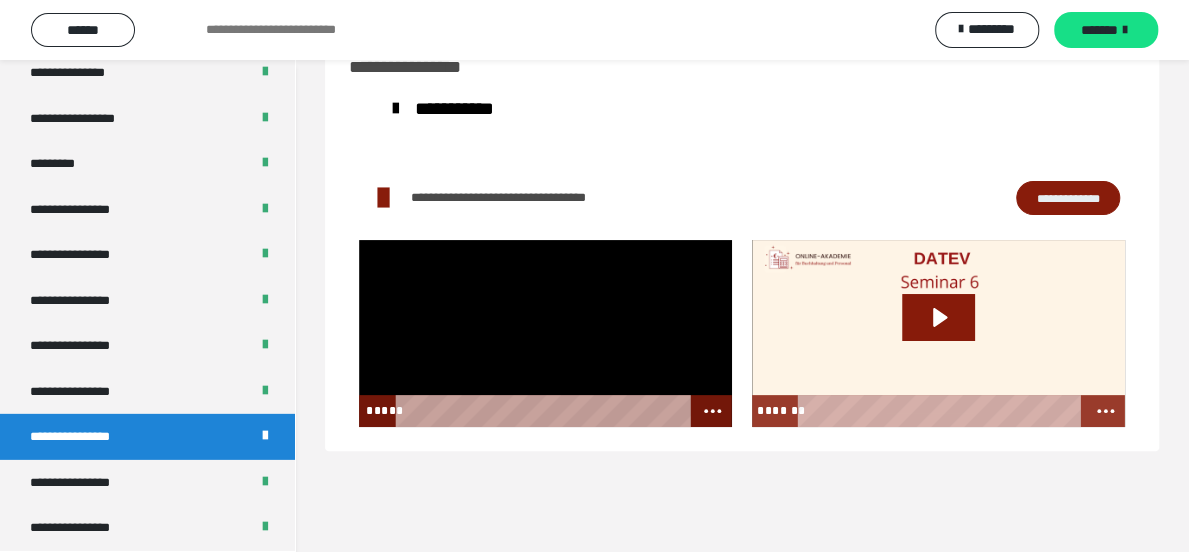 click at bounding box center [545, 334] 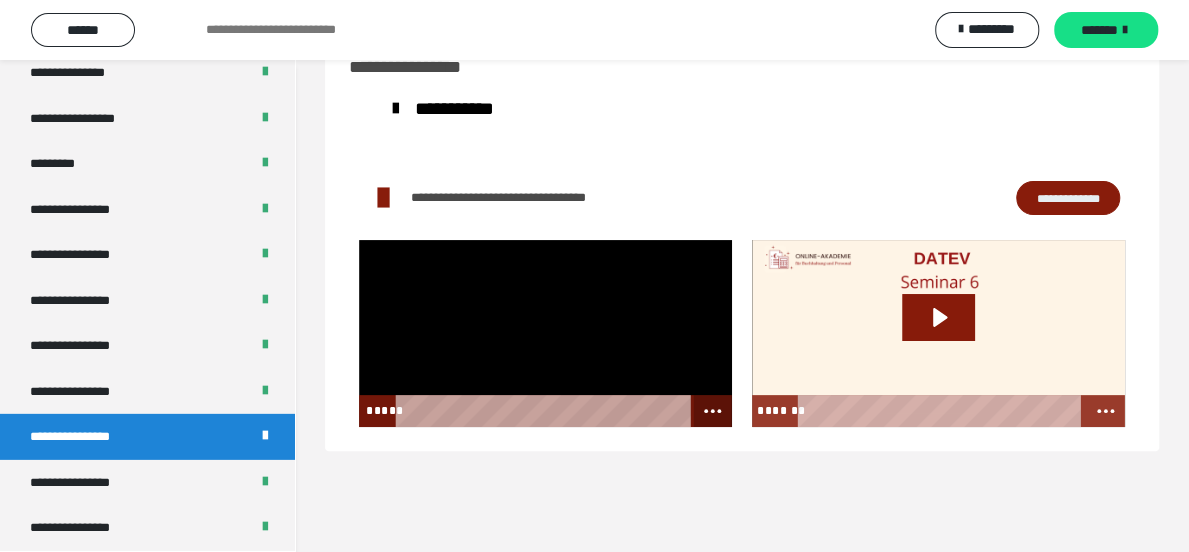 click 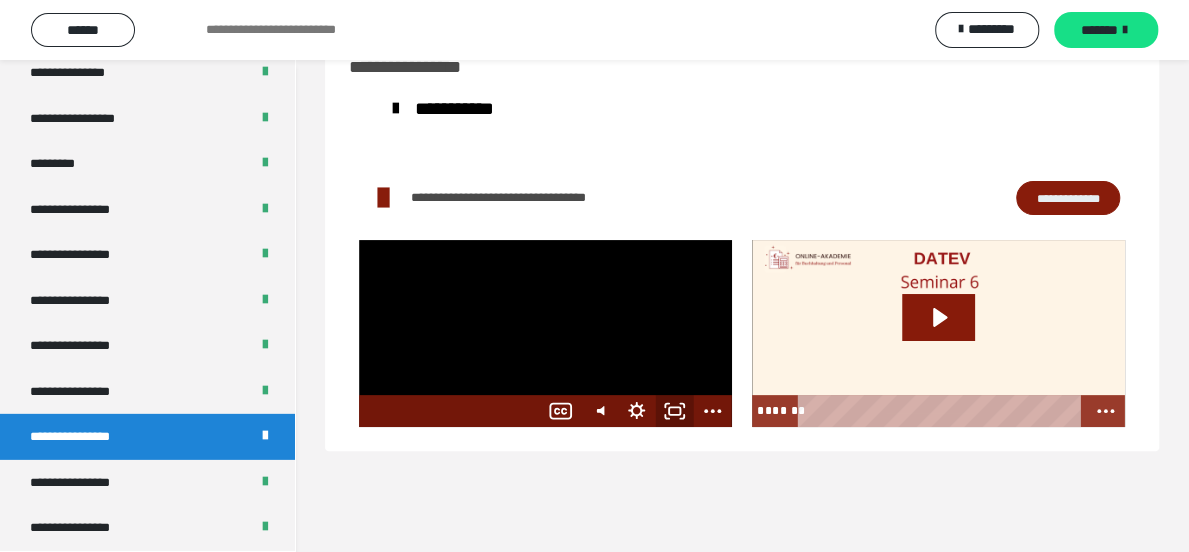 click 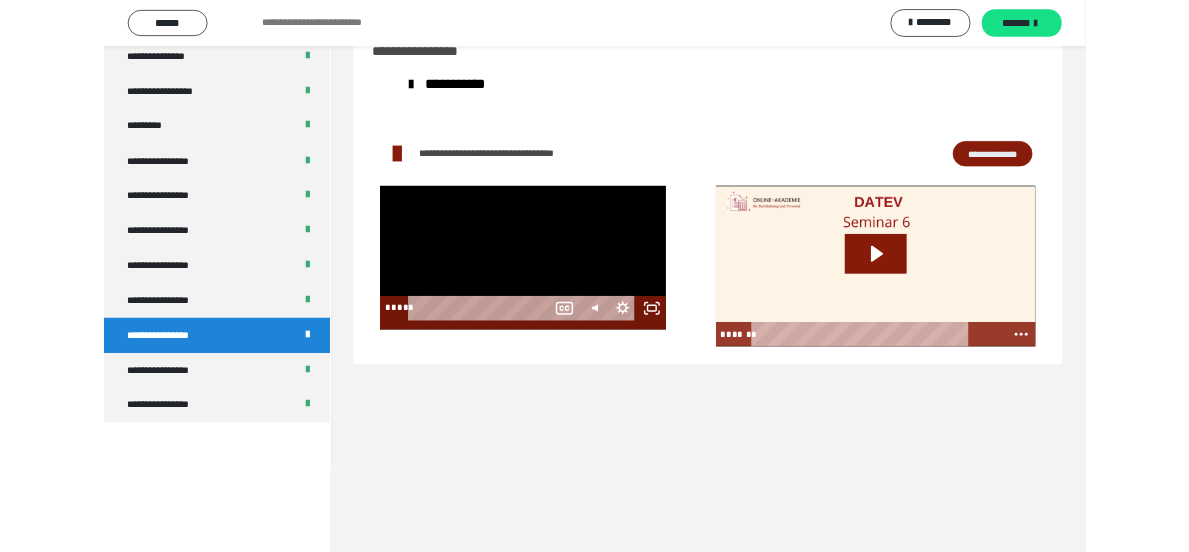 scroll, scrollTop: 2492, scrollLeft: 0, axis: vertical 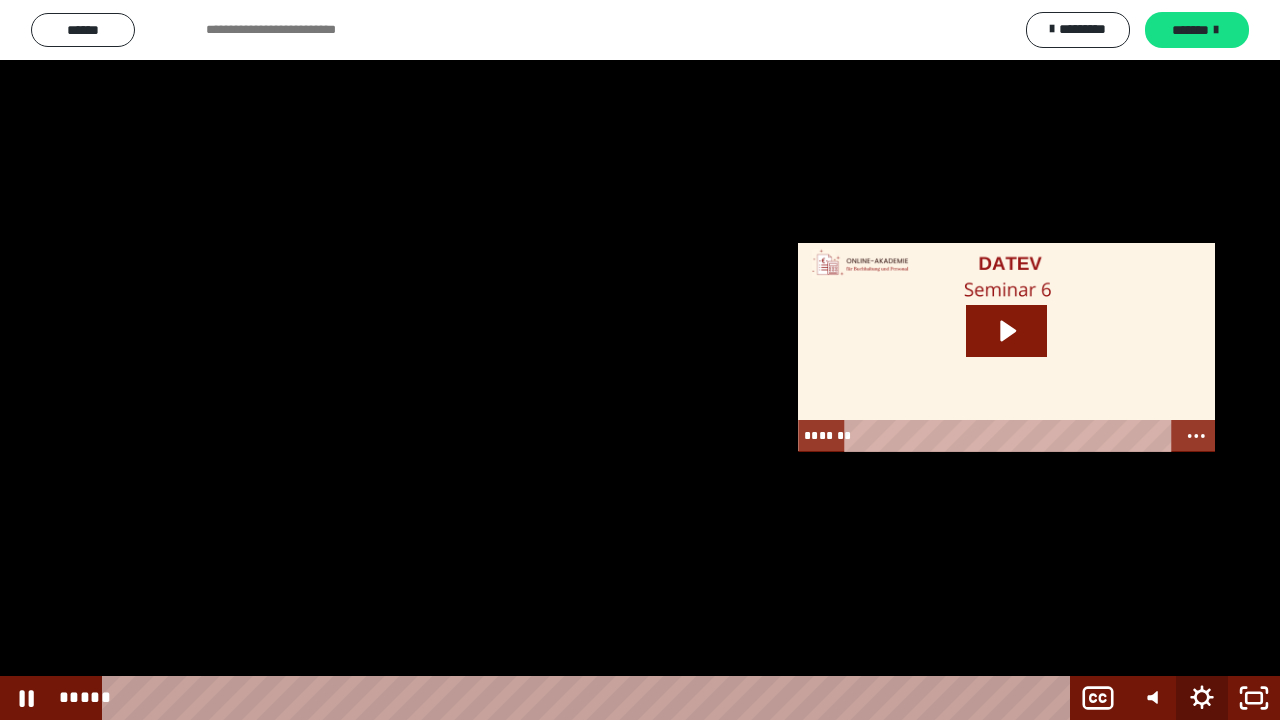 click 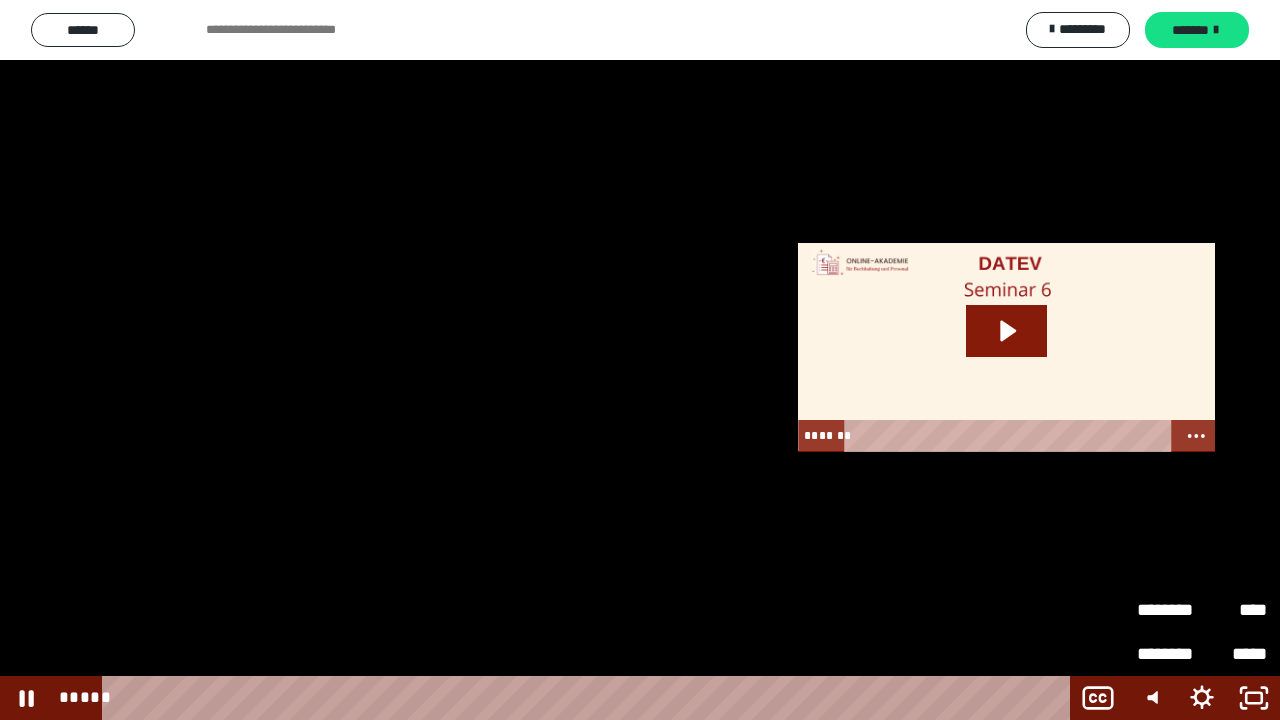 click at bounding box center [640, 360] 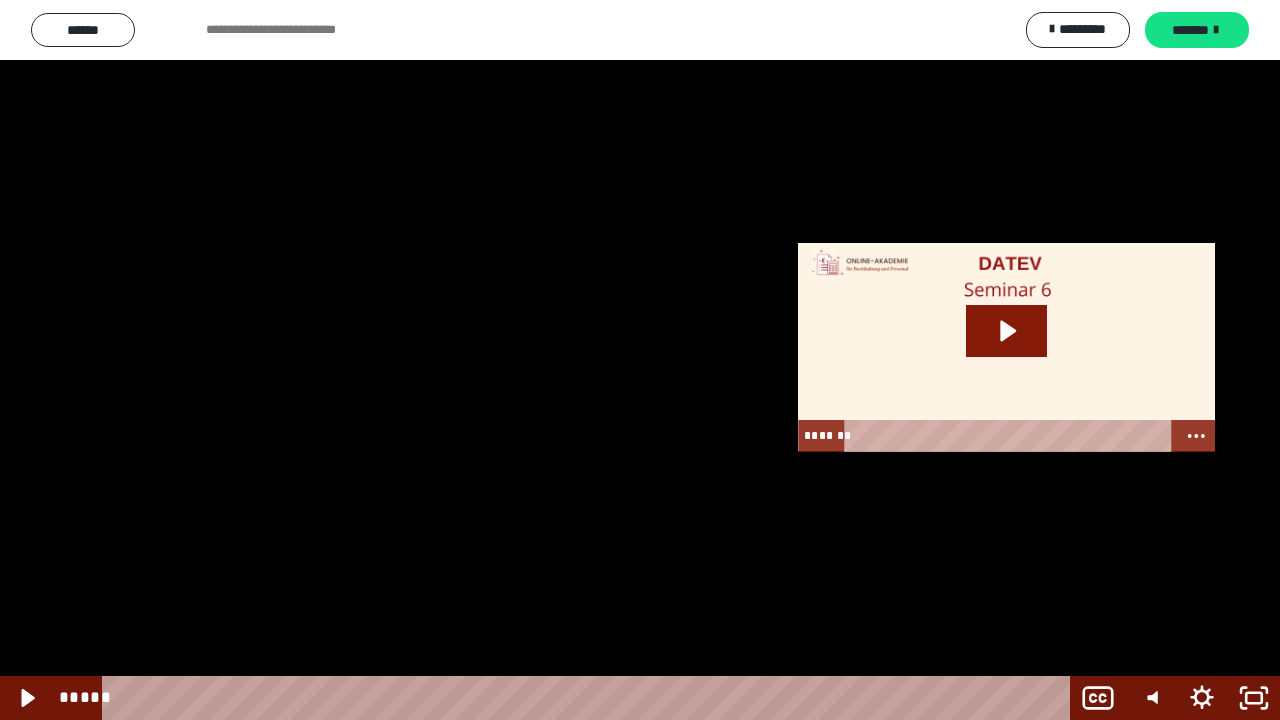 click at bounding box center (640, 360) 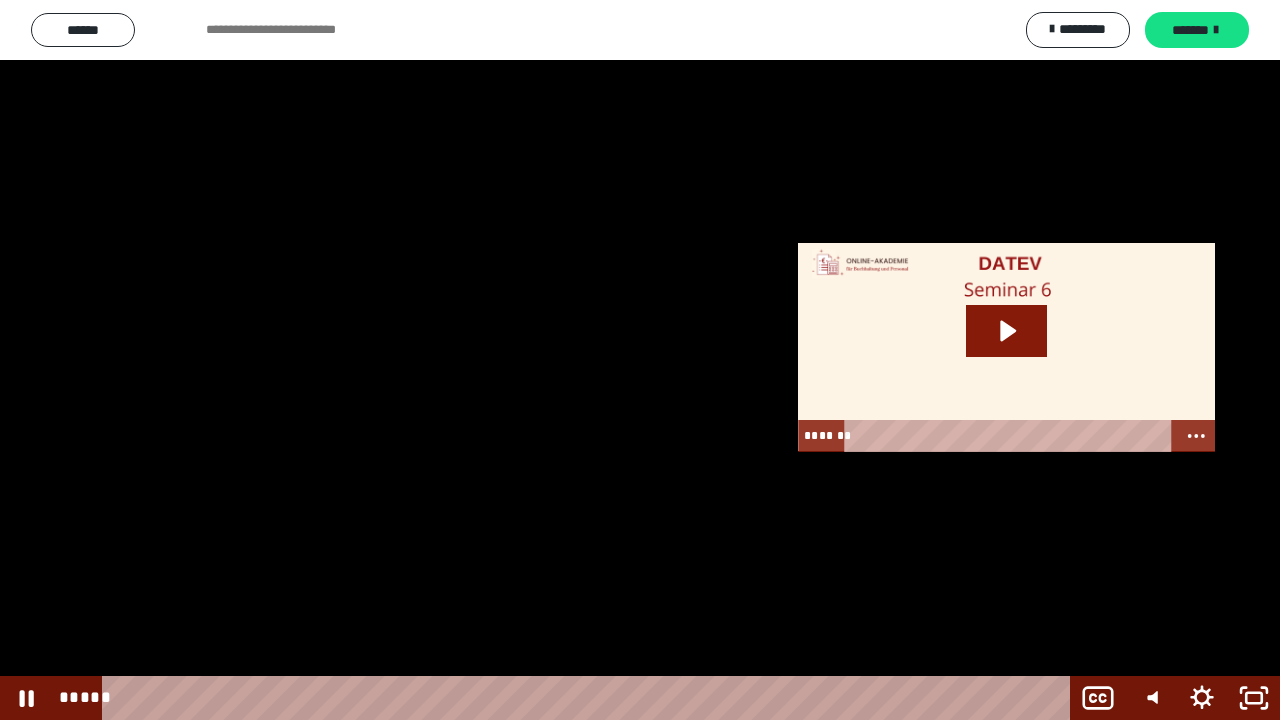 click at bounding box center [640, 360] 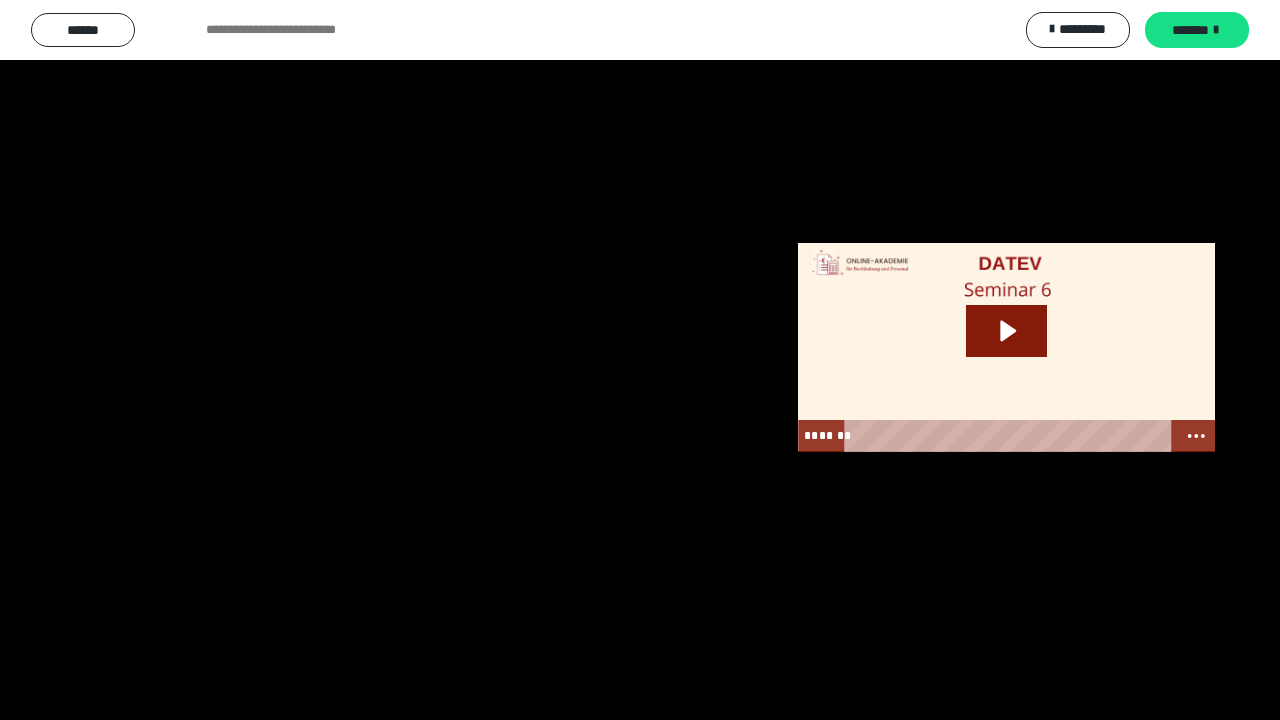 click at bounding box center (640, 360) 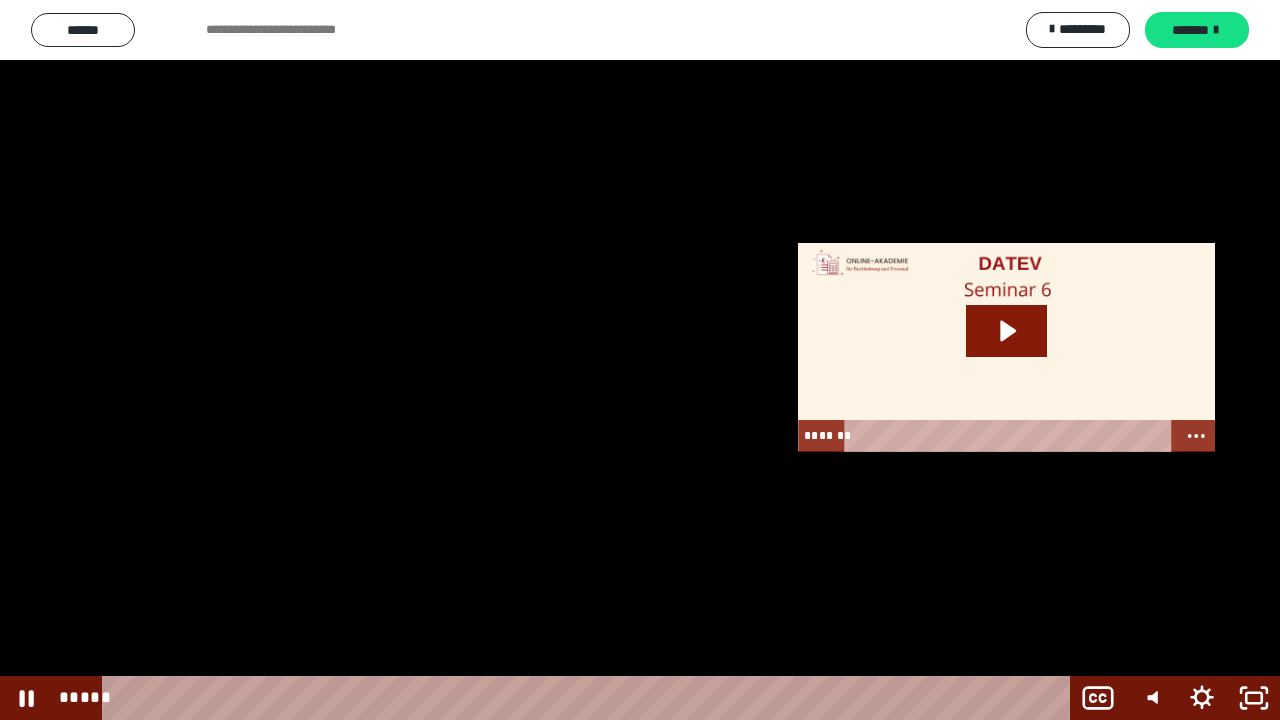 click at bounding box center (640, 360) 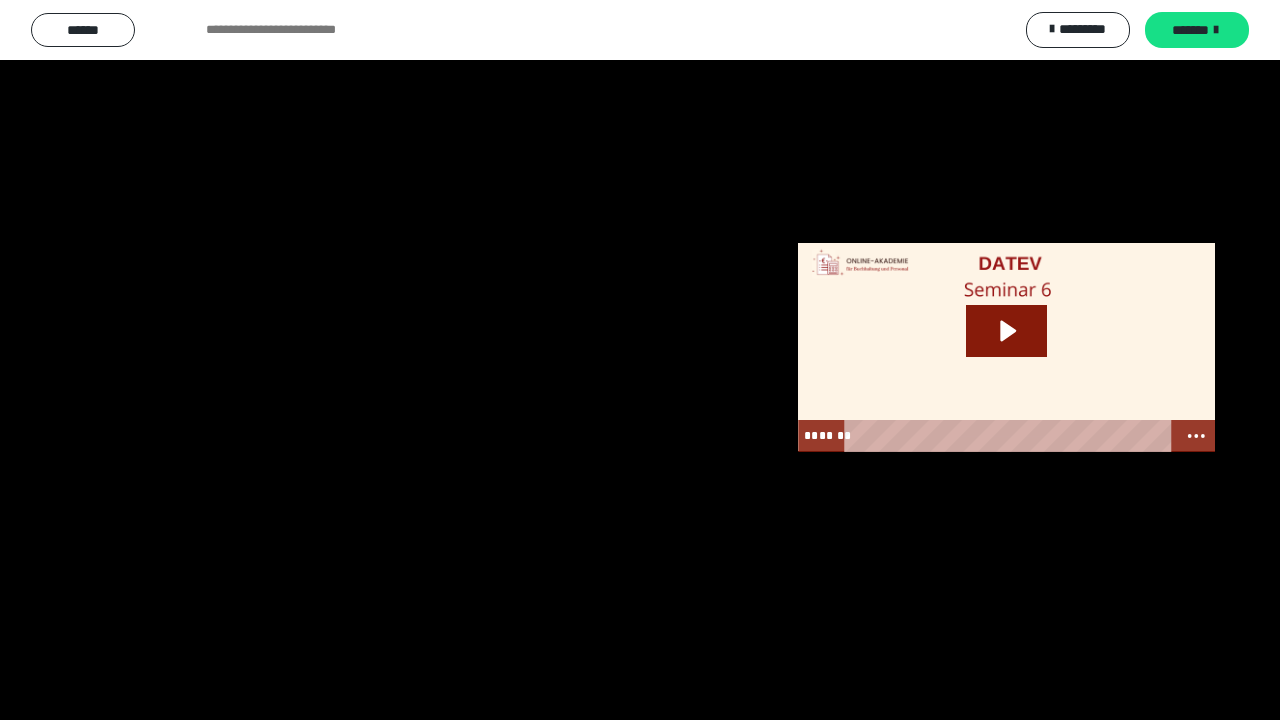 click at bounding box center (640, 360) 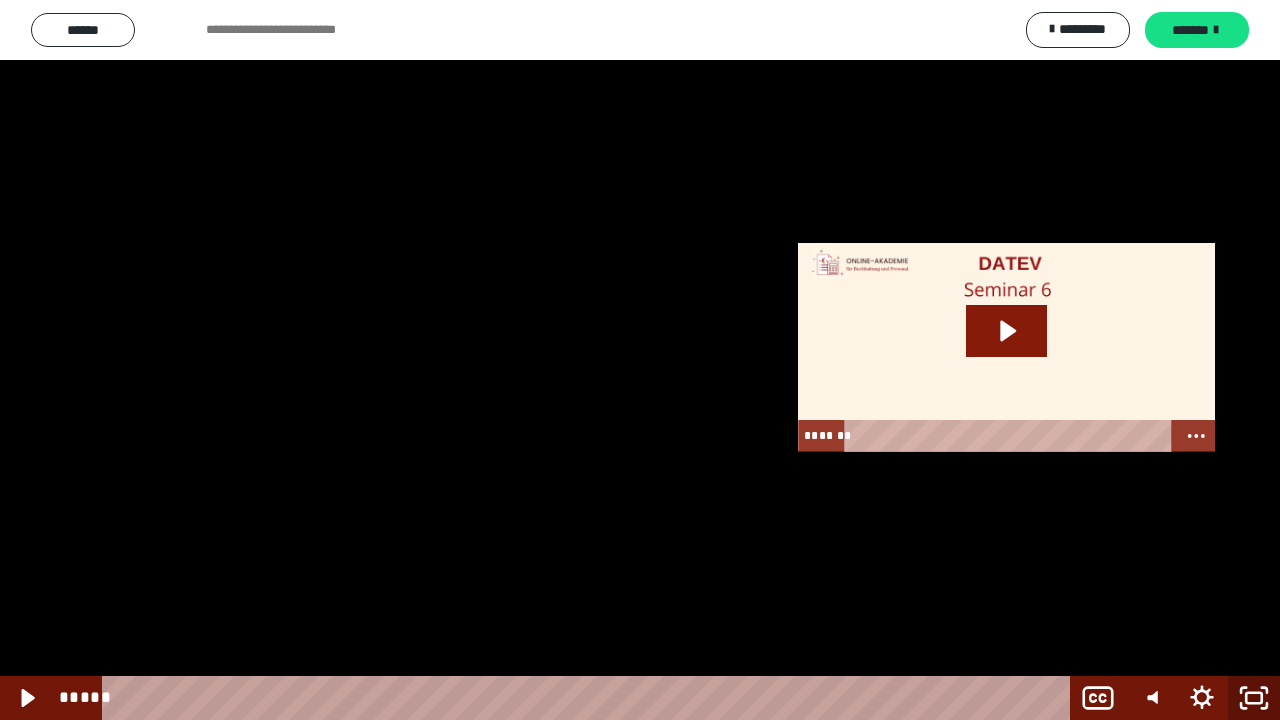 click 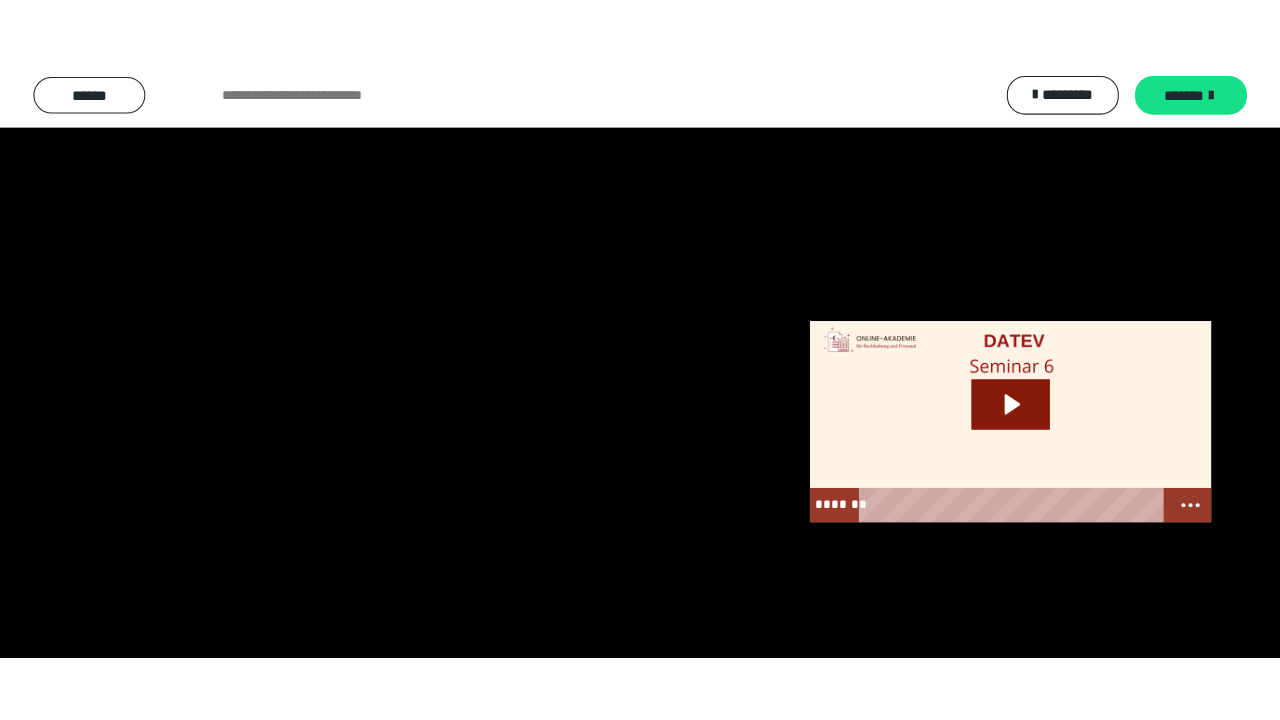 scroll, scrollTop: 2660, scrollLeft: 0, axis: vertical 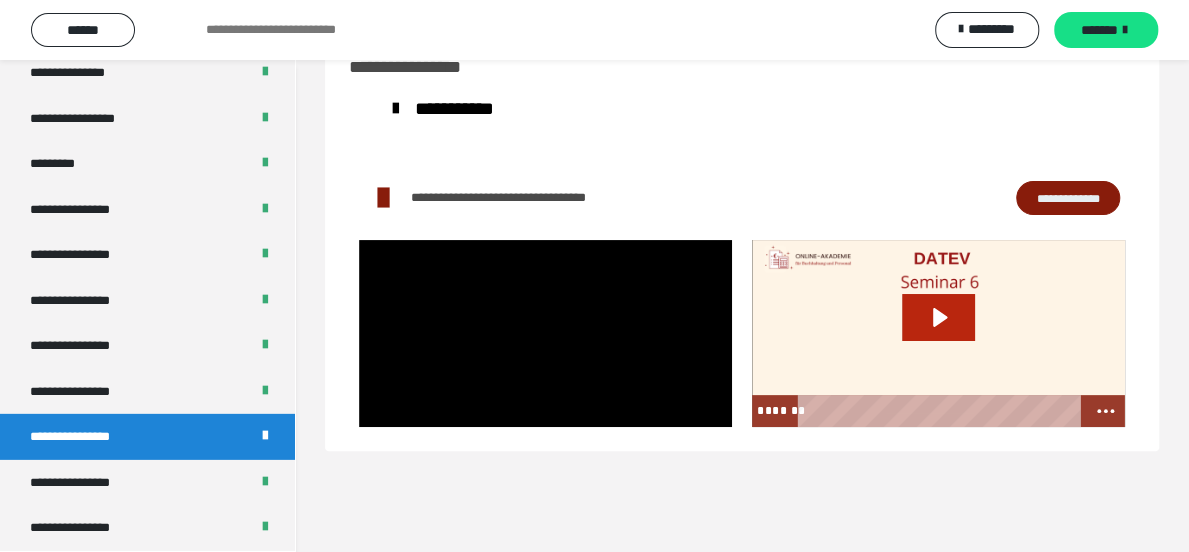 click 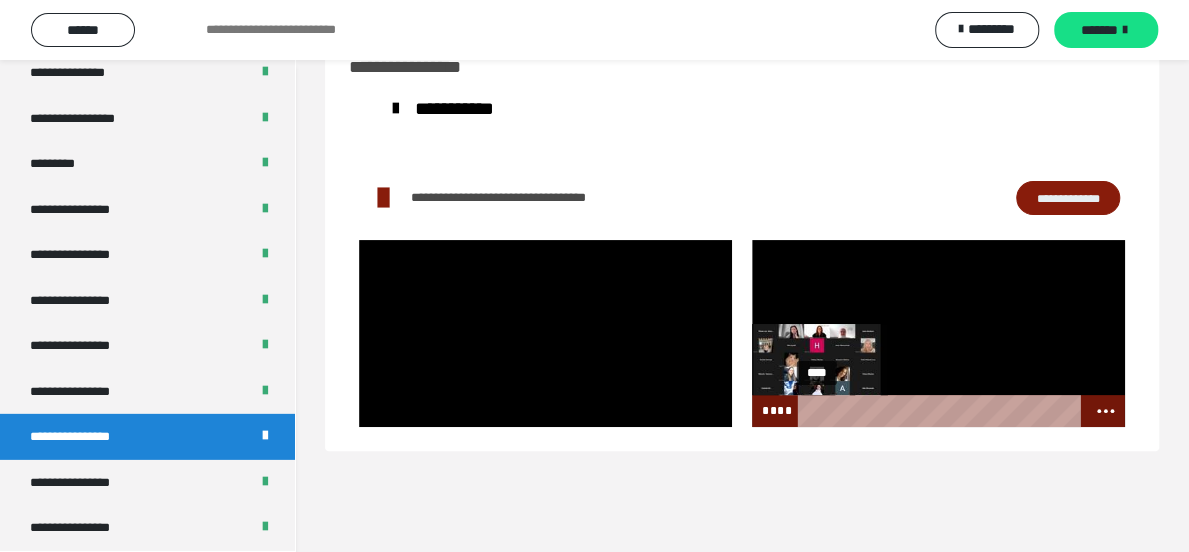 click at bounding box center [807, 411] 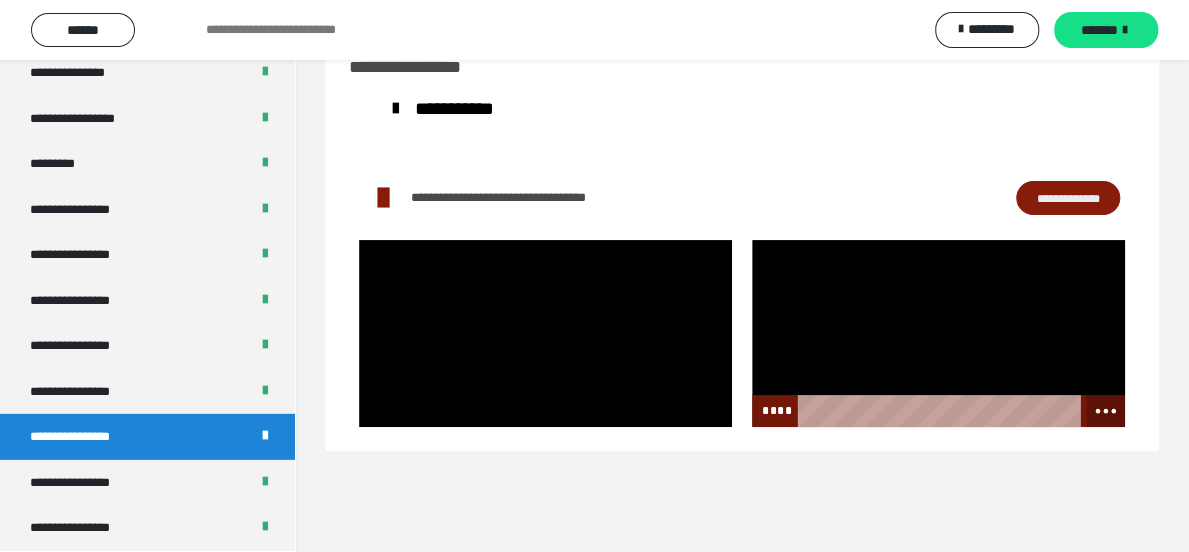 click 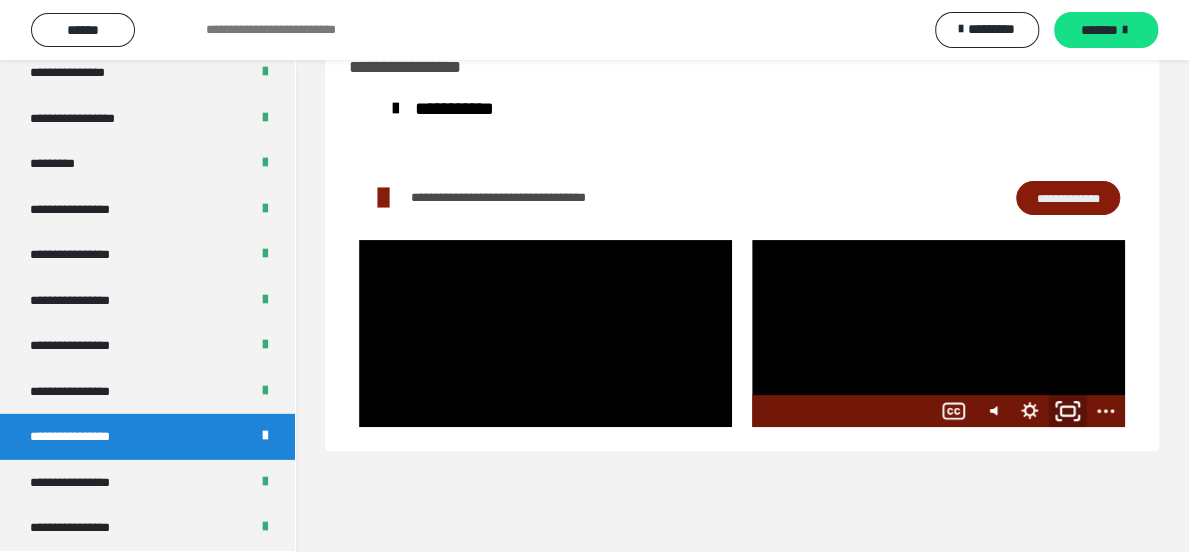 click 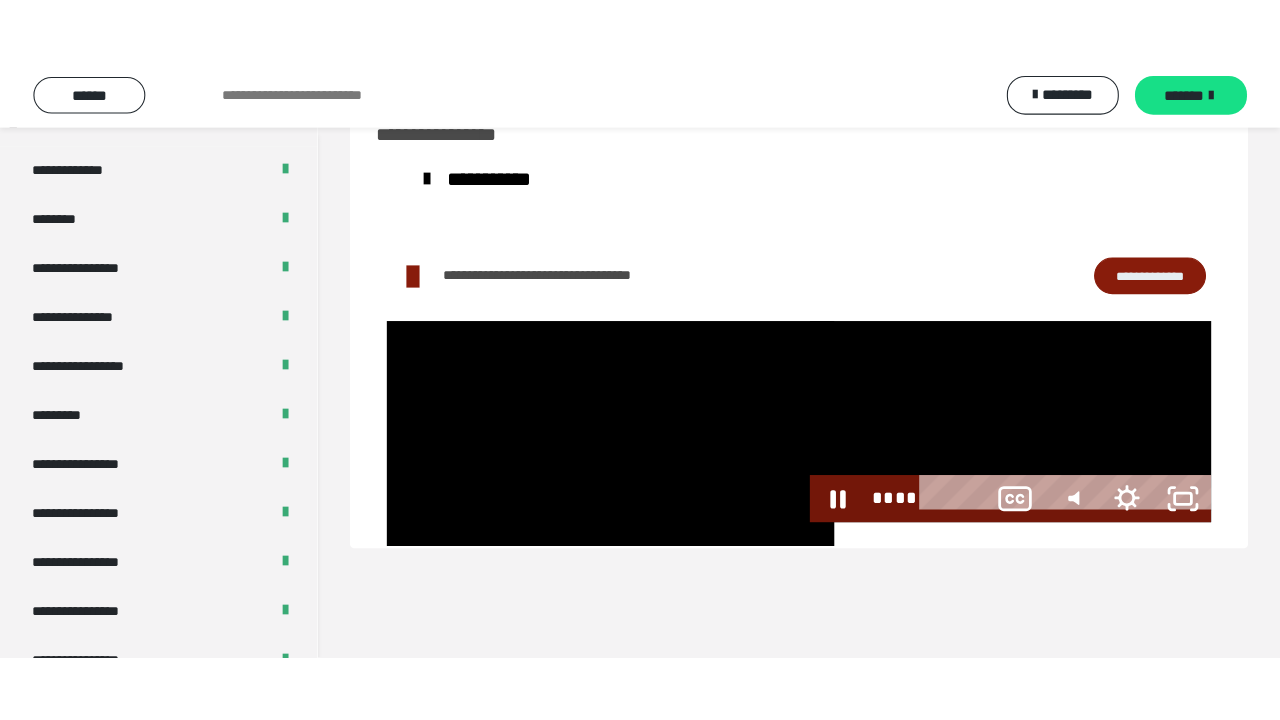 scroll, scrollTop: 2492, scrollLeft: 0, axis: vertical 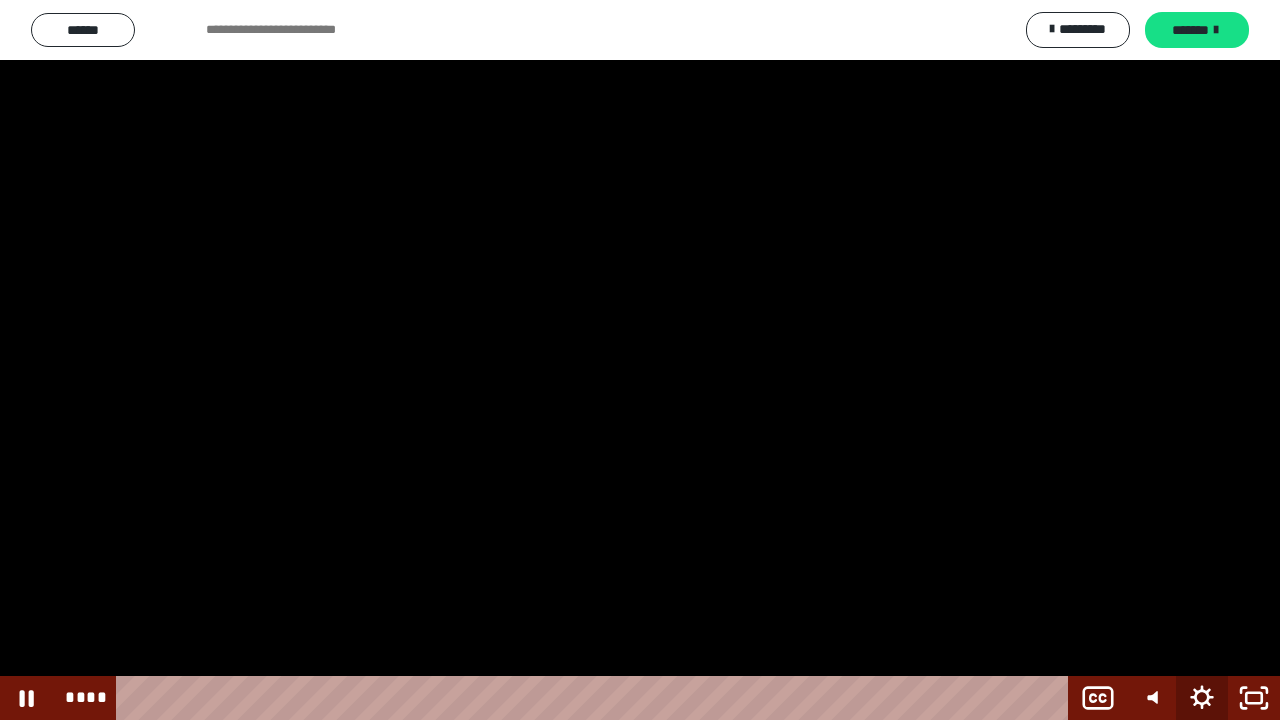 click 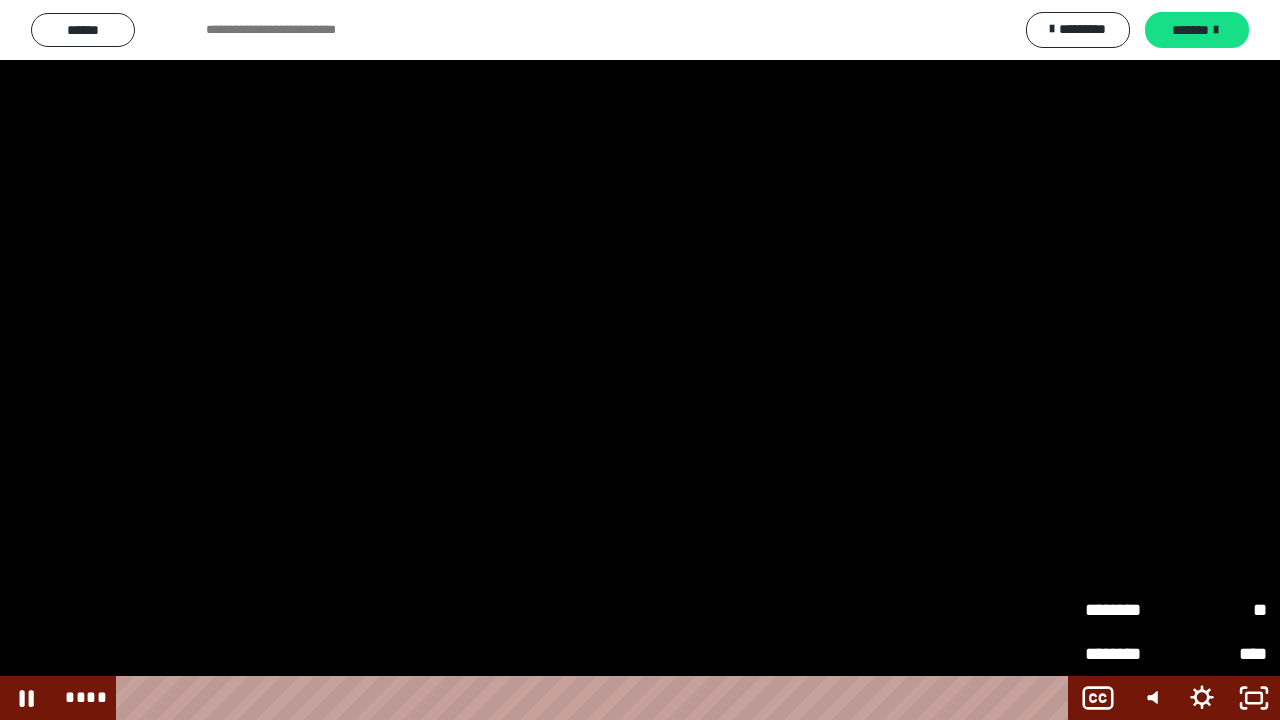 click on "********" at bounding box center (1130, 610) 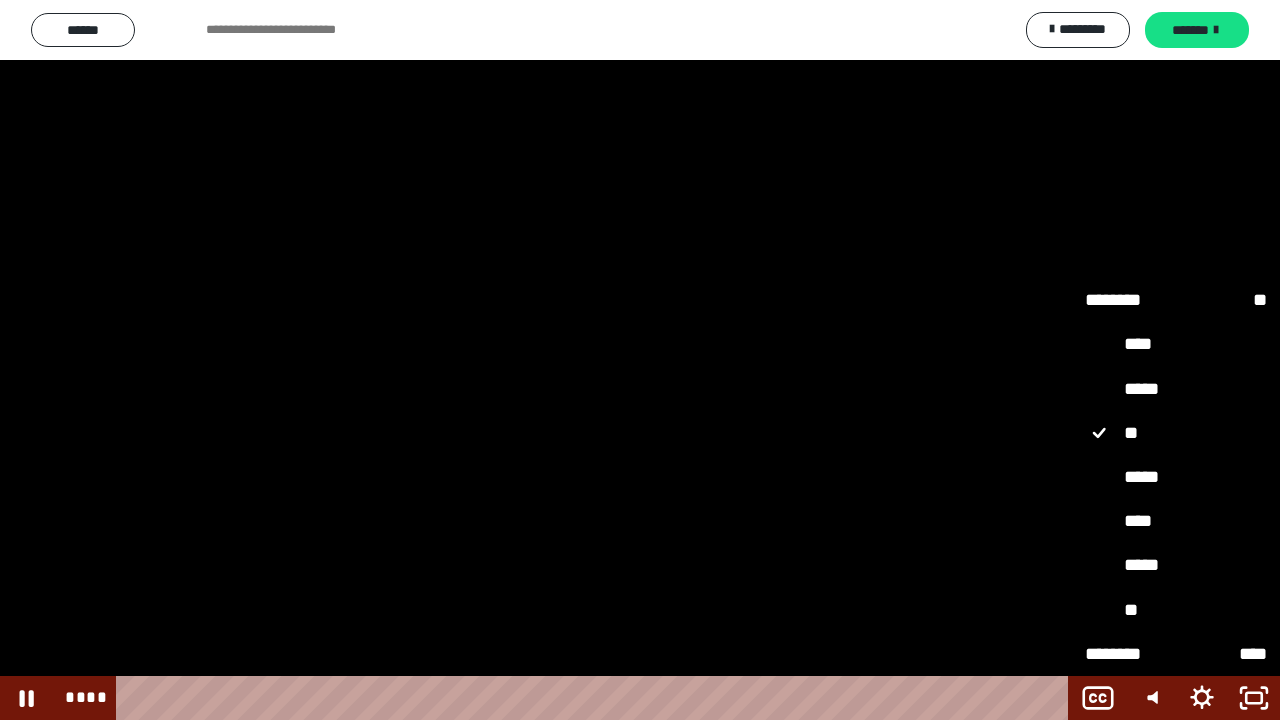 click on "*****" at bounding box center [1176, 565] 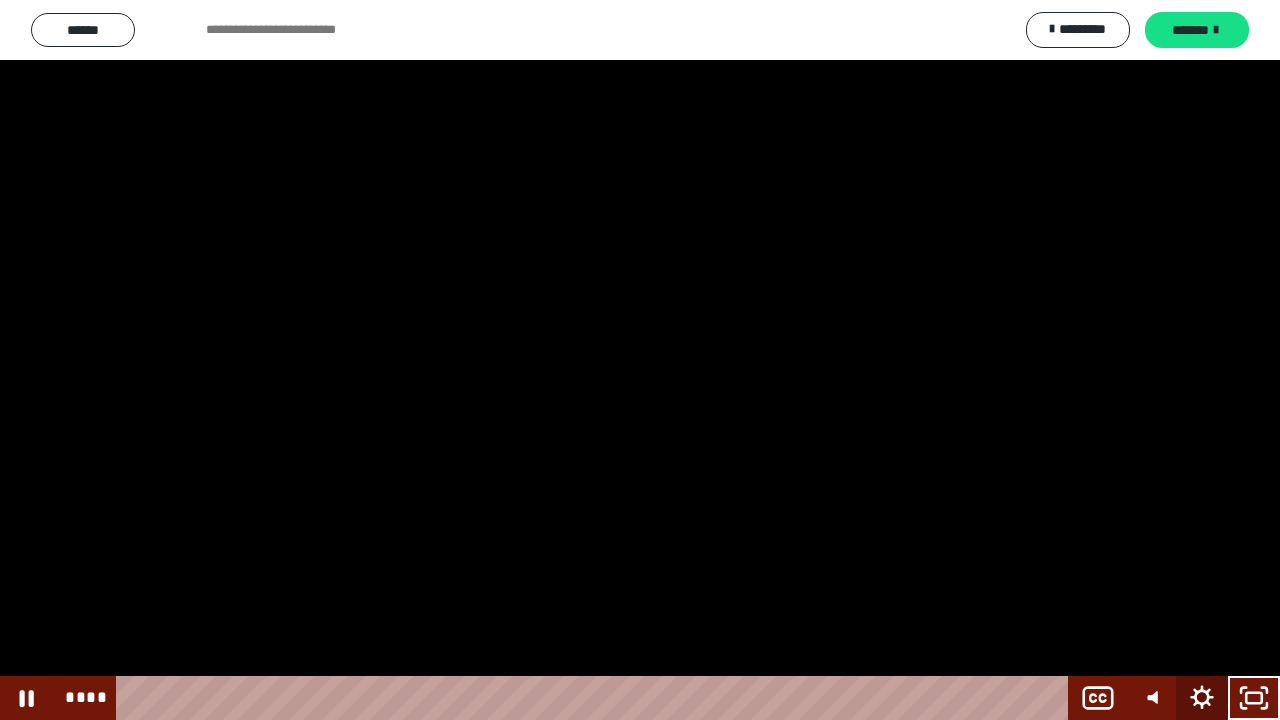click 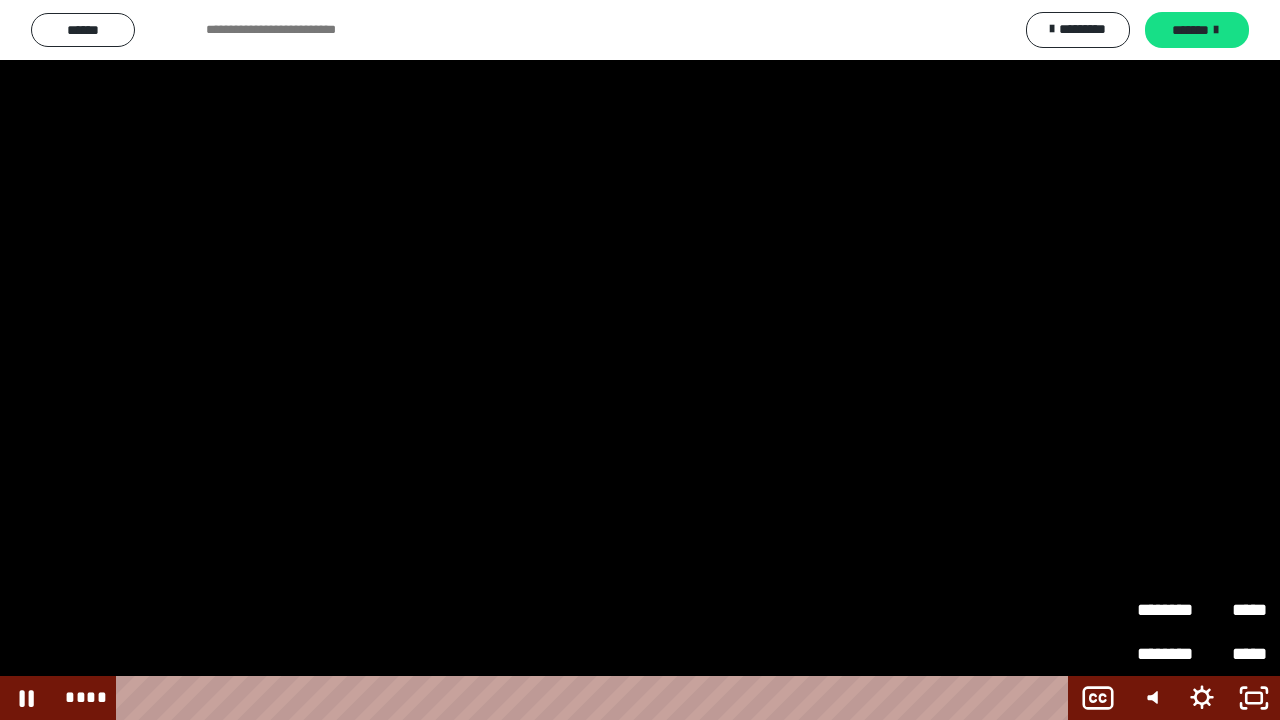 click on "*****" at bounding box center (1234, 602) 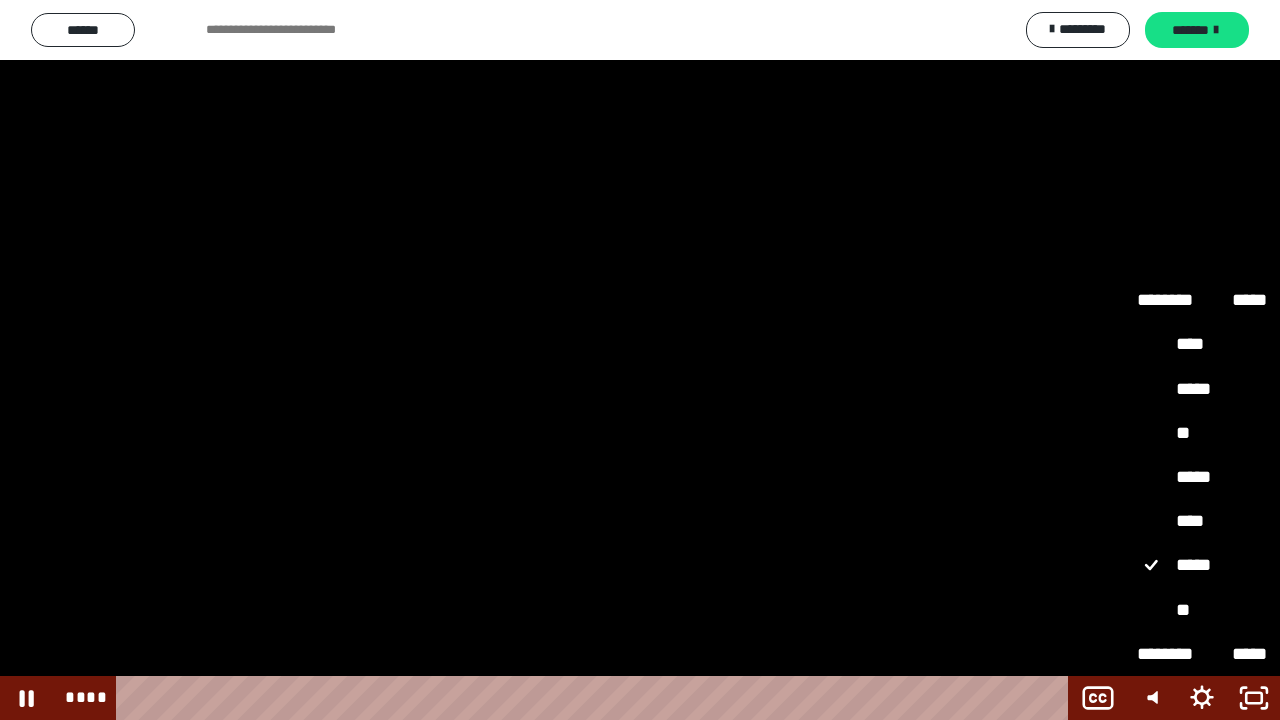 click on "**" at bounding box center (1202, 610) 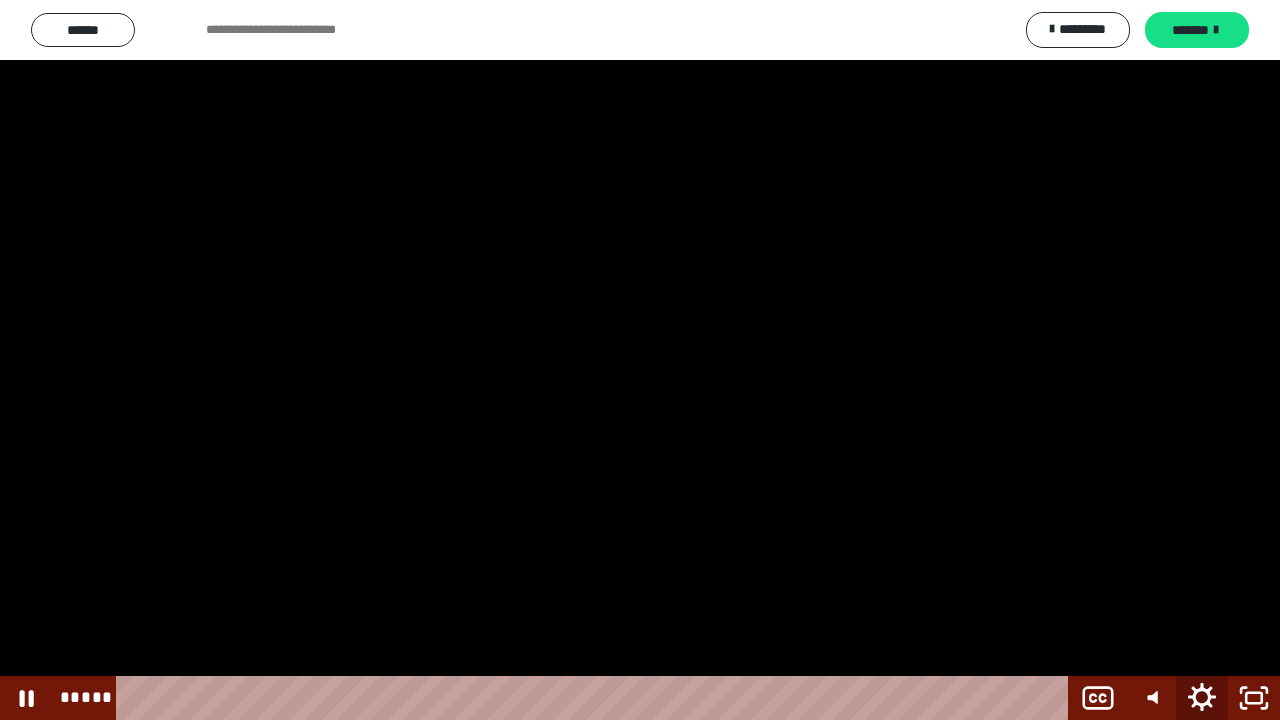click 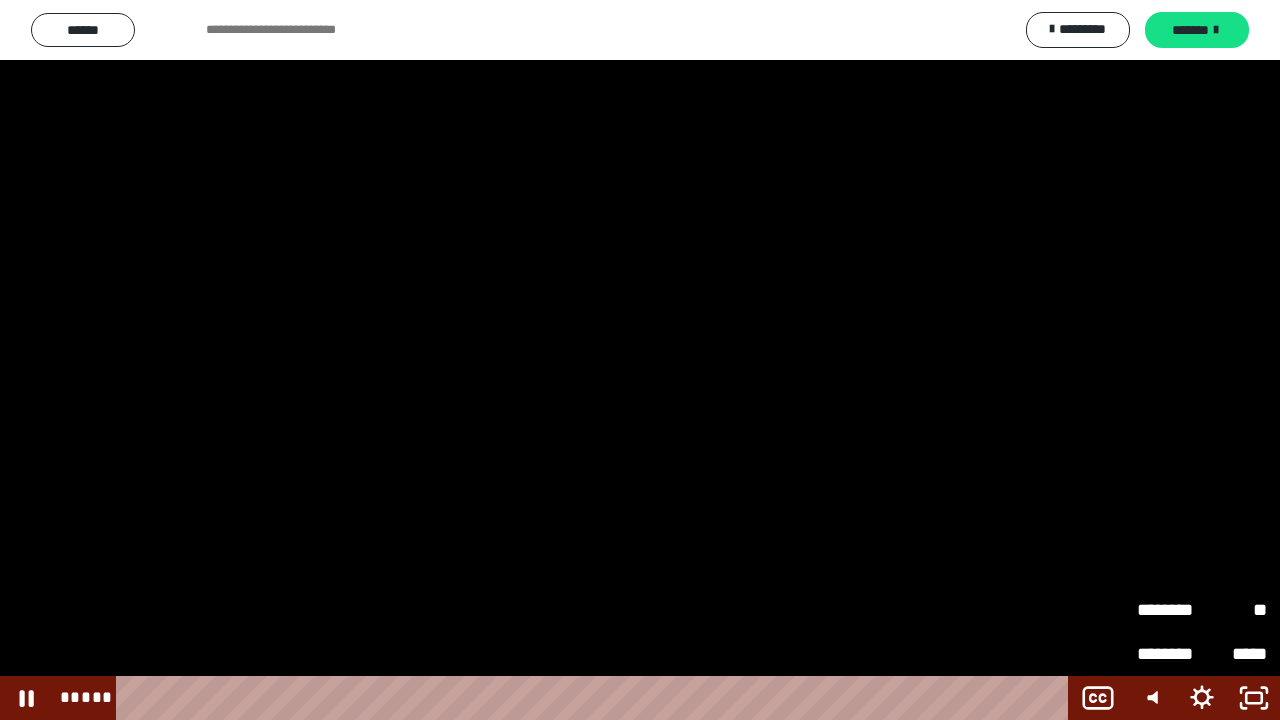 click on "**" at bounding box center [1234, 610] 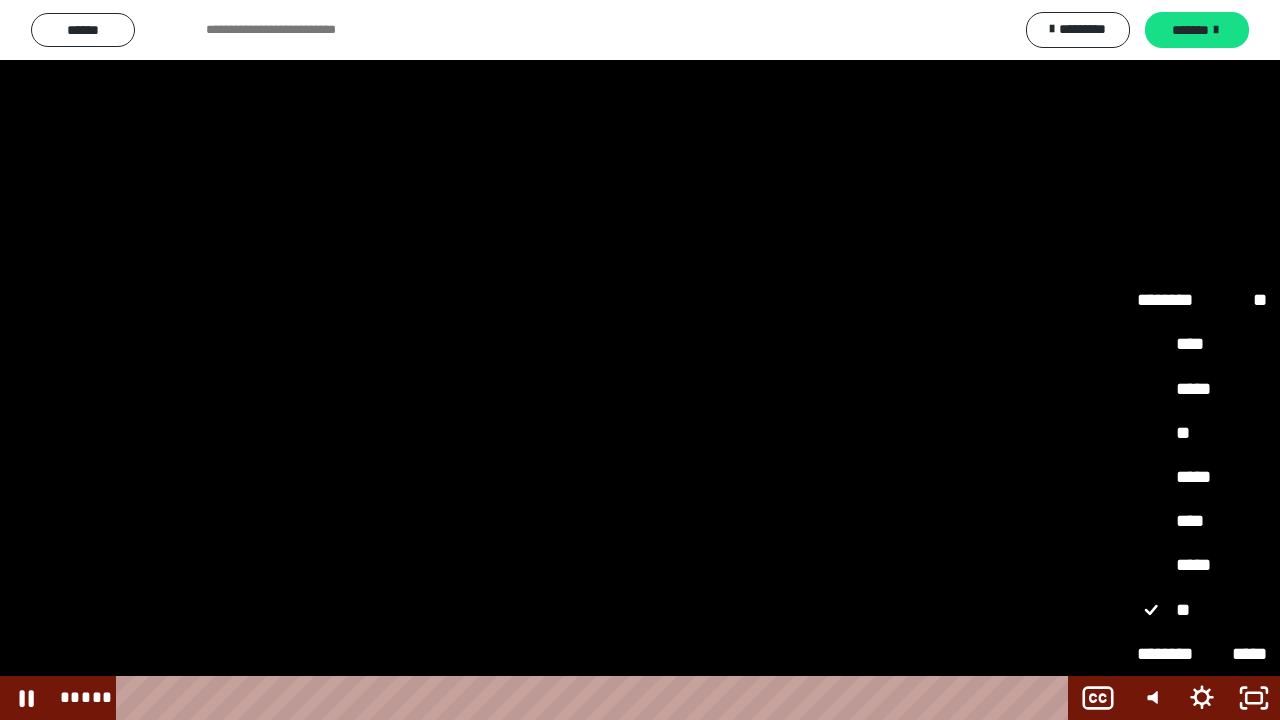 click on "****" at bounding box center [1202, 521] 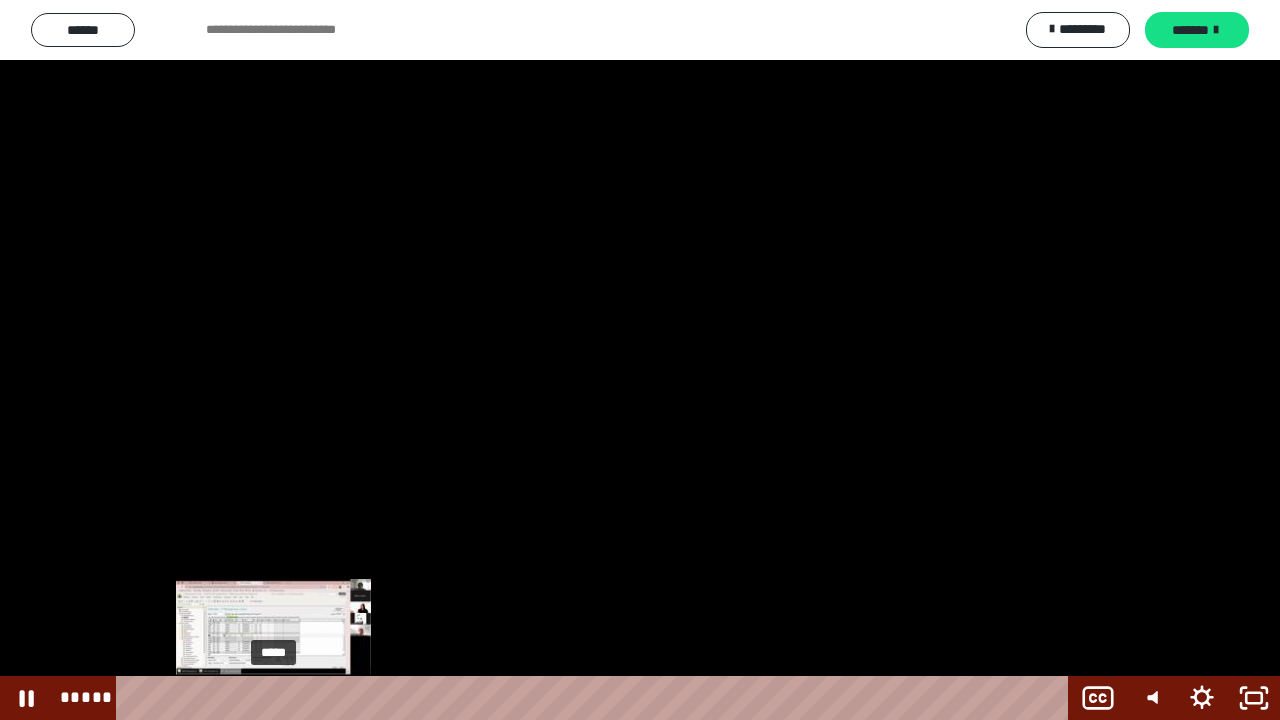 click on "*****" at bounding box center [596, 698] 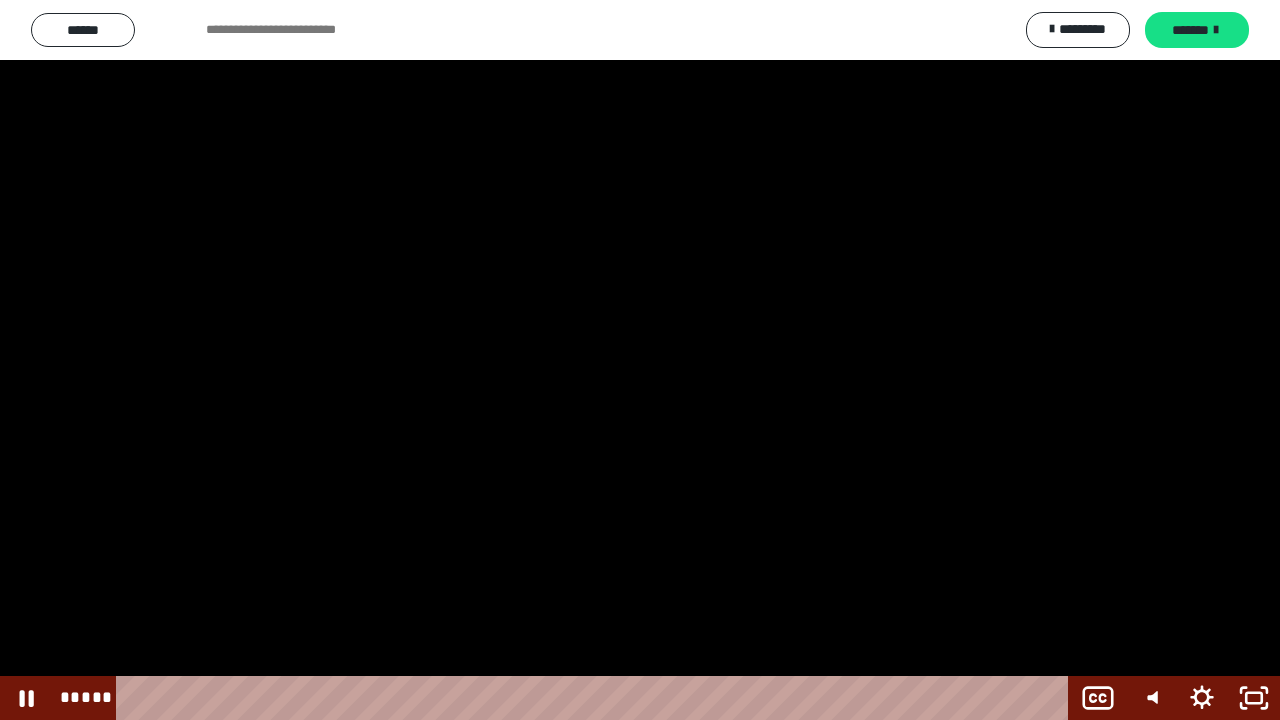 click at bounding box center (640, 360) 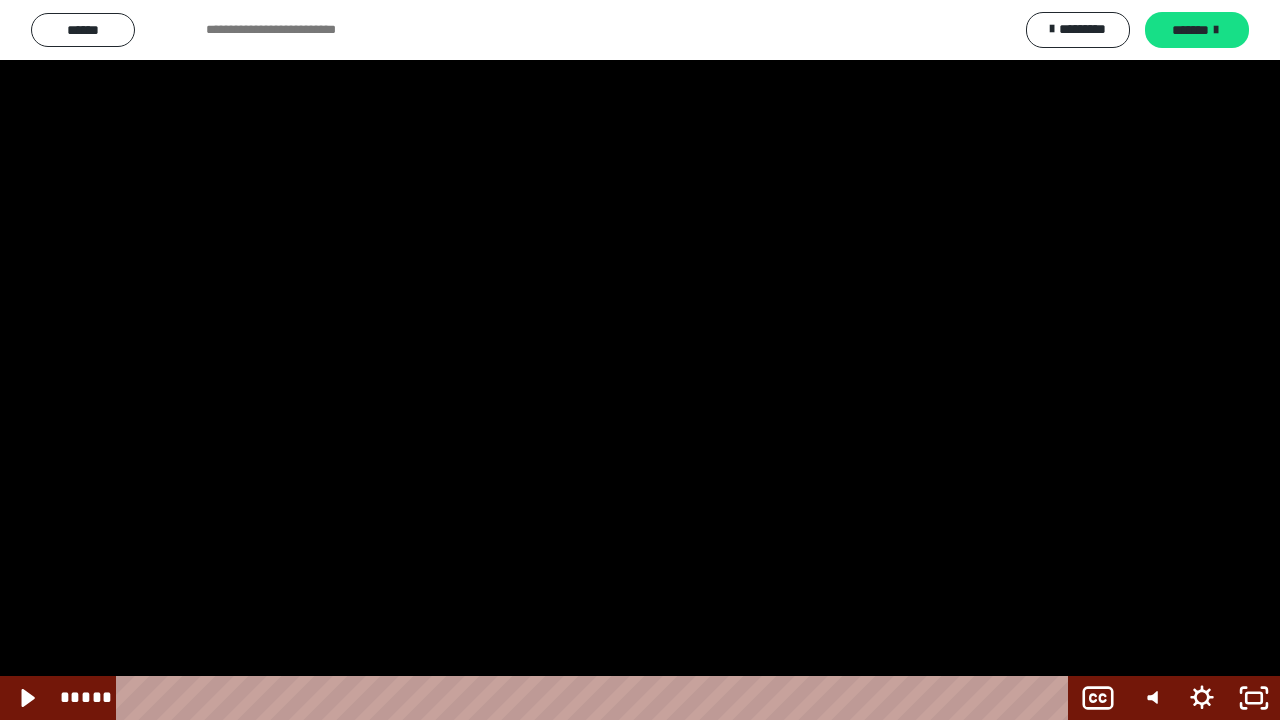 click at bounding box center [640, 360] 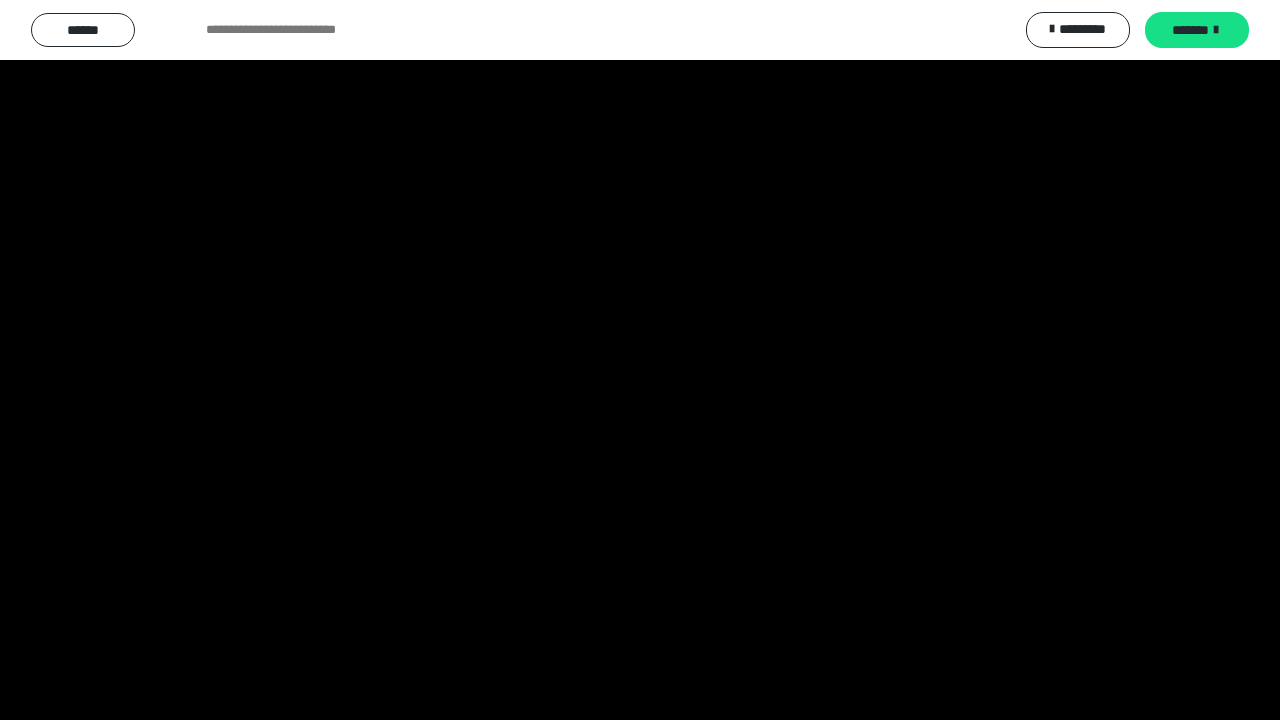 type 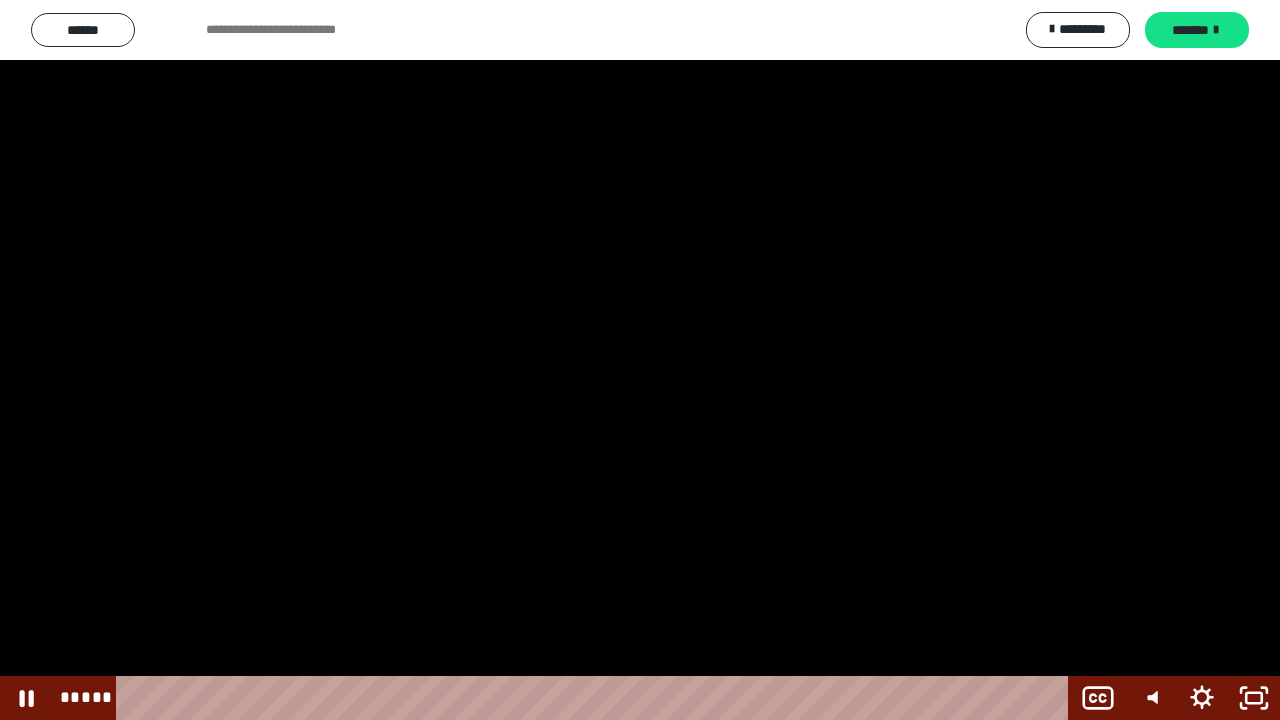 click at bounding box center (640, 360) 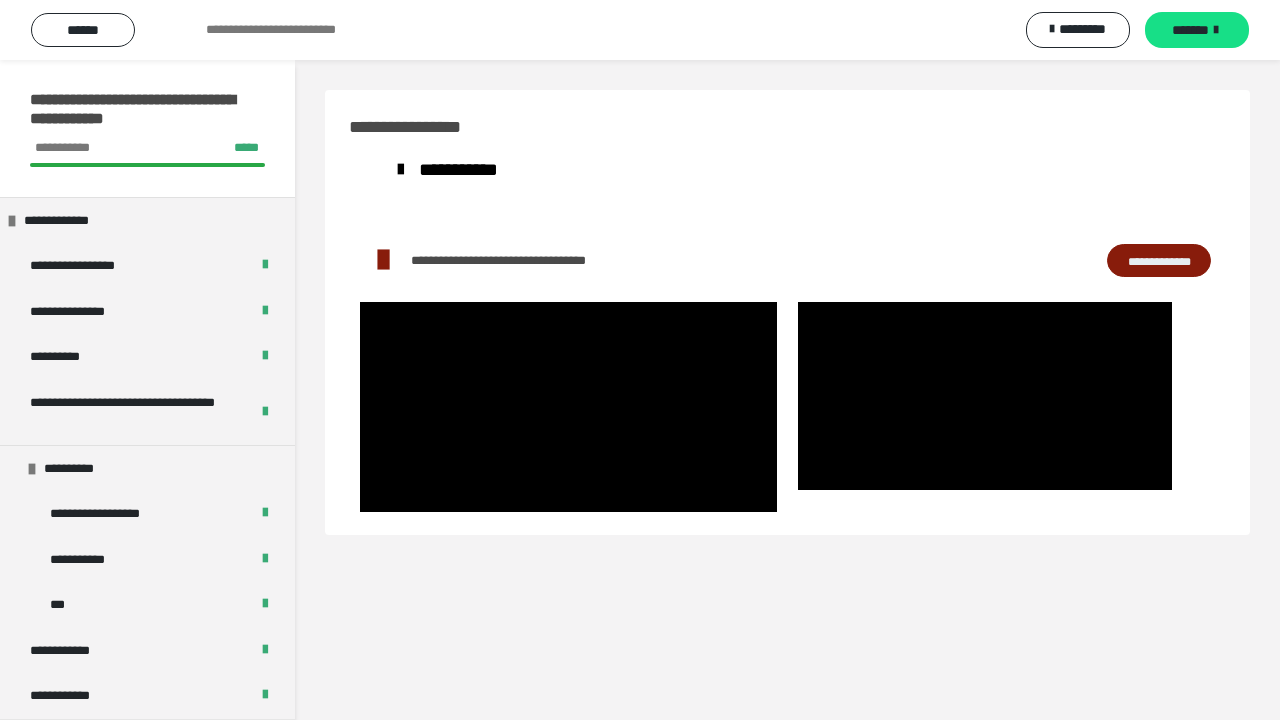 scroll, scrollTop: 60, scrollLeft: 0, axis: vertical 